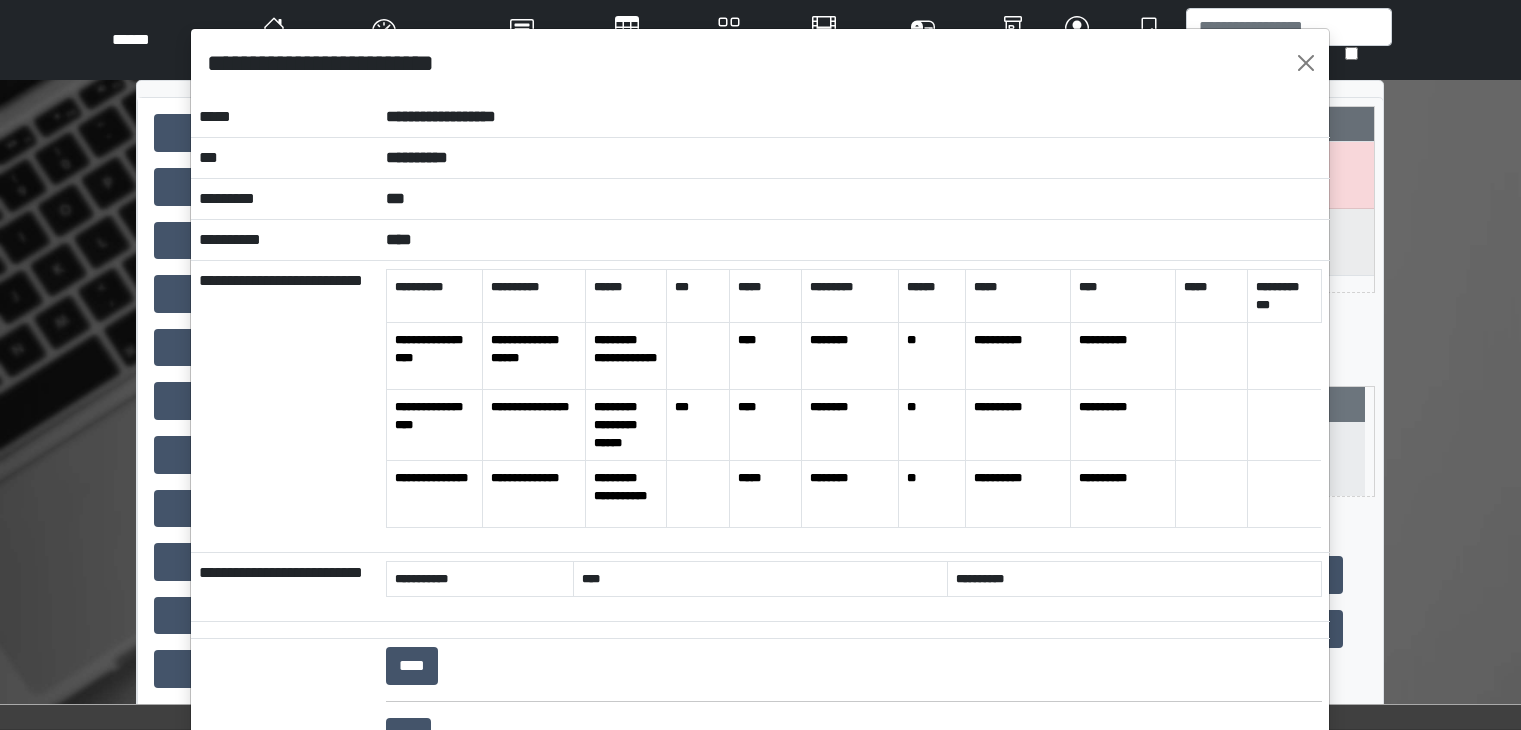 scroll, scrollTop: 0, scrollLeft: 0, axis: both 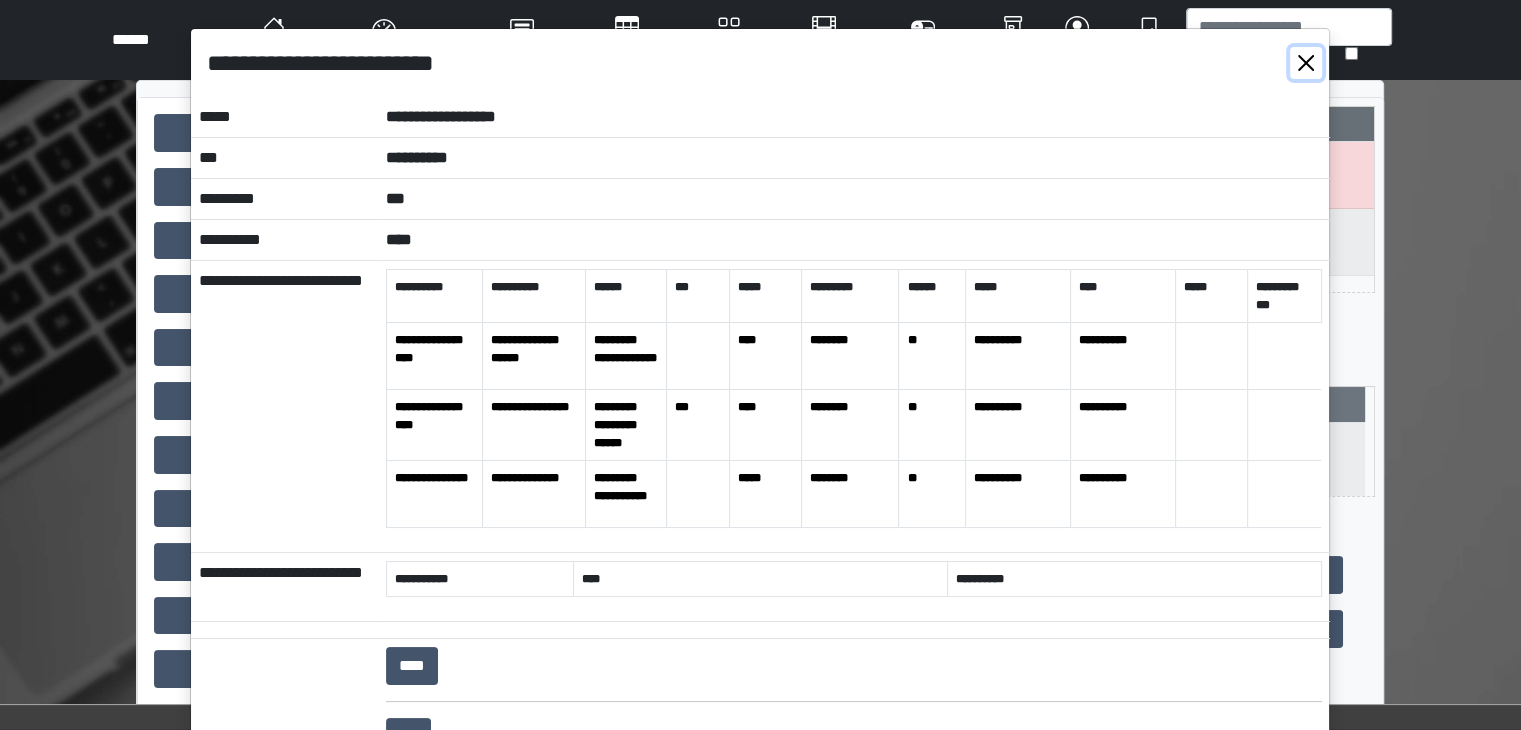 click at bounding box center (1306, 63) 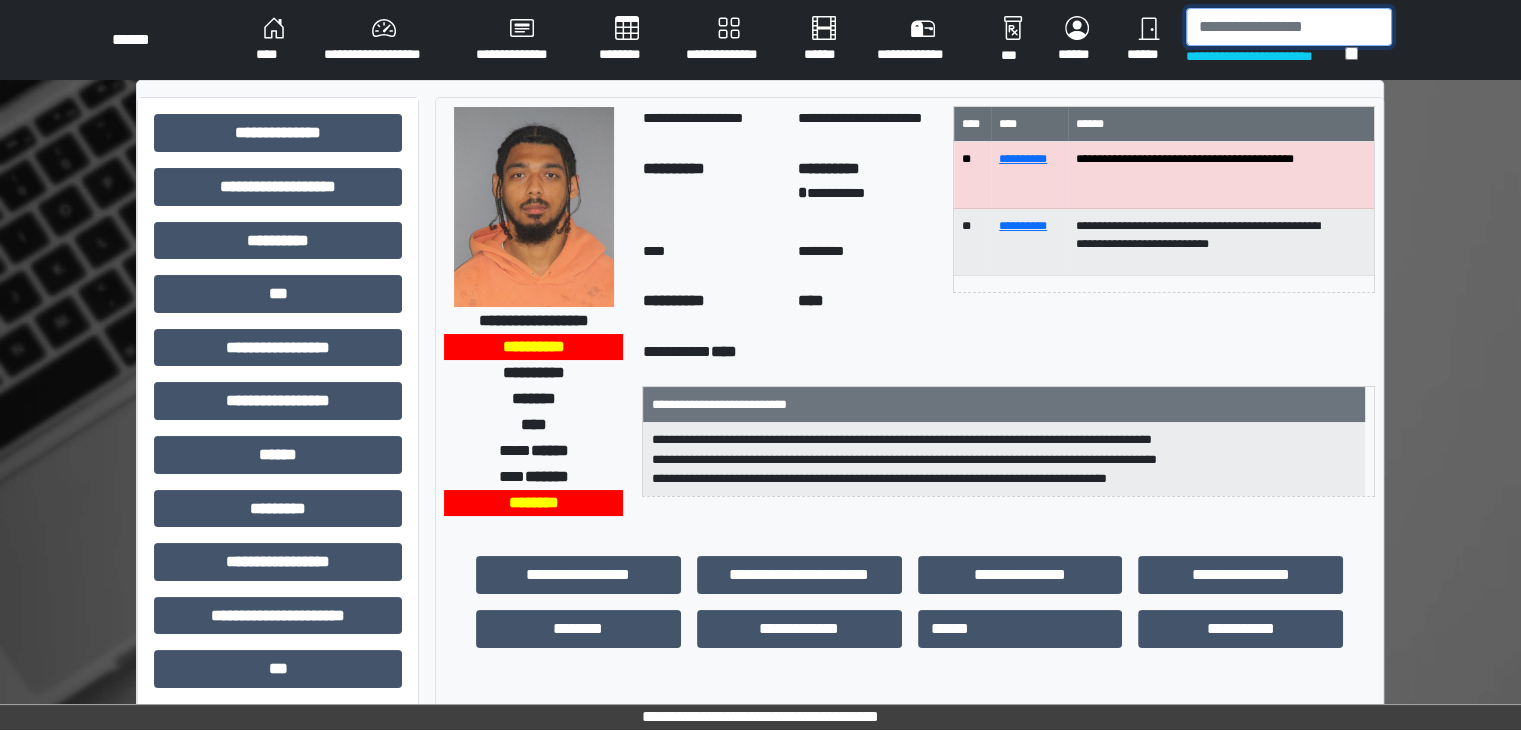 click at bounding box center (1289, 27) 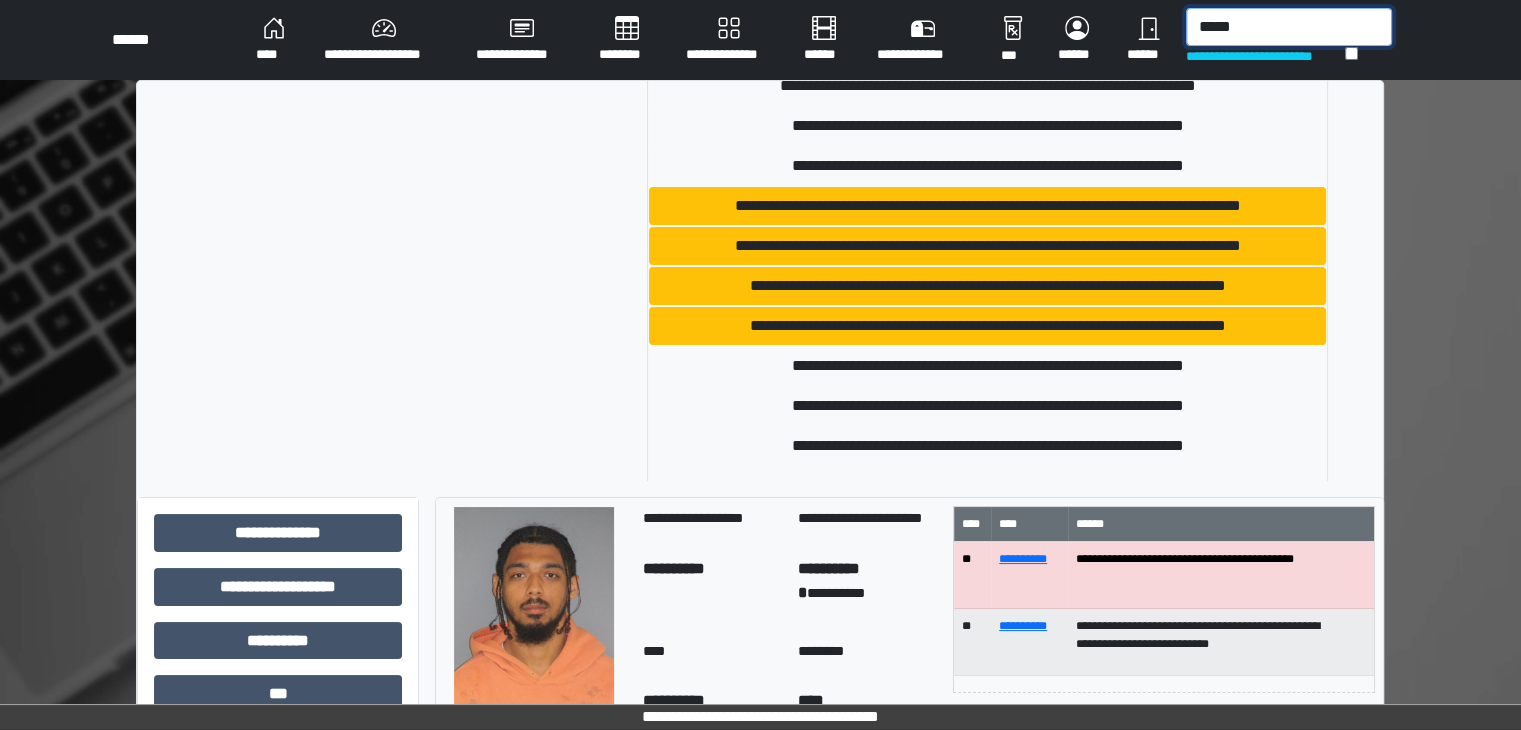 scroll, scrollTop: 300, scrollLeft: 0, axis: vertical 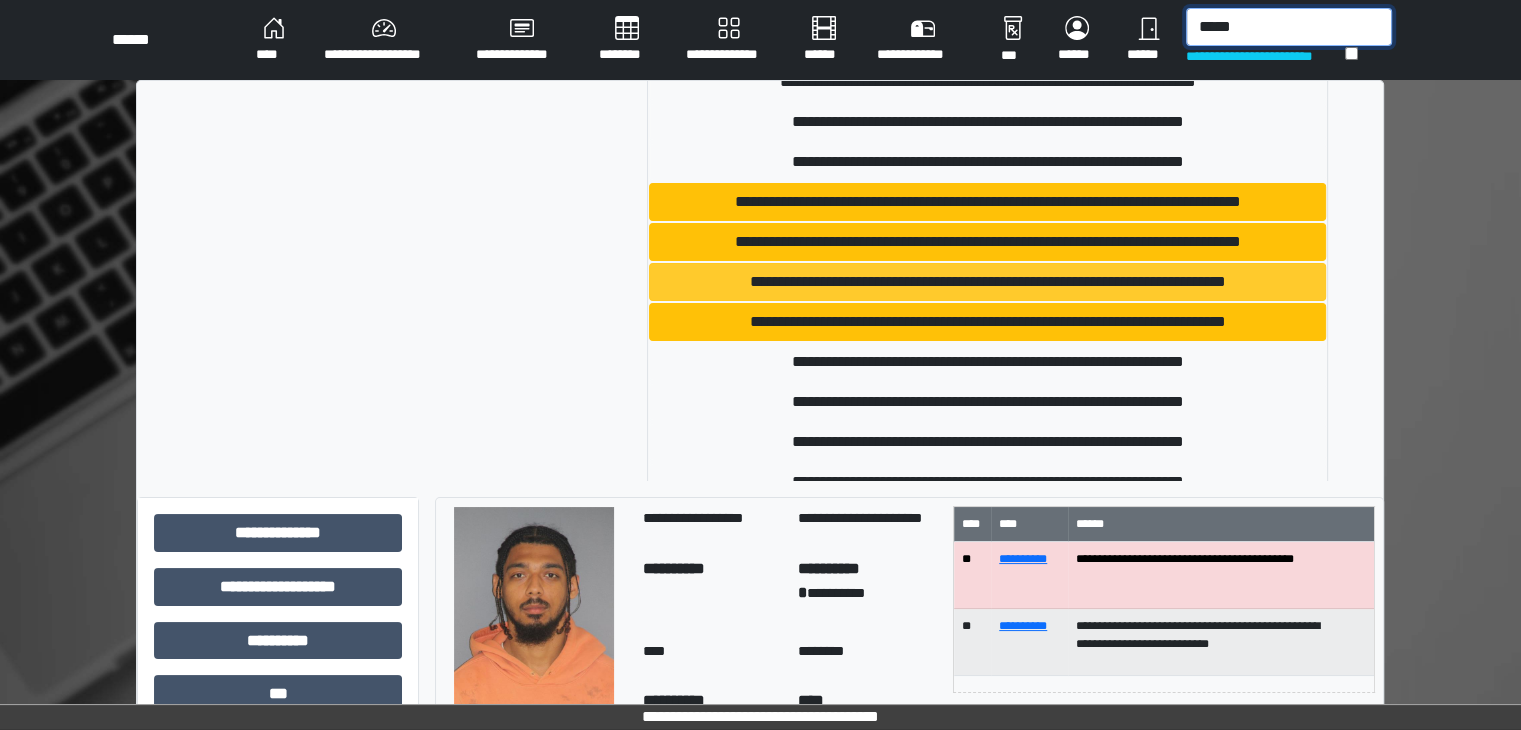 type on "*****" 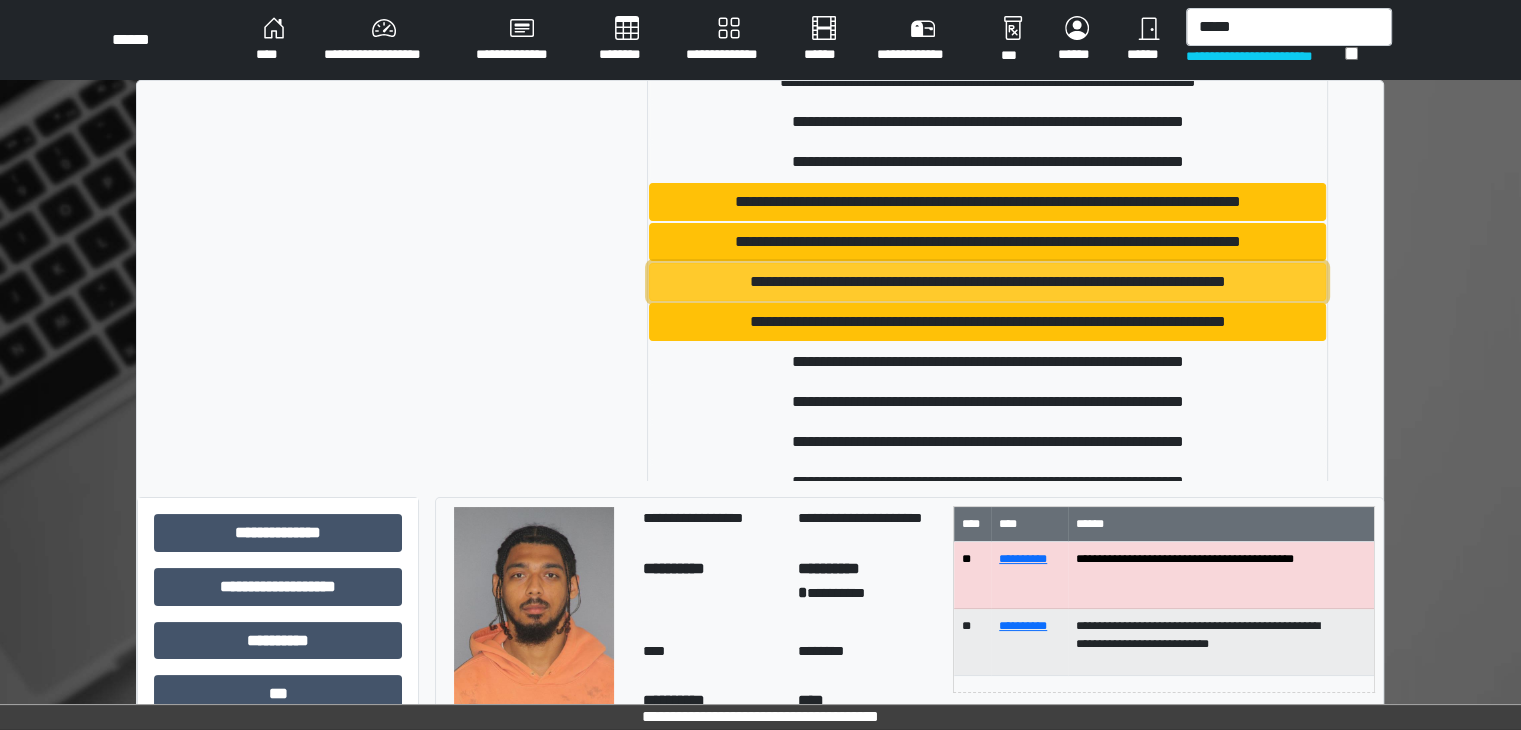 click on "**********" at bounding box center (987, 282) 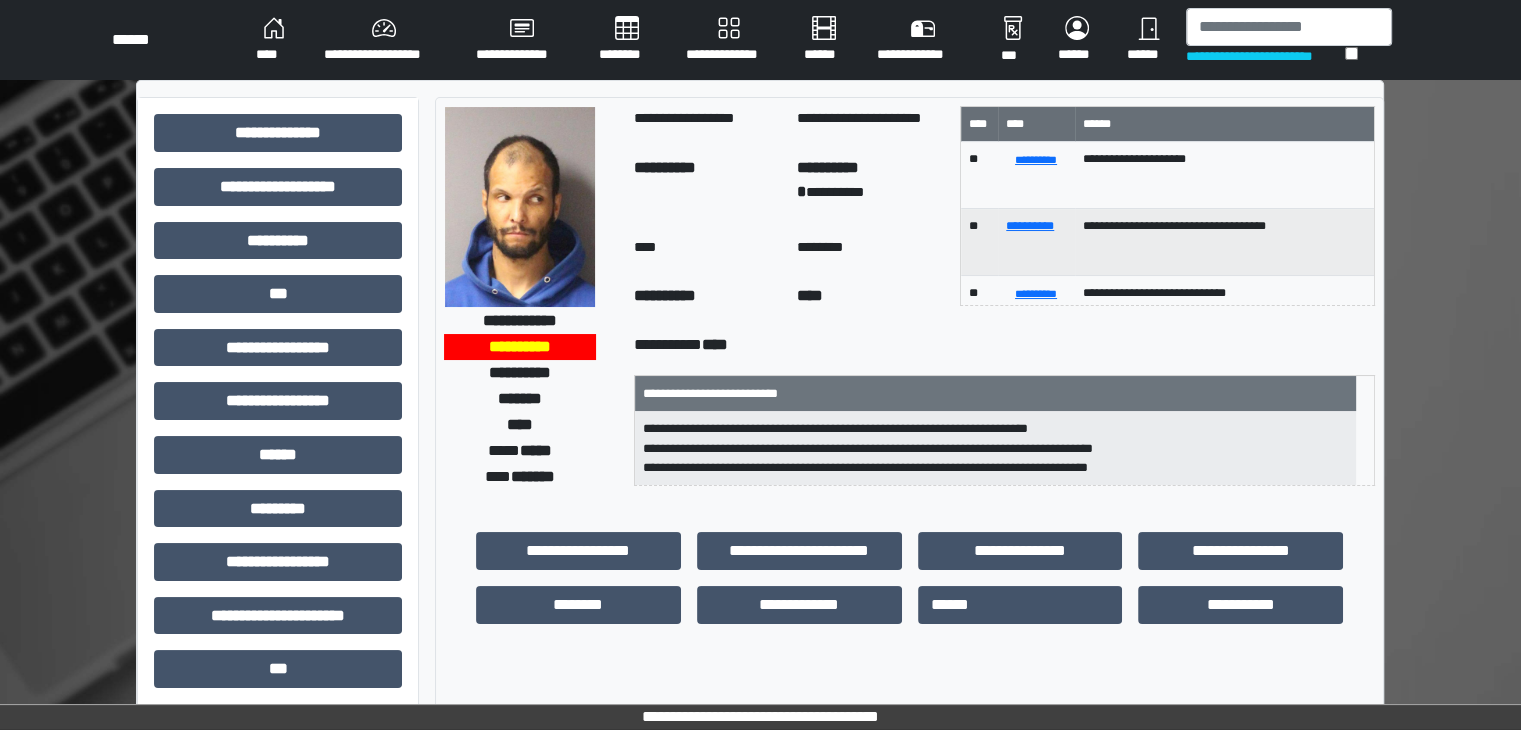 click at bounding box center (520, 207) 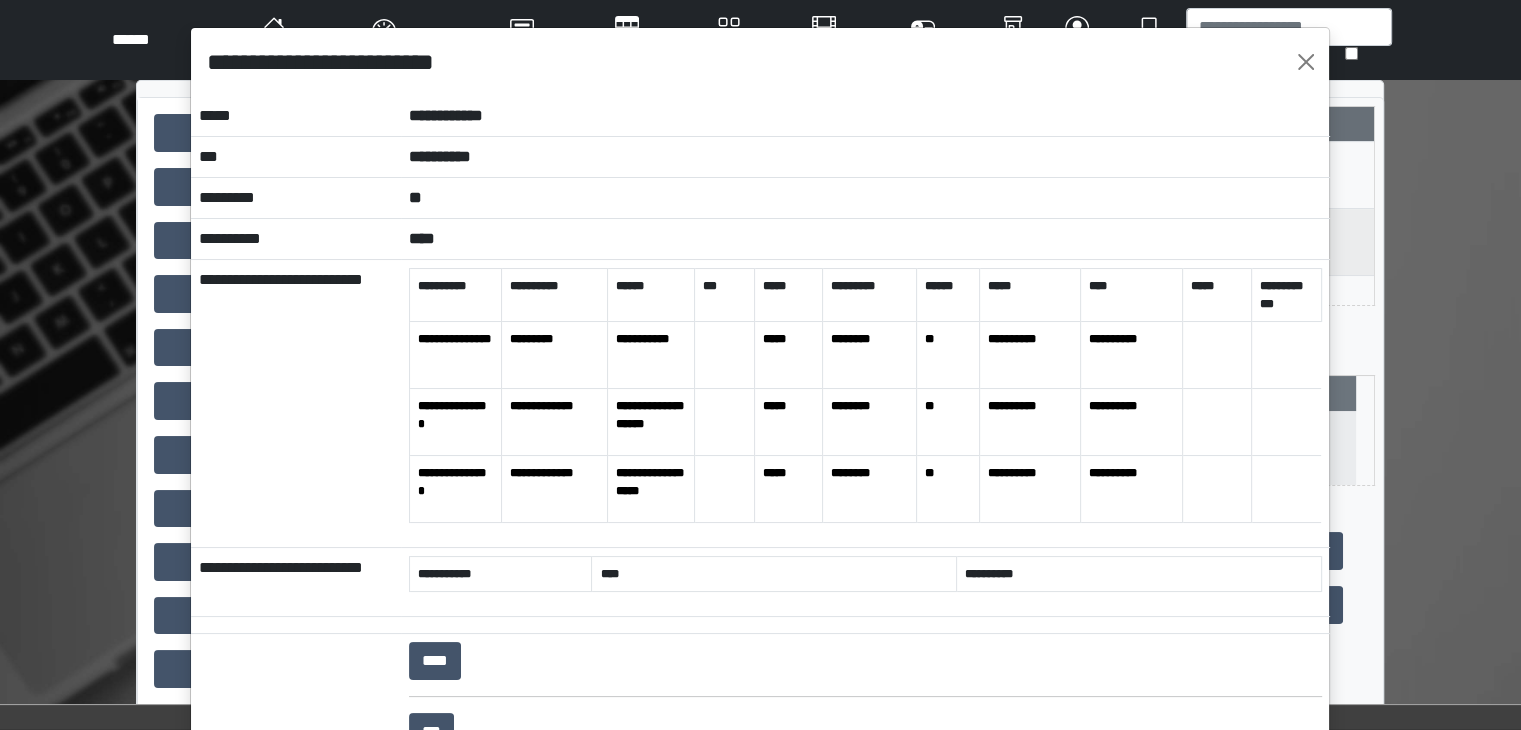 scroll, scrollTop: 0, scrollLeft: 0, axis: both 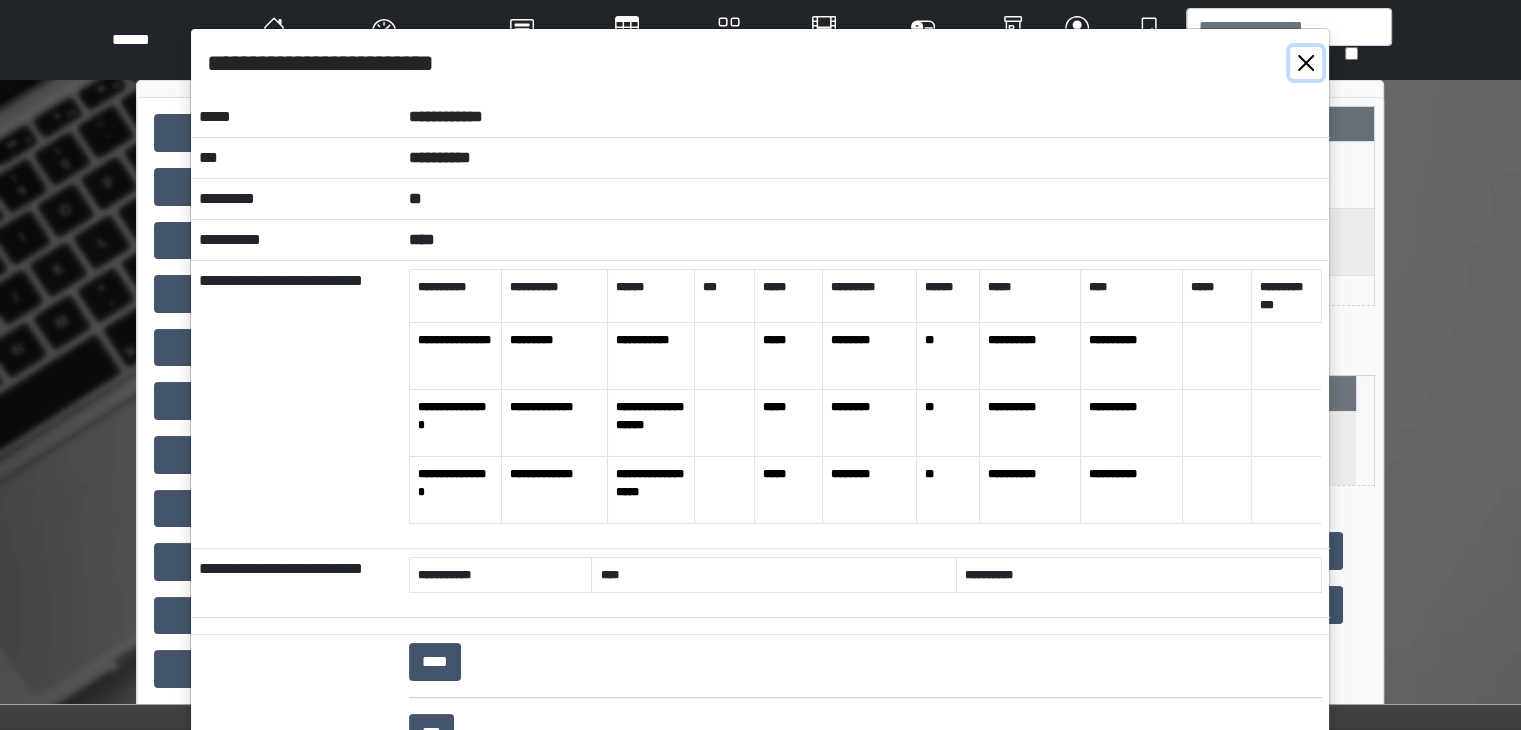 click at bounding box center (1306, 63) 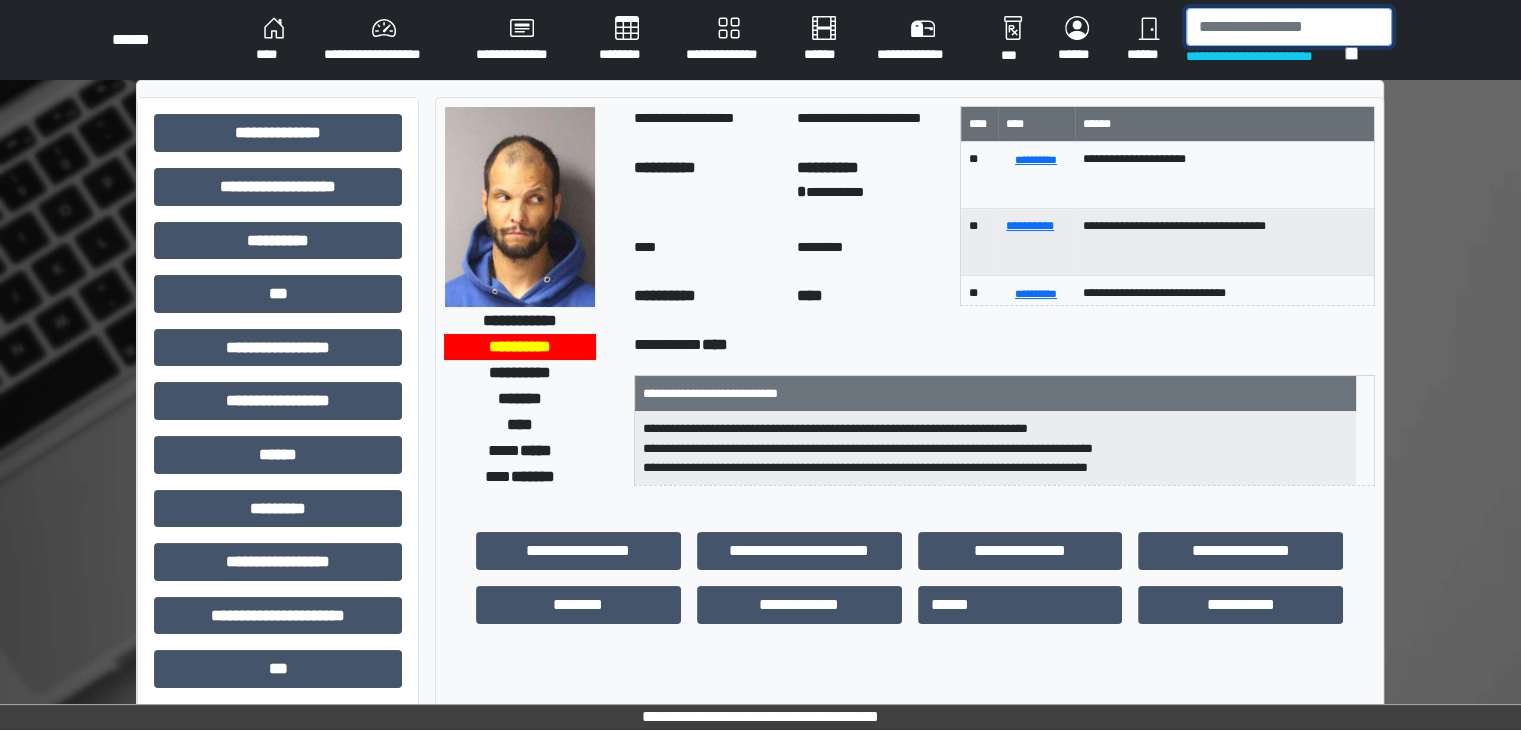 click at bounding box center (1289, 27) 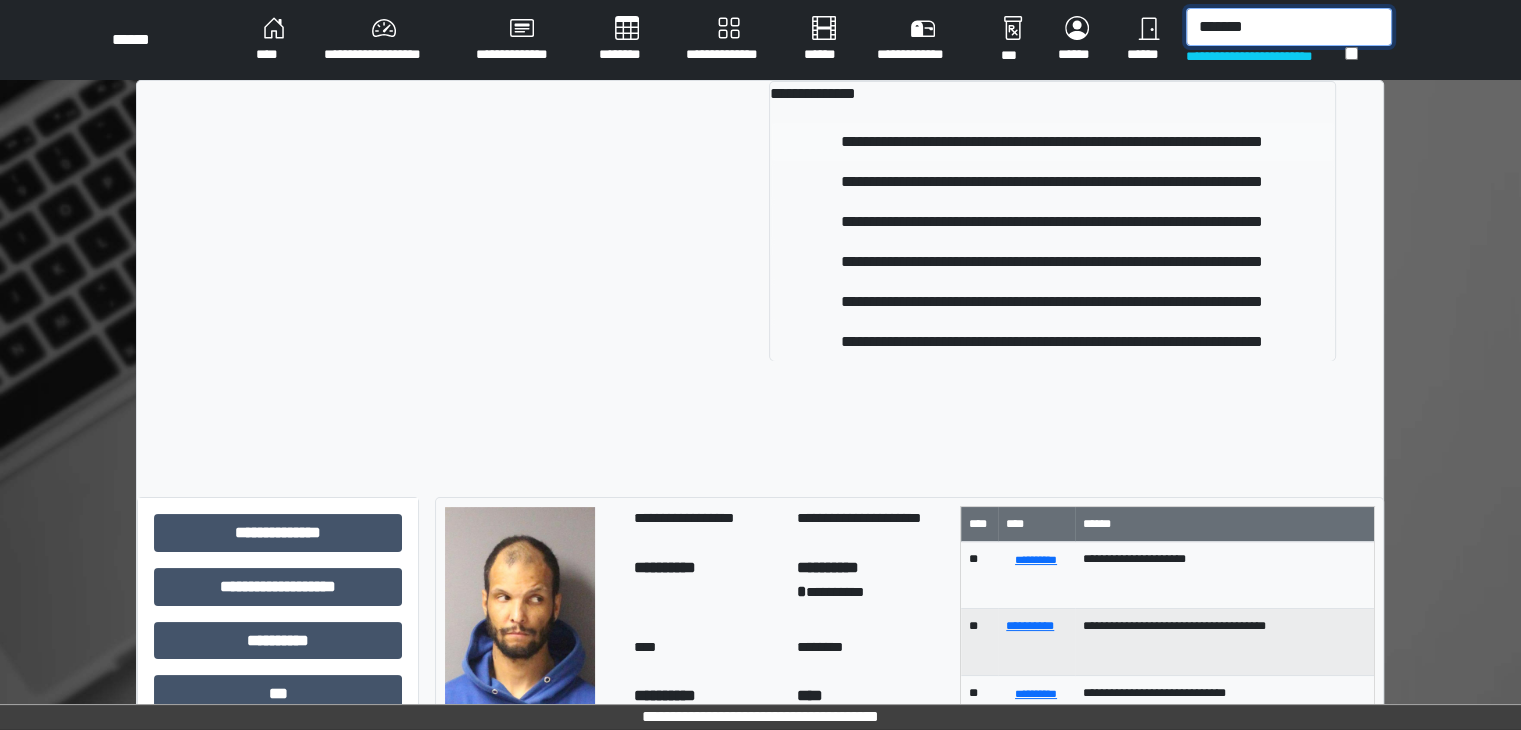 type on "*******" 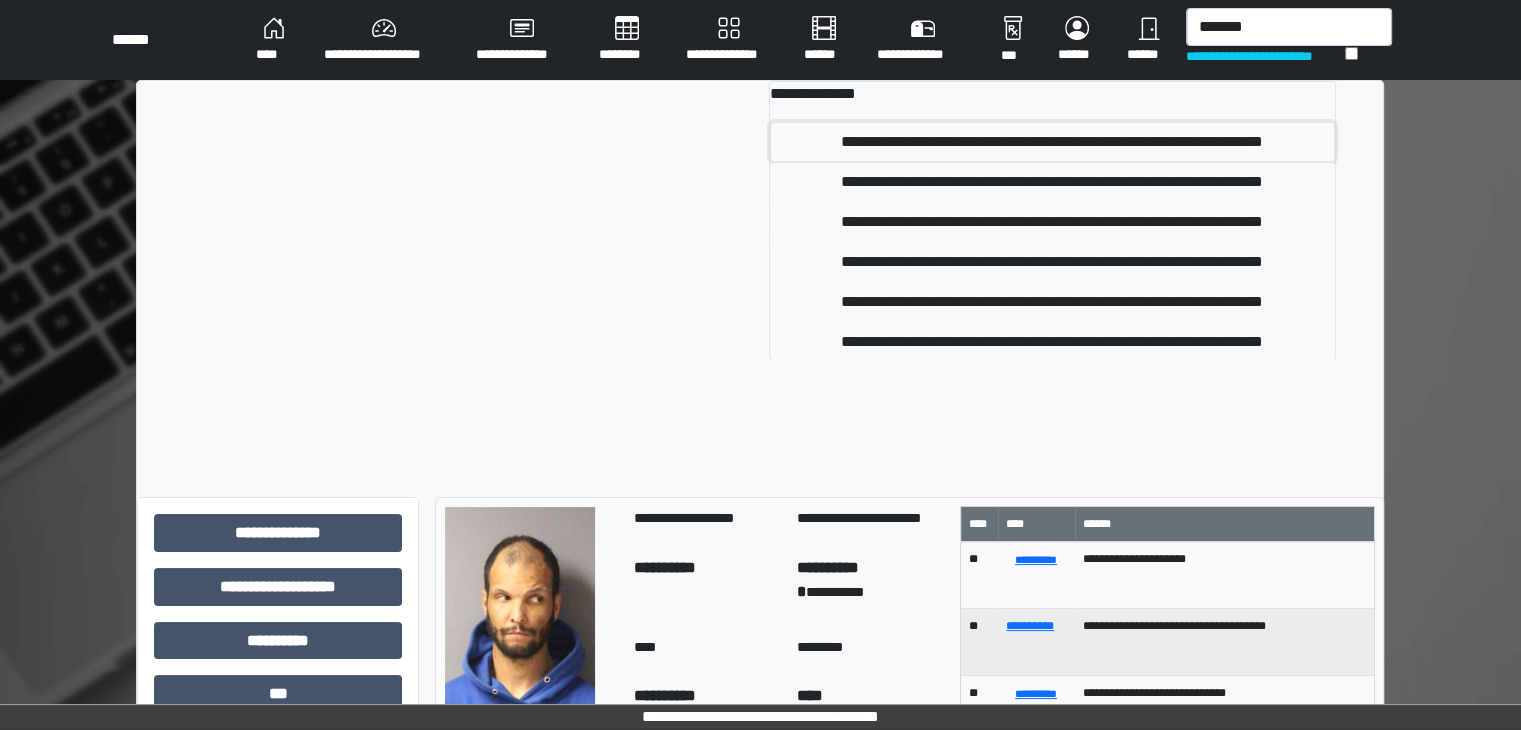 click on "**********" at bounding box center [1052, 142] 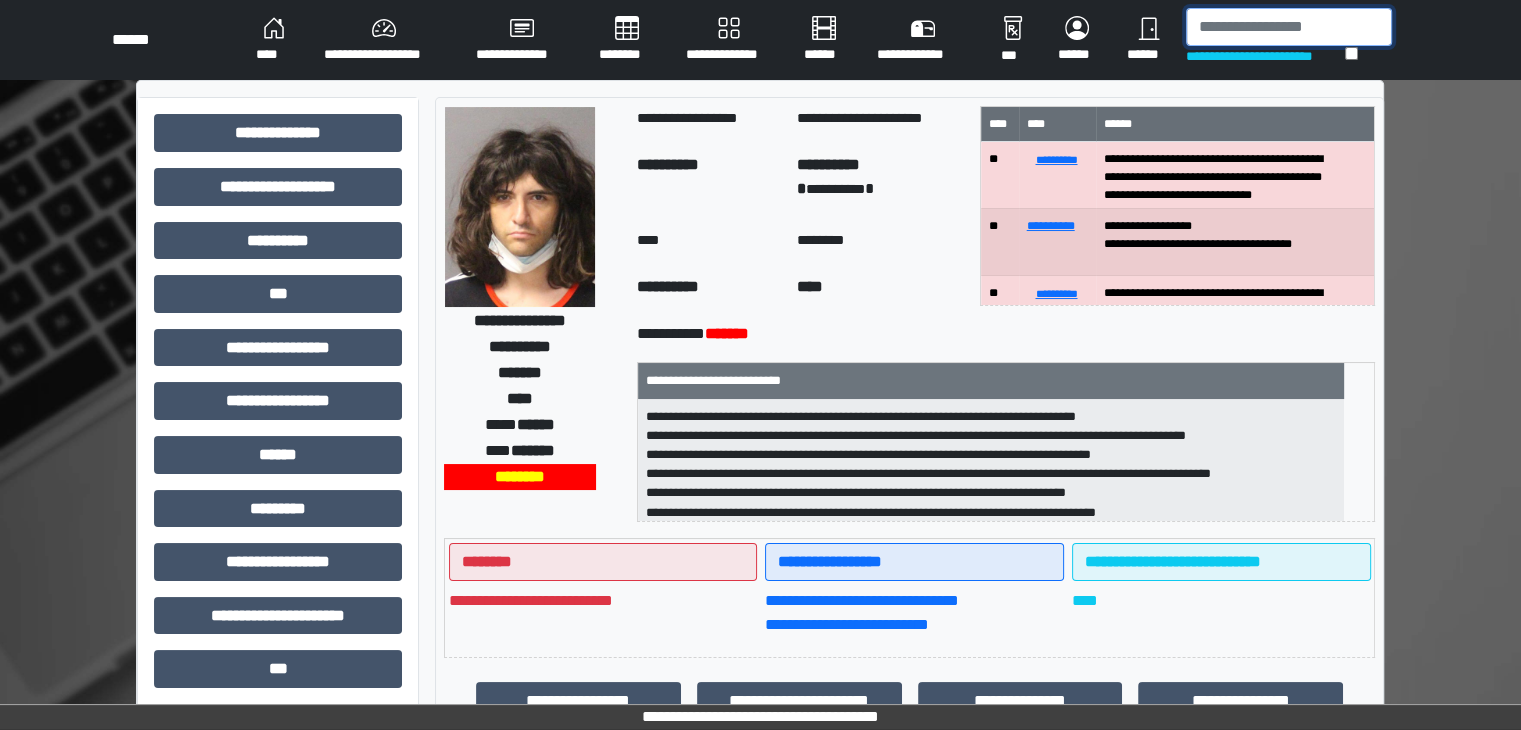 click at bounding box center [1289, 27] 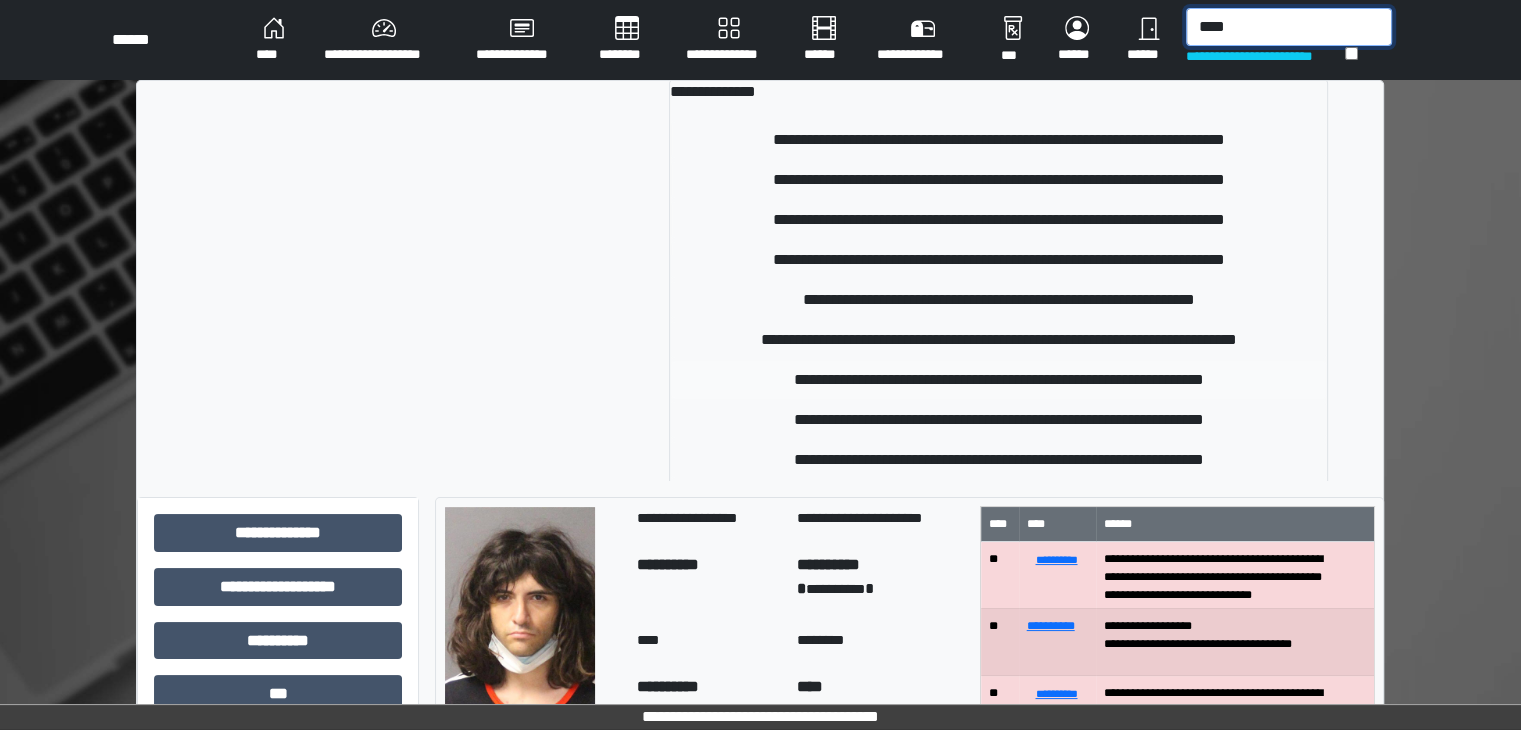 scroll, scrollTop: 0, scrollLeft: 0, axis: both 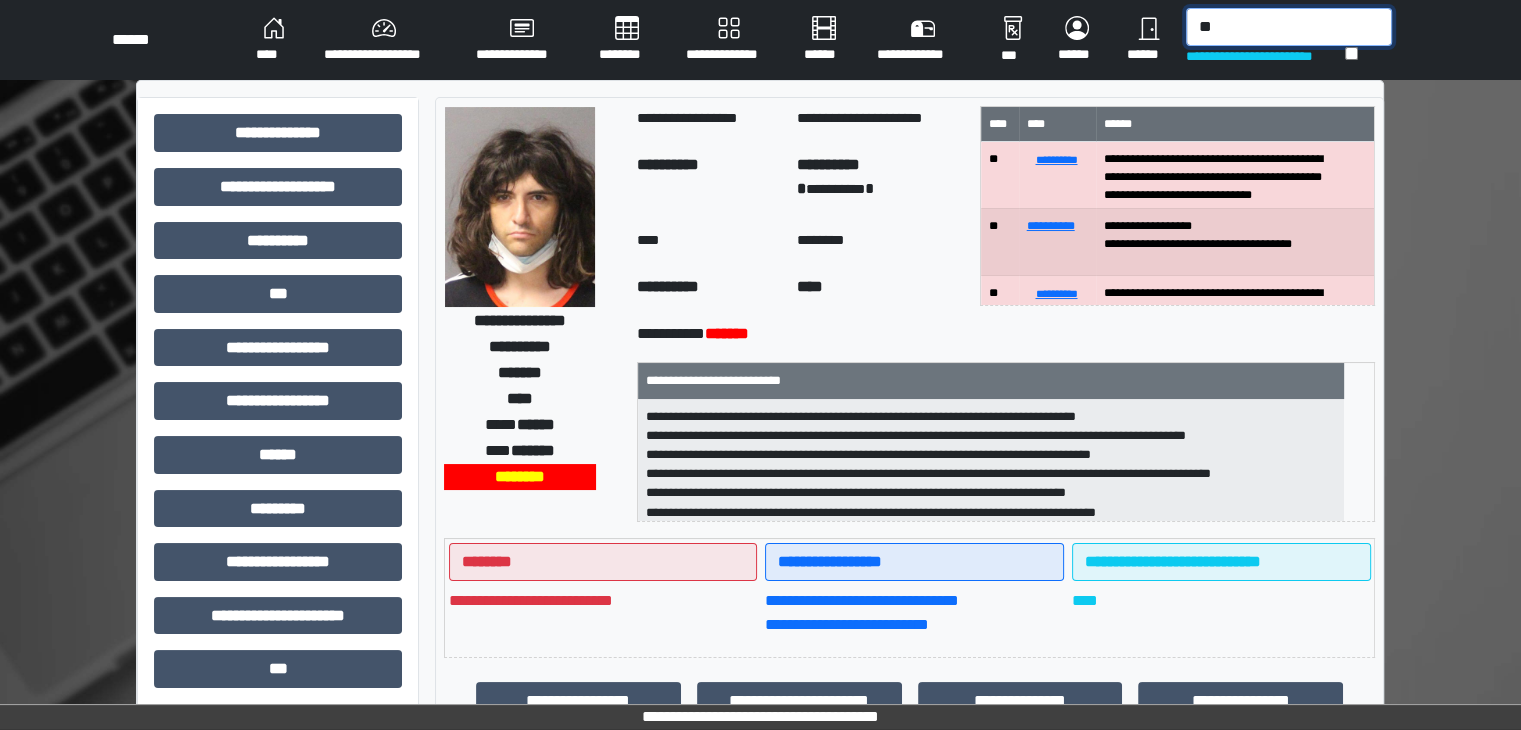type on "*" 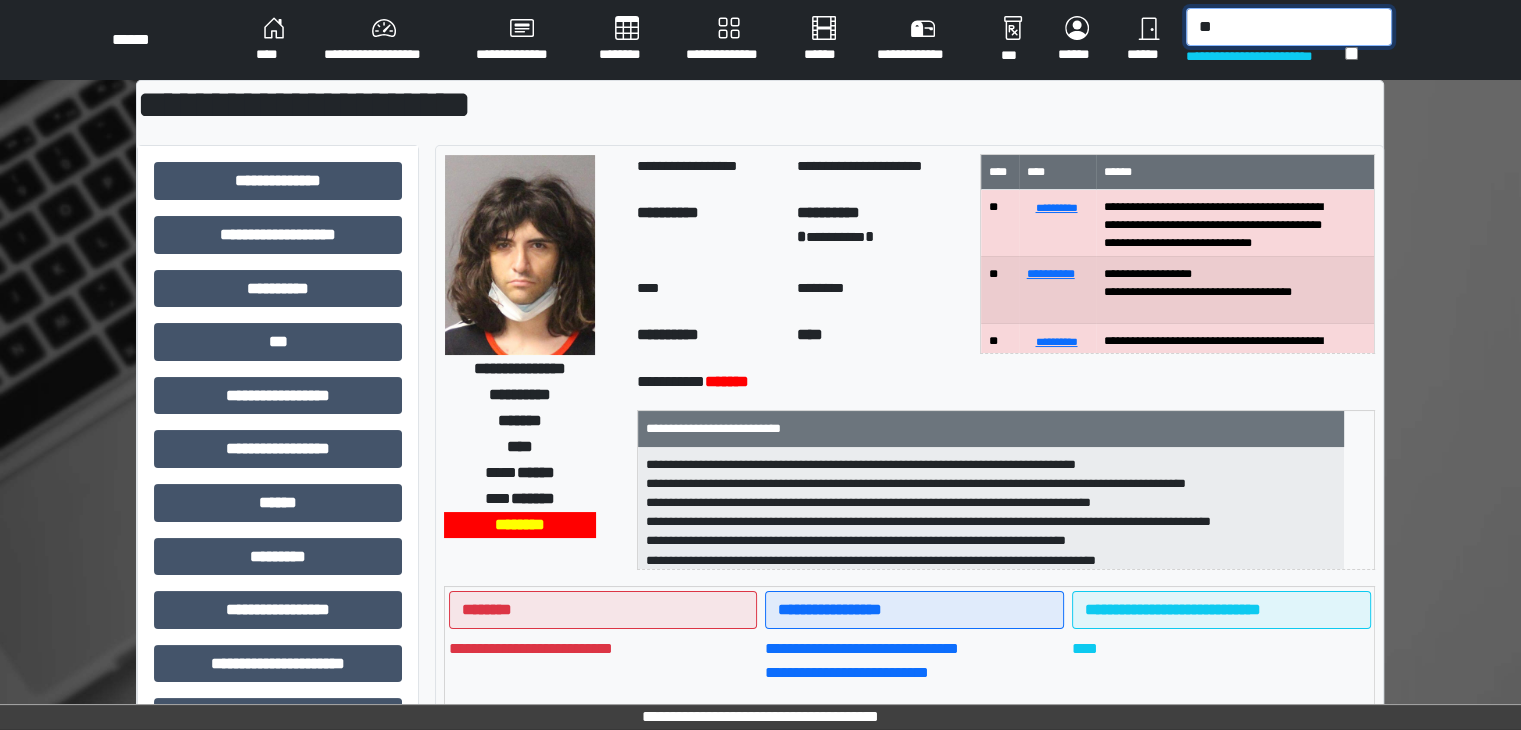 type on "*" 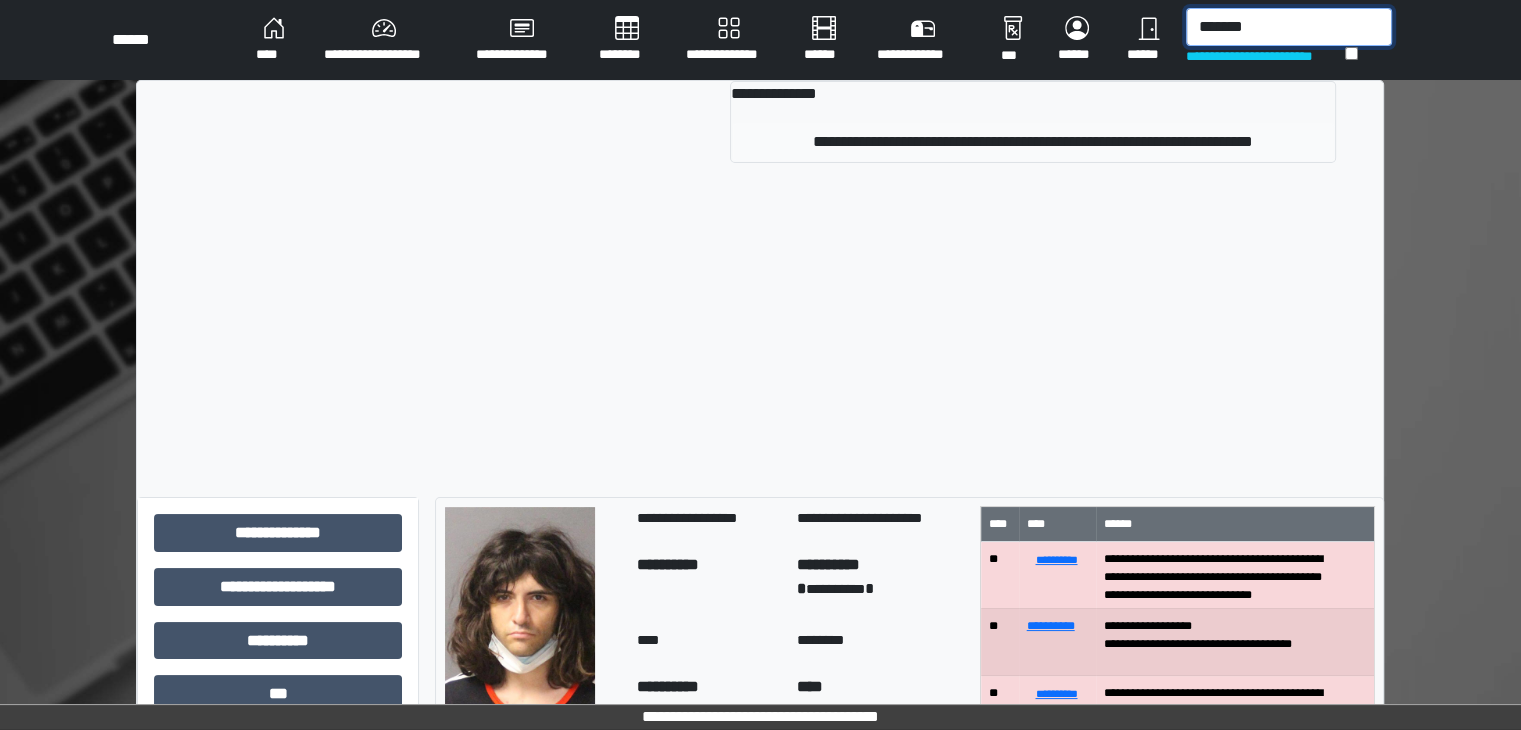 type on "*******" 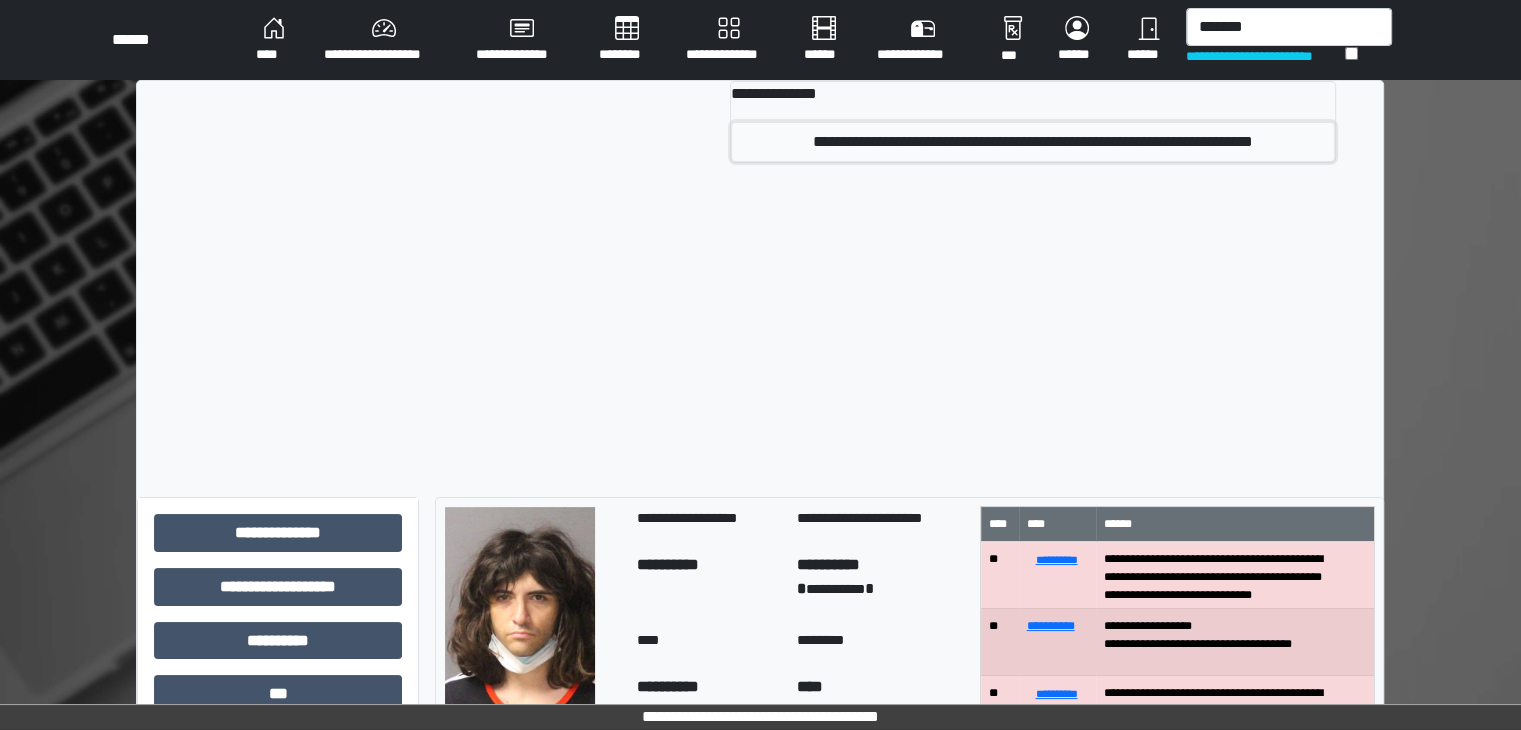 click on "**********" at bounding box center (1033, 142) 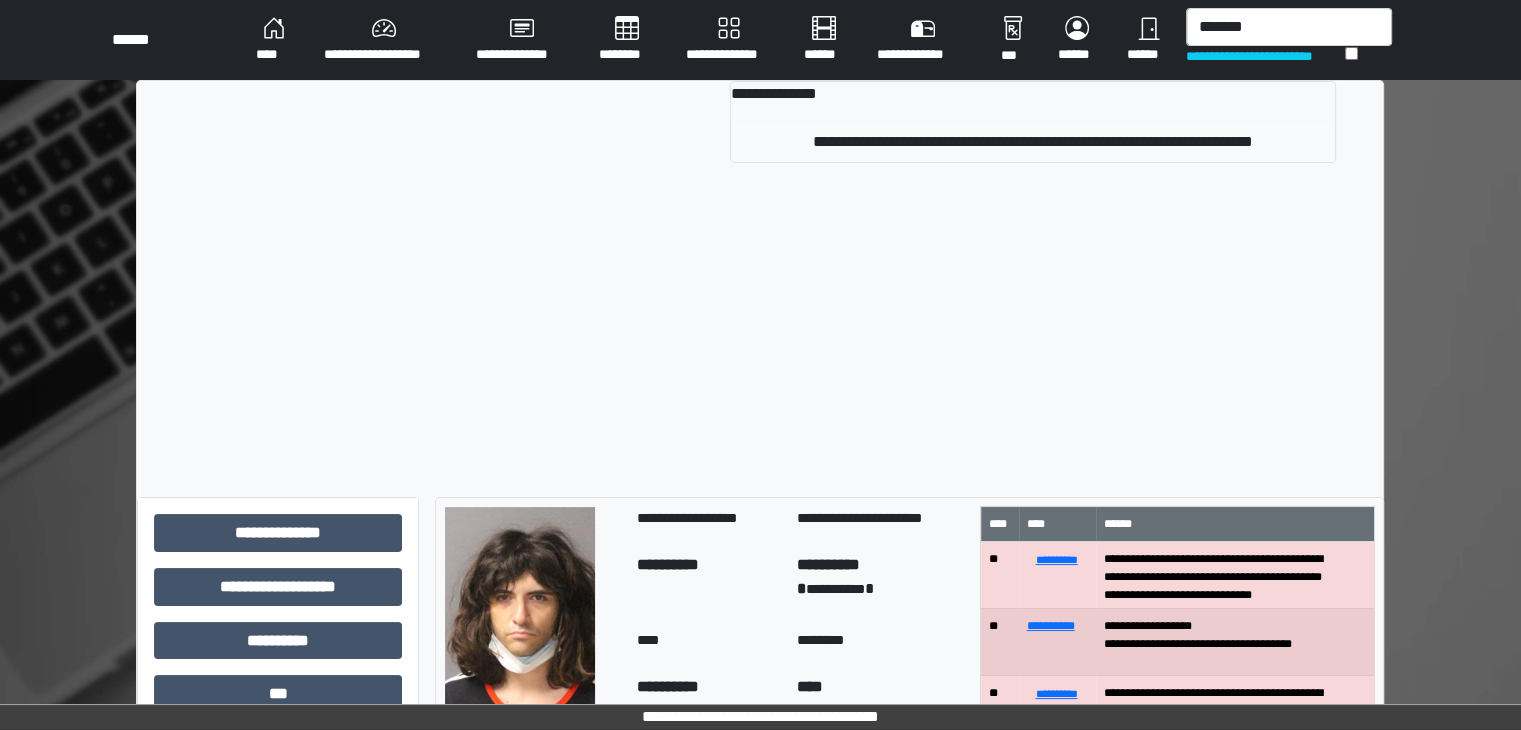 type 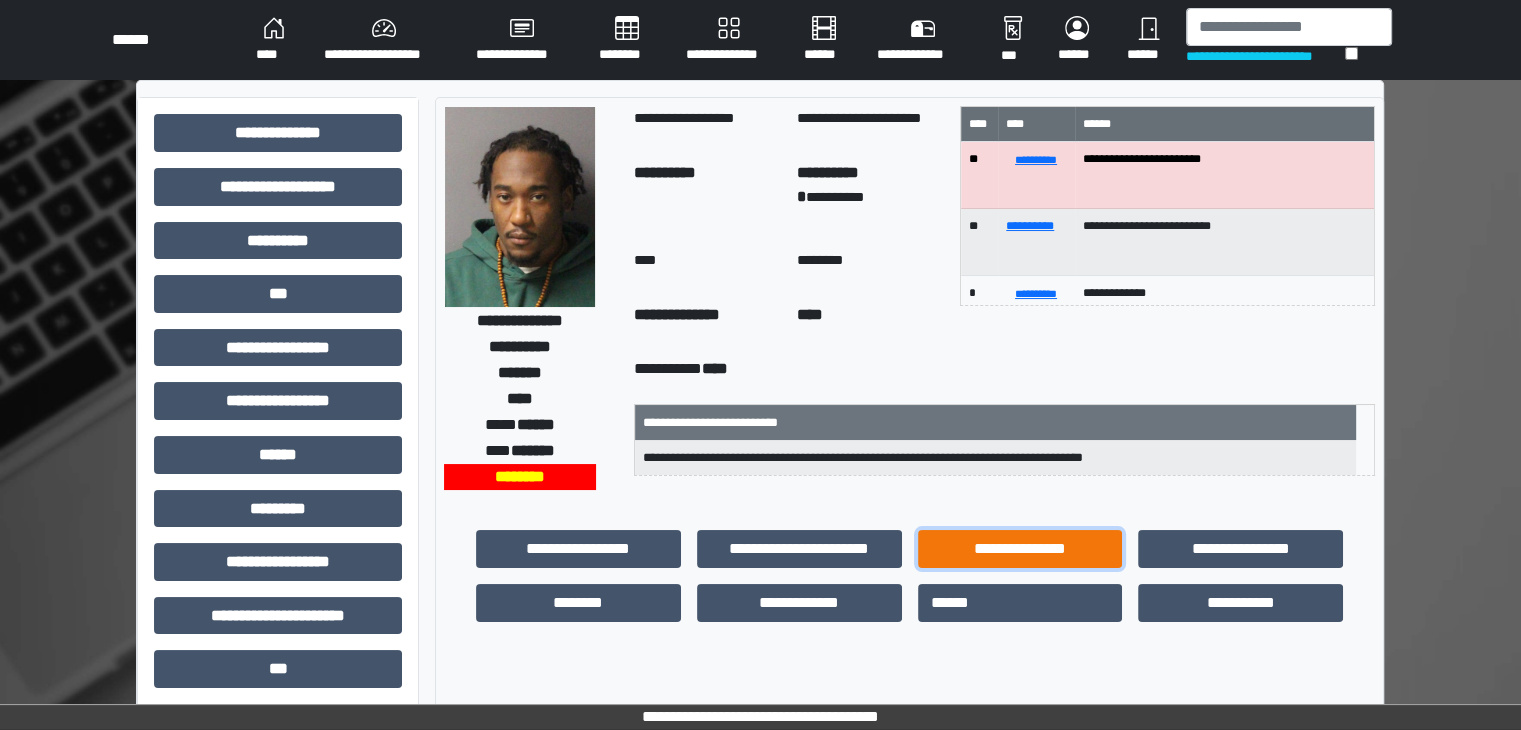 click on "**********" at bounding box center (1020, 549) 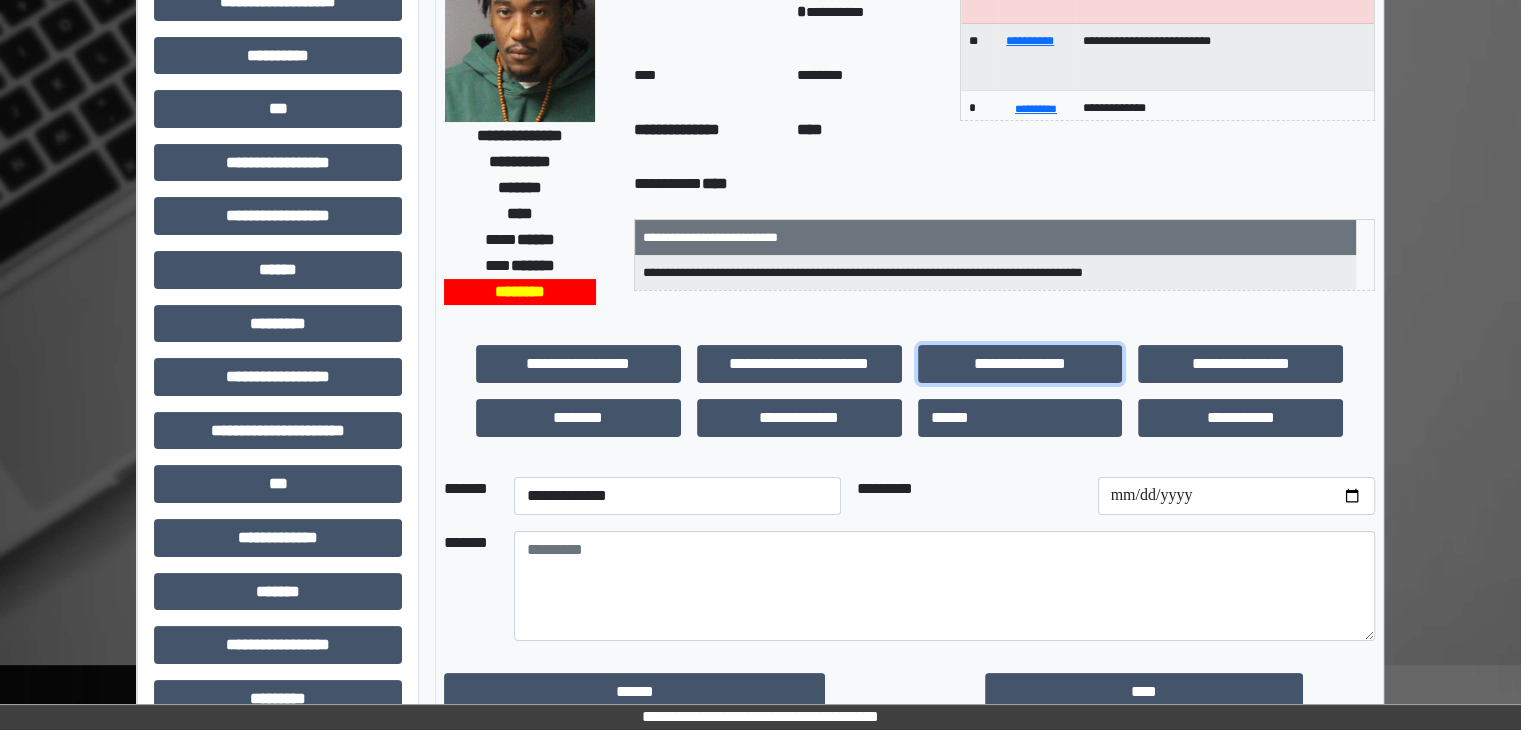 scroll, scrollTop: 200, scrollLeft: 0, axis: vertical 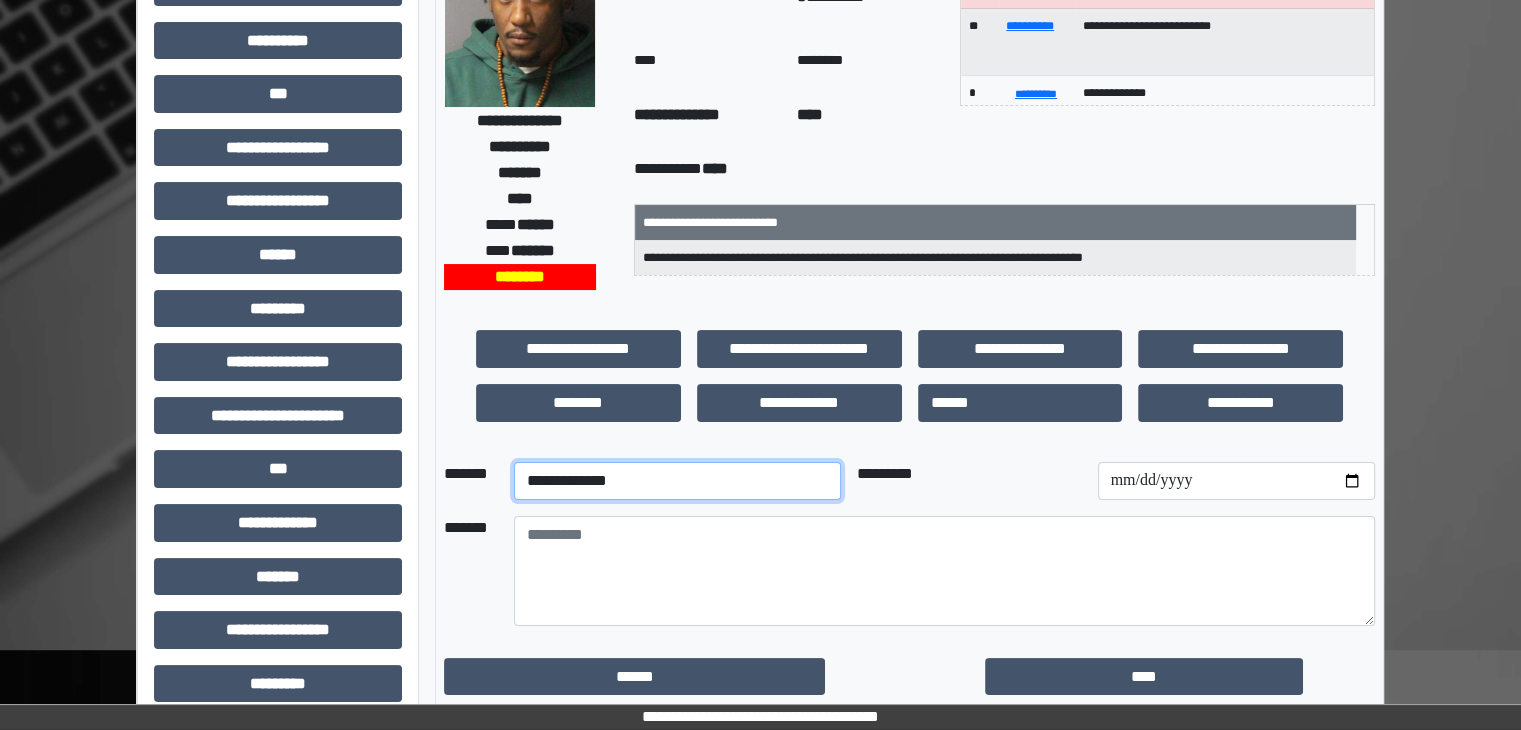 click on "**********" at bounding box center (677, 481) 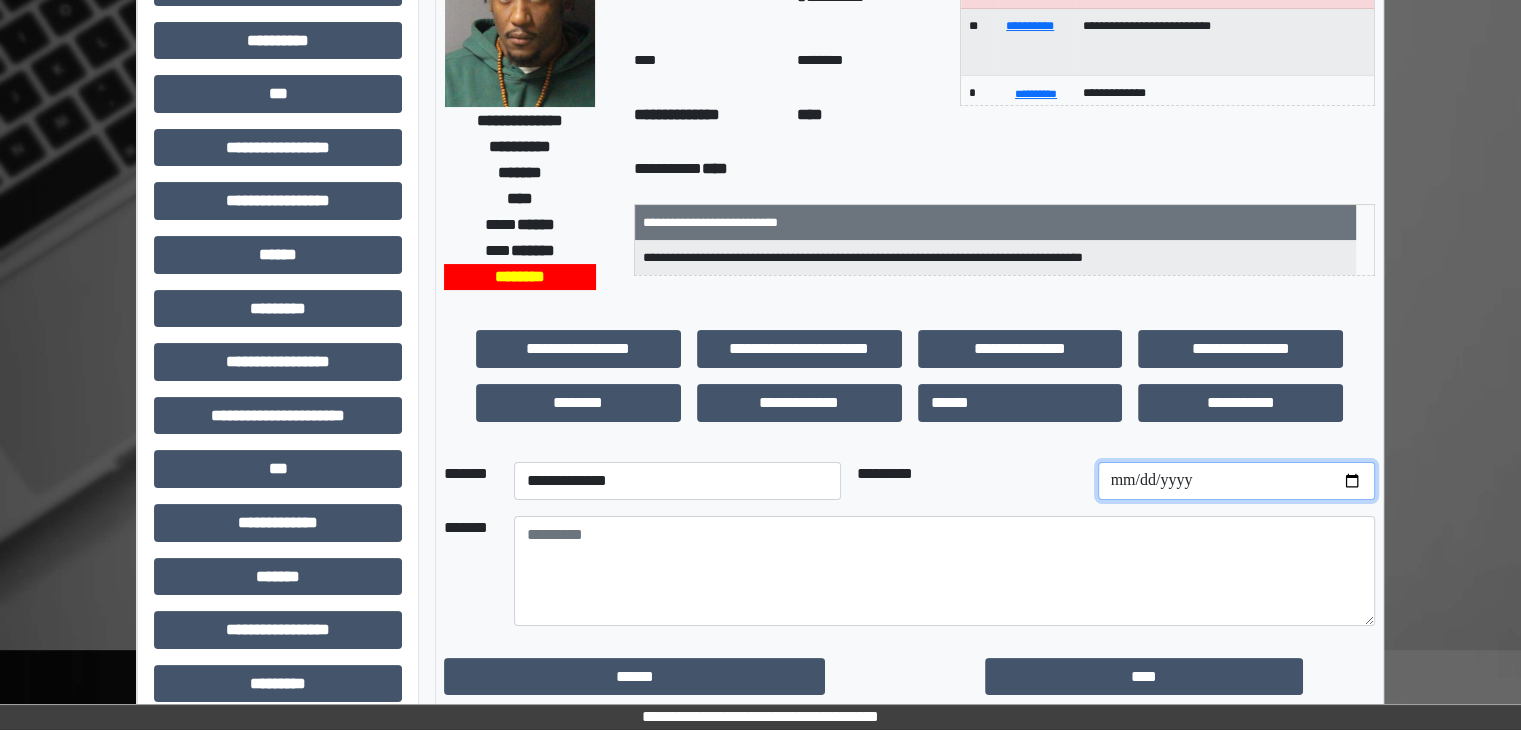 click at bounding box center (1236, 481) 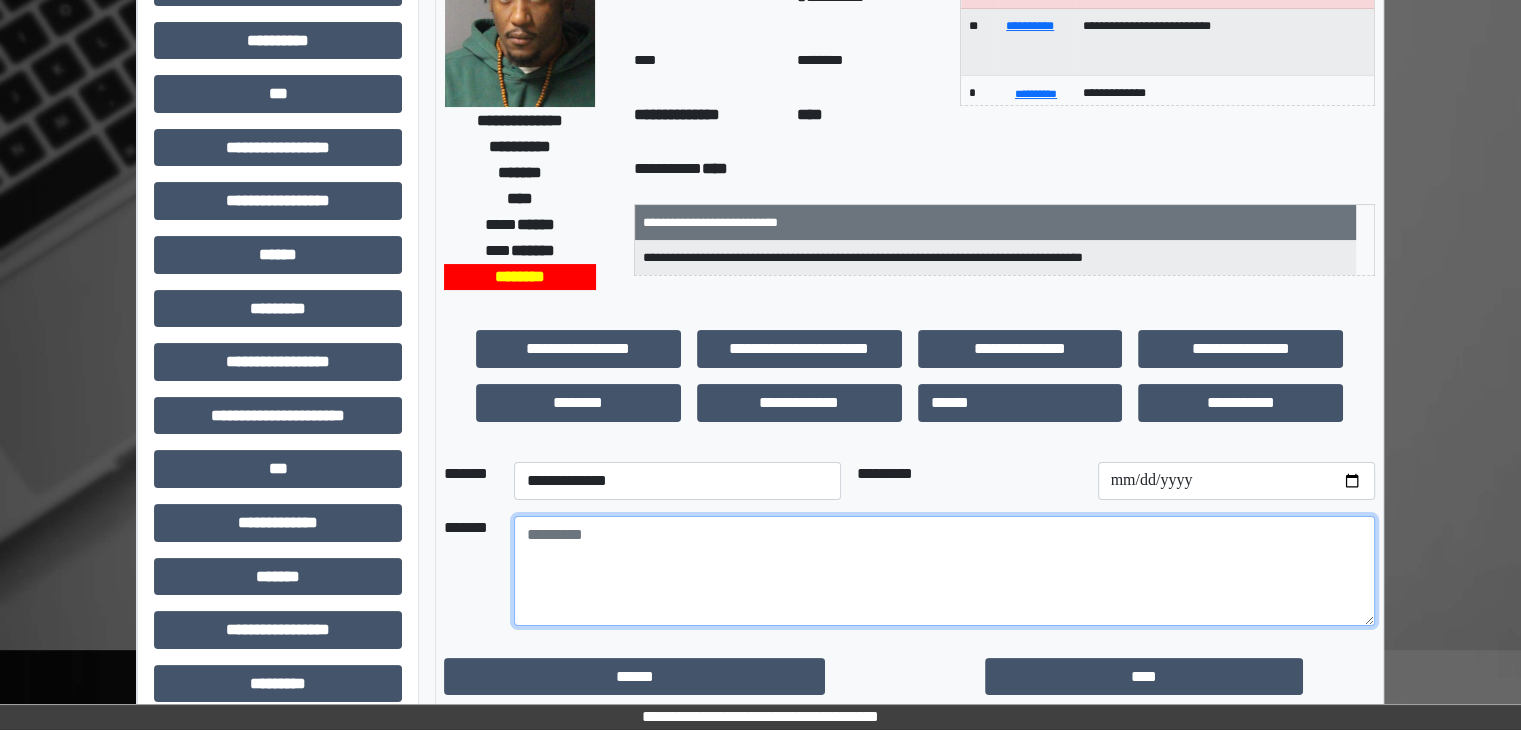 click at bounding box center (944, 571) 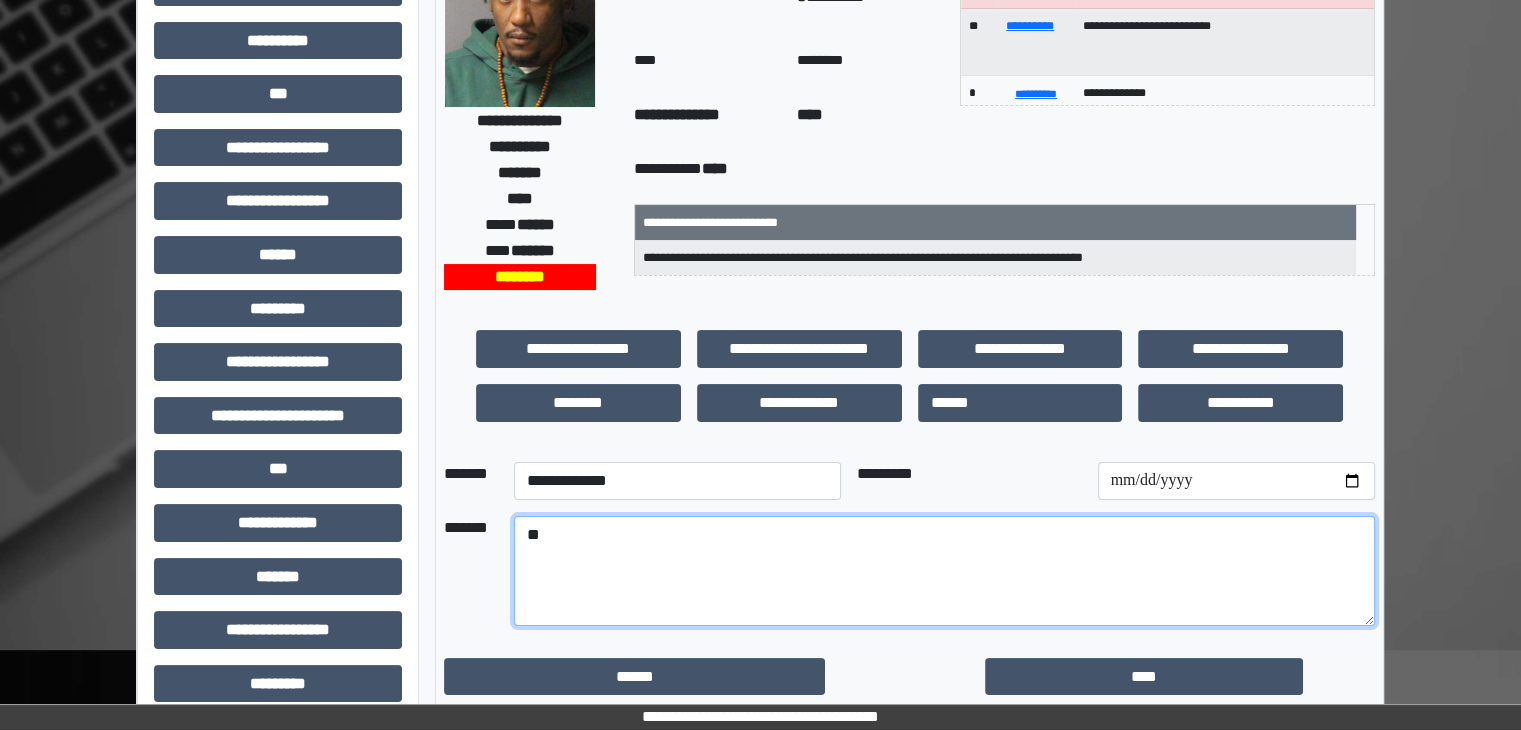 type on "*" 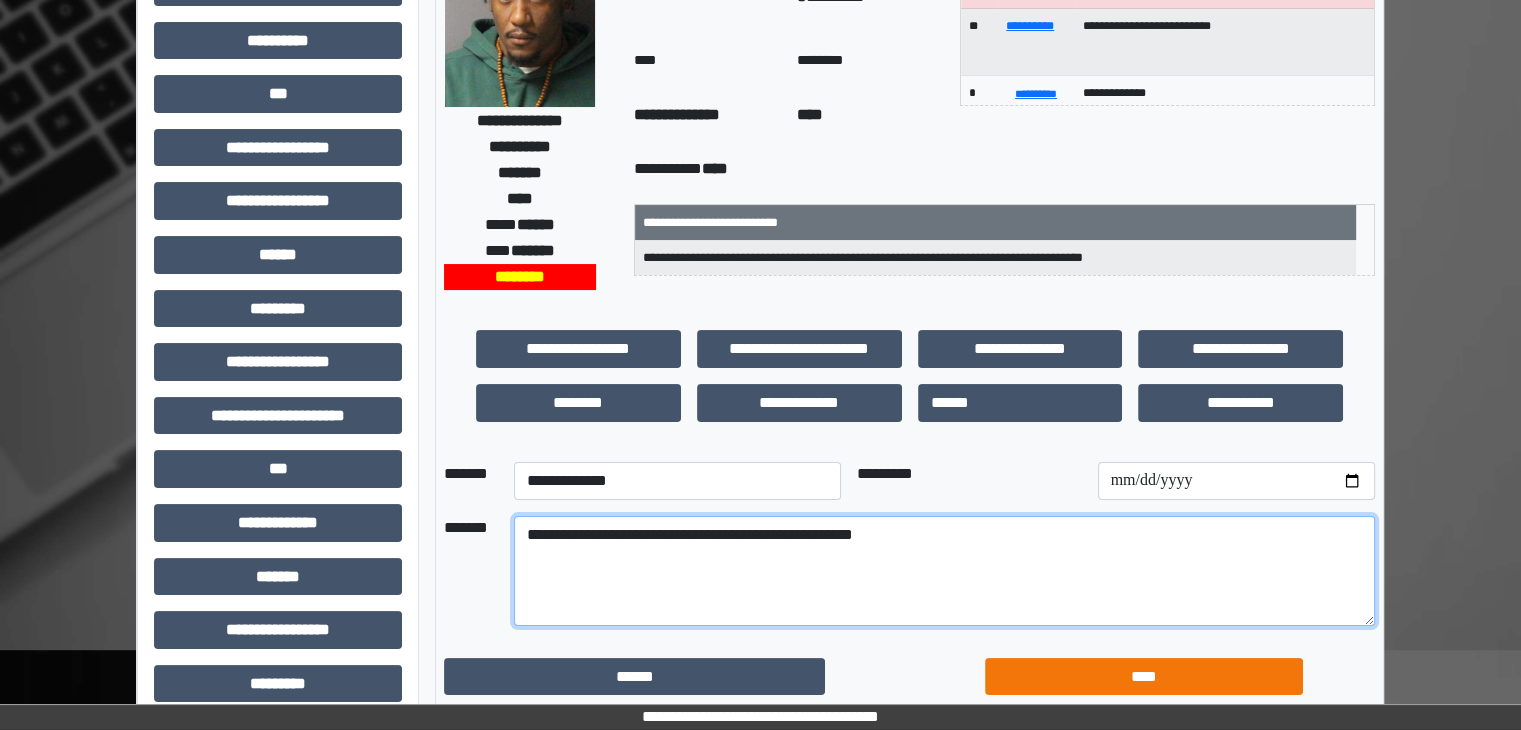 type on "**********" 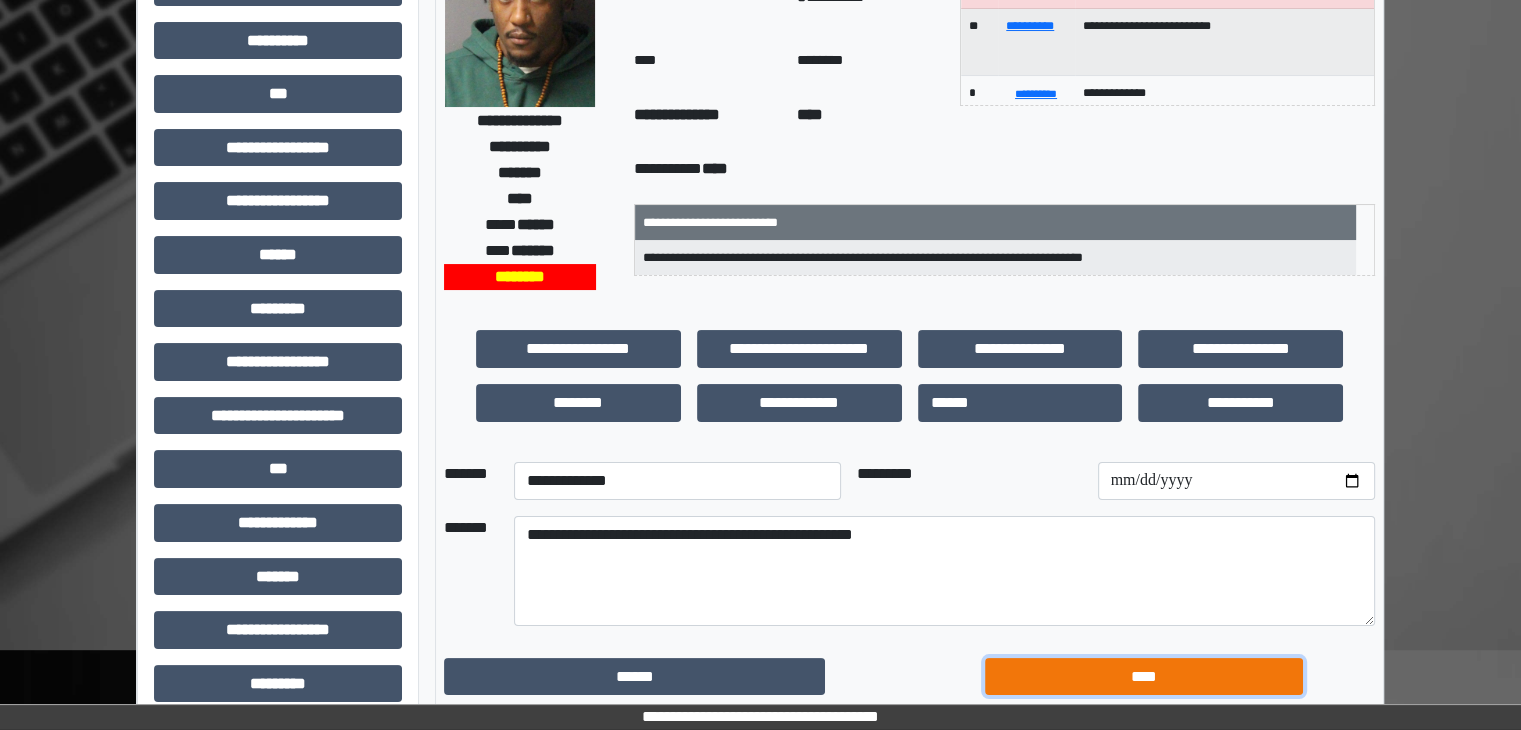 click on "****" at bounding box center (1144, 677) 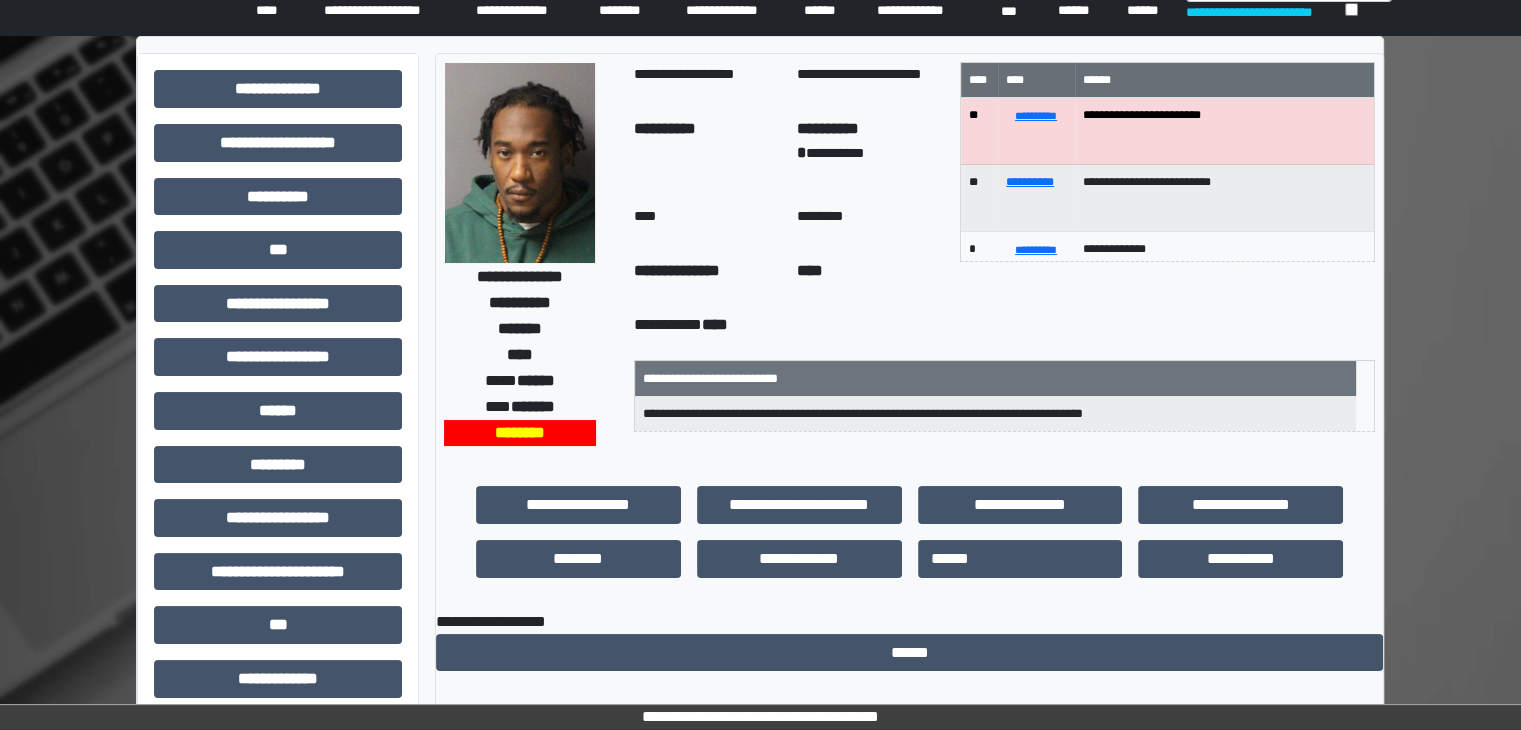 scroll, scrollTop: 0, scrollLeft: 0, axis: both 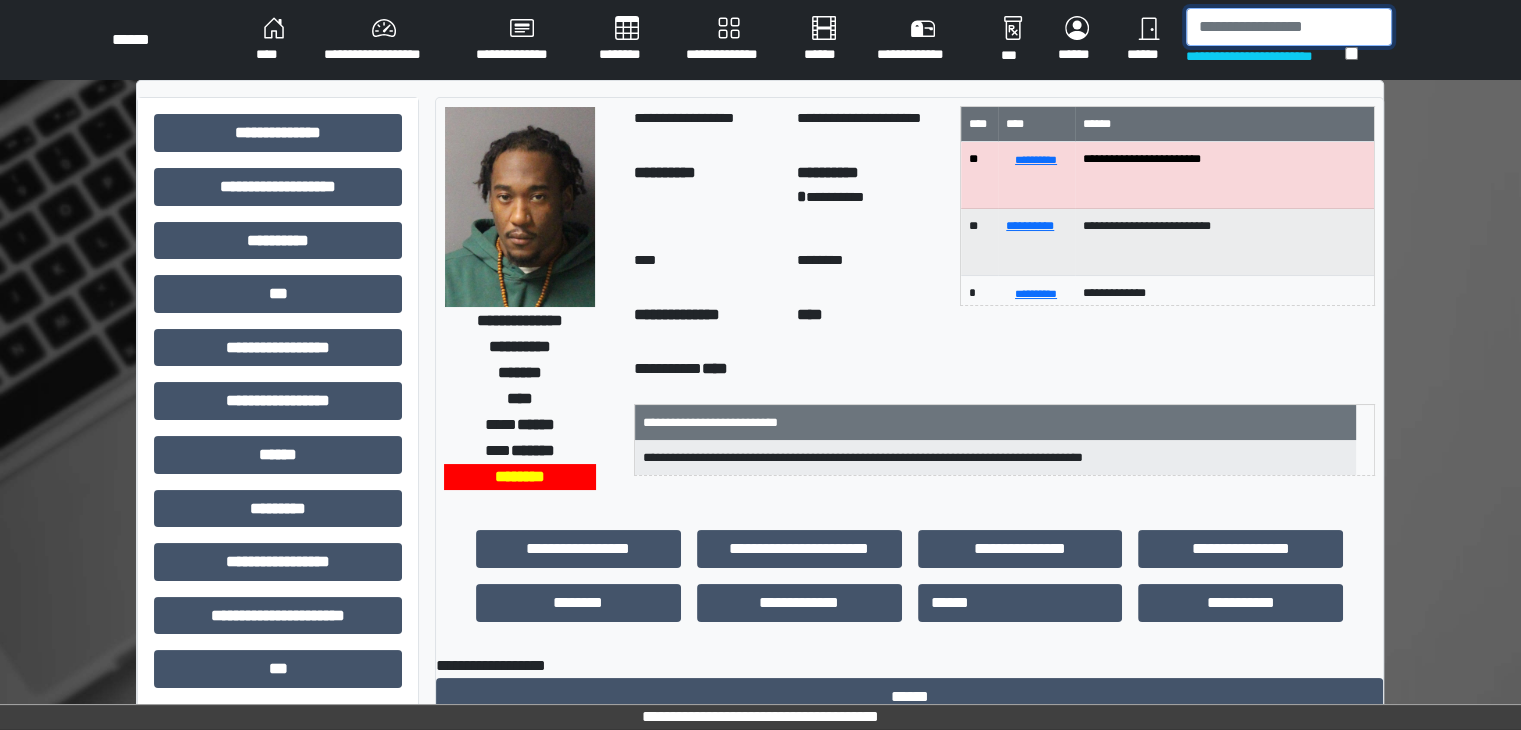 click at bounding box center (1289, 27) 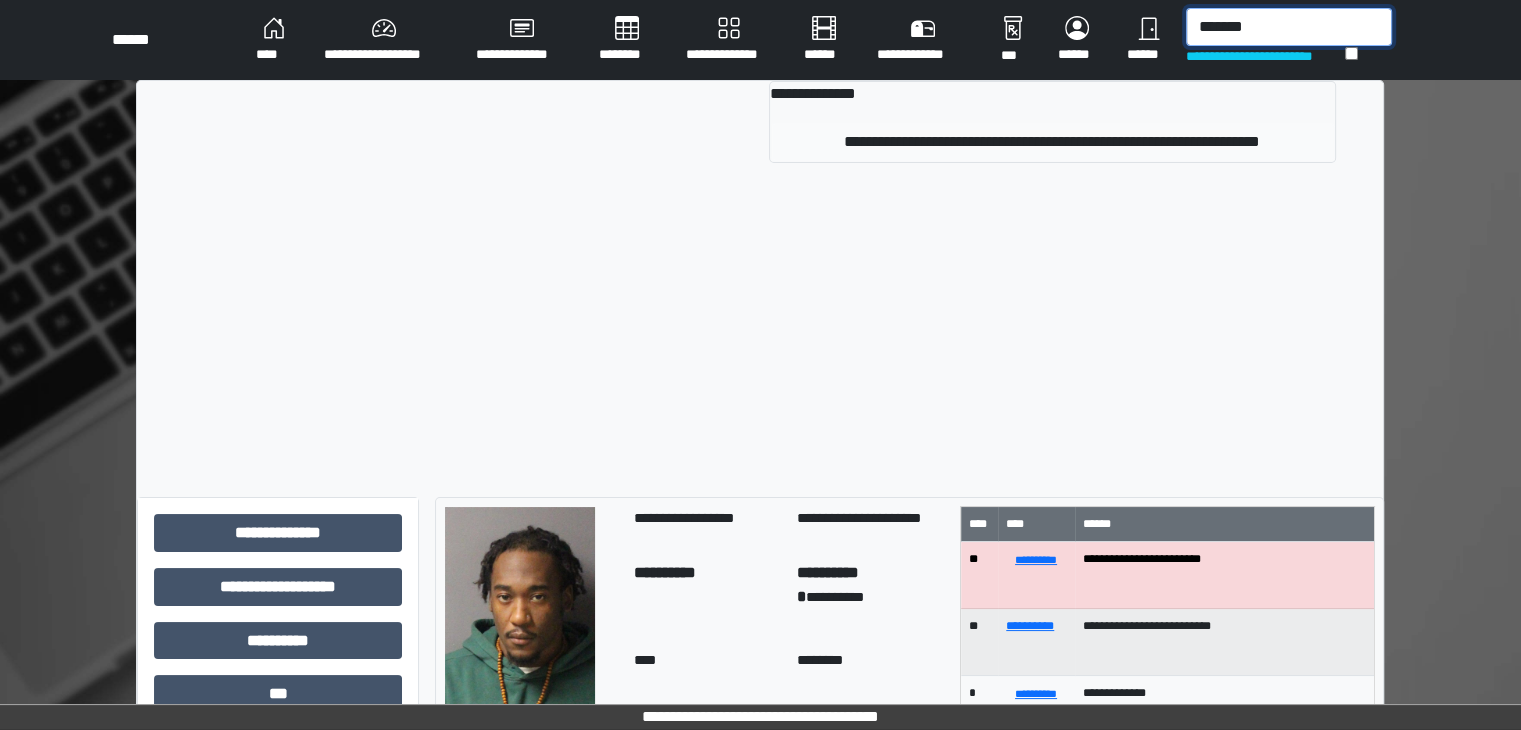 type on "*******" 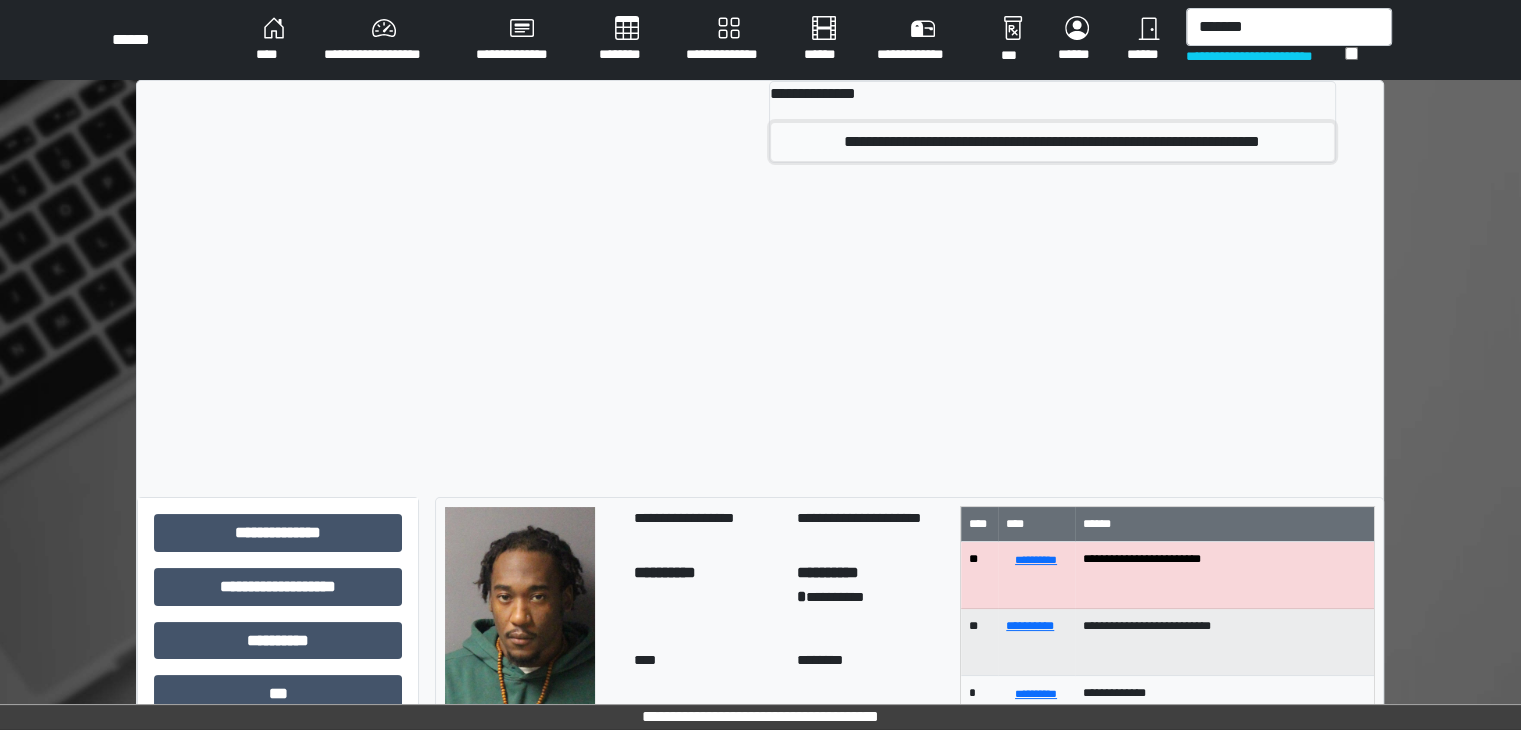 click on "**********" at bounding box center (1052, 142) 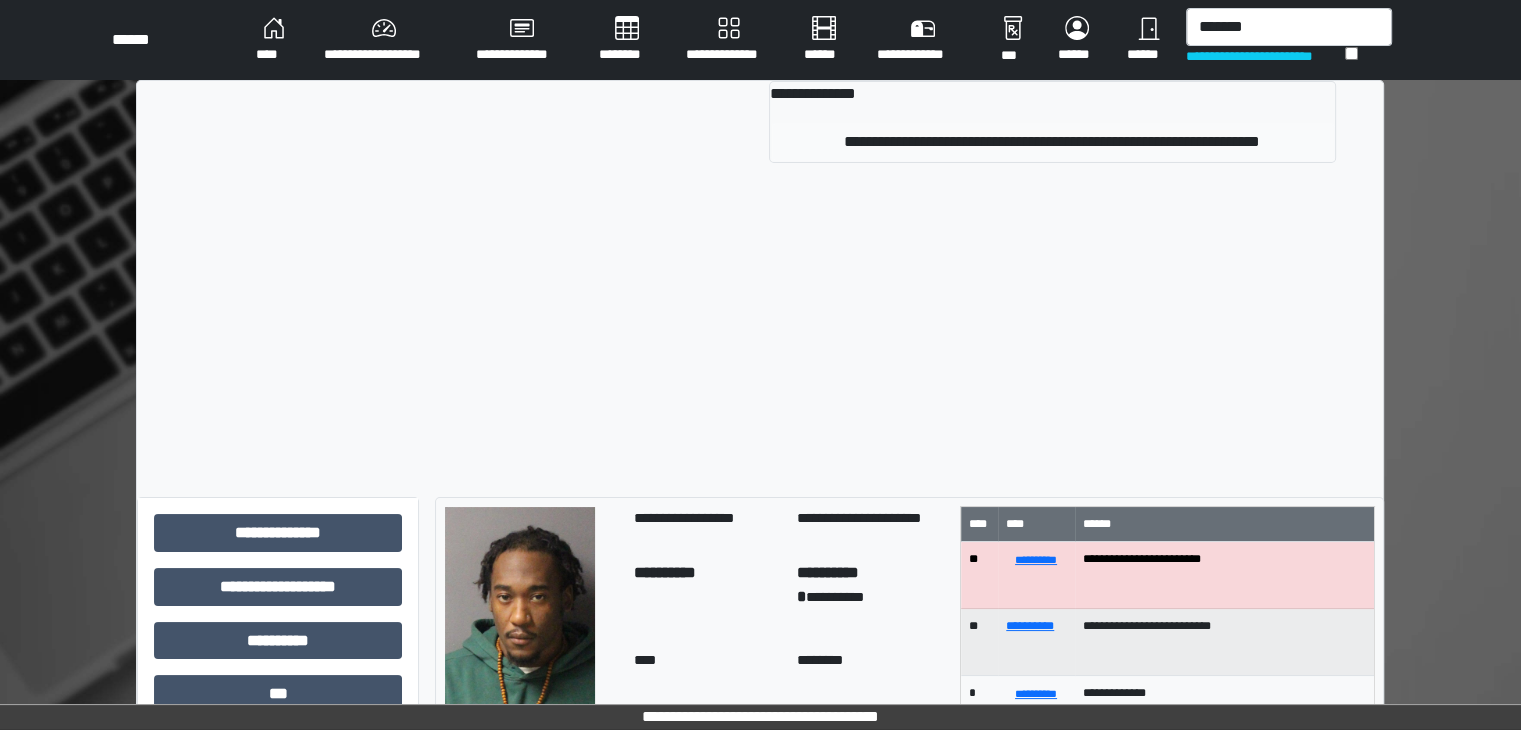 type 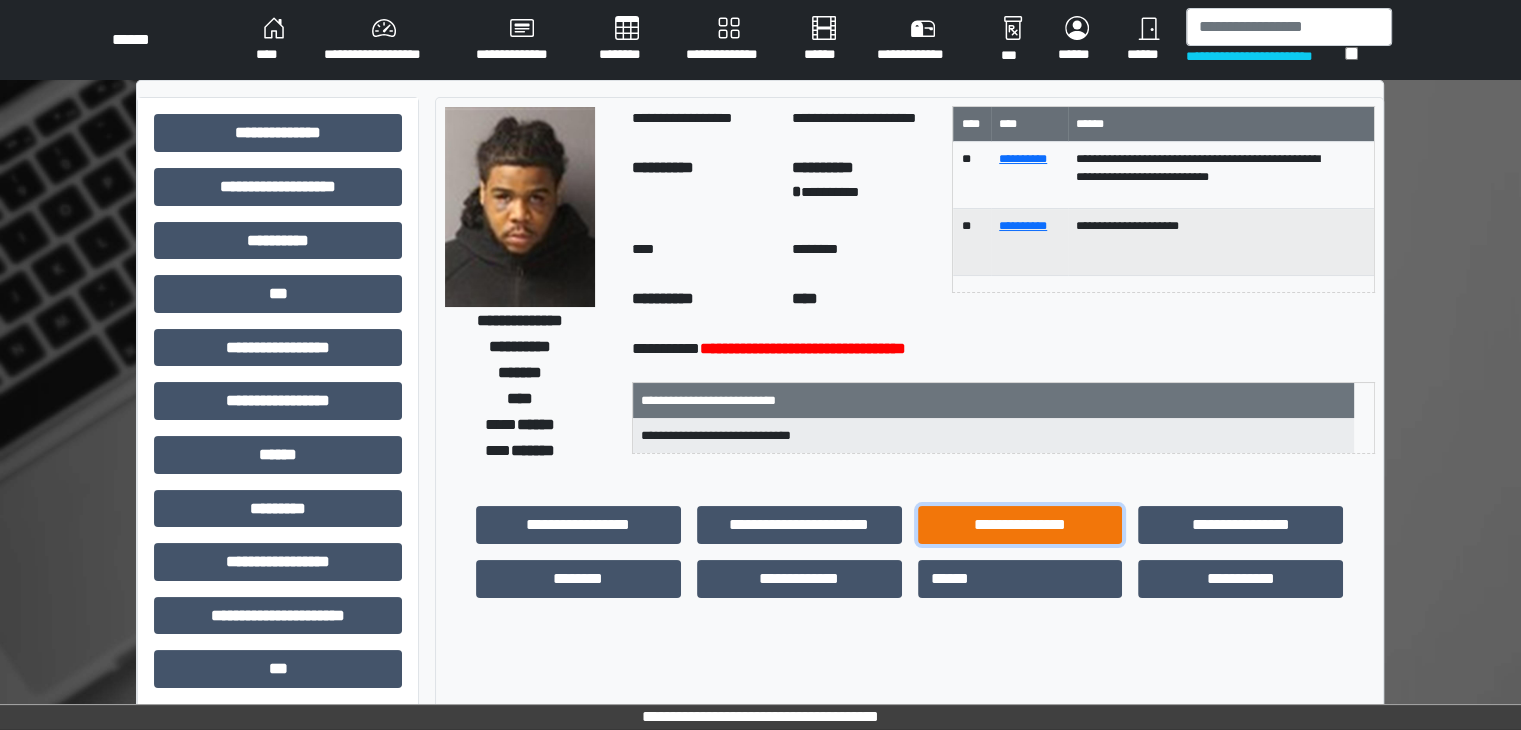 click on "**********" at bounding box center [1020, 525] 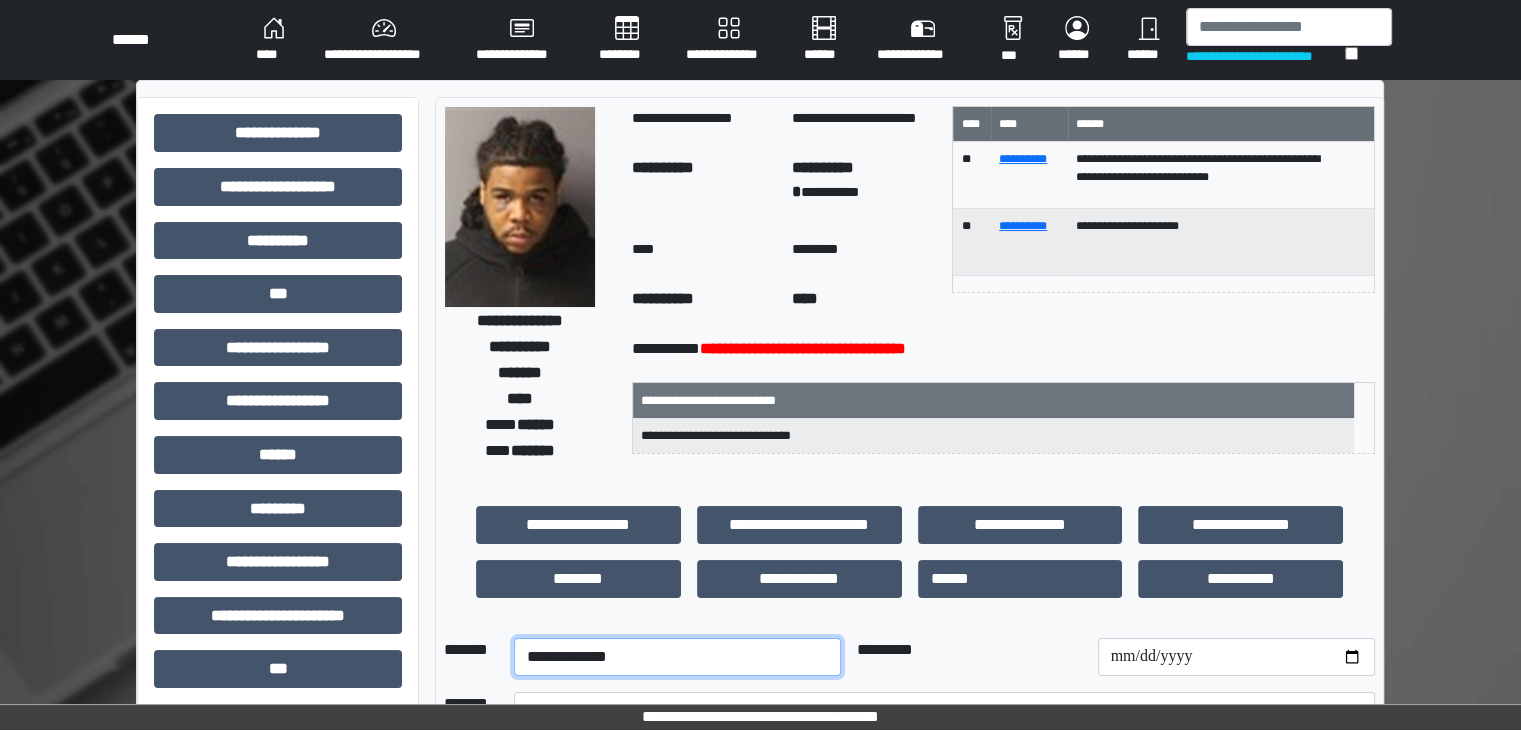 click on "**********" at bounding box center (677, 657) 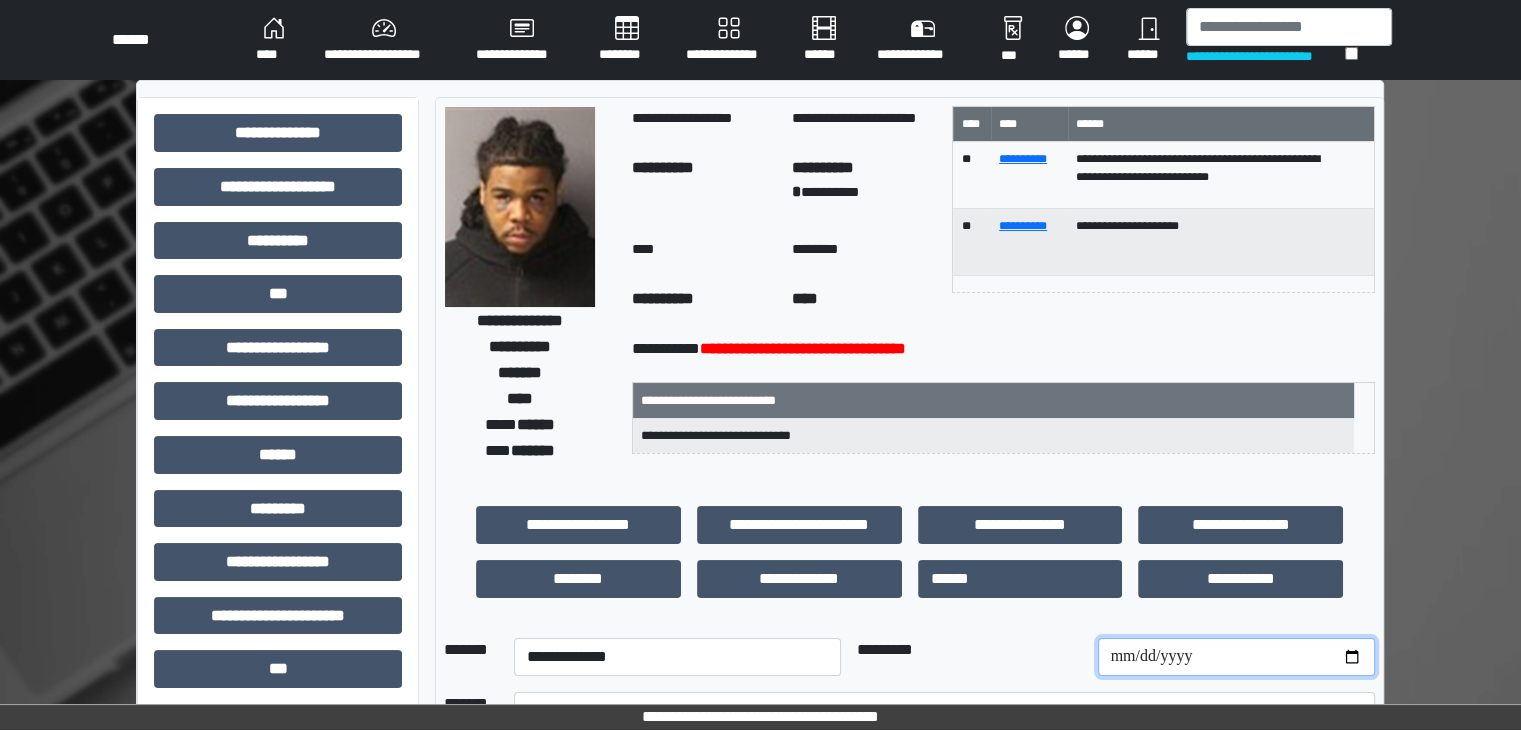 click at bounding box center [1236, 657] 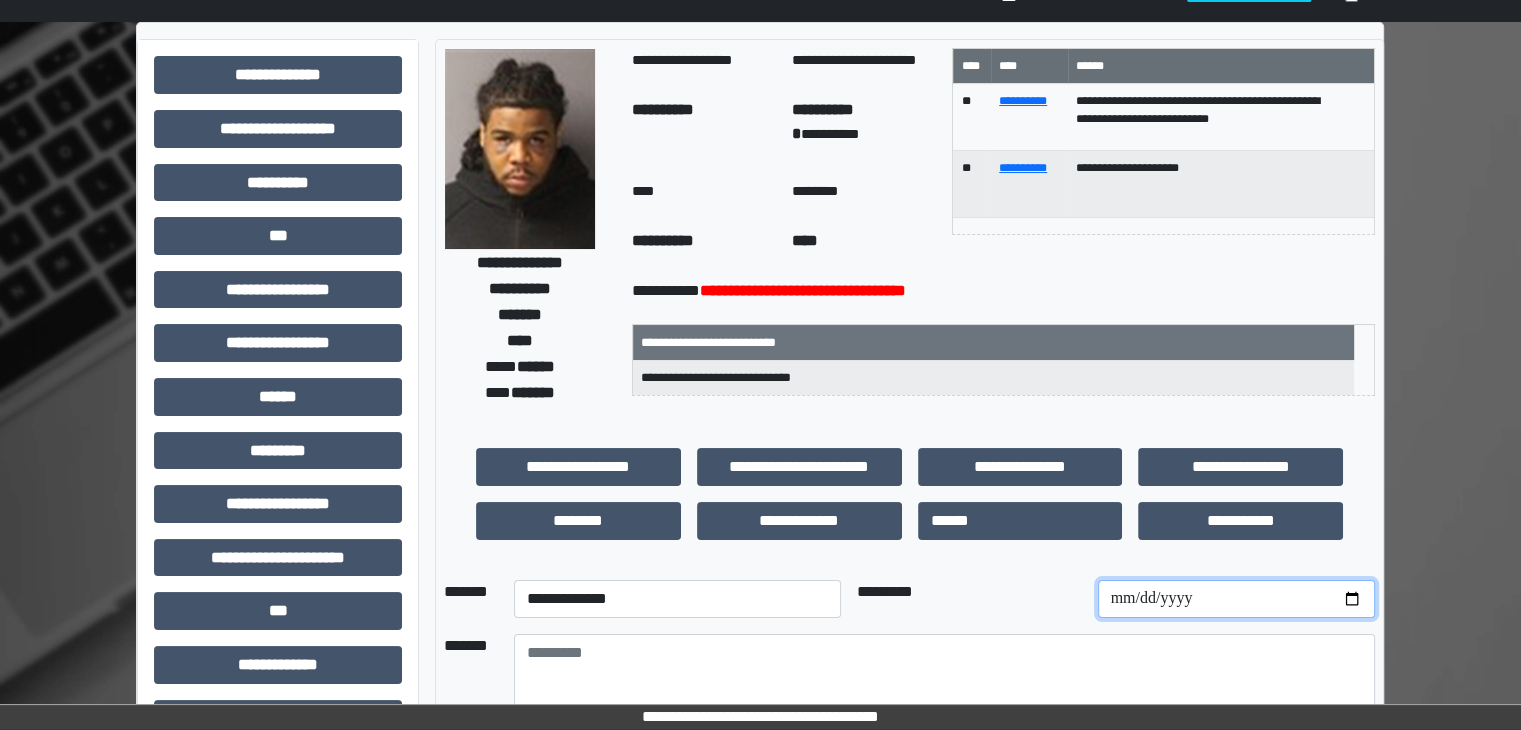 scroll, scrollTop: 400, scrollLeft: 0, axis: vertical 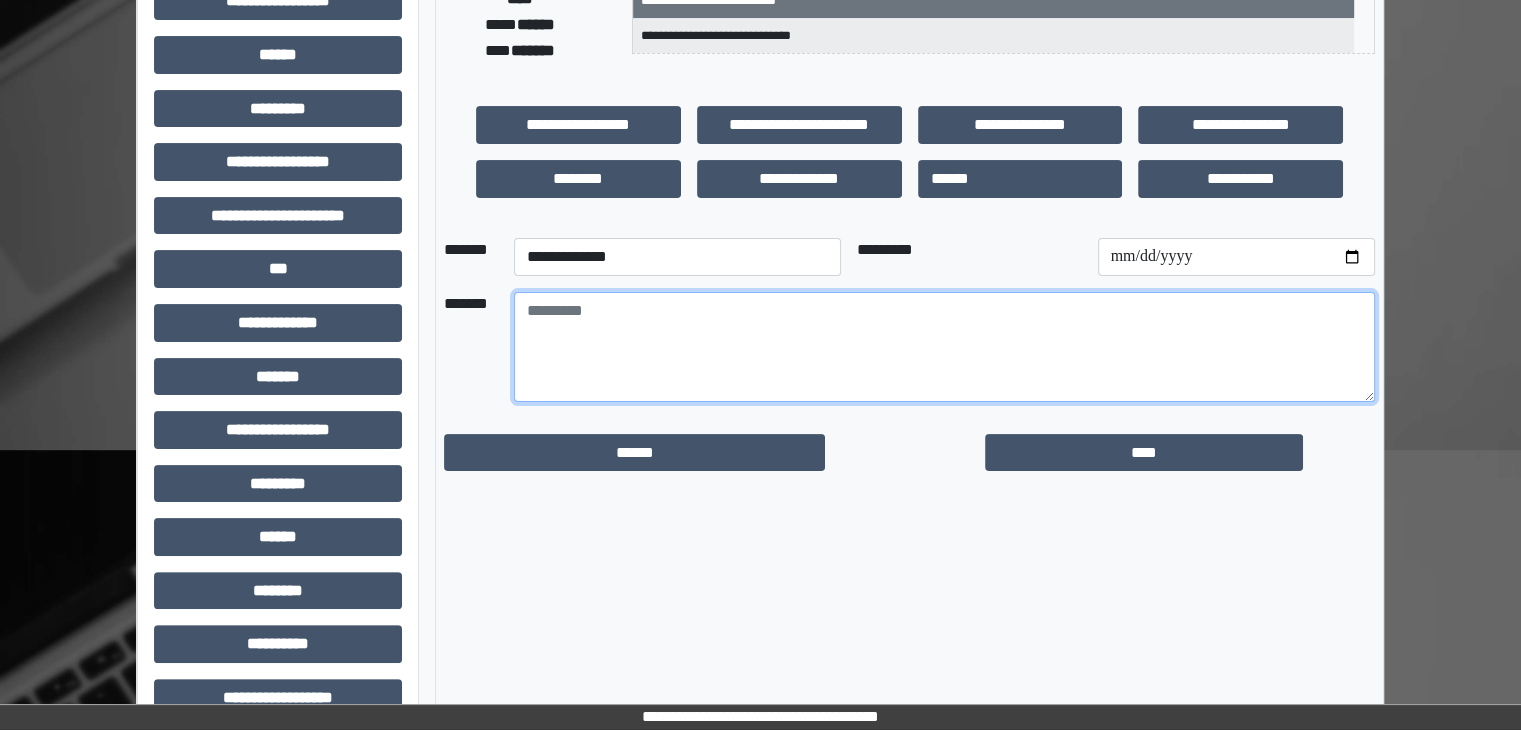 click at bounding box center (944, 347) 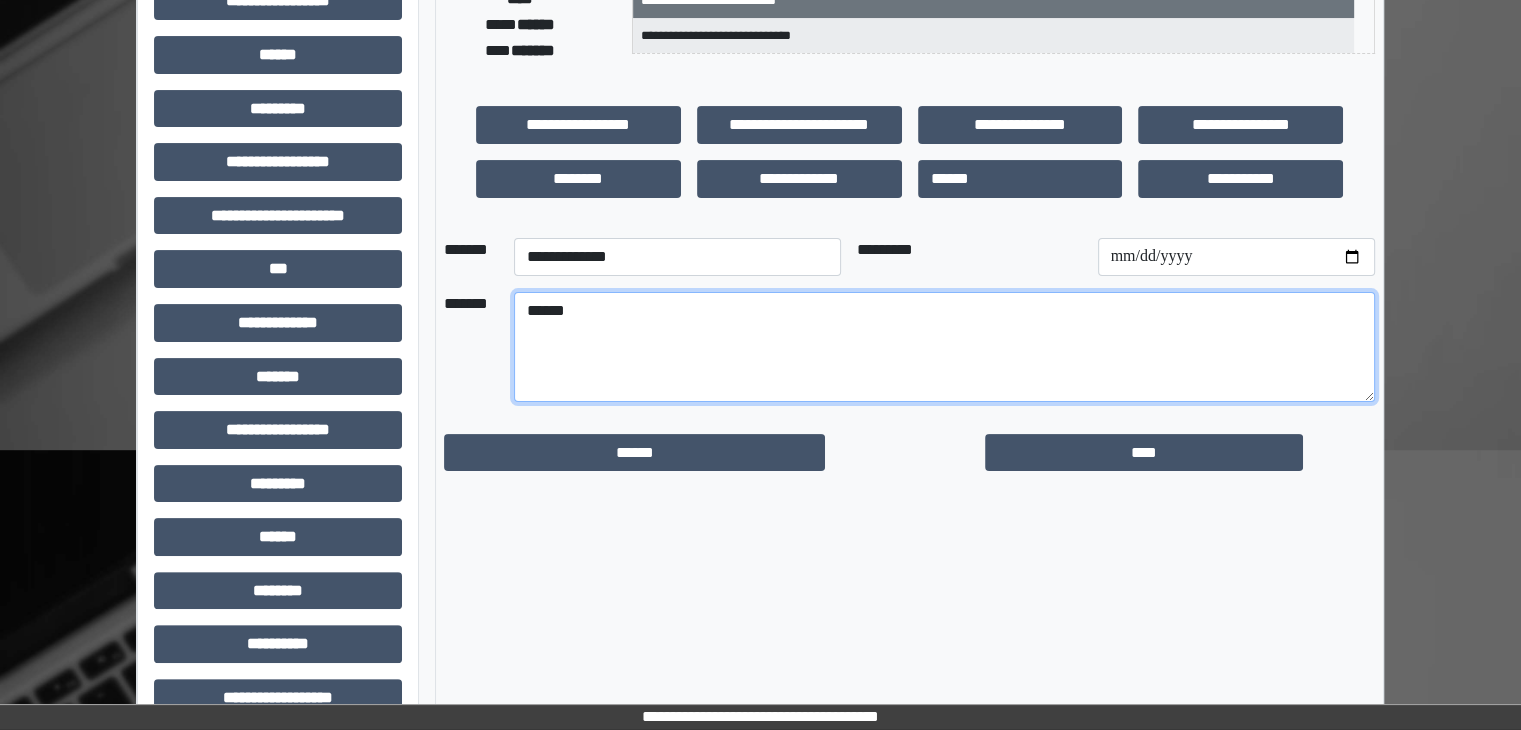 click on "*****" at bounding box center (944, 347) 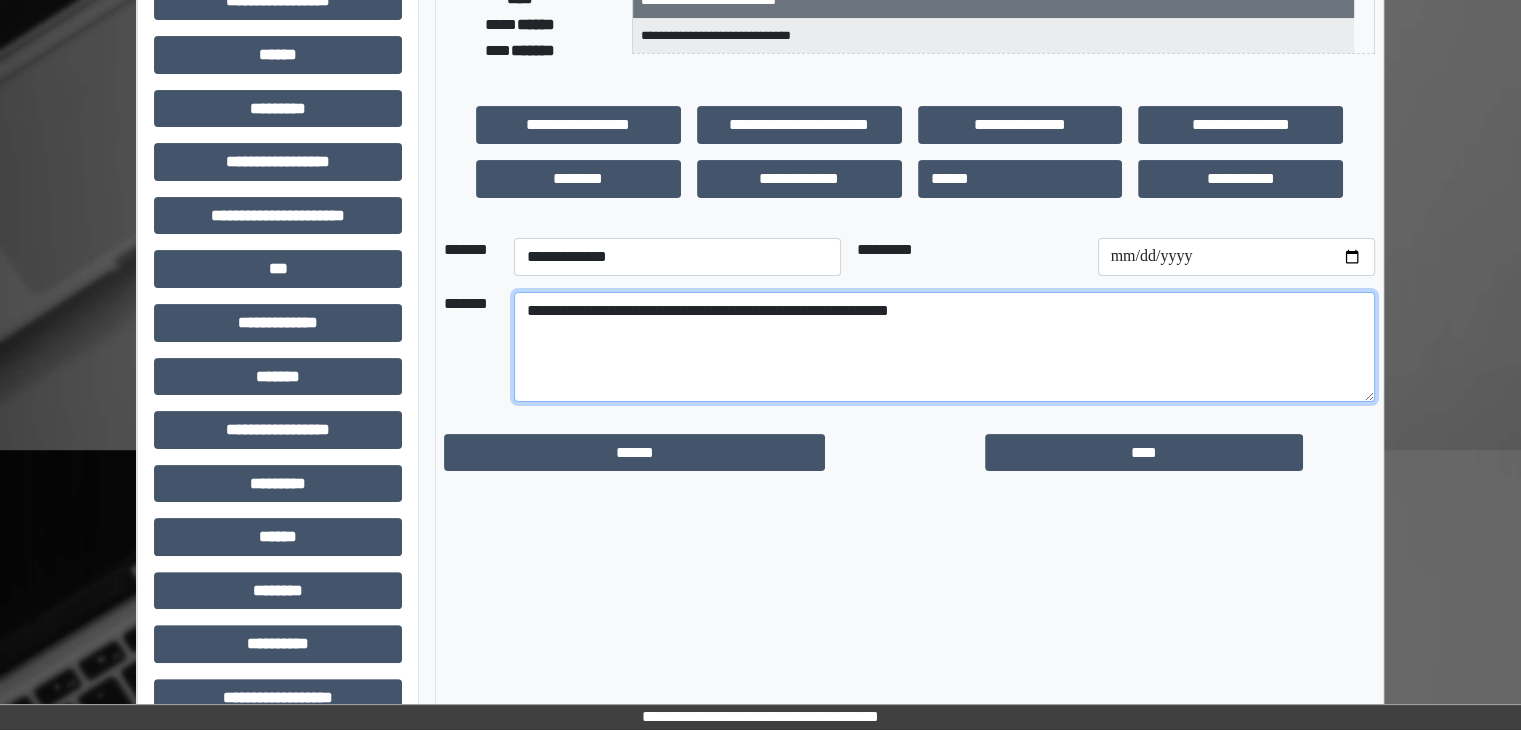 click on "**********" at bounding box center [944, 347] 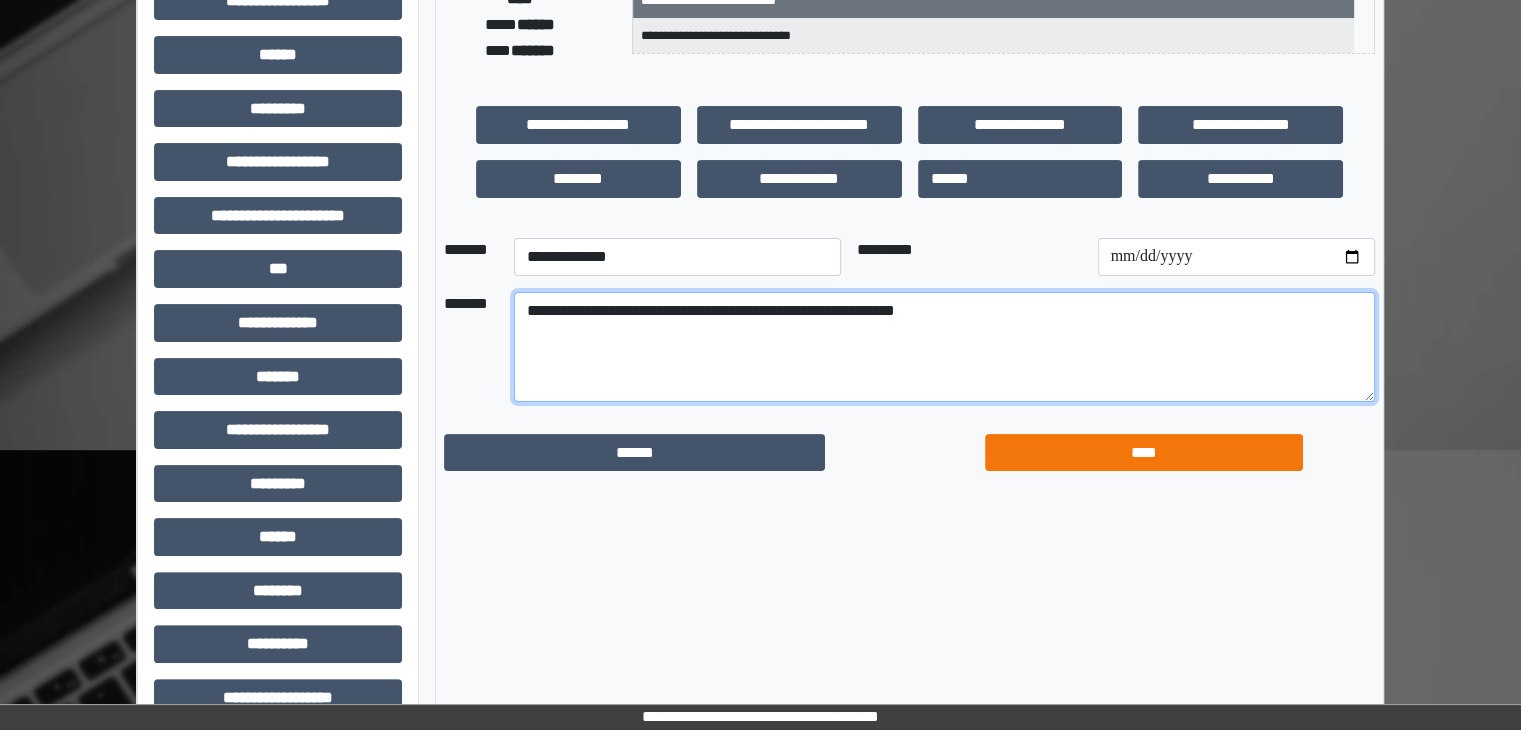 type on "**********" 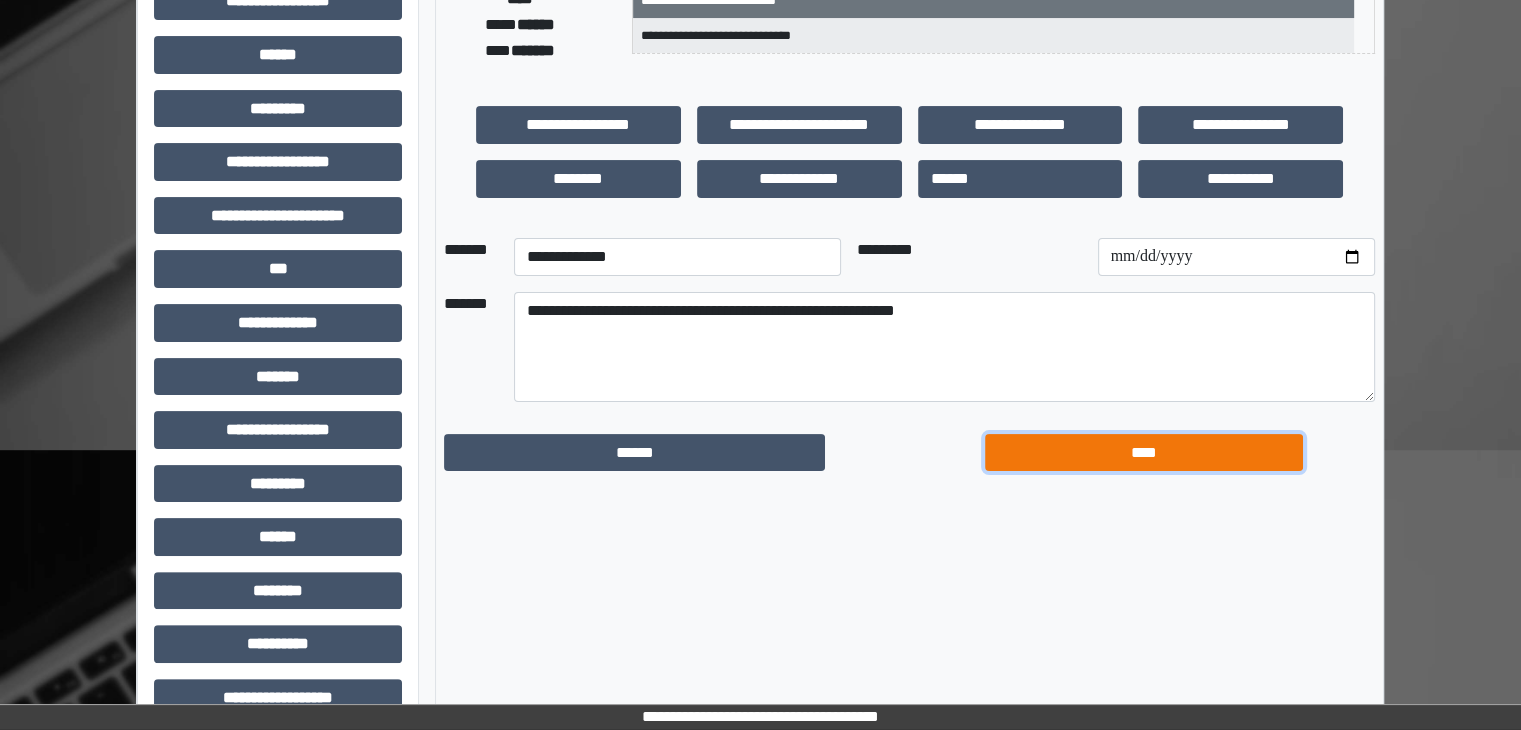 click on "****" at bounding box center (1144, 453) 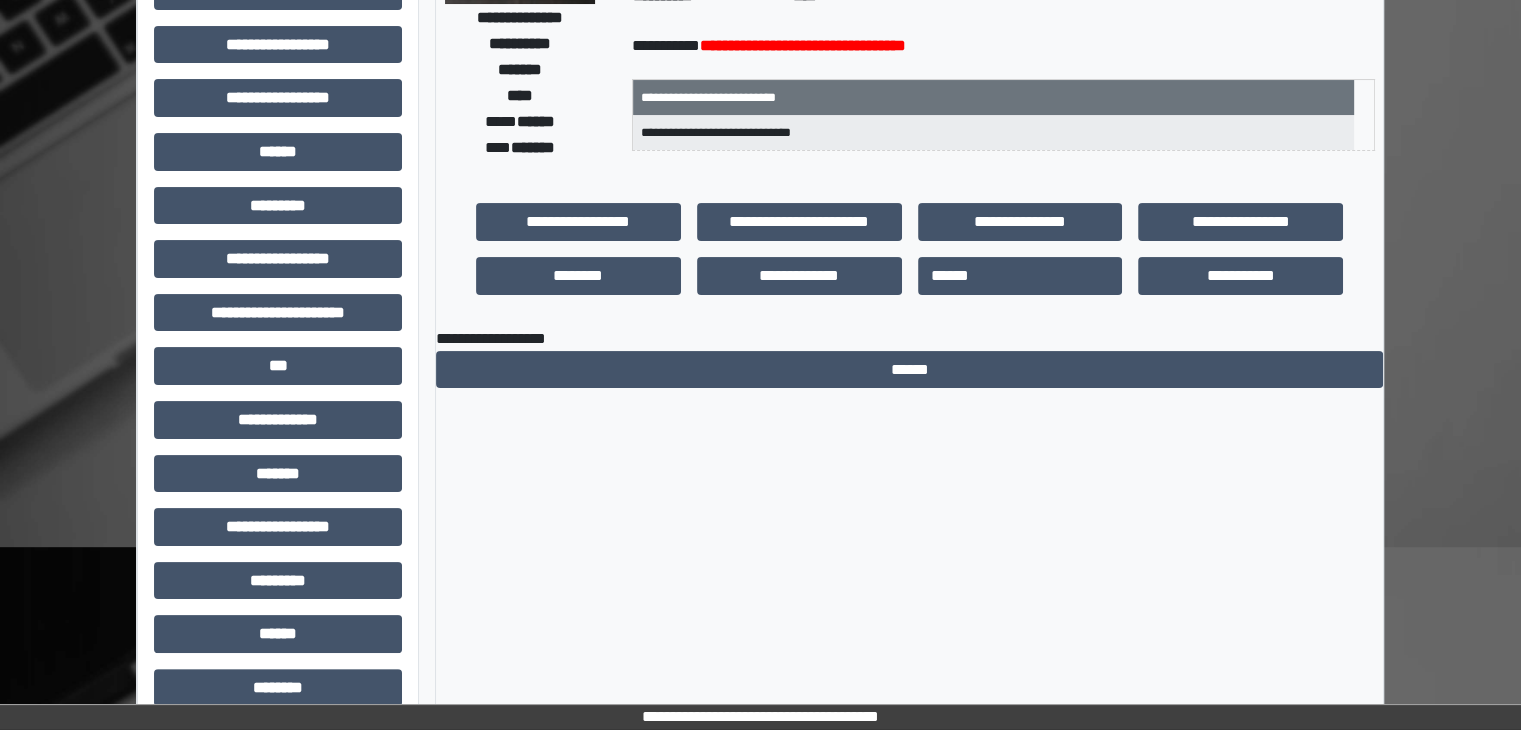 scroll, scrollTop: 0, scrollLeft: 0, axis: both 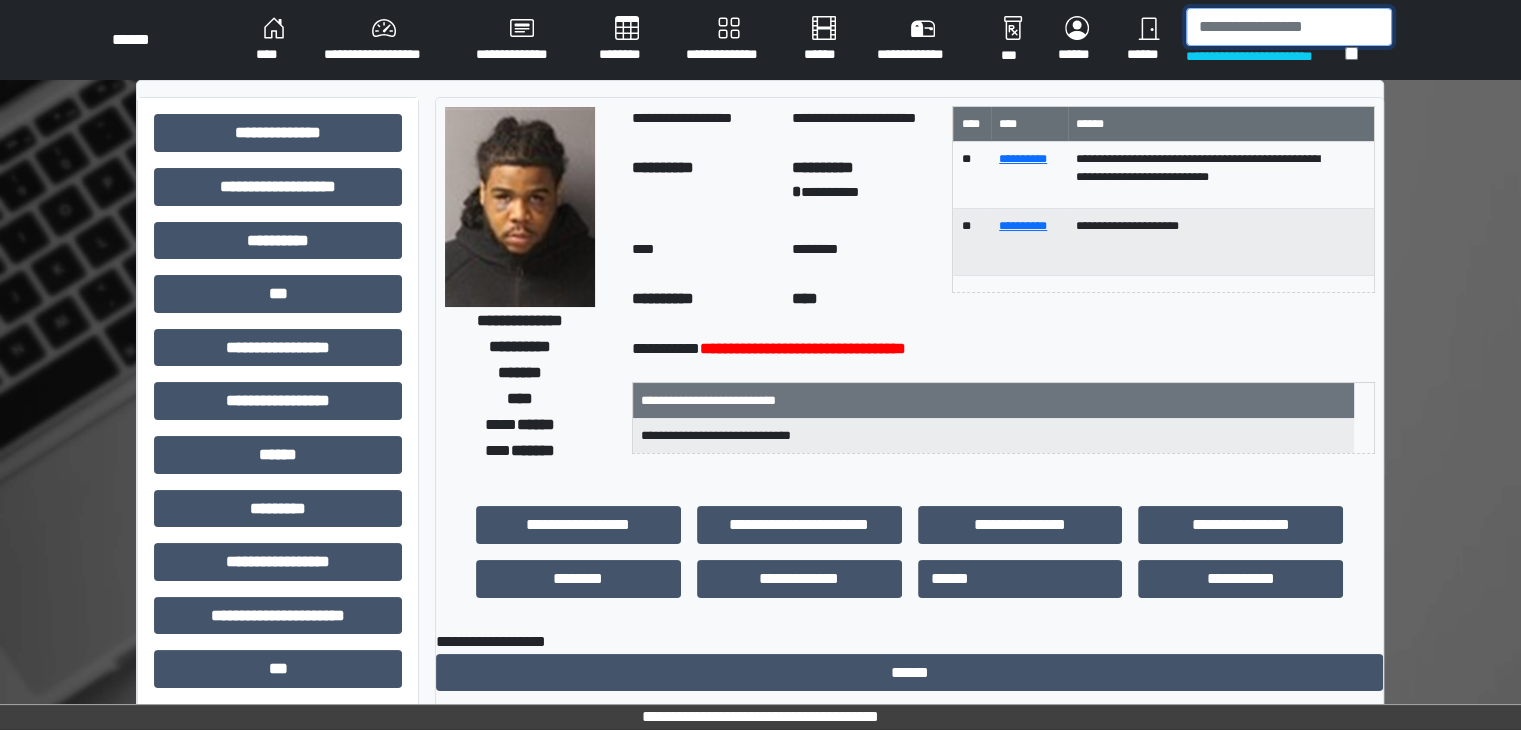 click at bounding box center (1289, 27) 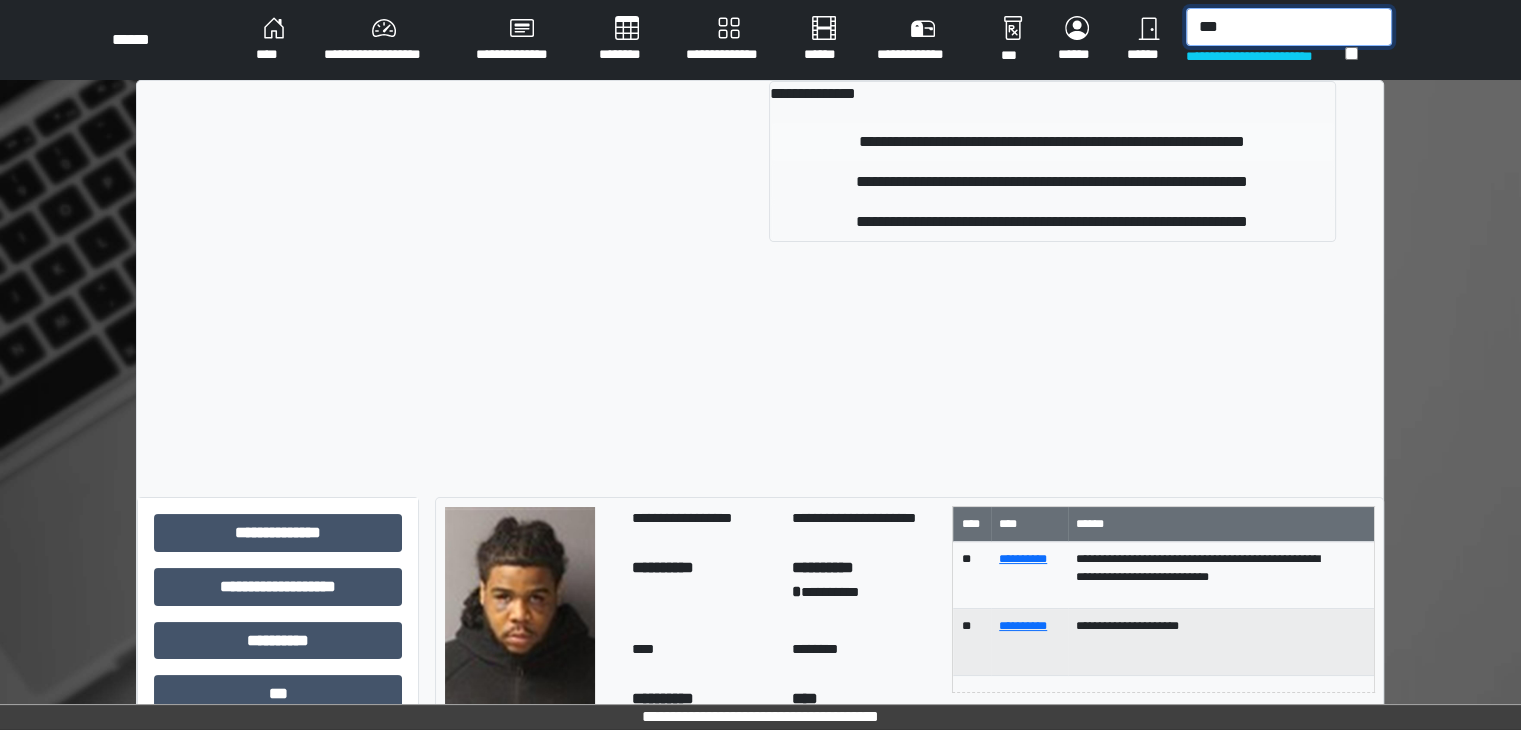 type on "***" 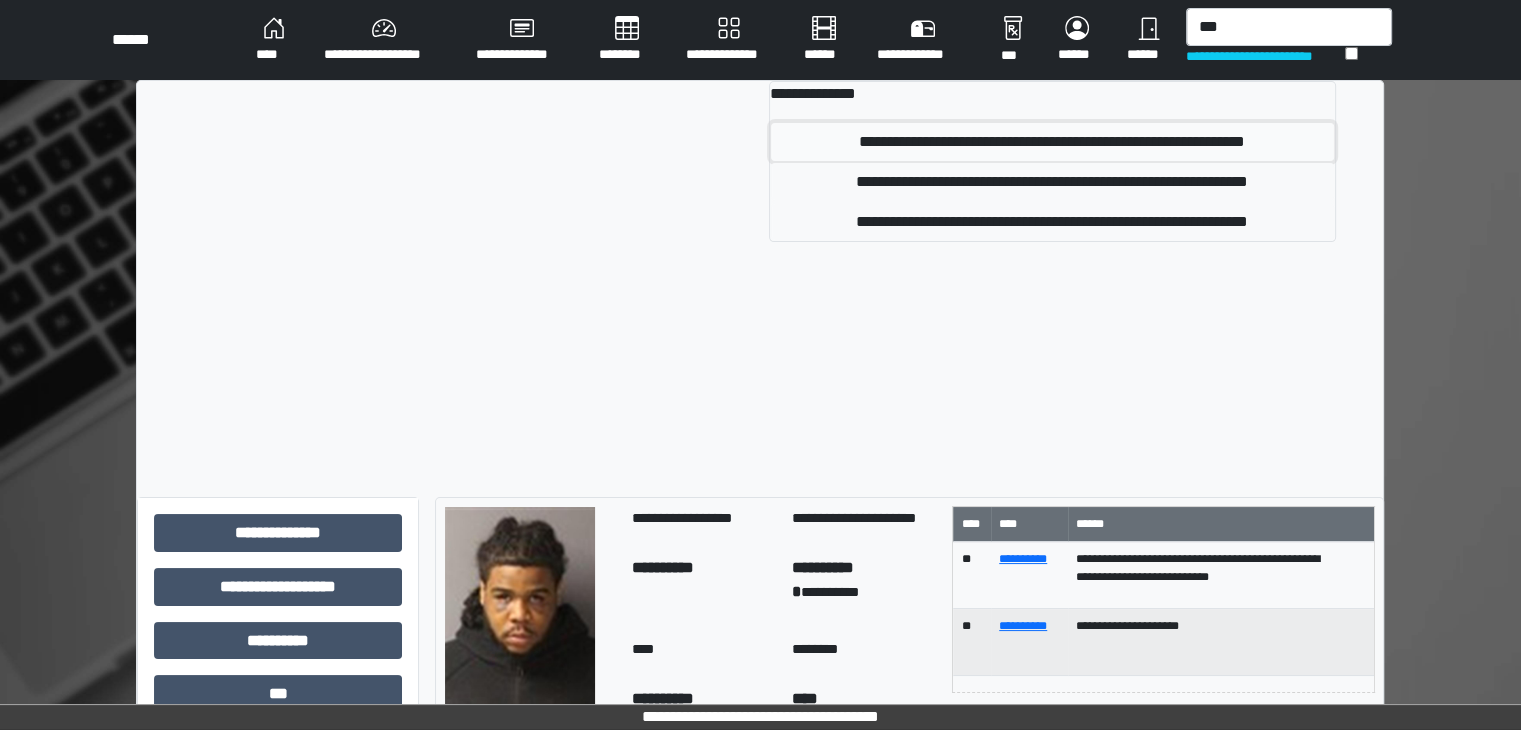 click on "**********" at bounding box center [1052, 142] 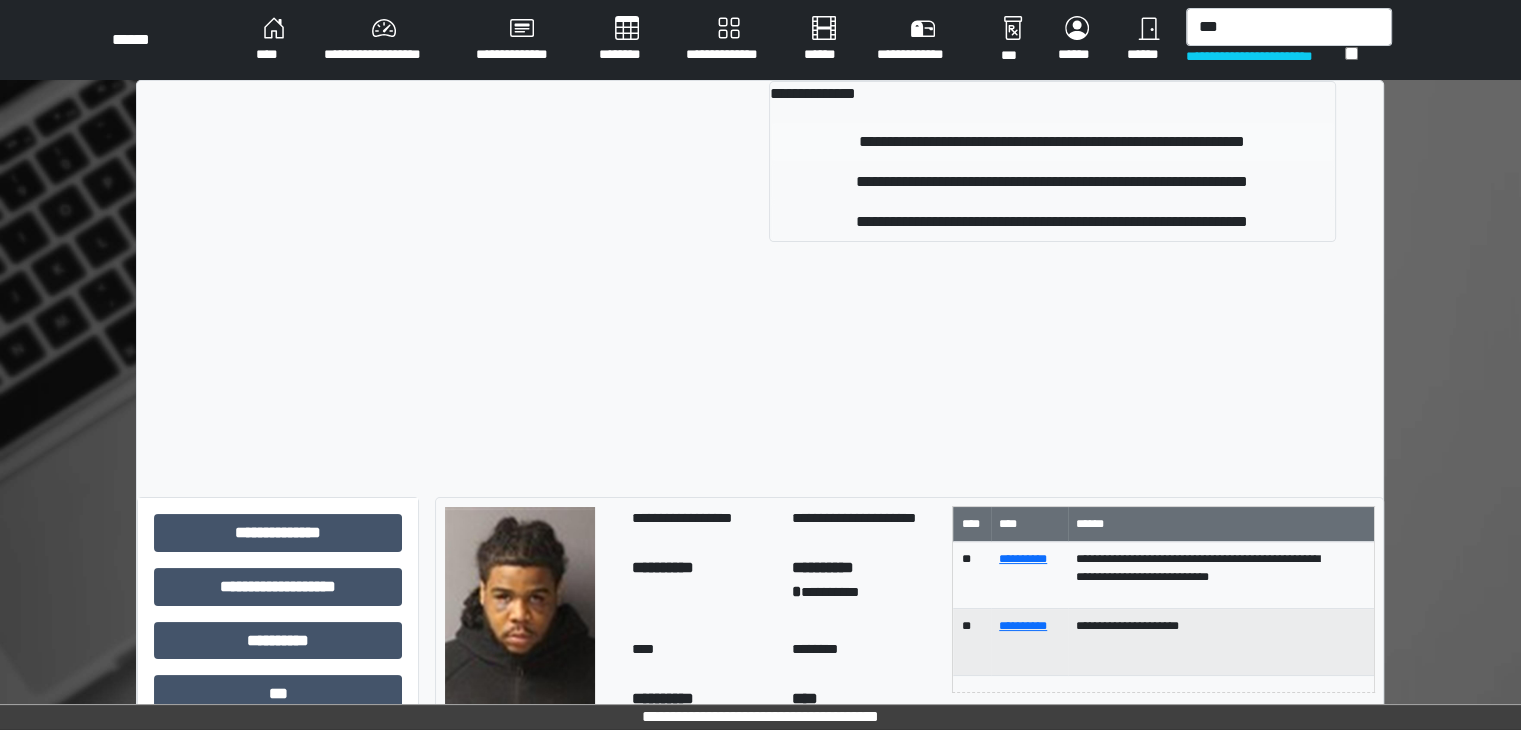 type 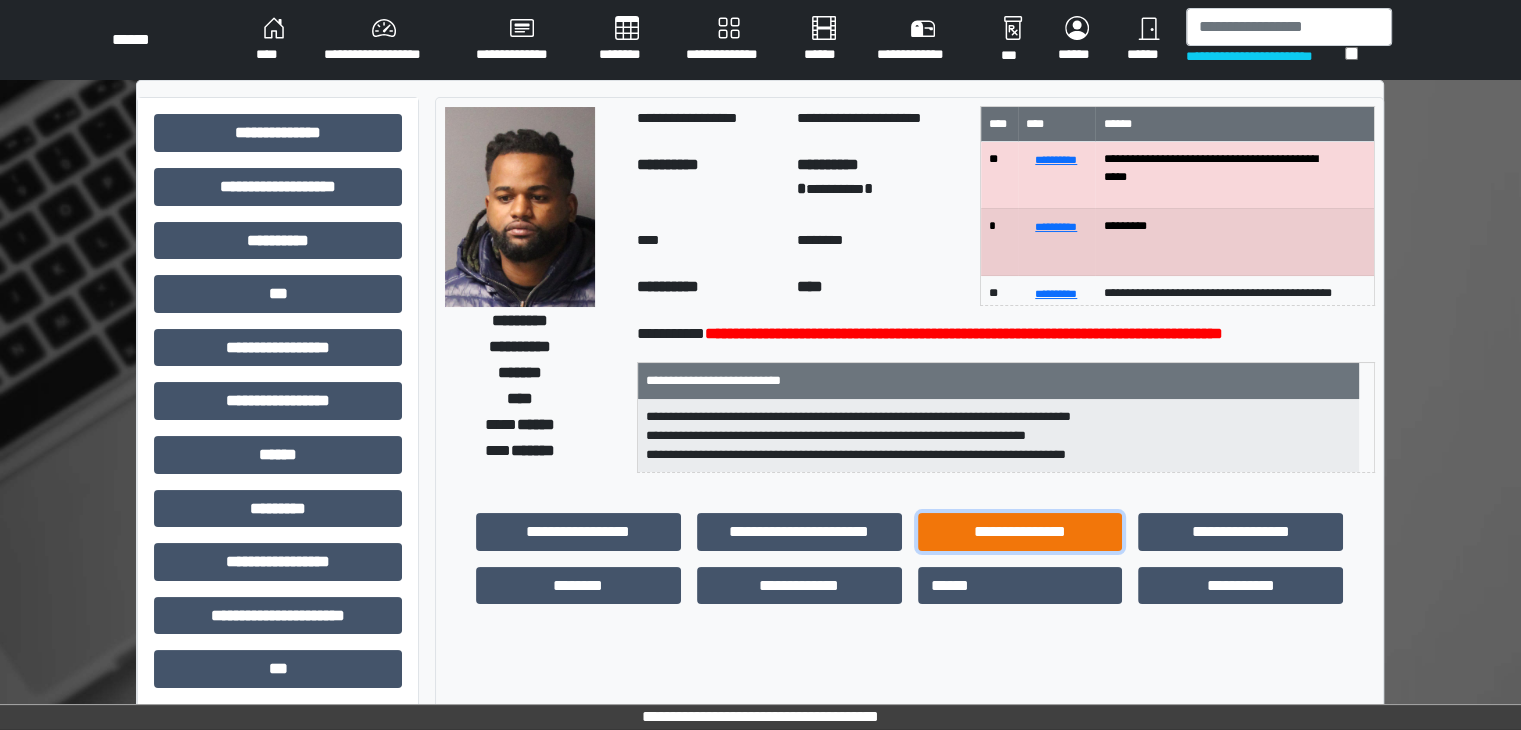 click on "**********" at bounding box center [1020, 532] 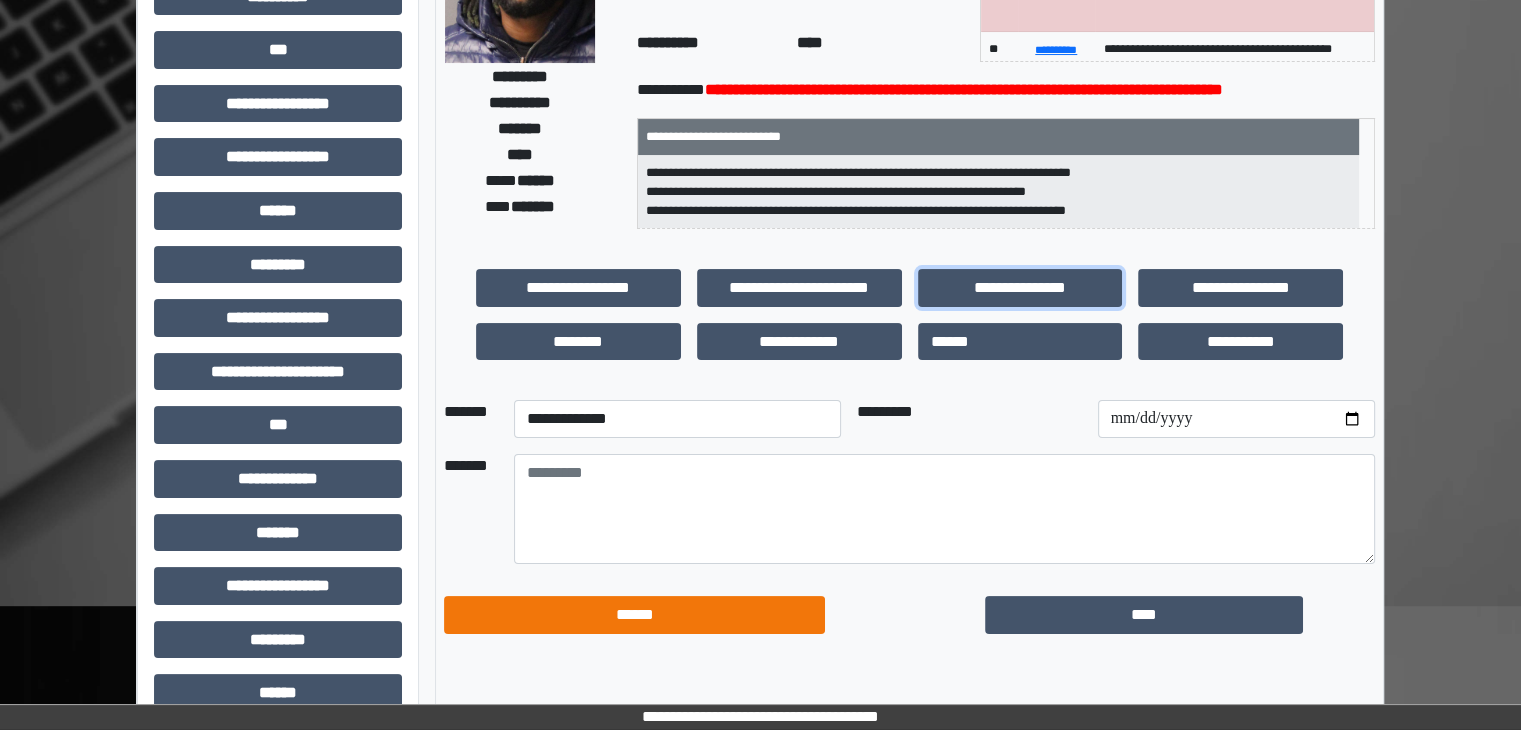 scroll, scrollTop: 300, scrollLeft: 0, axis: vertical 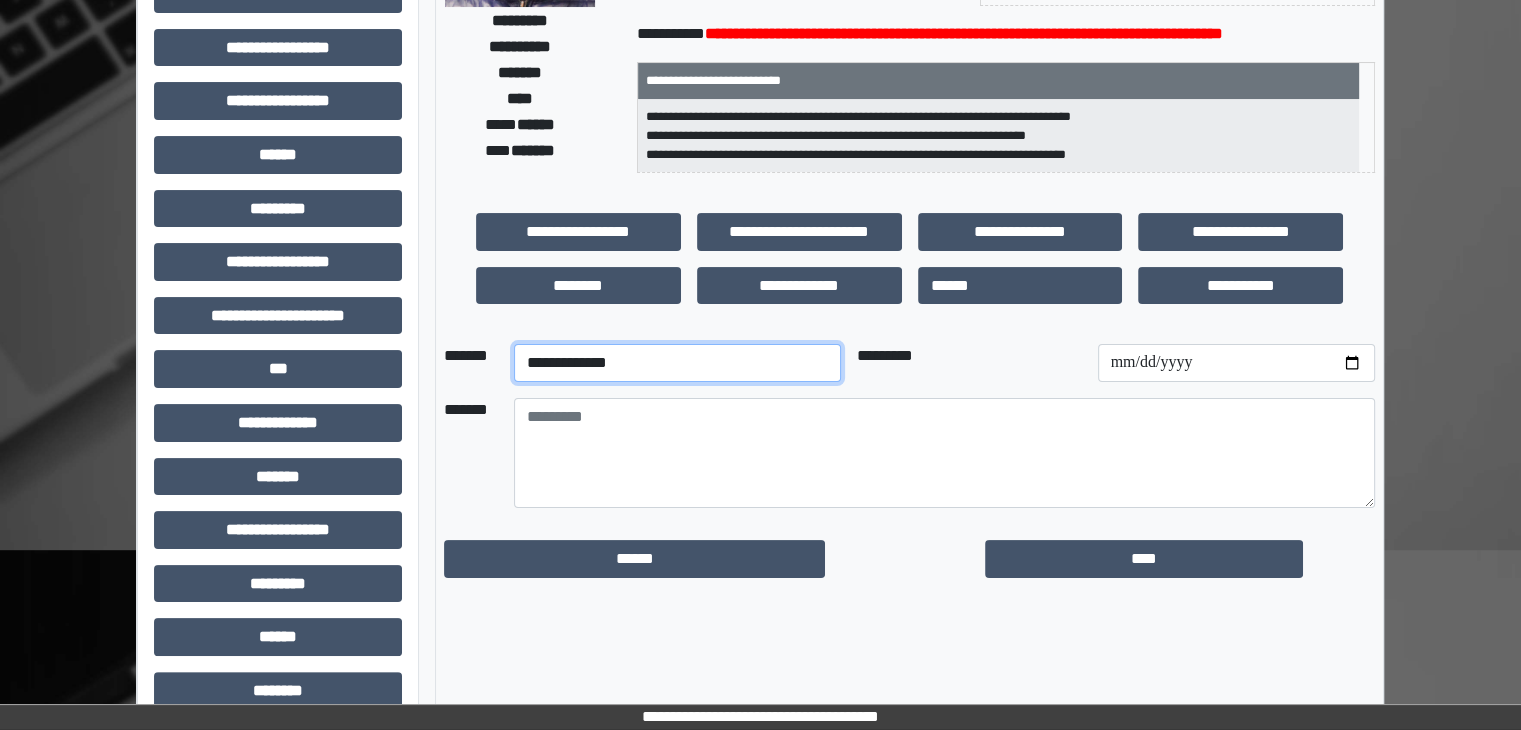 click on "**********" at bounding box center [677, 363] 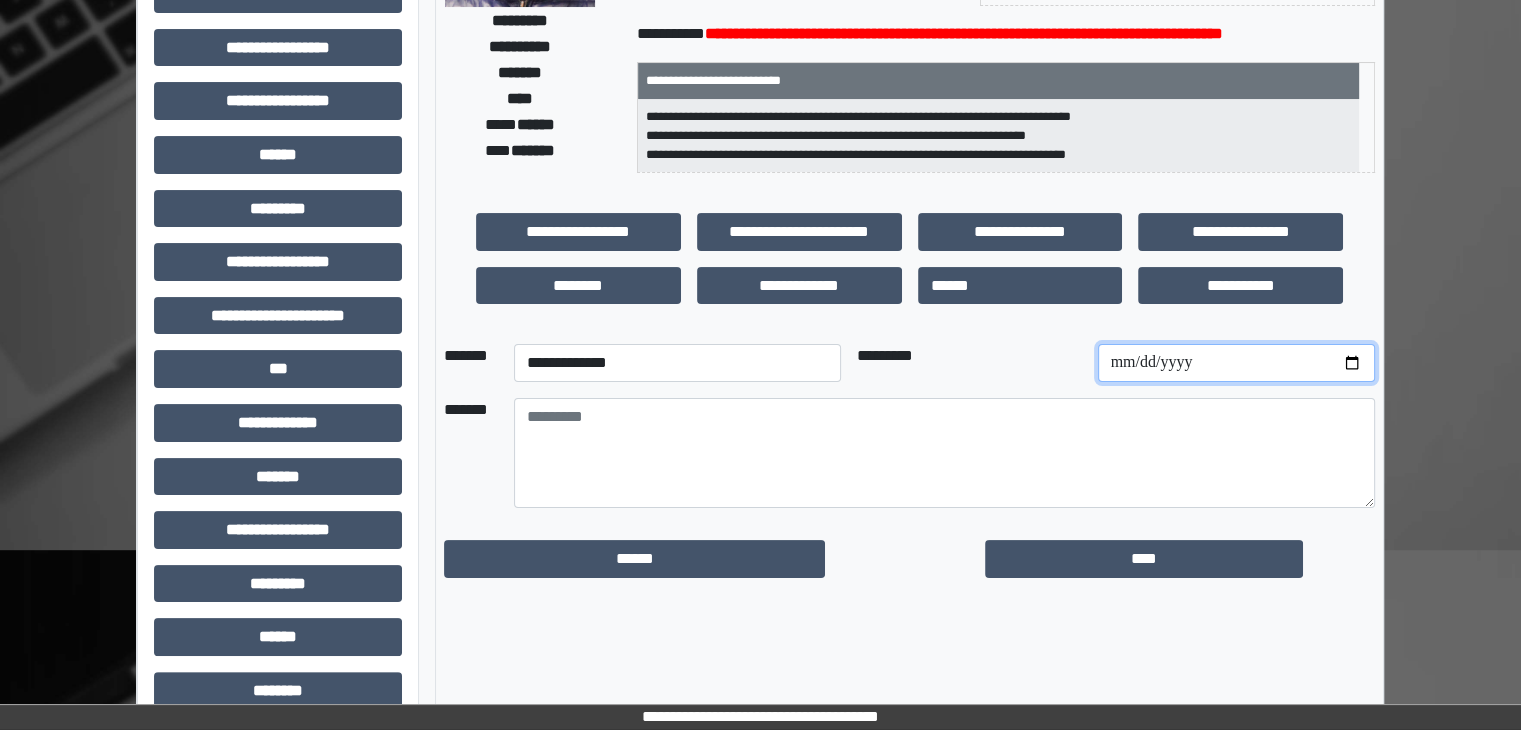 click at bounding box center (1236, 363) 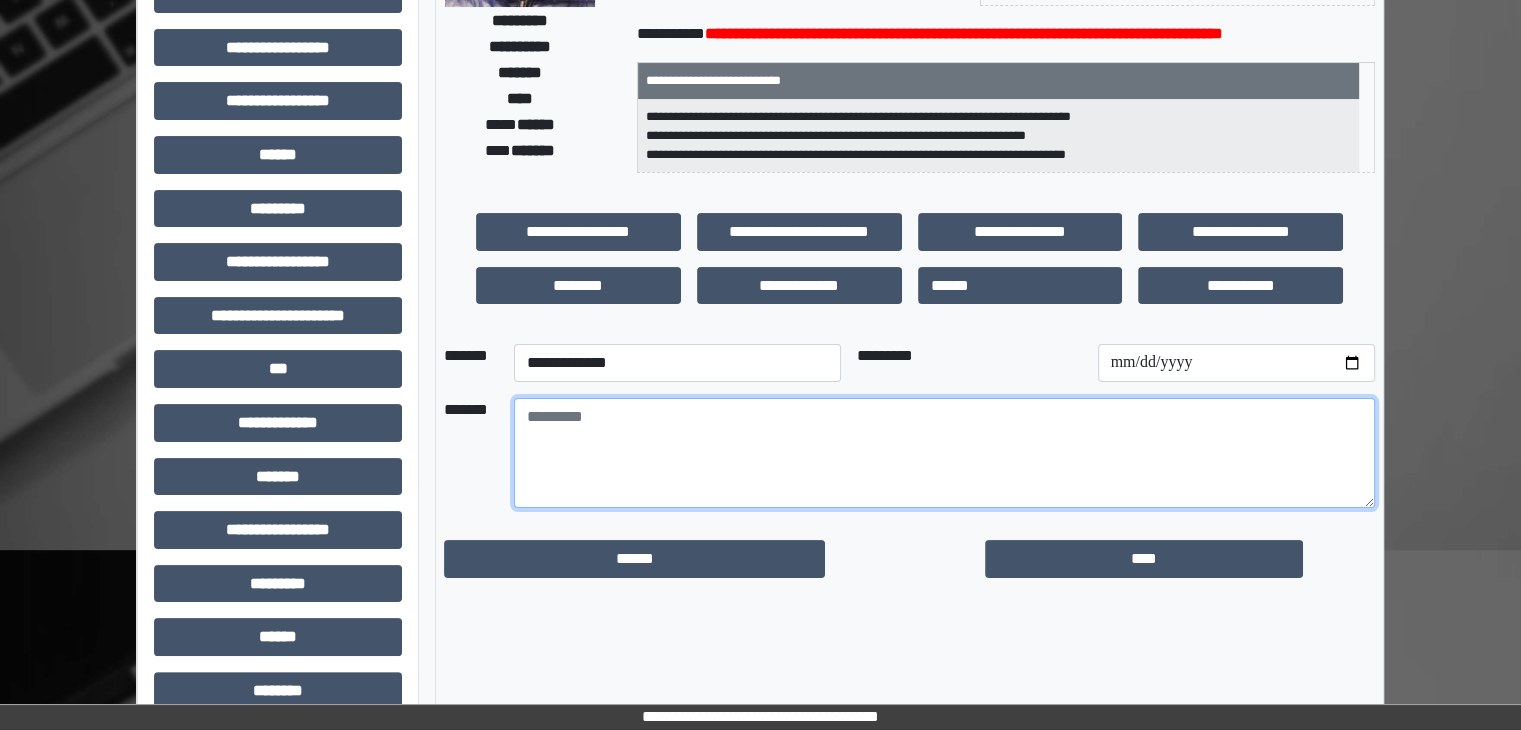 click at bounding box center (944, 453) 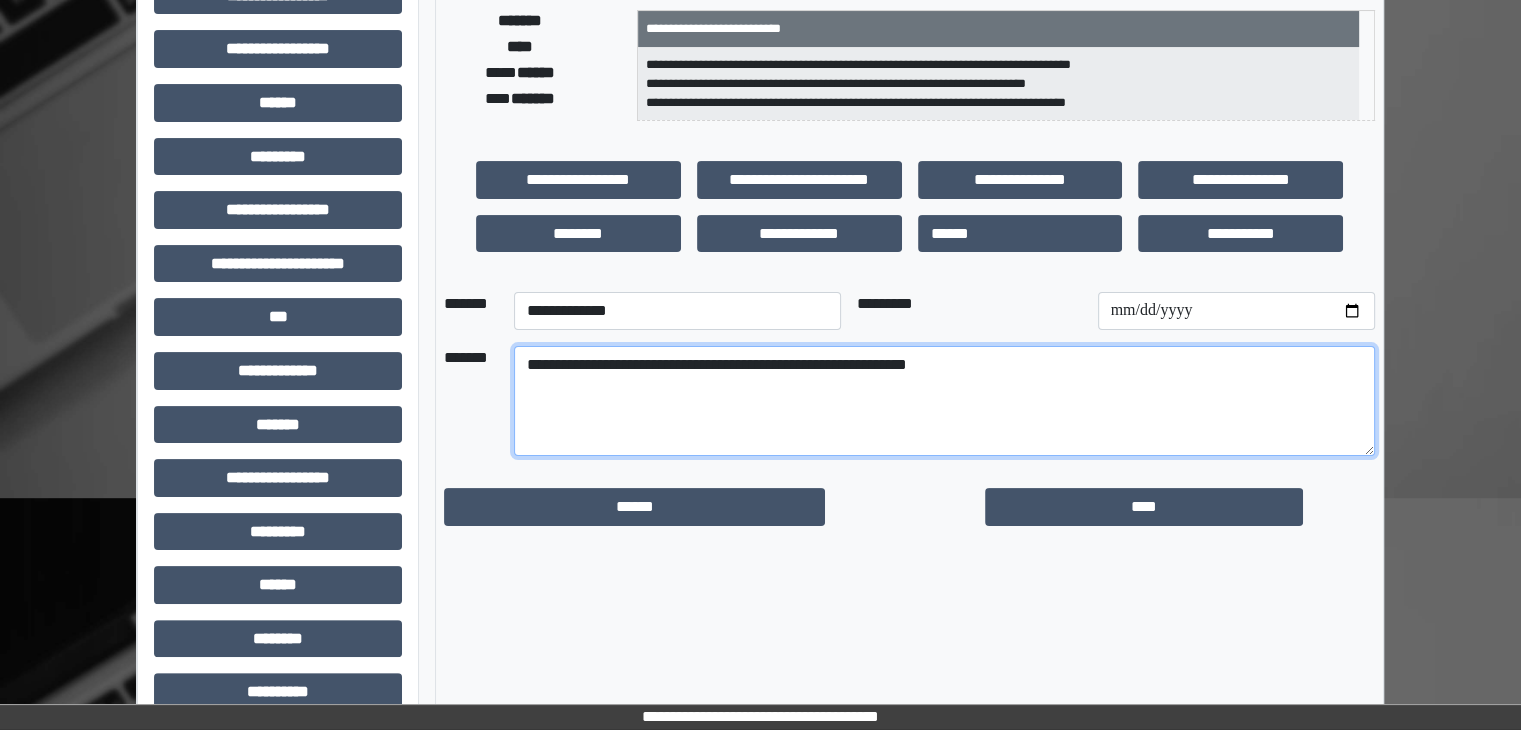 scroll, scrollTop: 400, scrollLeft: 0, axis: vertical 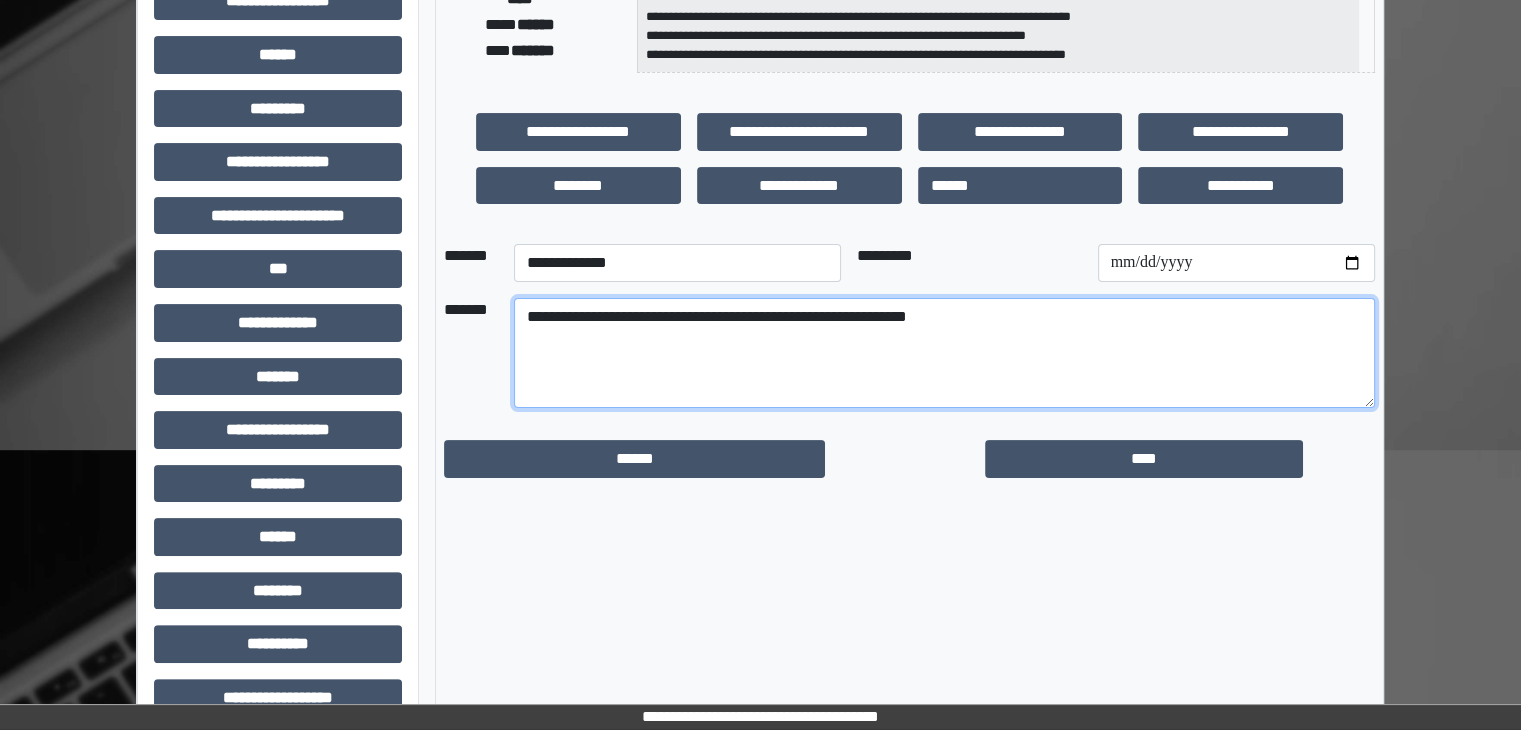 drag, startPoint x: 522, startPoint y: 337, endPoint x: 1110, endPoint y: 409, distance: 592.3918 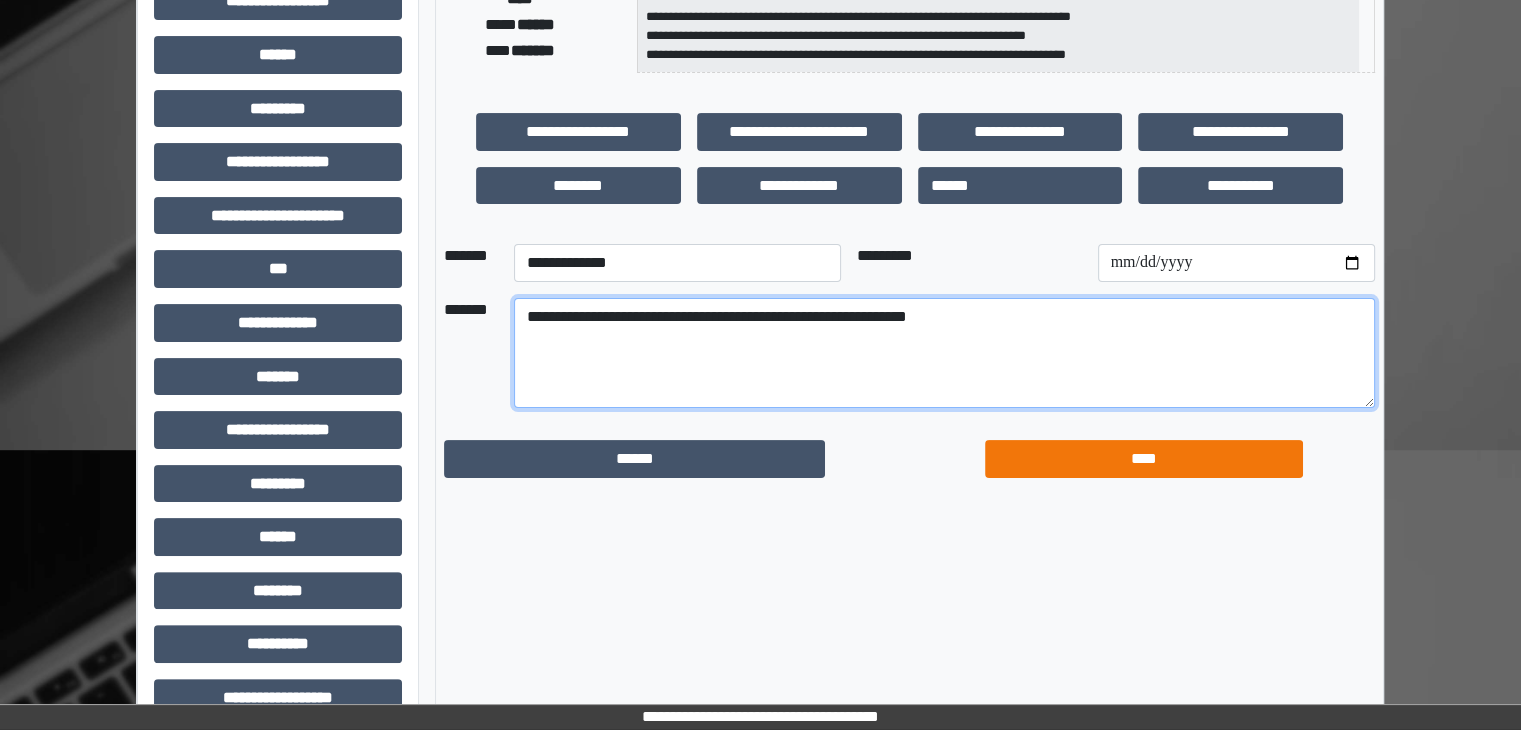 type on "**********" 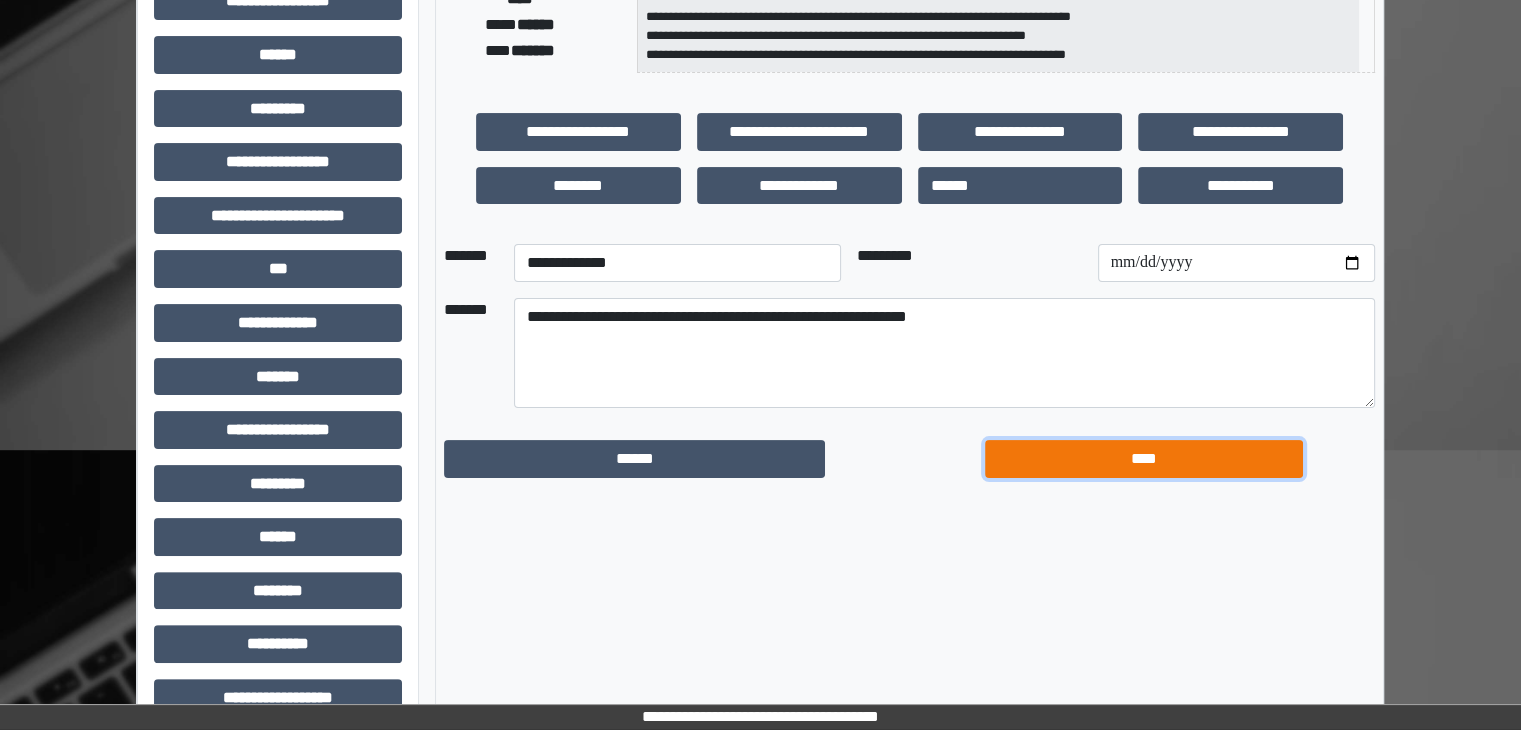 click on "****" at bounding box center (1144, 459) 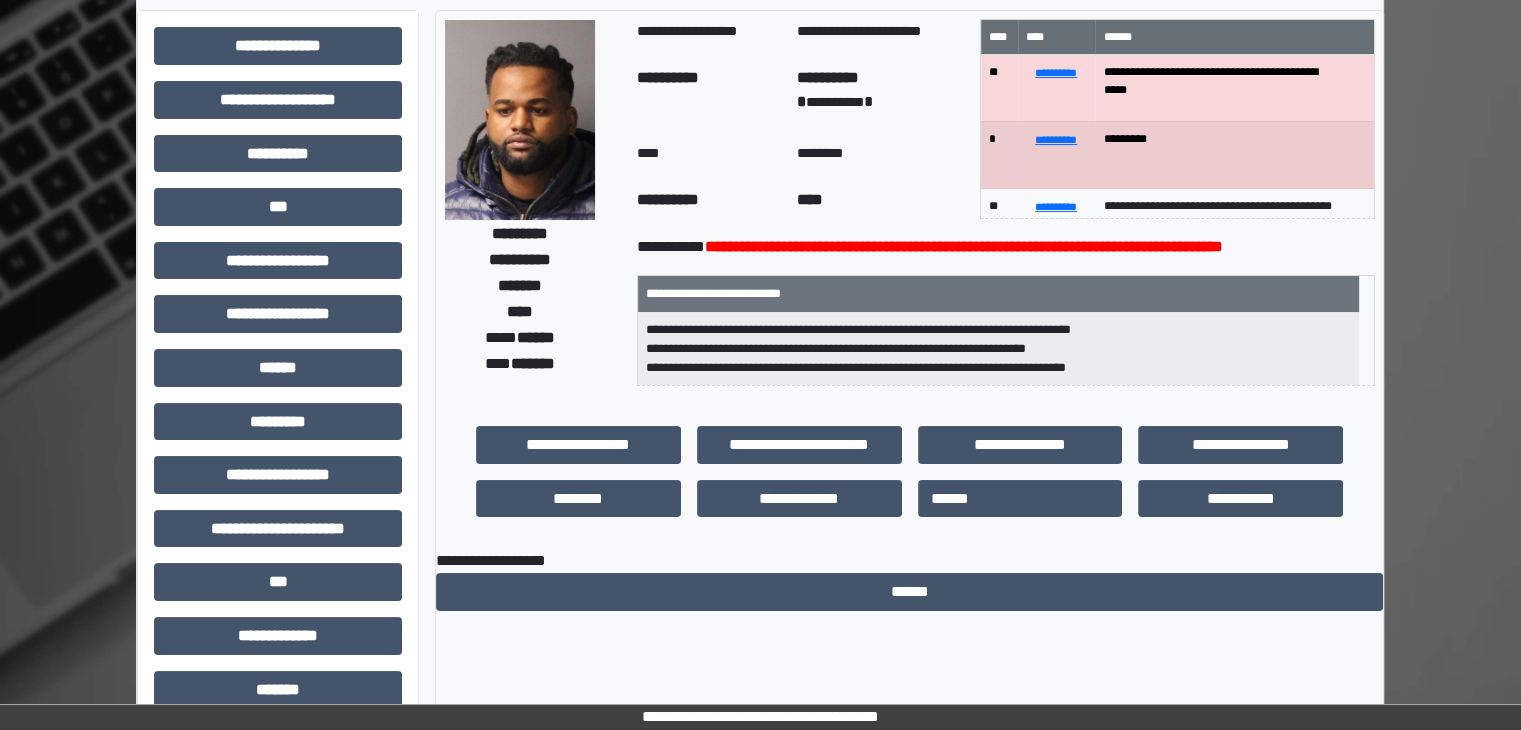 scroll, scrollTop: 0, scrollLeft: 0, axis: both 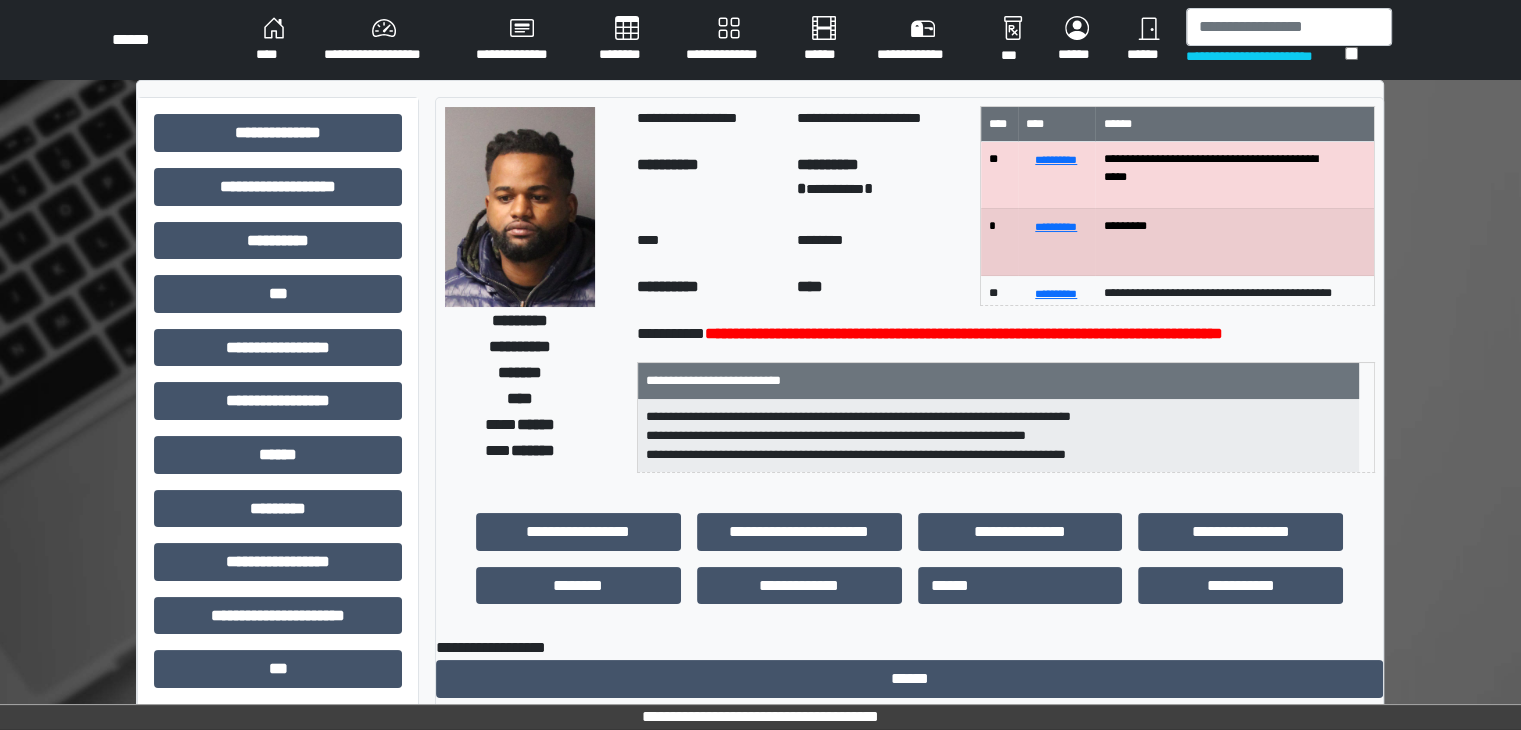 click on "********" at bounding box center (626, 40) 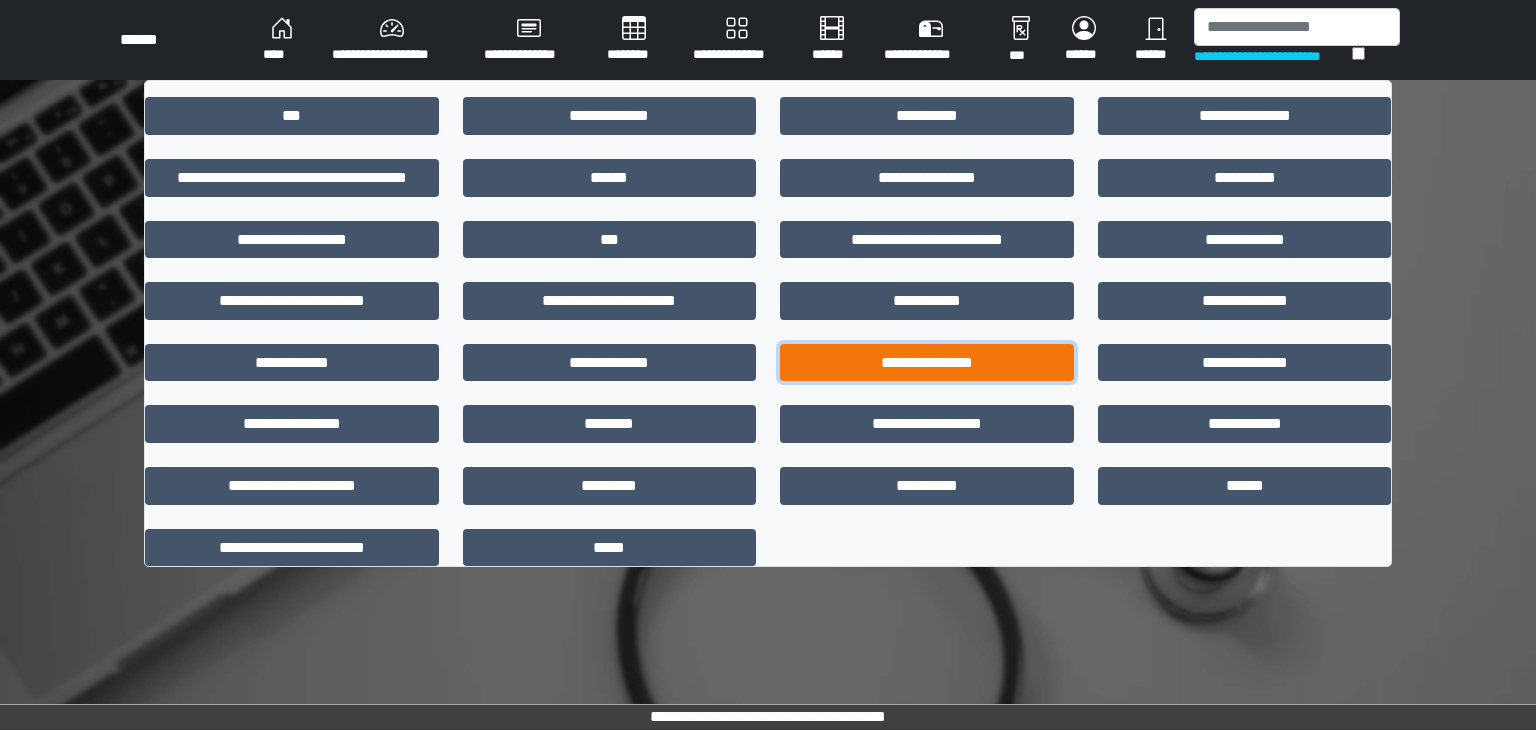 click on "**********" at bounding box center (927, 363) 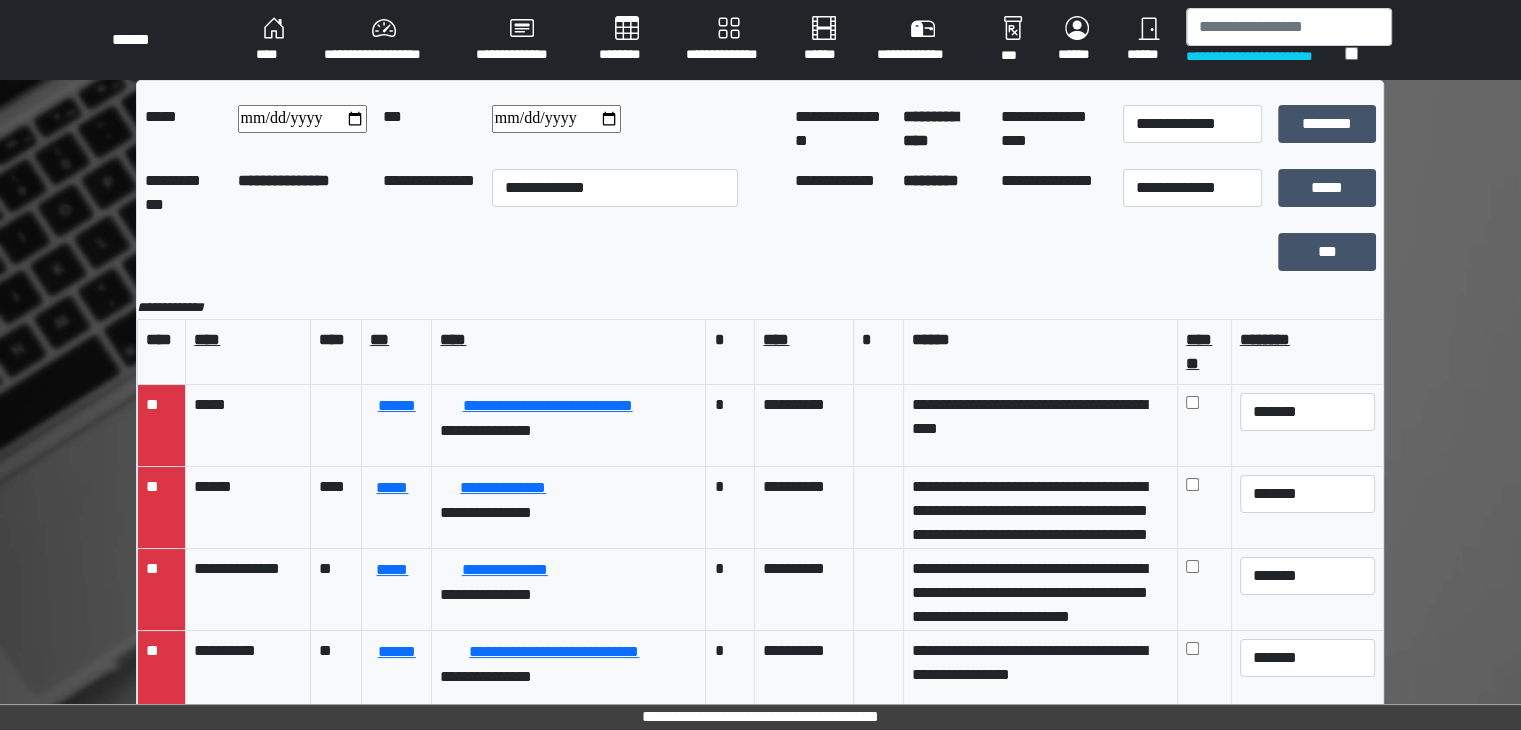 click at bounding box center [302, 119] 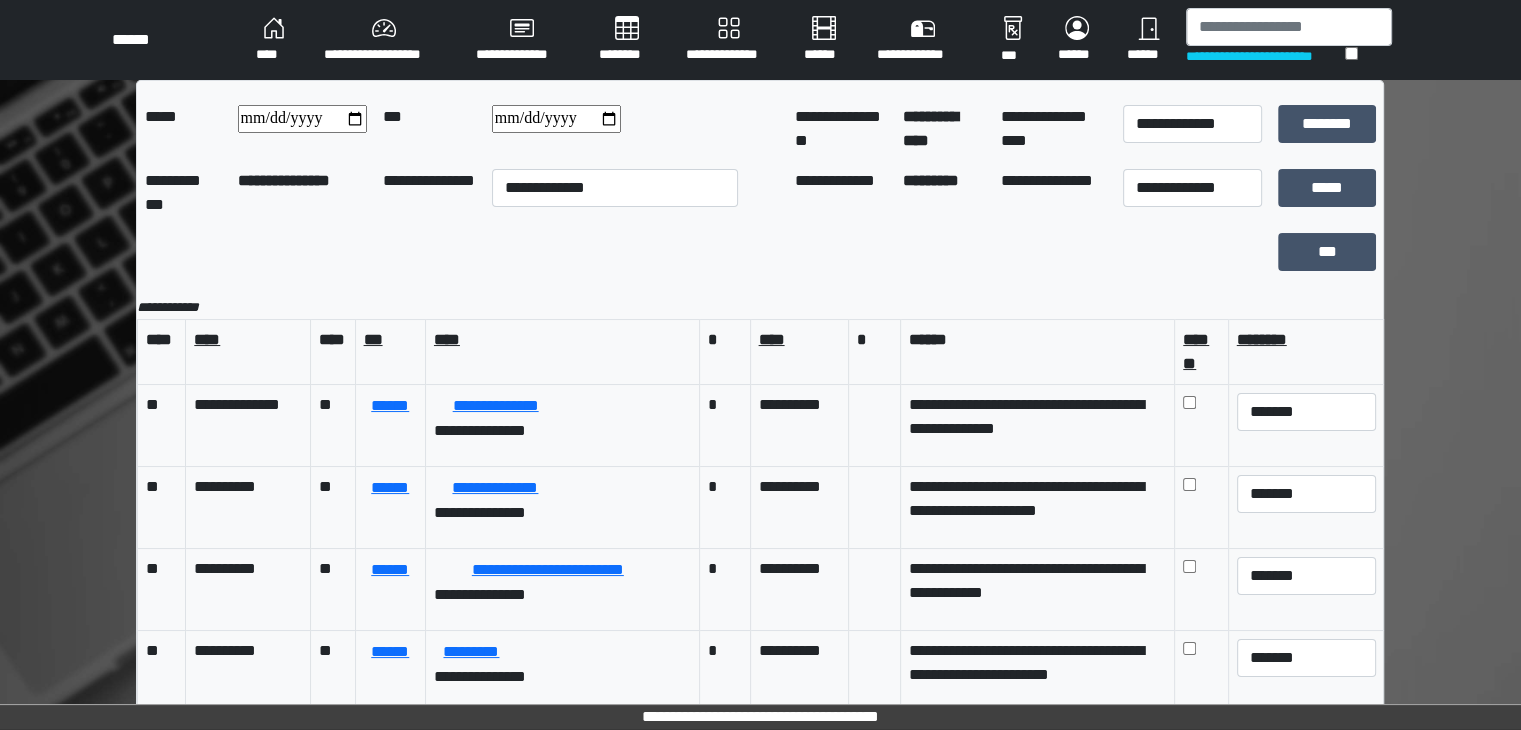 click at bounding box center (556, 119) 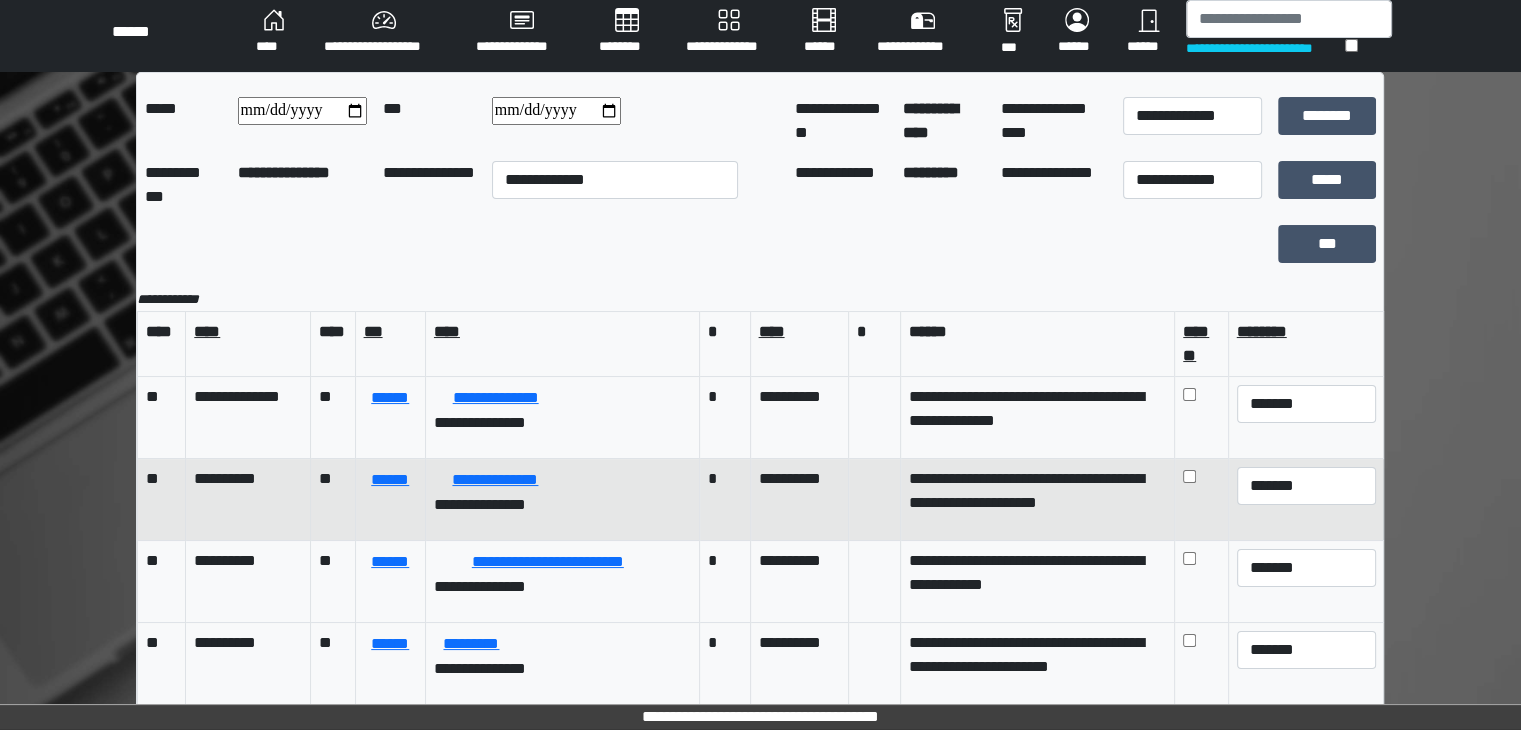 scroll, scrollTop: 15, scrollLeft: 0, axis: vertical 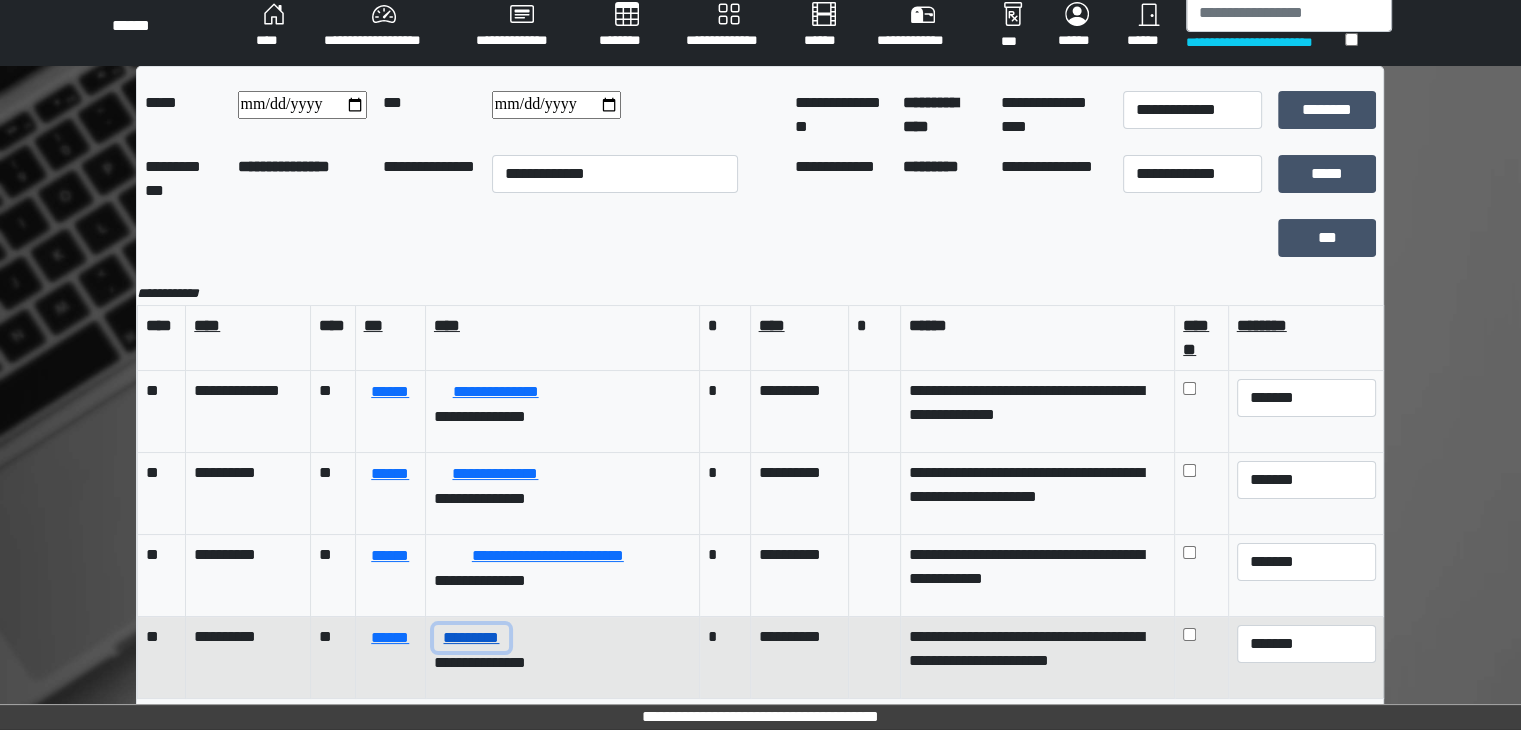 click on "*********" at bounding box center (471, 638) 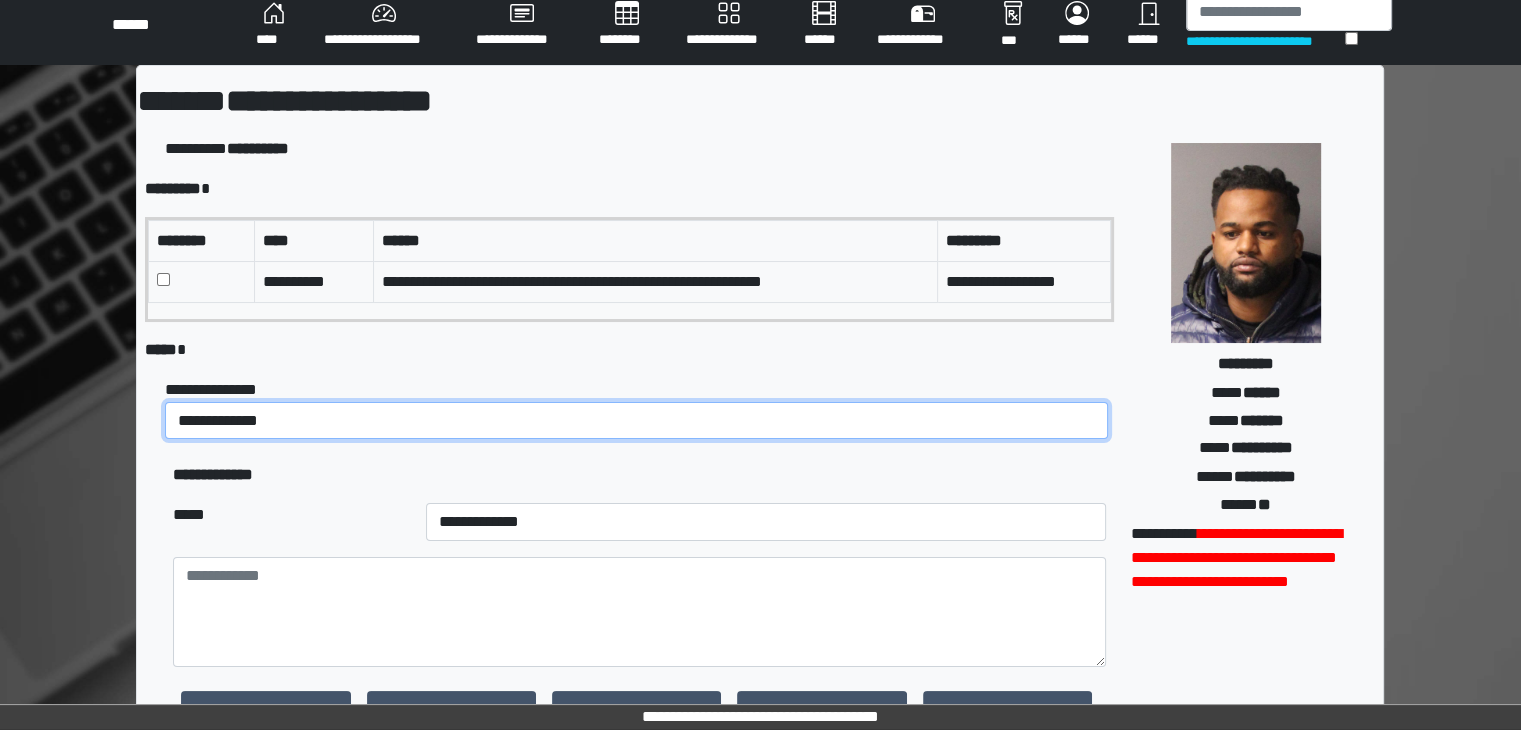 click on "**********" at bounding box center (636, 421) 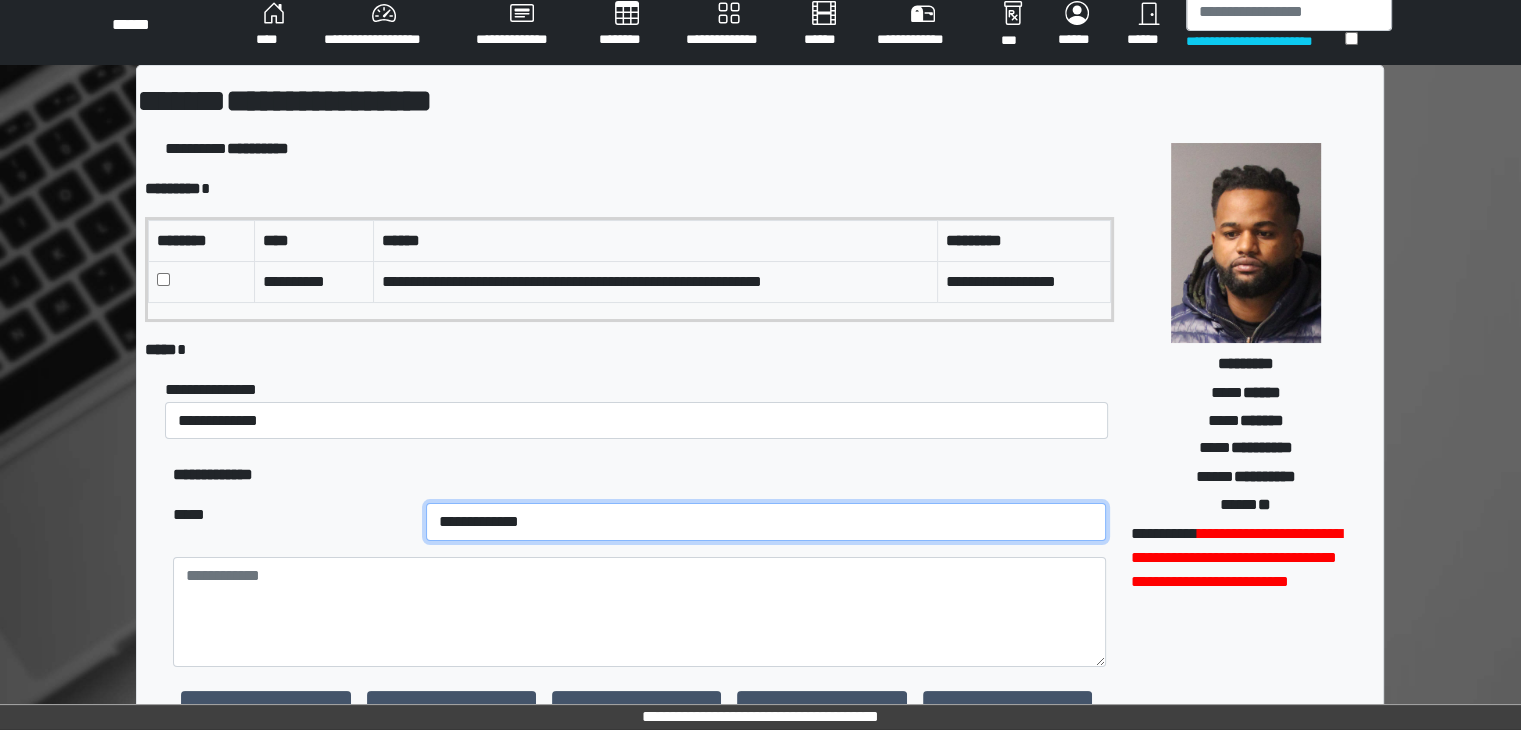 click on "**********" at bounding box center [766, 522] 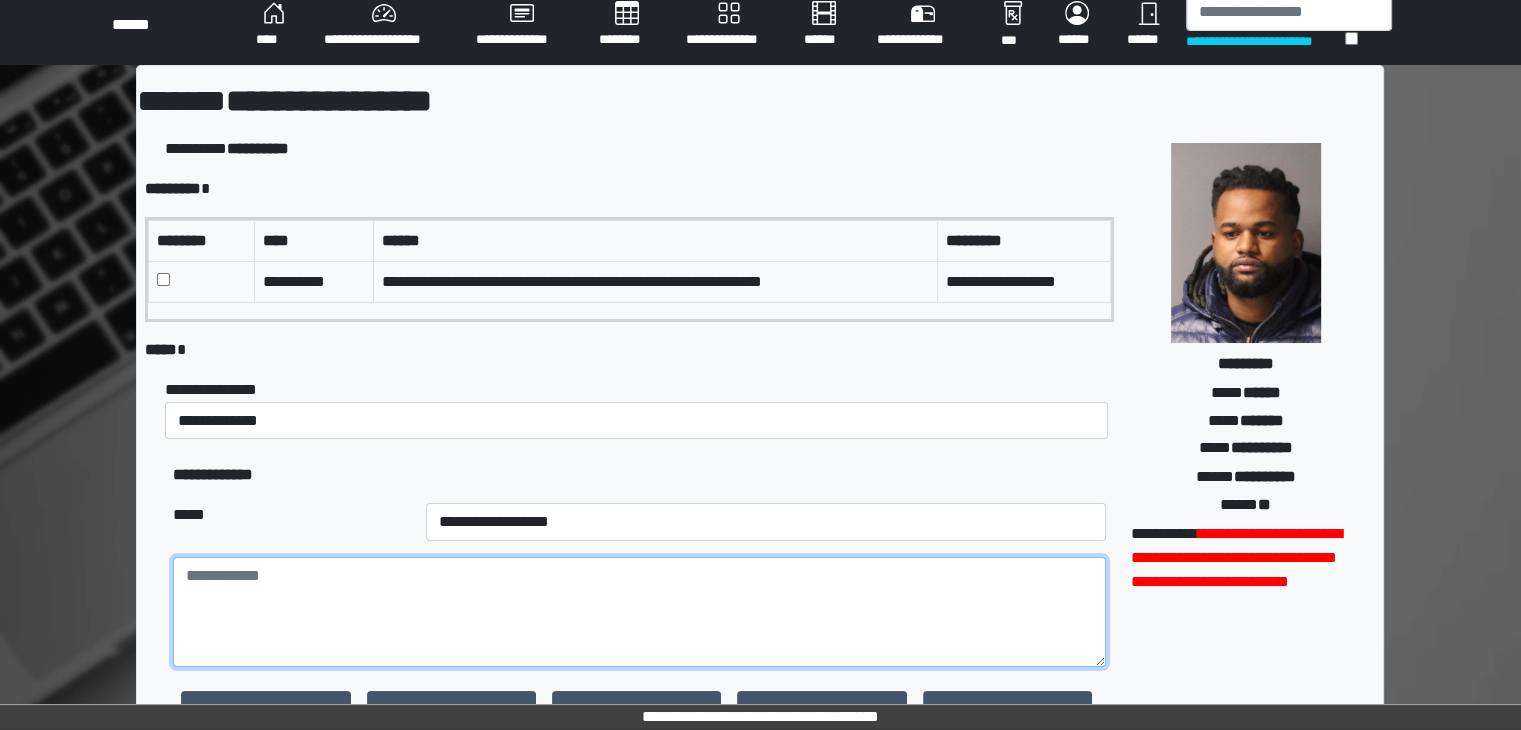 paste on "**********" 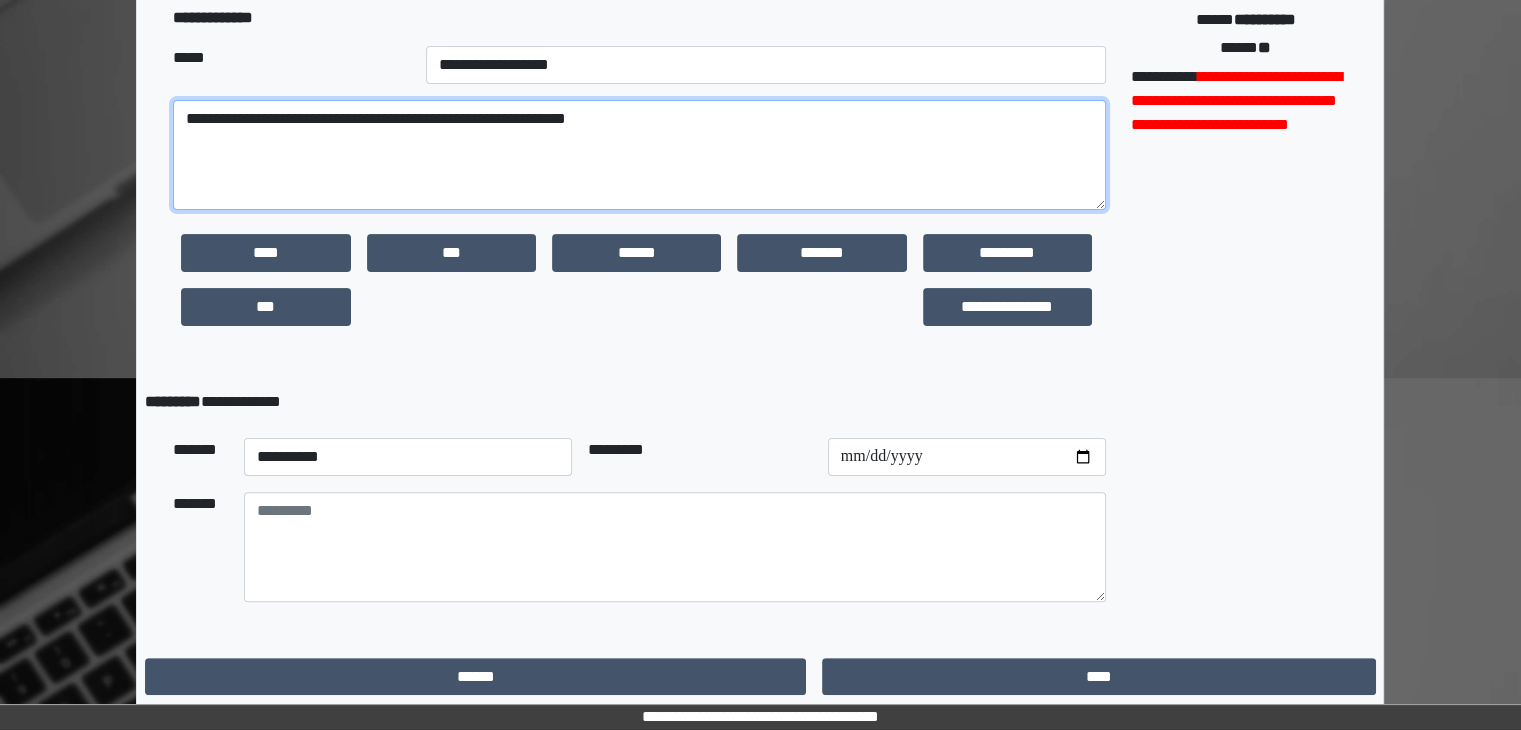 scroll, scrollTop: 475, scrollLeft: 0, axis: vertical 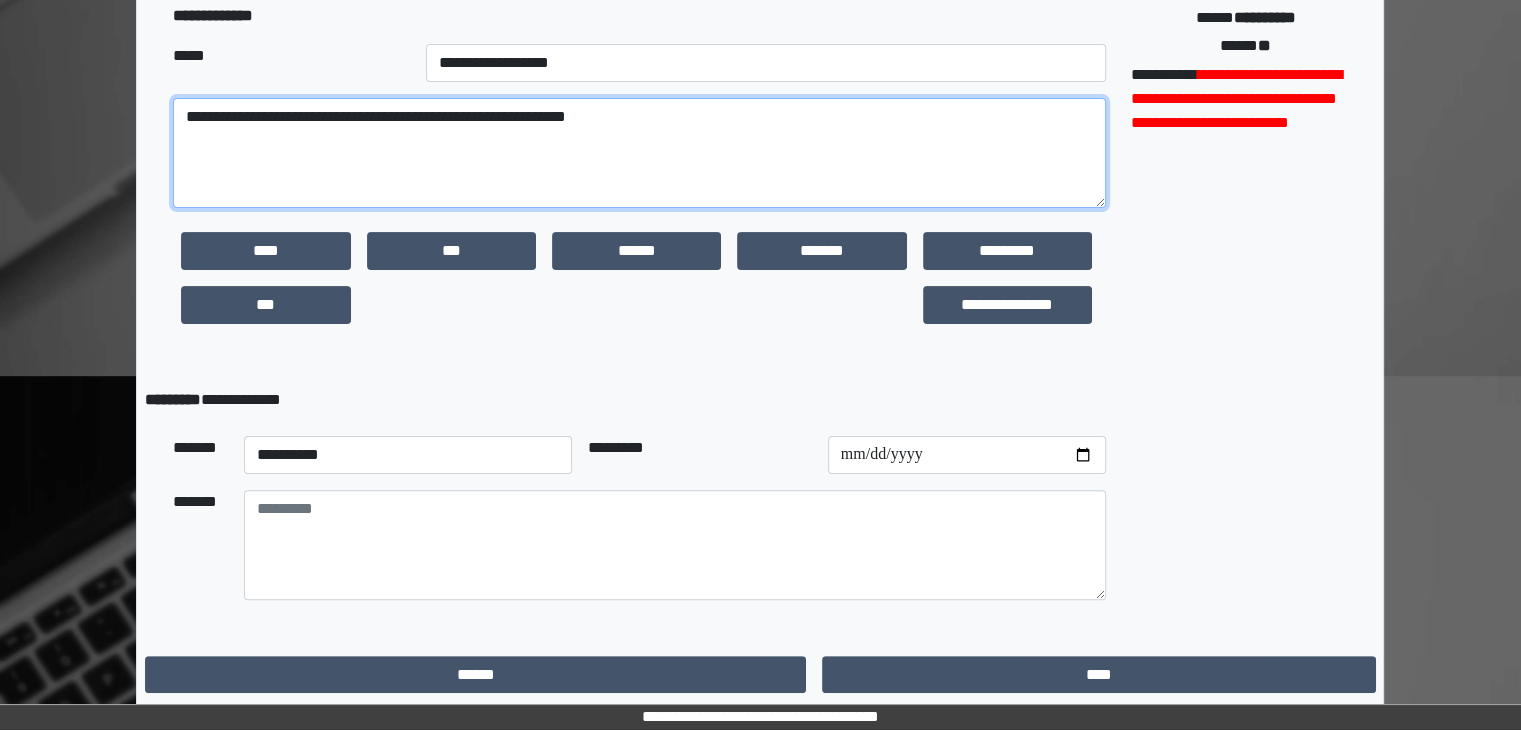 type on "**********" 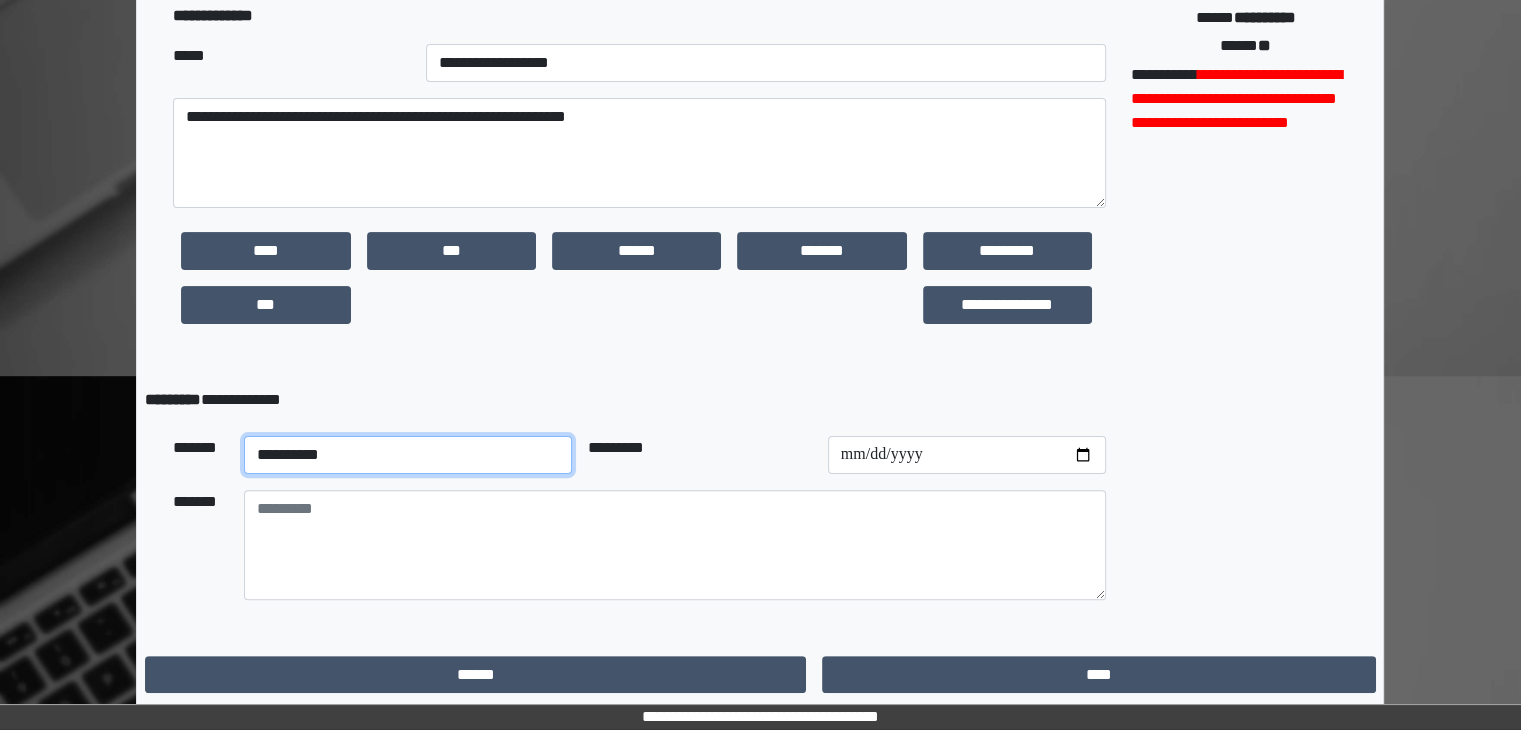 click on "**********" at bounding box center [408, 455] 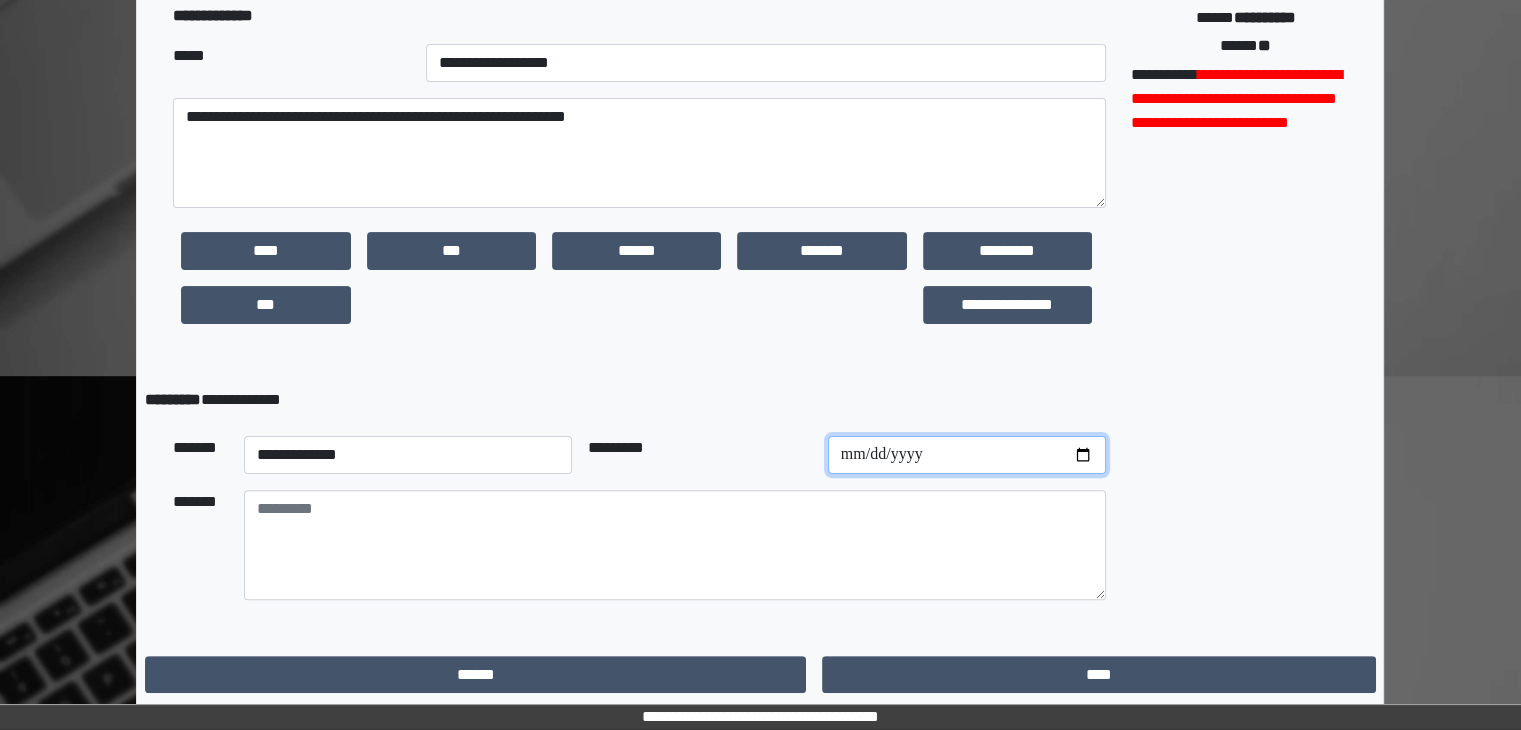 click at bounding box center (967, 455) 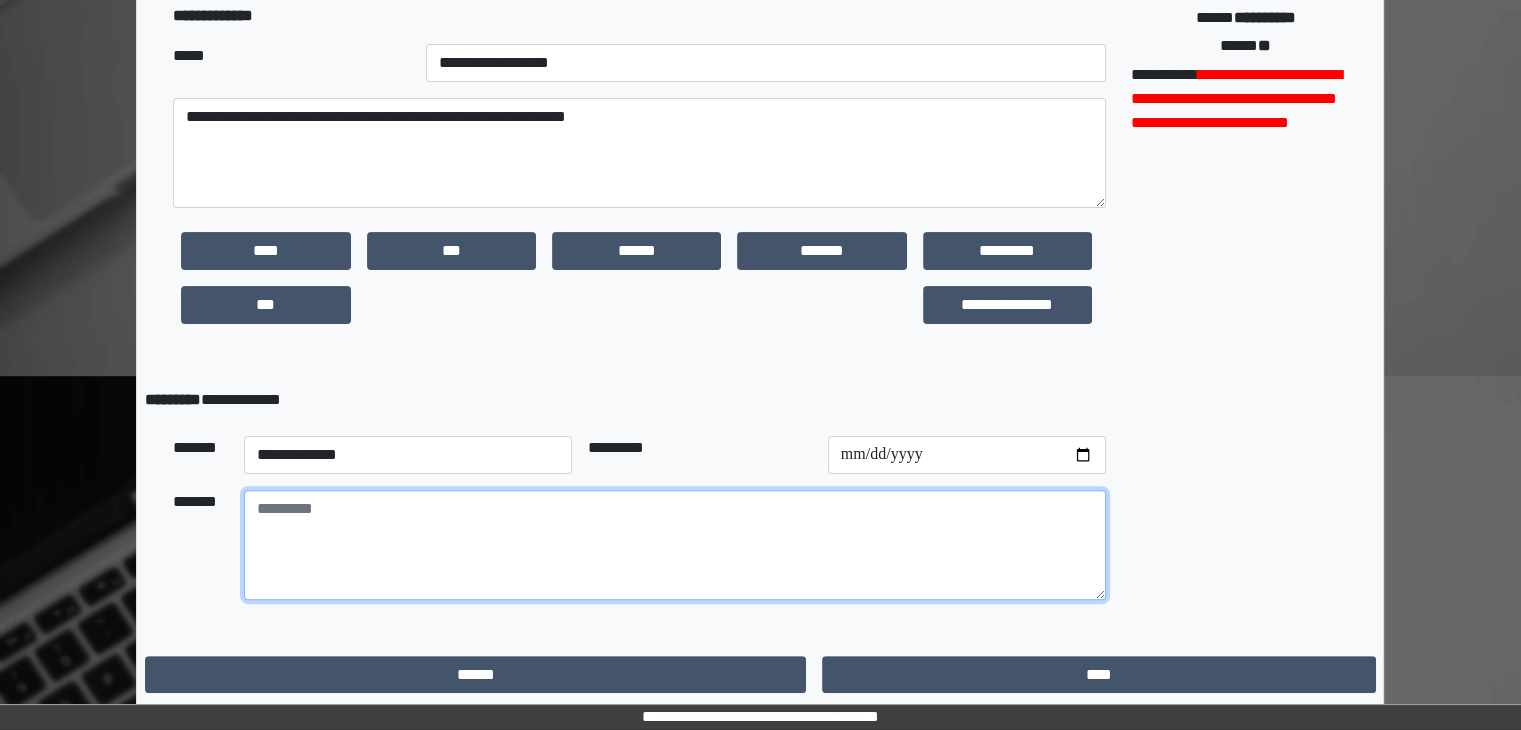 paste on "**********" 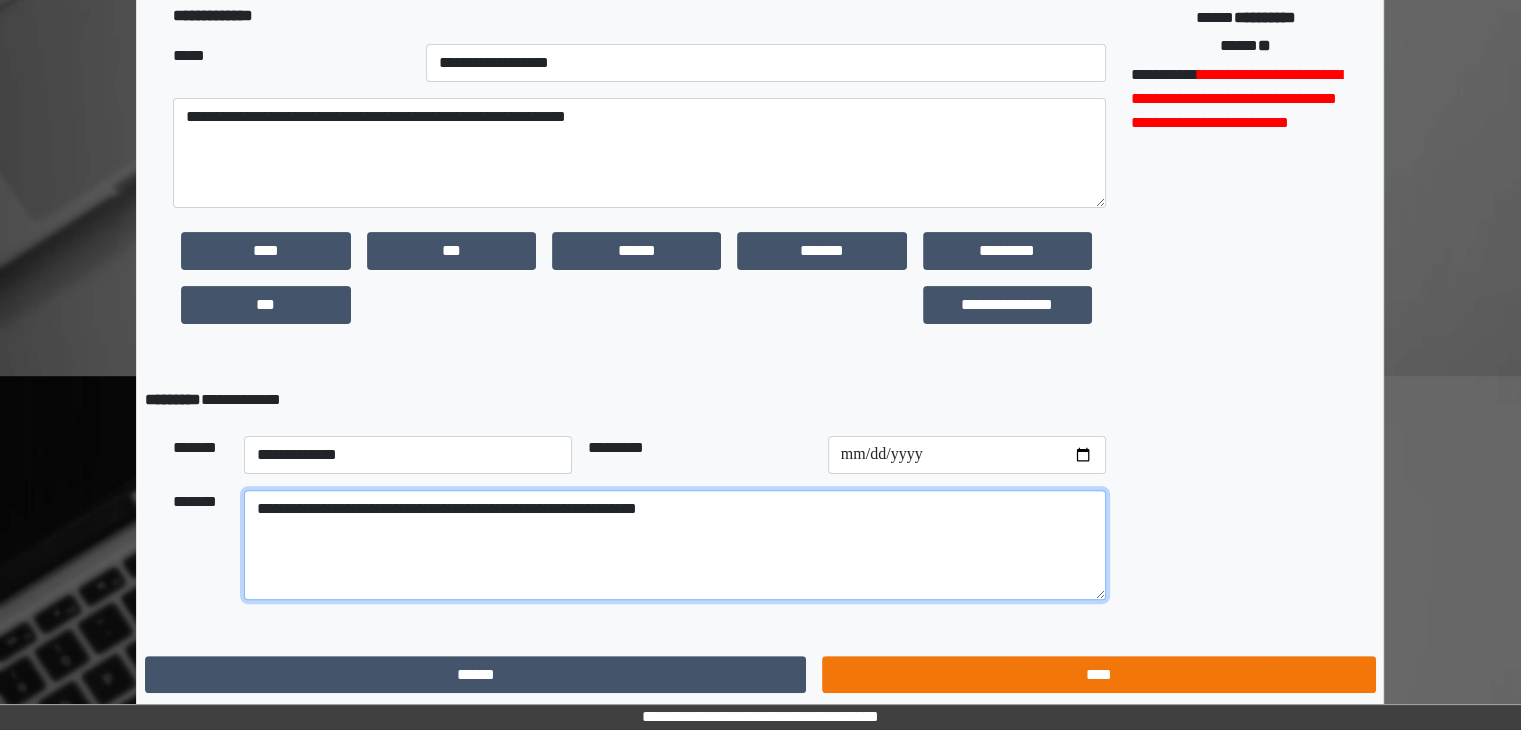 type on "**********" 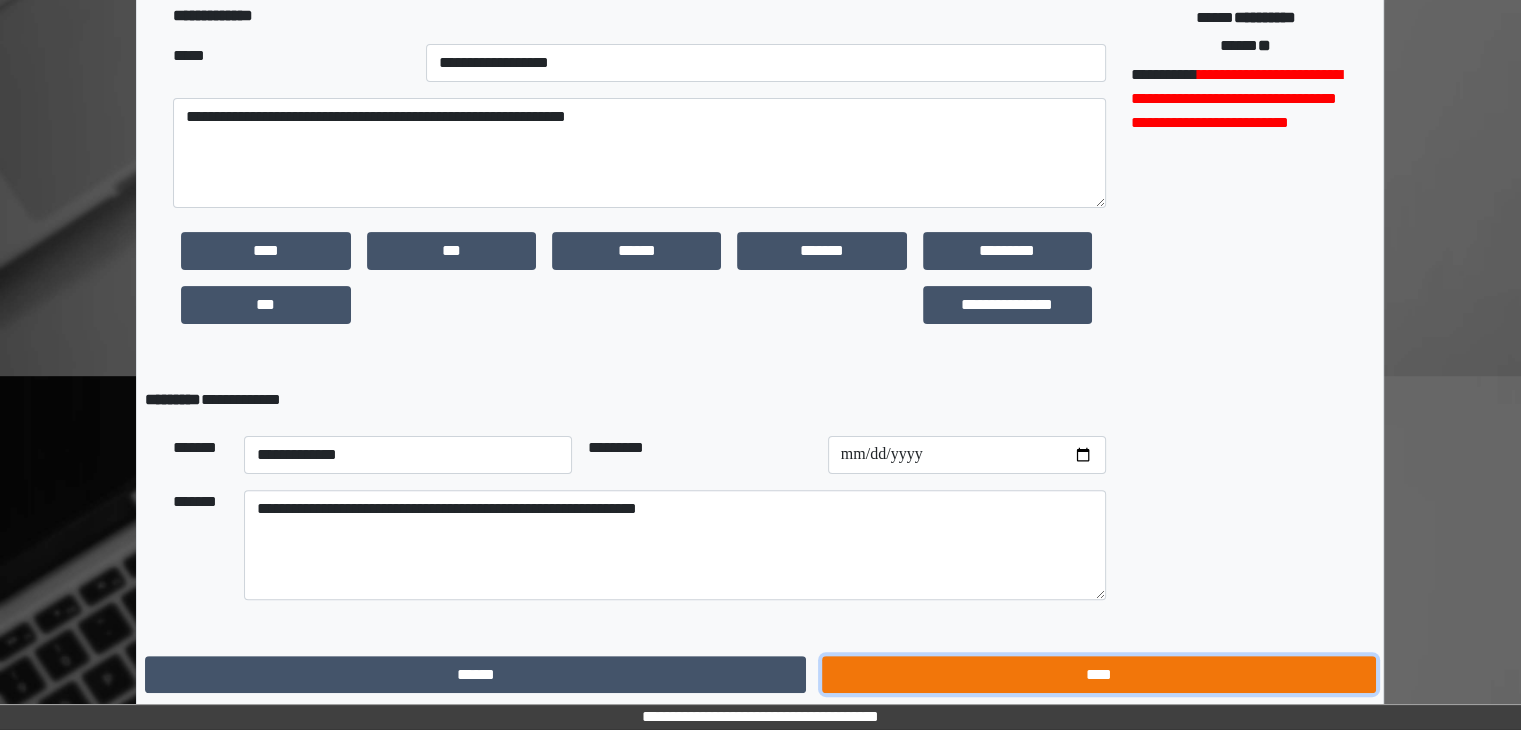 click on "****" at bounding box center [1098, 675] 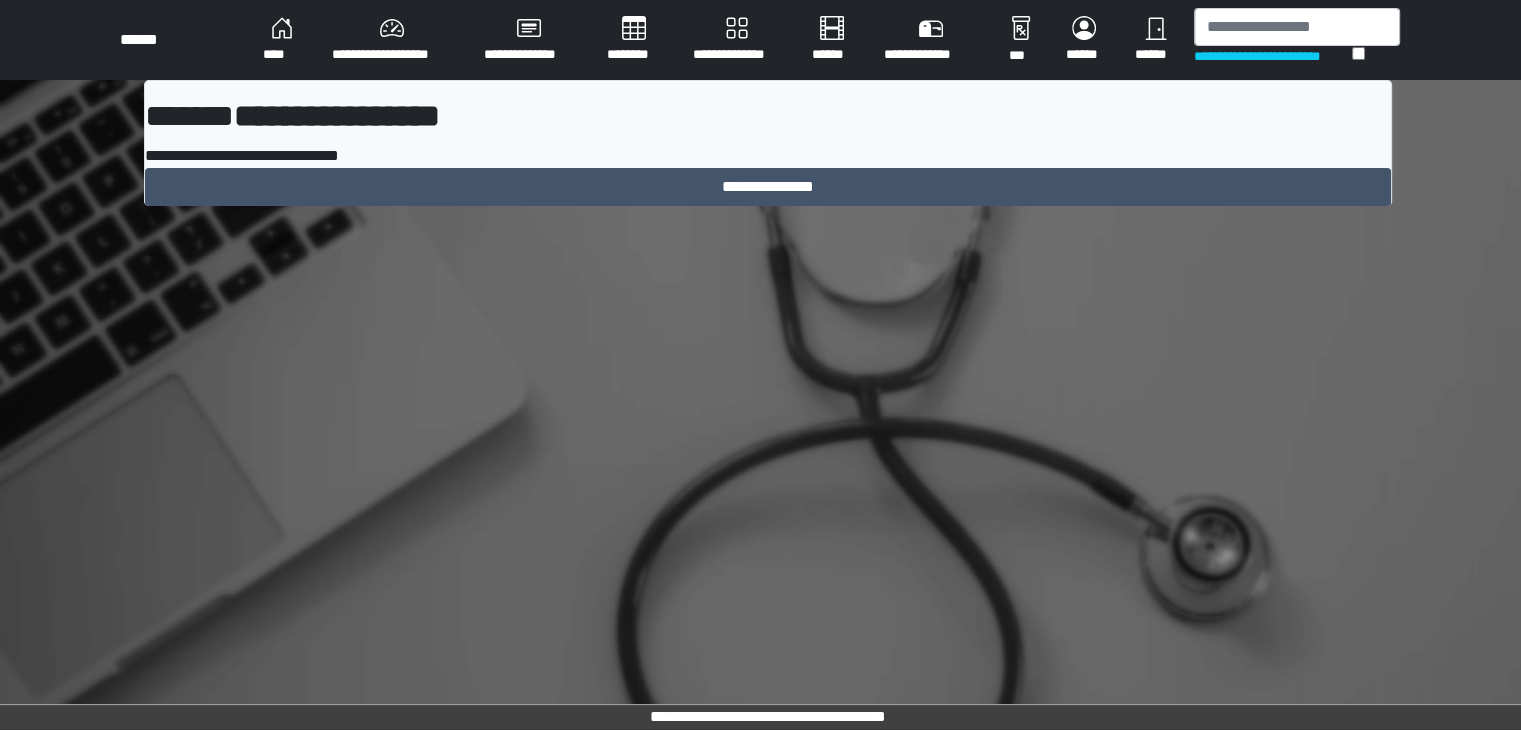 scroll, scrollTop: 0, scrollLeft: 0, axis: both 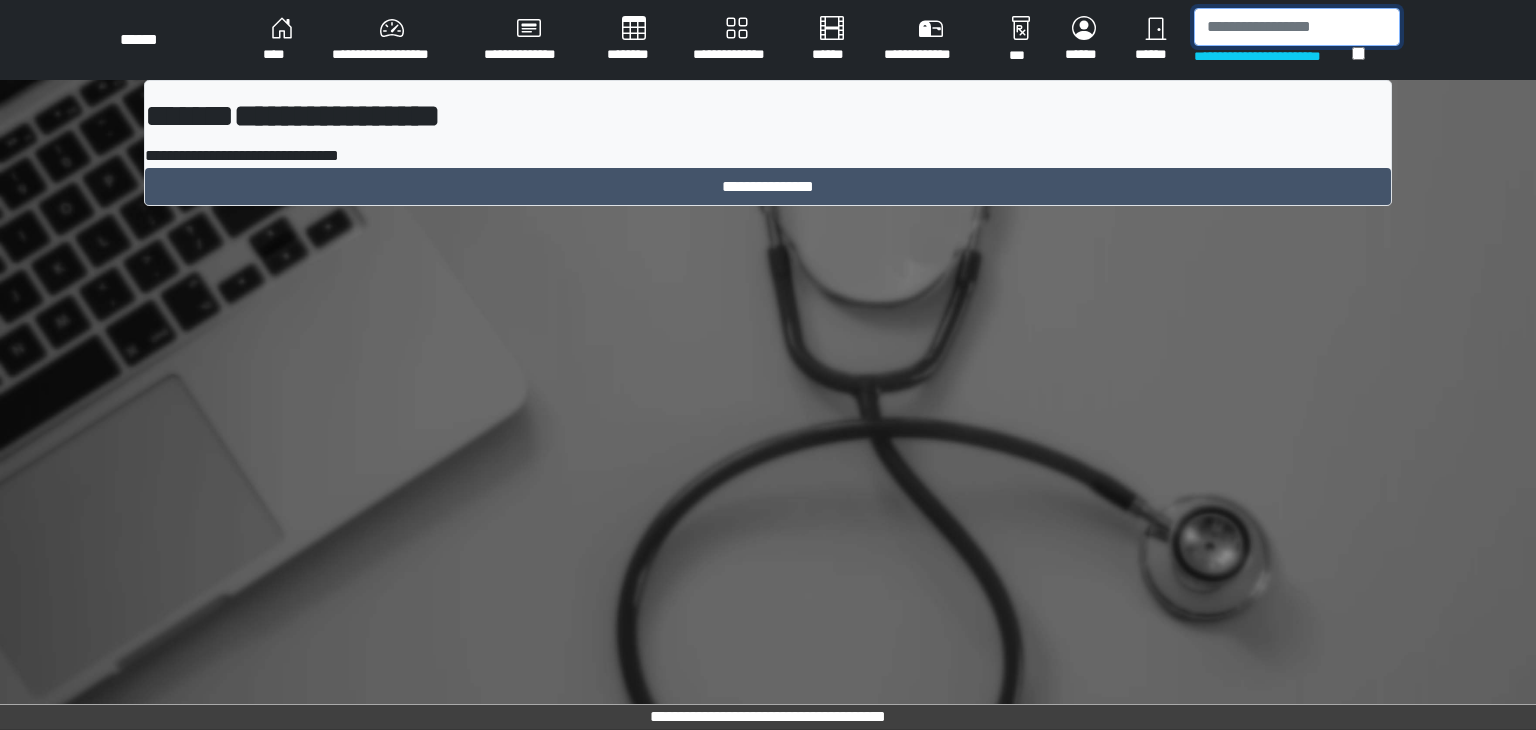 click at bounding box center [1297, 27] 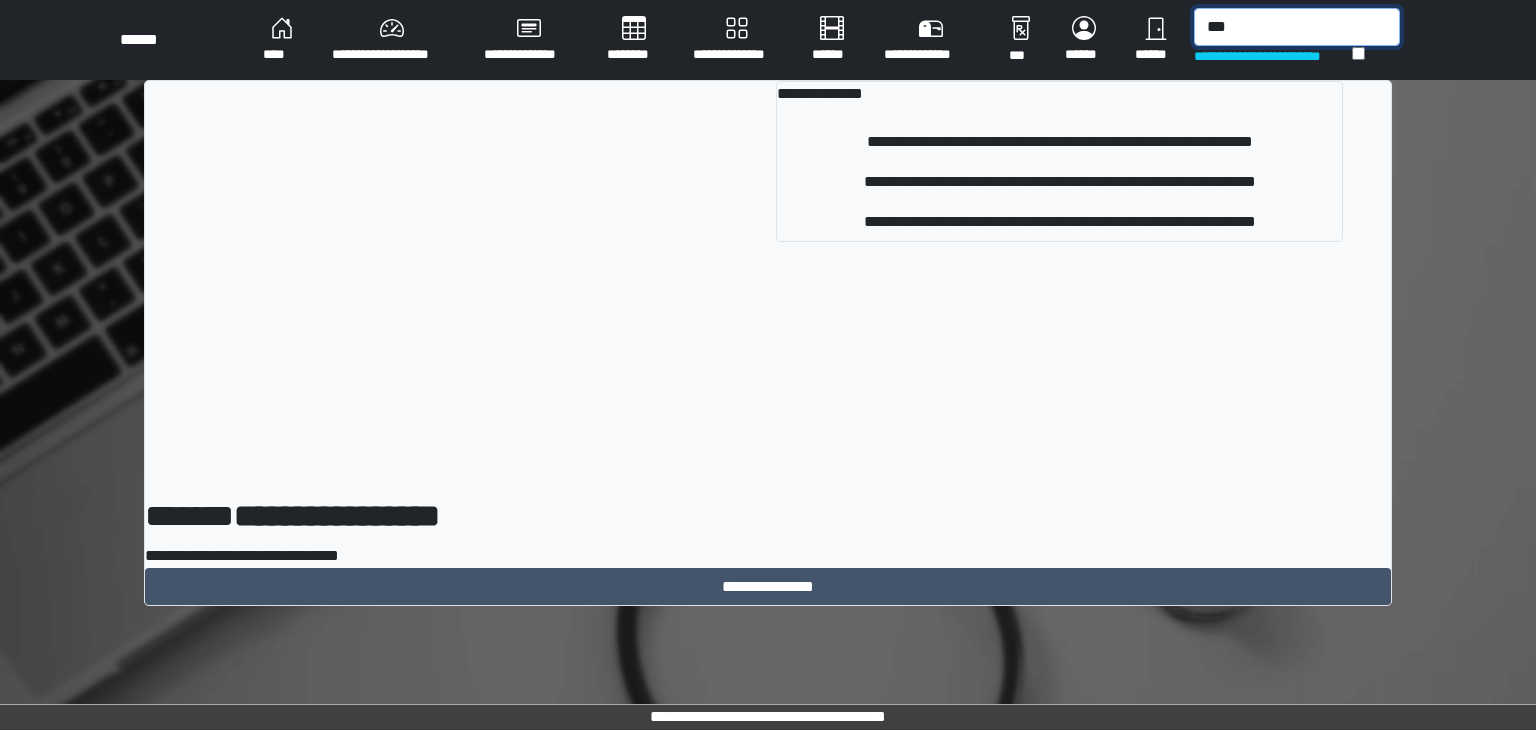 type on "***" 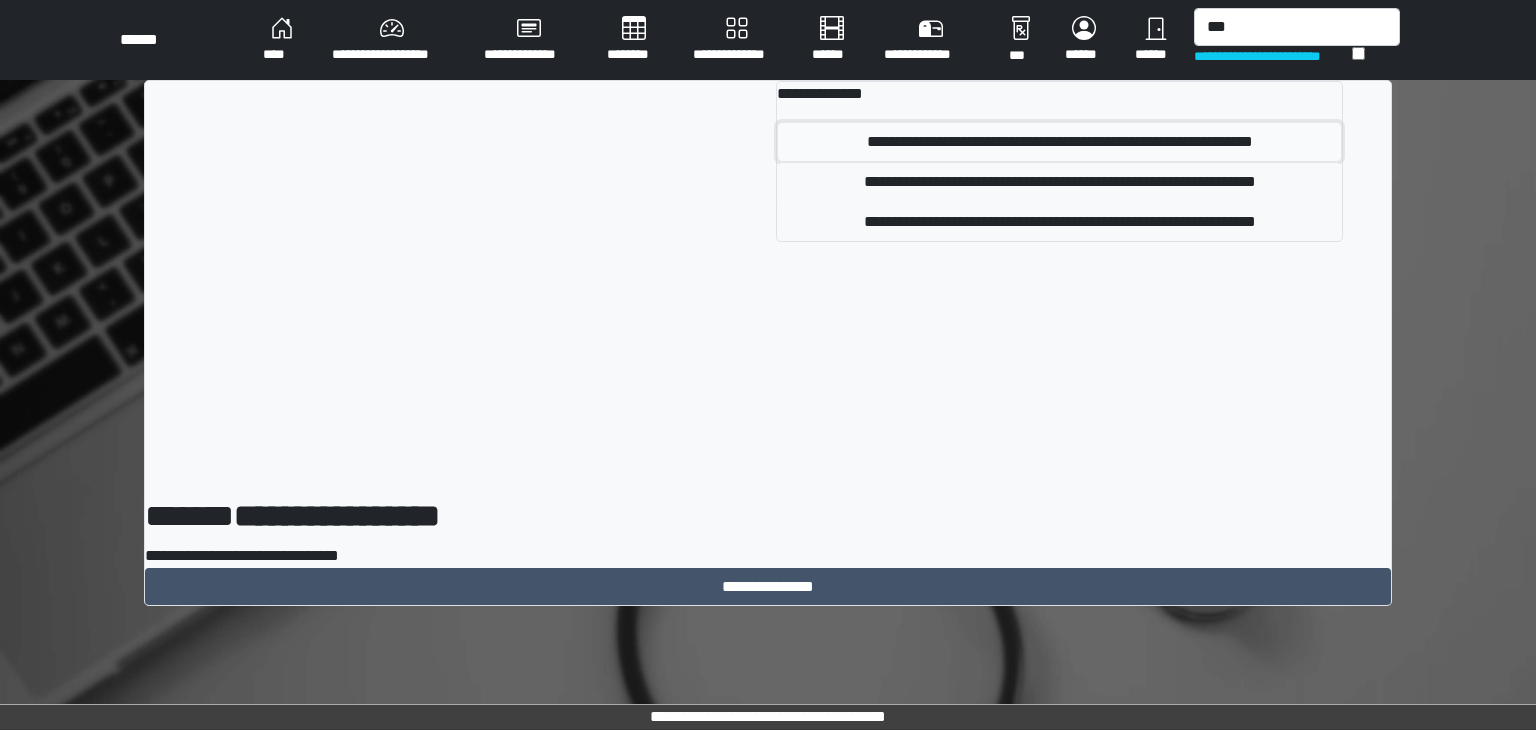 click on "**********" at bounding box center (1059, 142) 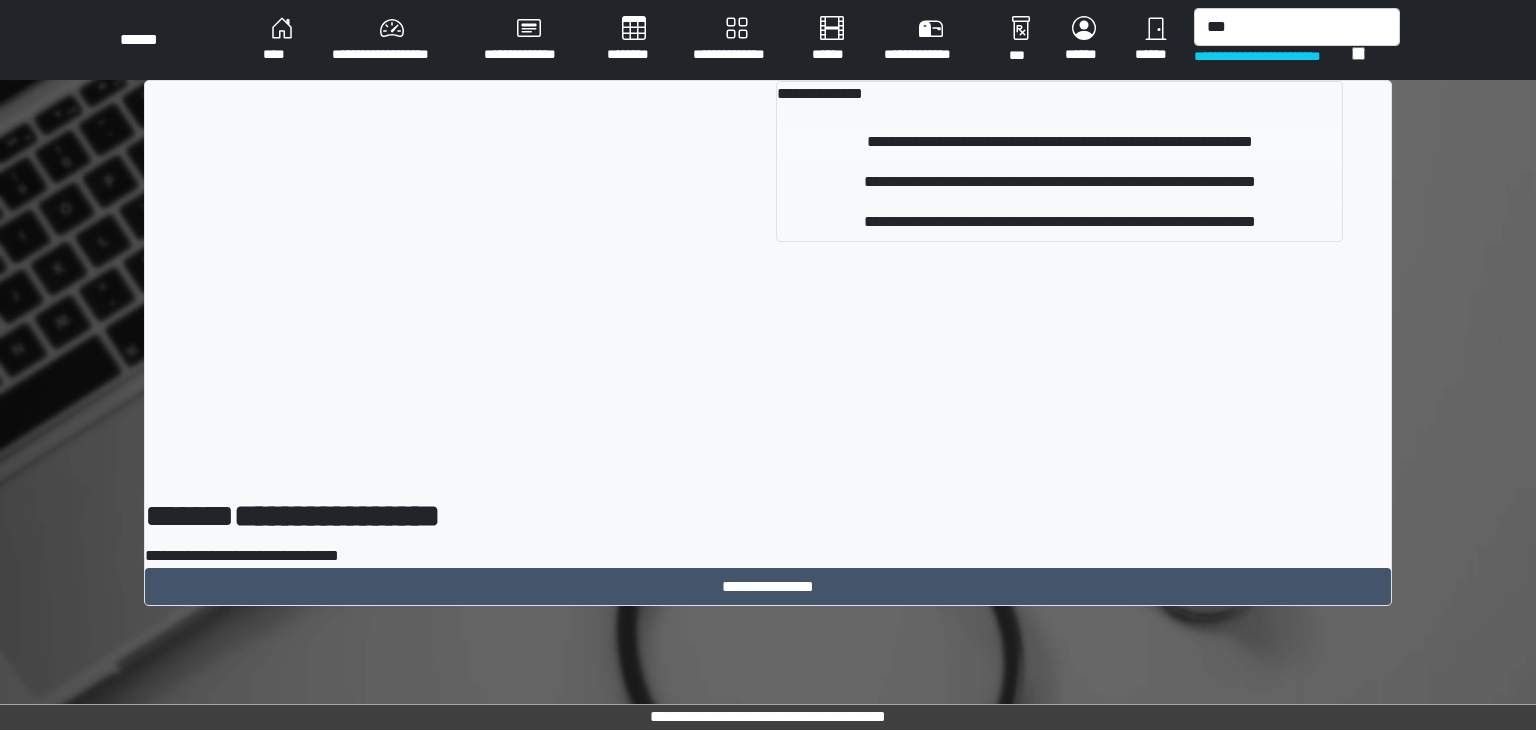 type 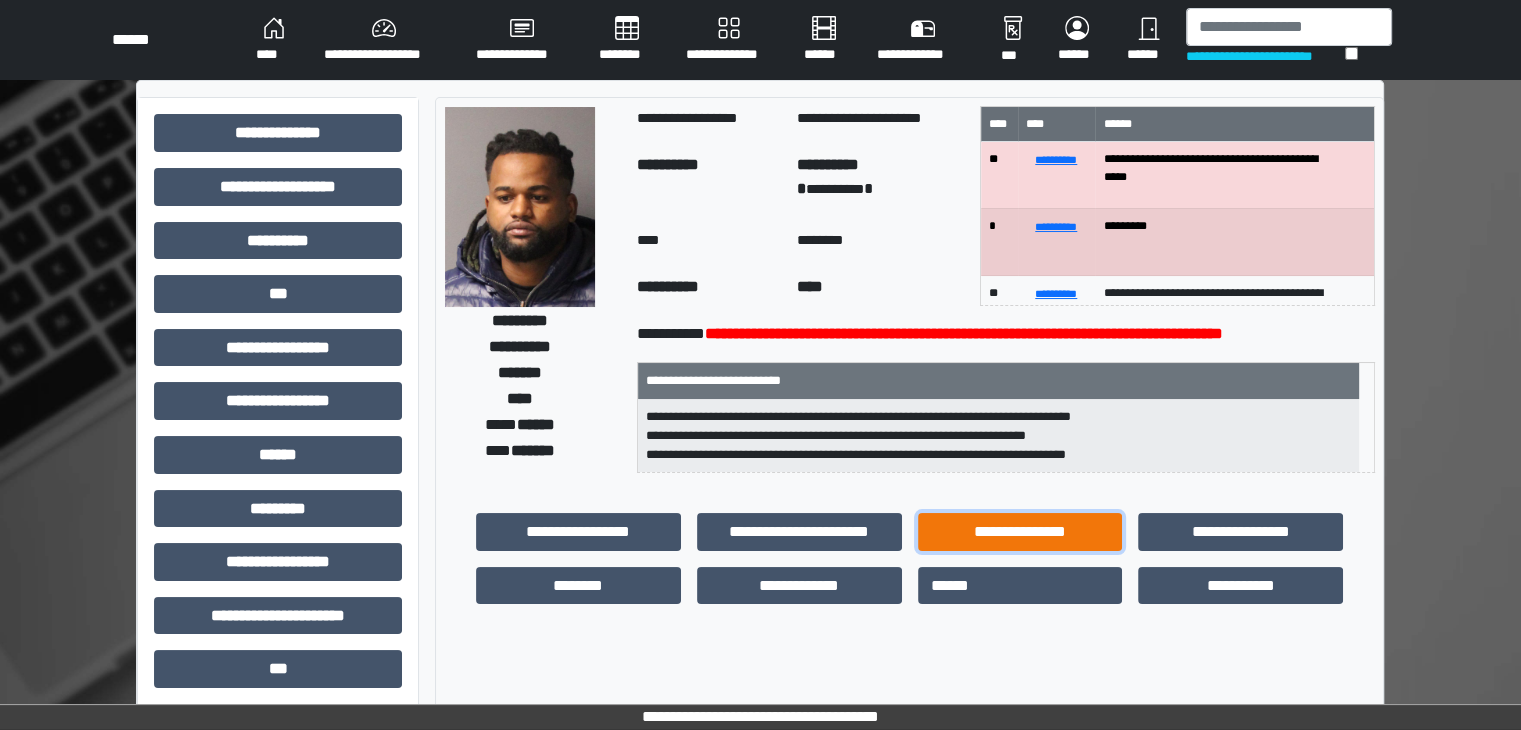 click on "**********" at bounding box center [1020, 532] 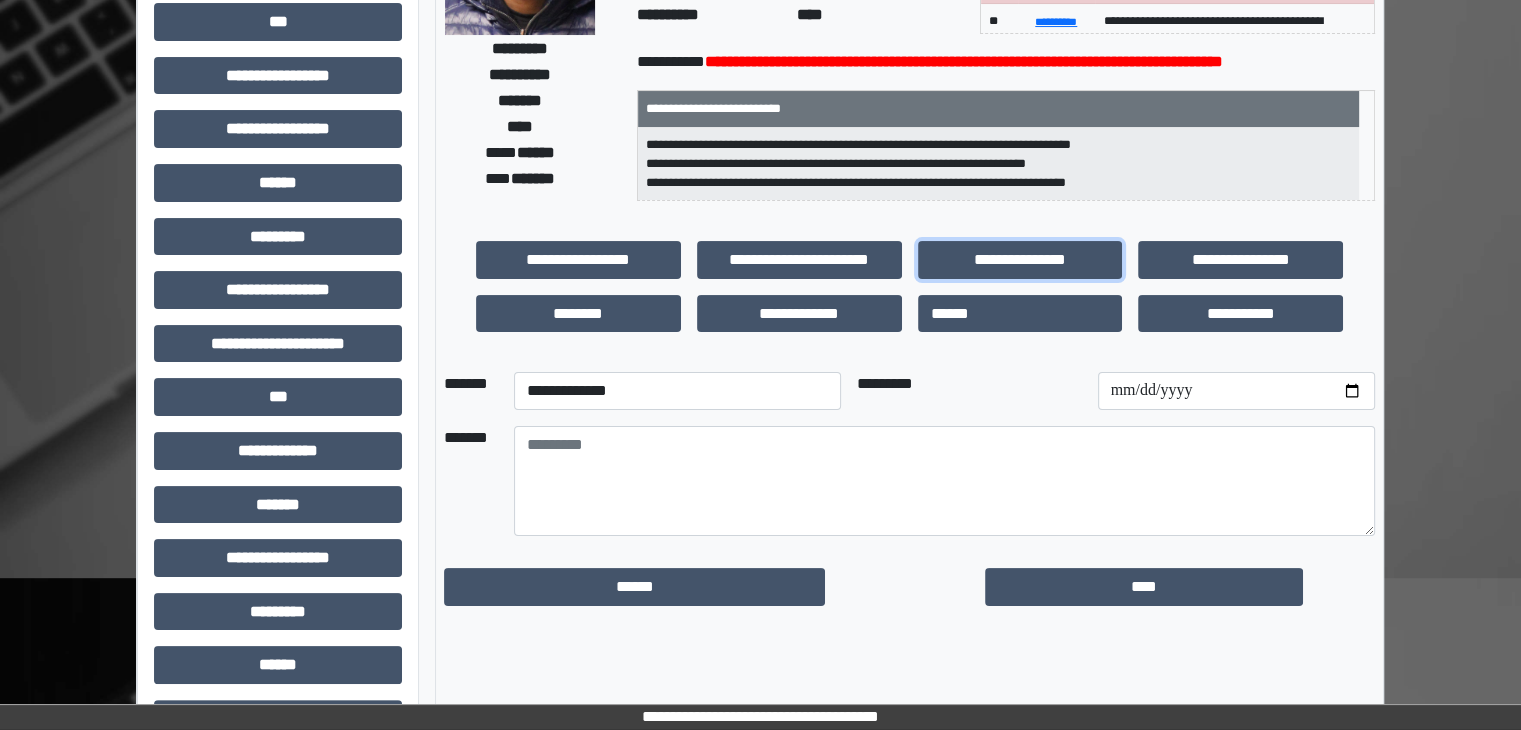 scroll, scrollTop: 300, scrollLeft: 0, axis: vertical 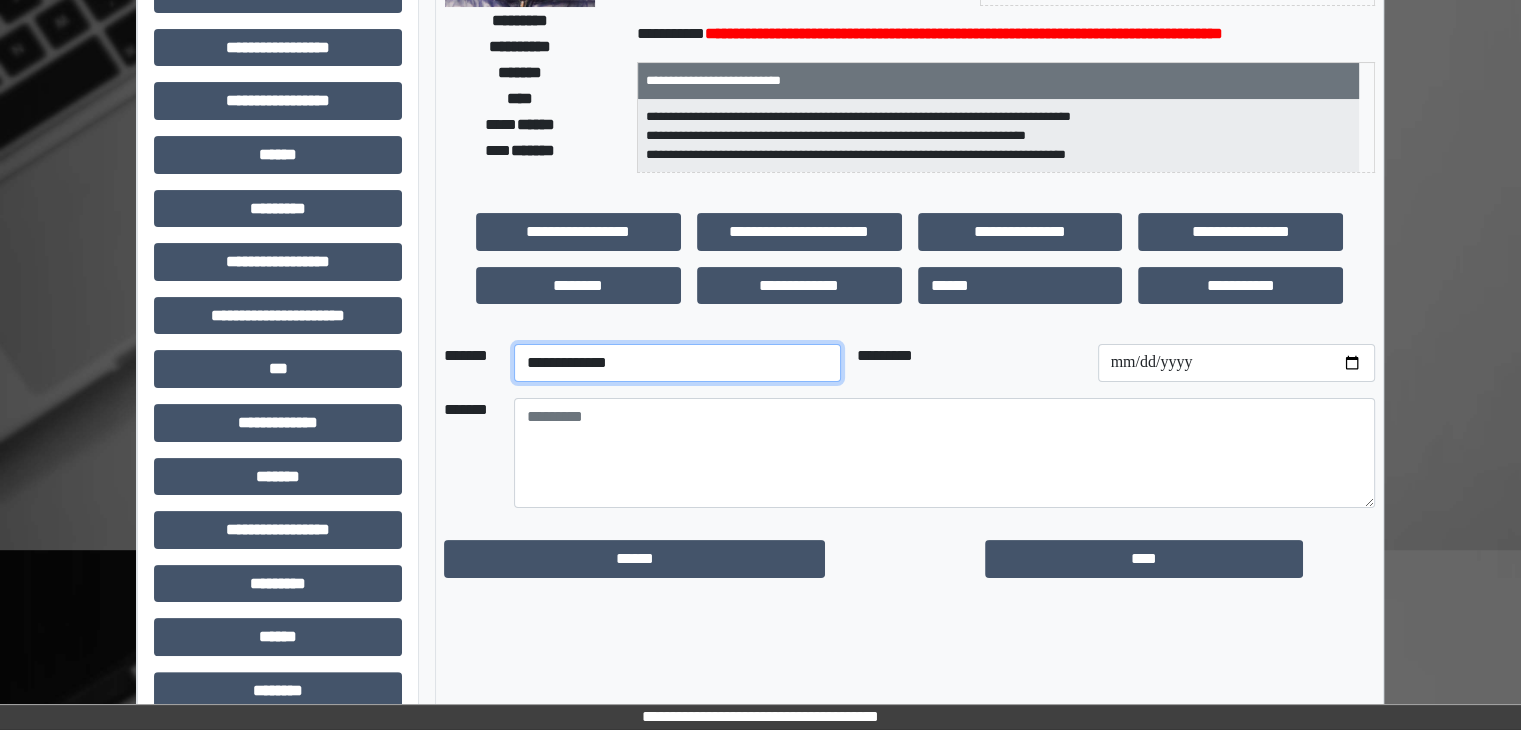 click on "**********" at bounding box center [677, 363] 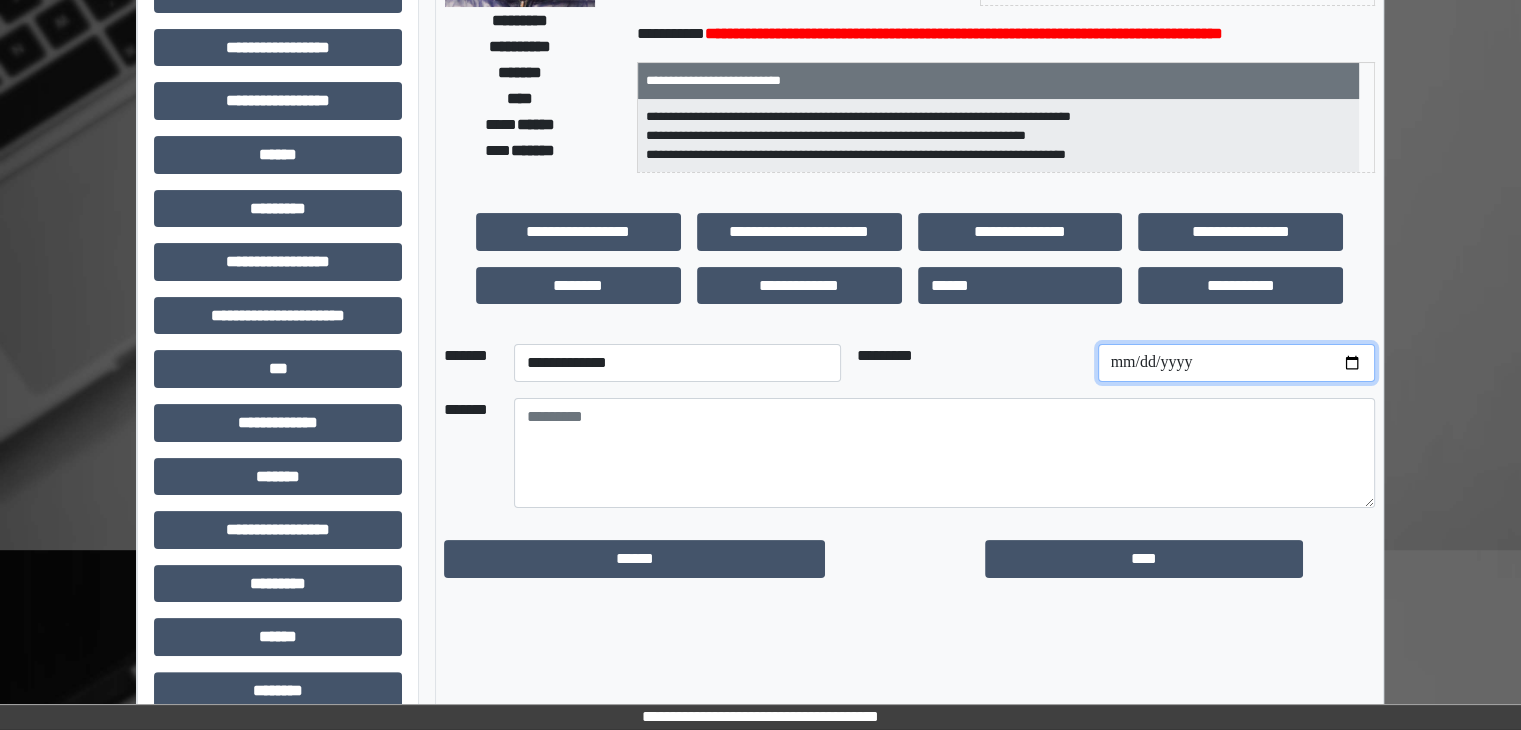 click at bounding box center [1236, 363] 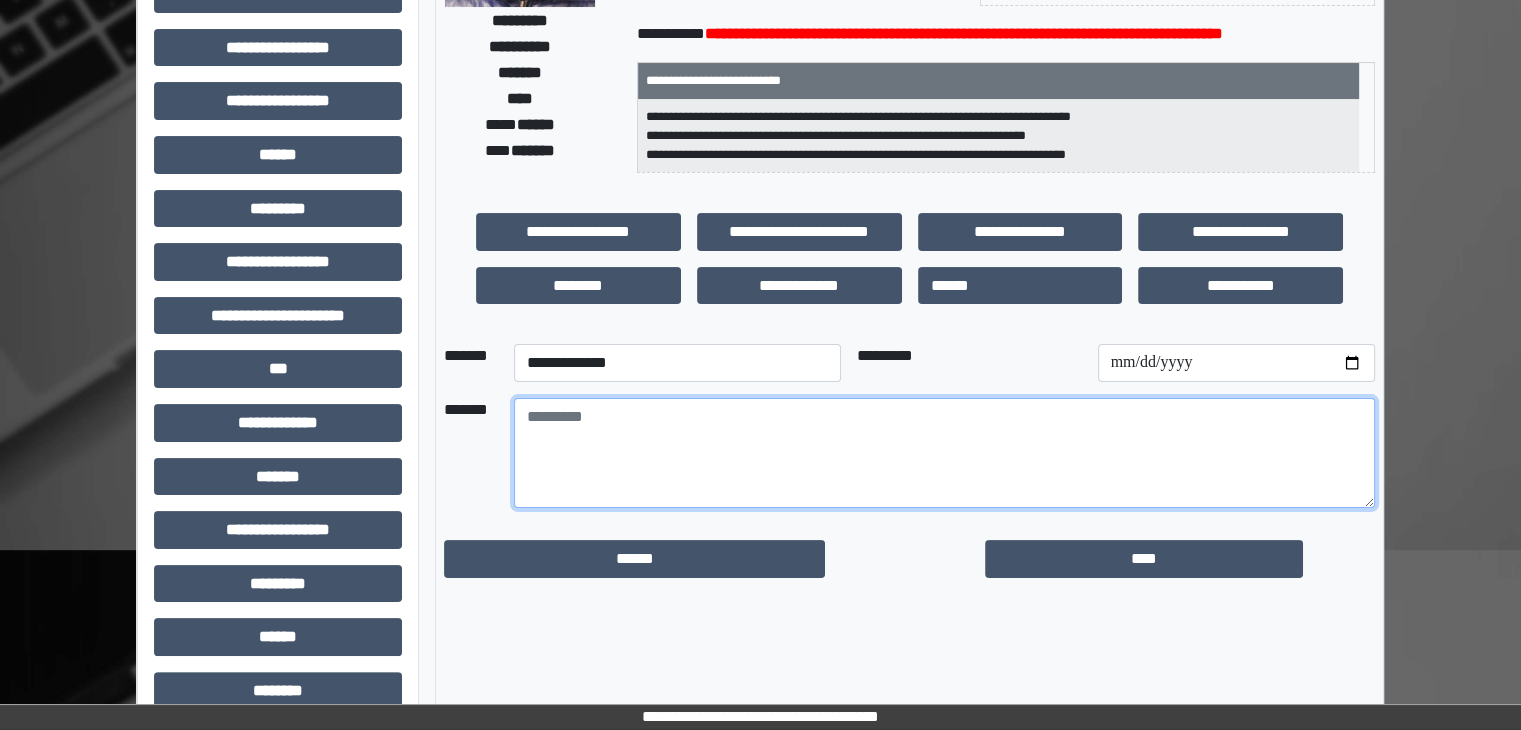 click at bounding box center [944, 453] 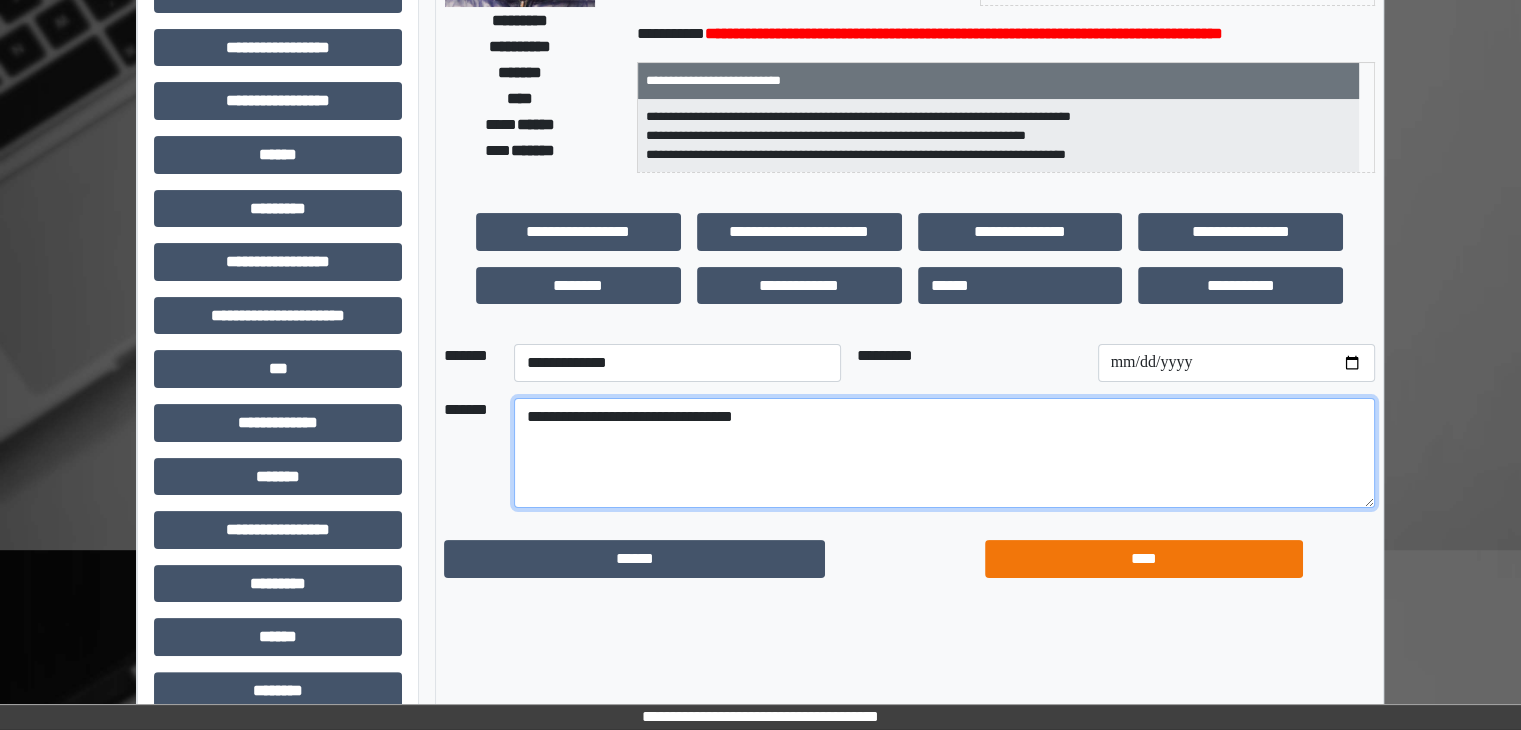 type on "**********" 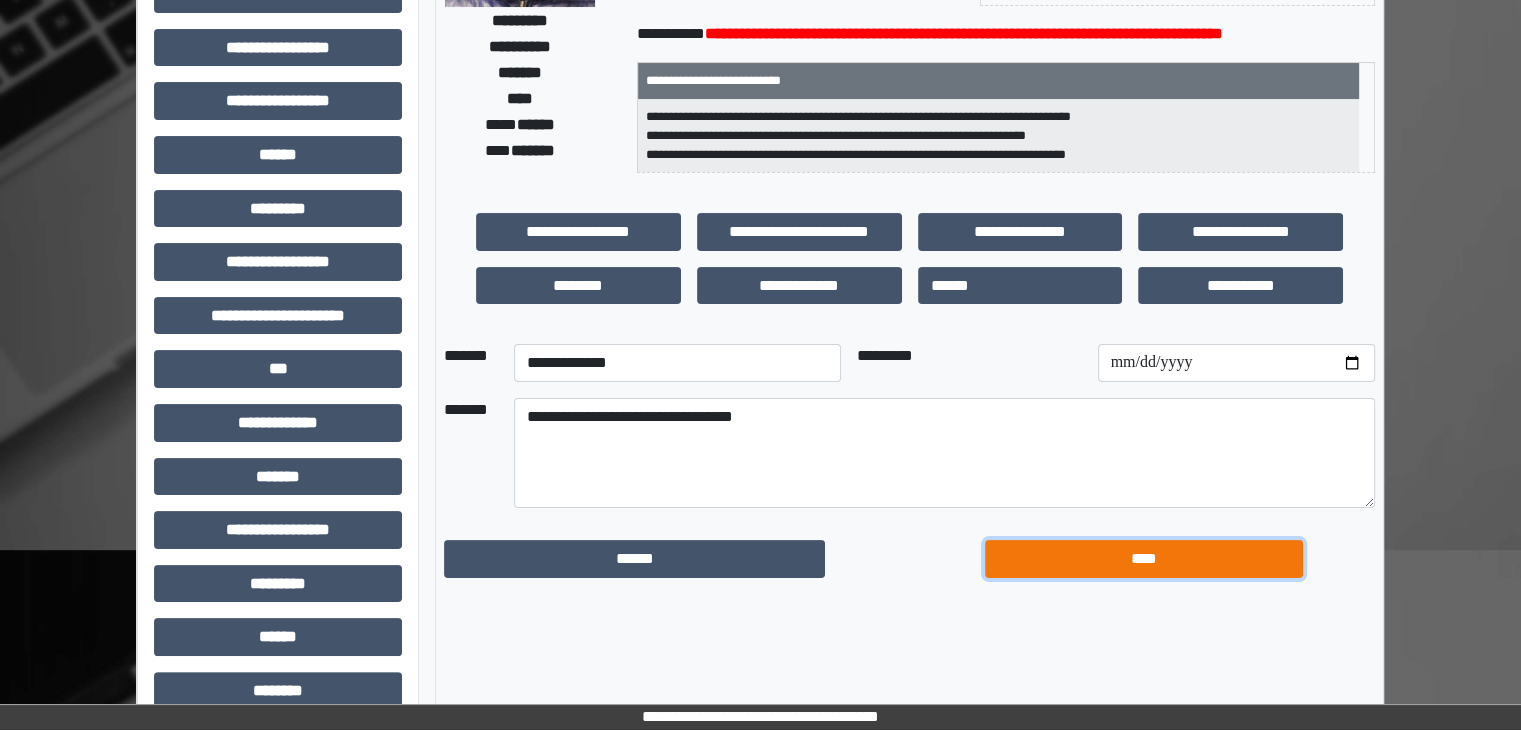 click on "****" at bounding box center (1144, 559) 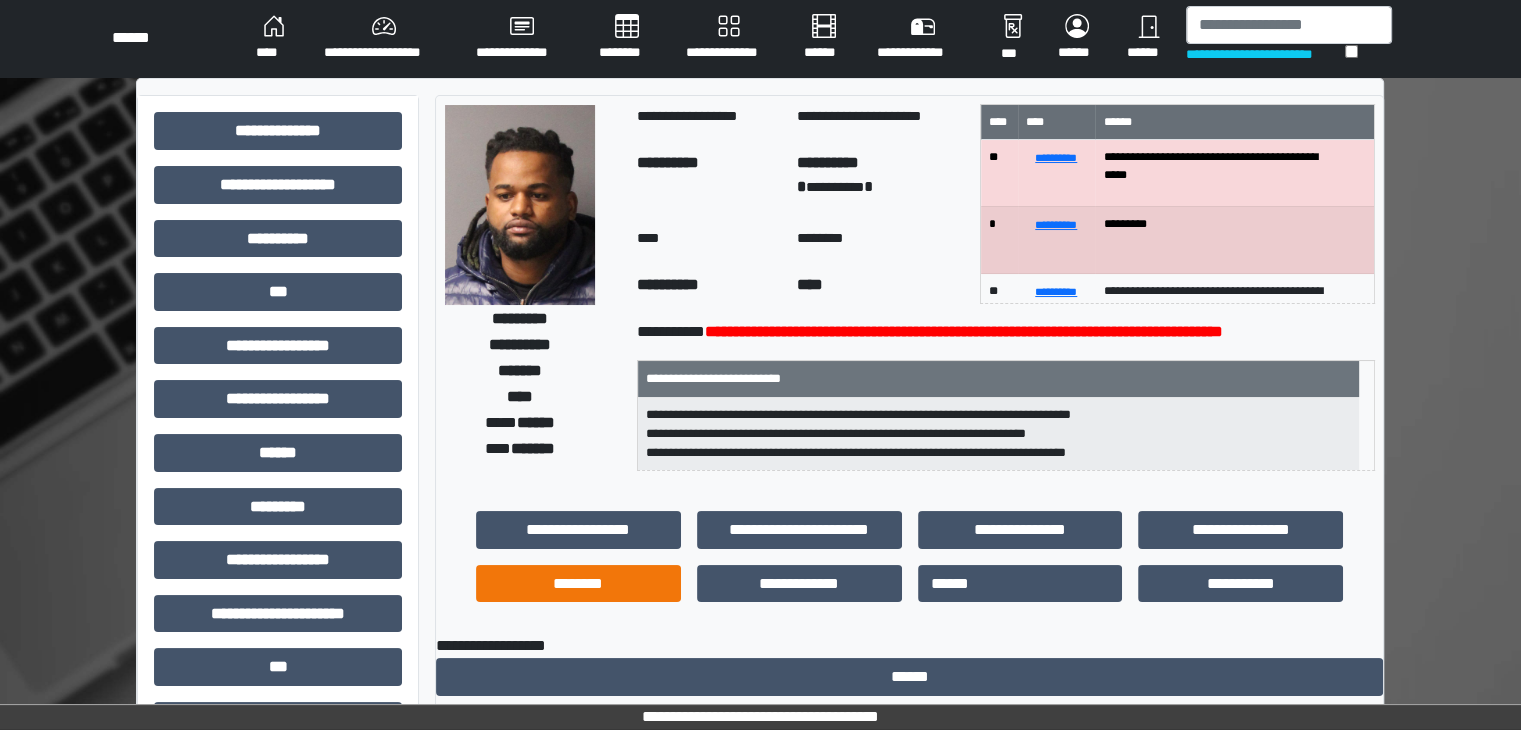scroll, scrollTop: 0, scrollLeft: 0, axis: both 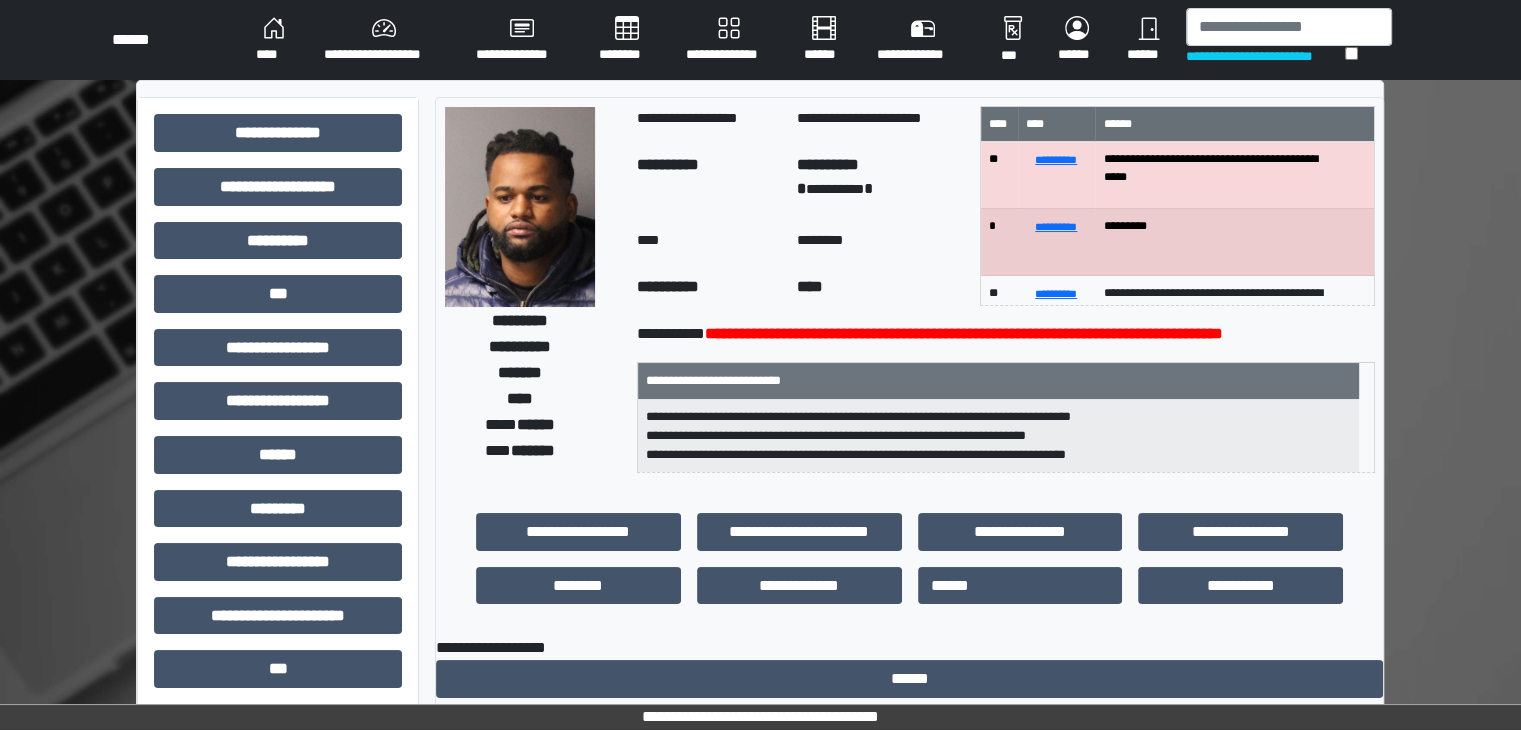 click on "********" at bounding box center (626, 40) 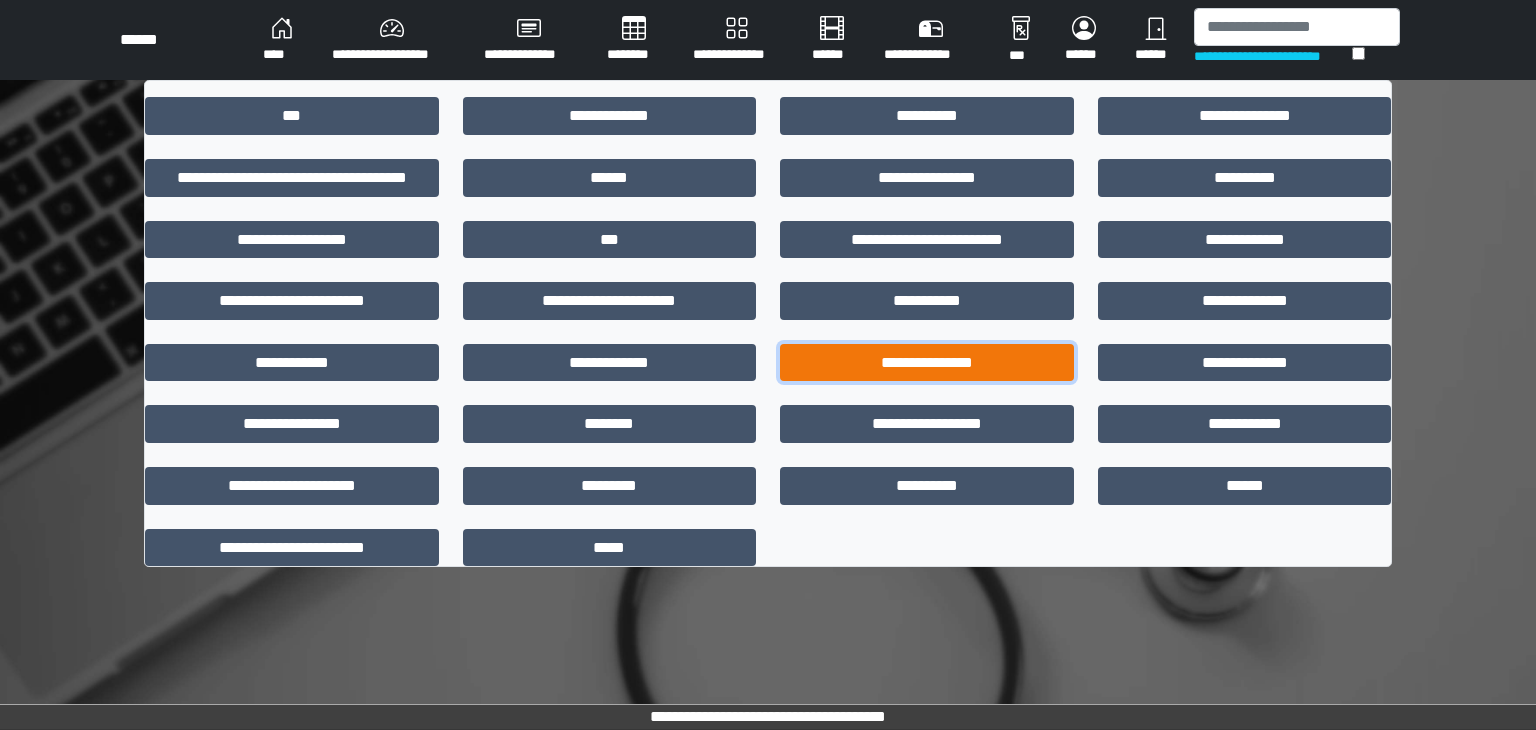 click on "**********" at bounding box center (927, 363) 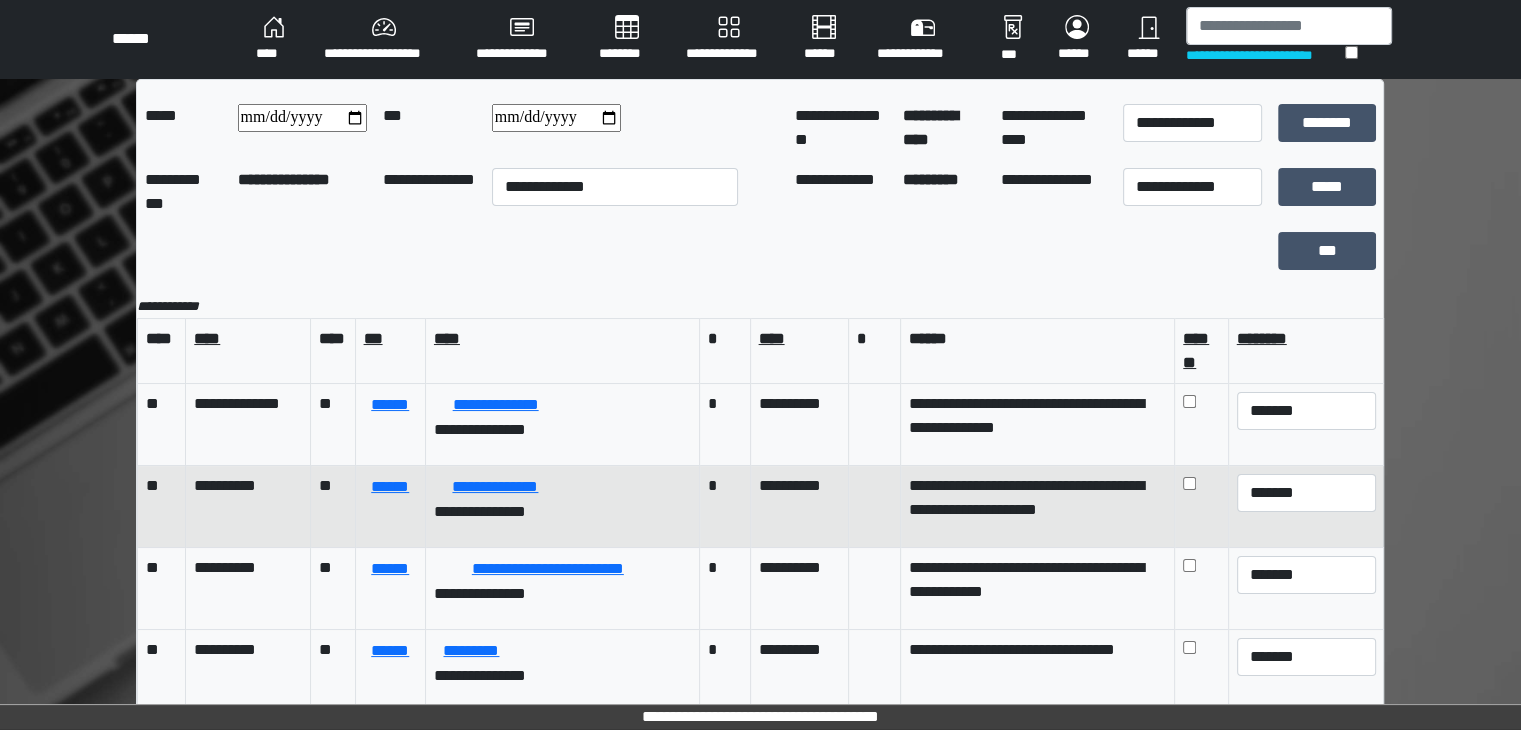 scroll, scrollTop: 15, scrollLeft: 0, axis: vertical 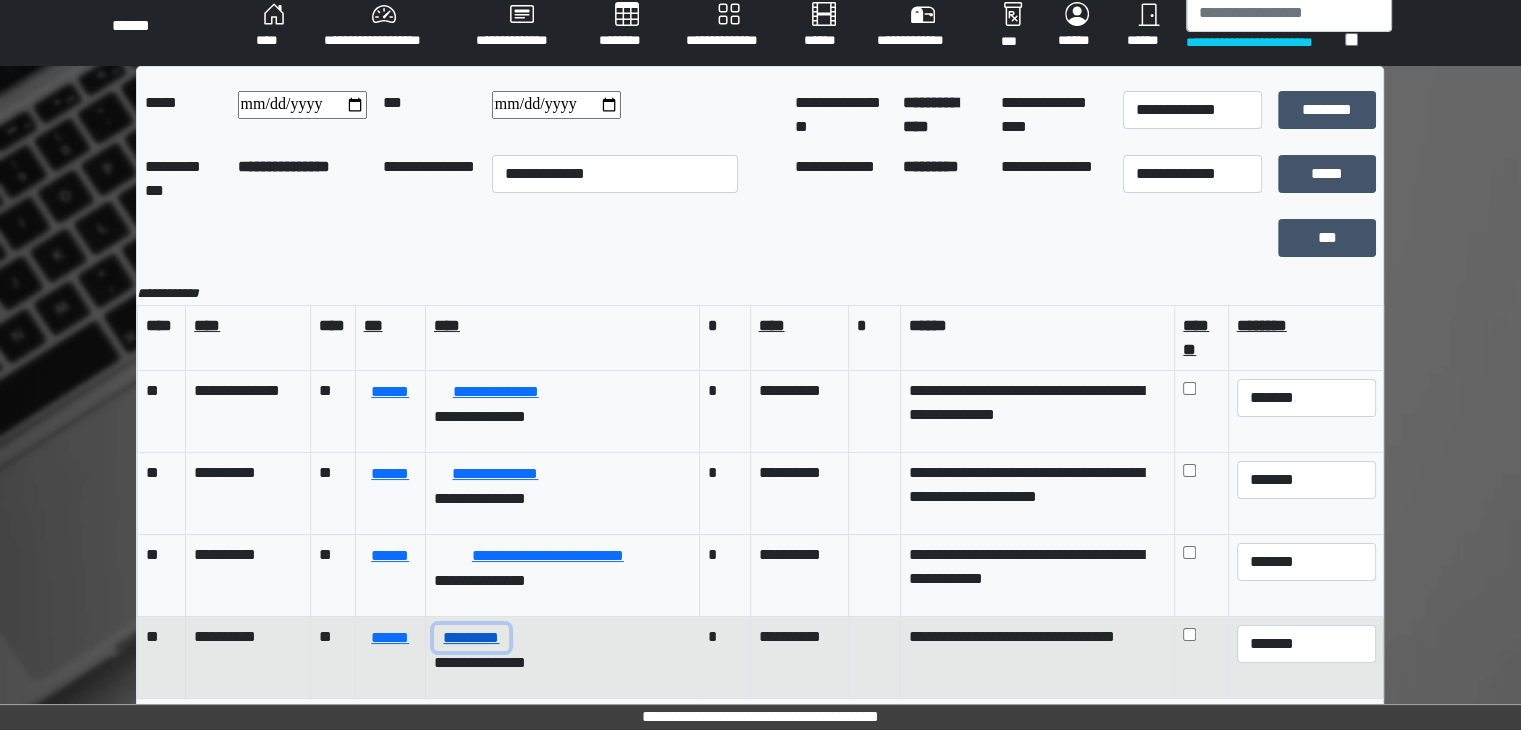 click on "*********" at bounding box center [471, 638] 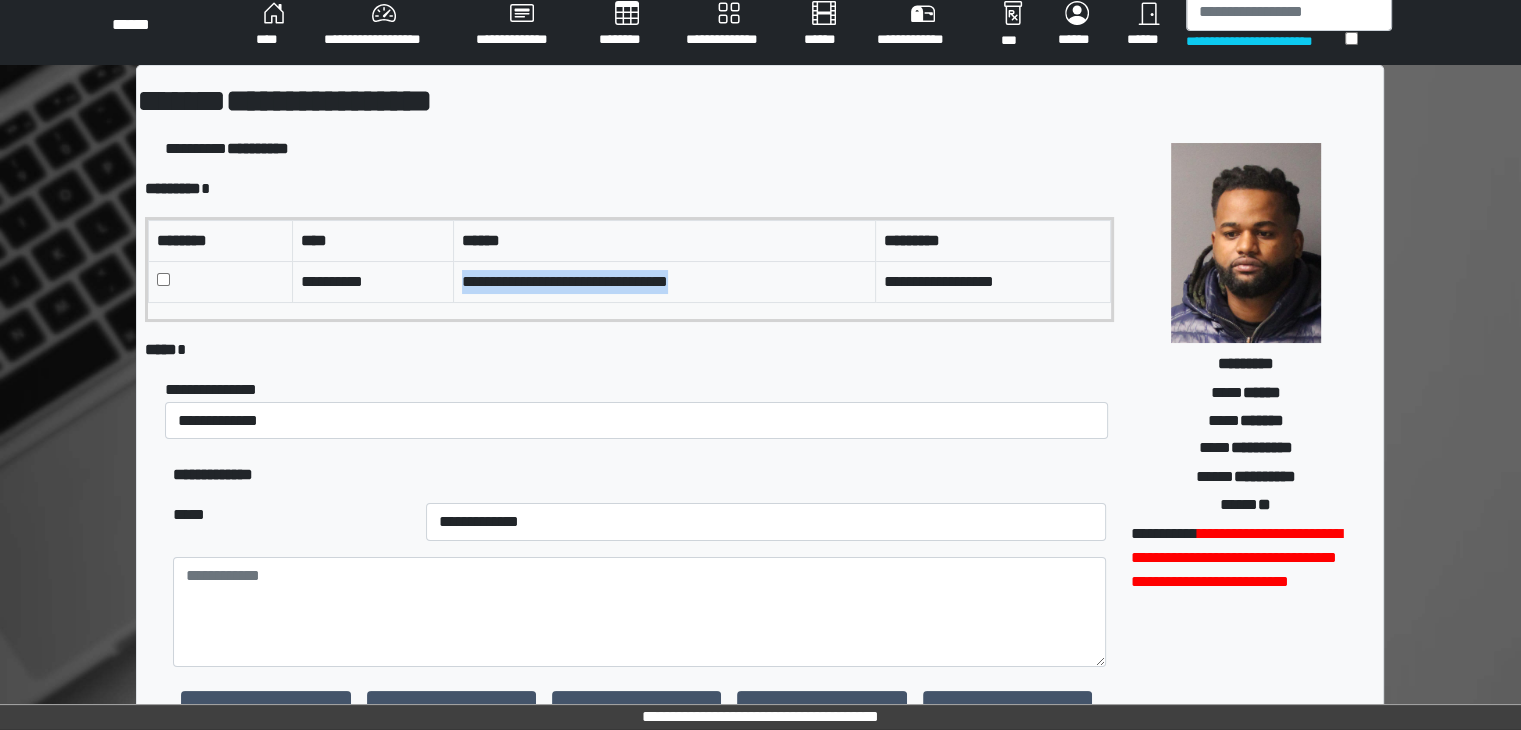 drag, startPoint x: 460, startPoint y: 278, endPoint x: 812, endPoint y: 295, distance: 352.41028 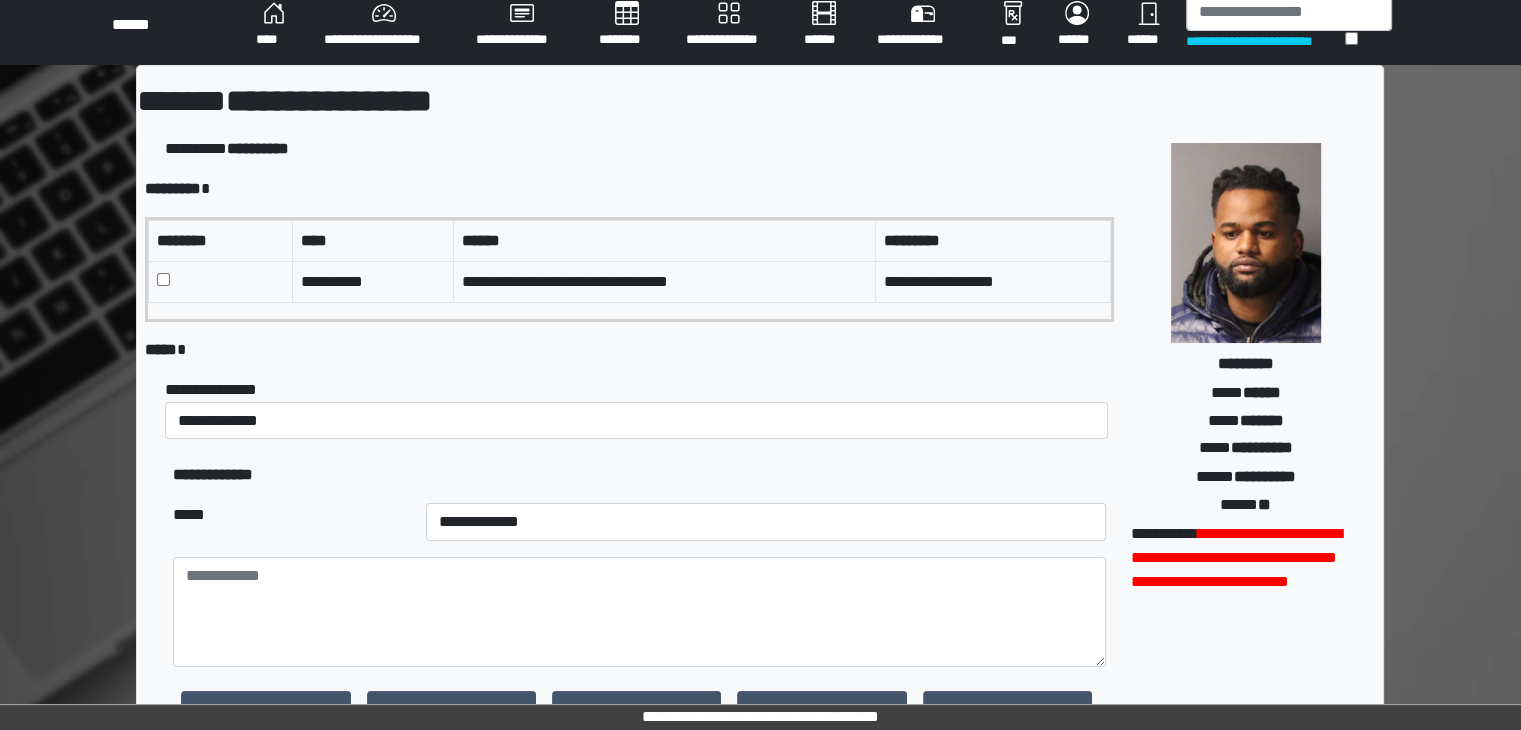 drag, startPoint x: 788, startPoint y: 286, endPoint x: 781, endPoint y: 320, distance: 34.713108 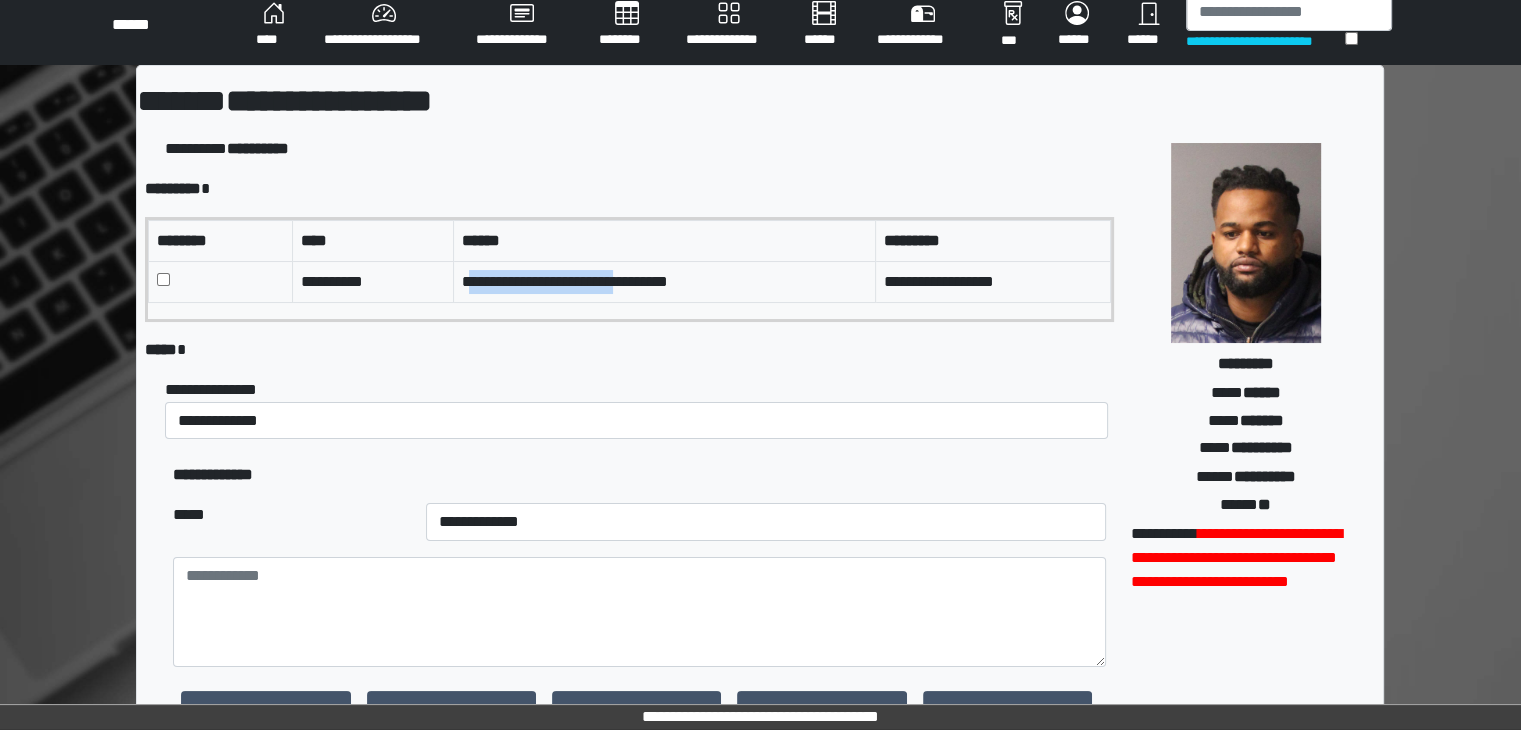 drag, startPoint x: 465, startPoint y: 281, endPoint x: 642, endPoint y: 293, distance: 177.40631 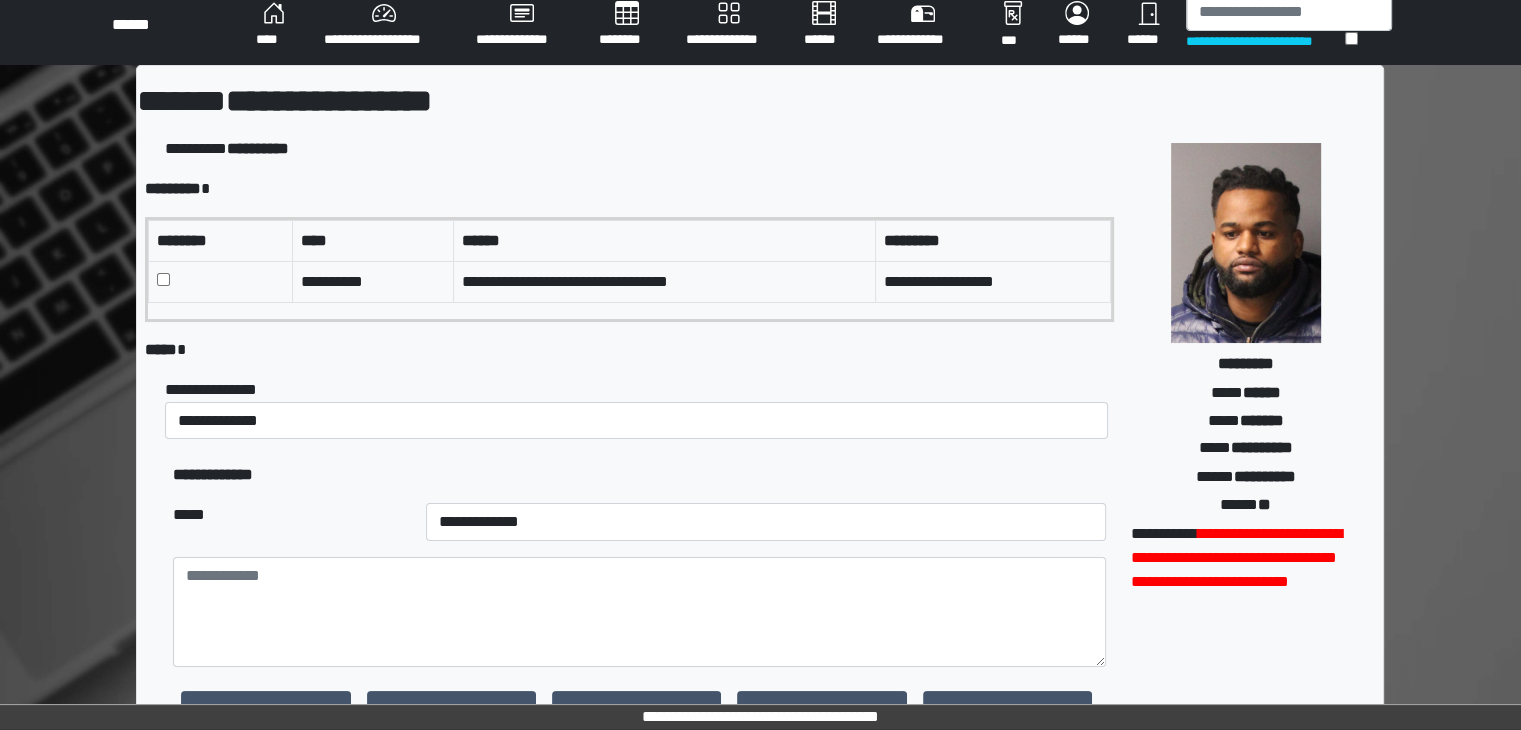 drag, startPoint x: 500, startPoint y: 349, endPoint x: 489, endPoint y: 319, distance: 31.95309 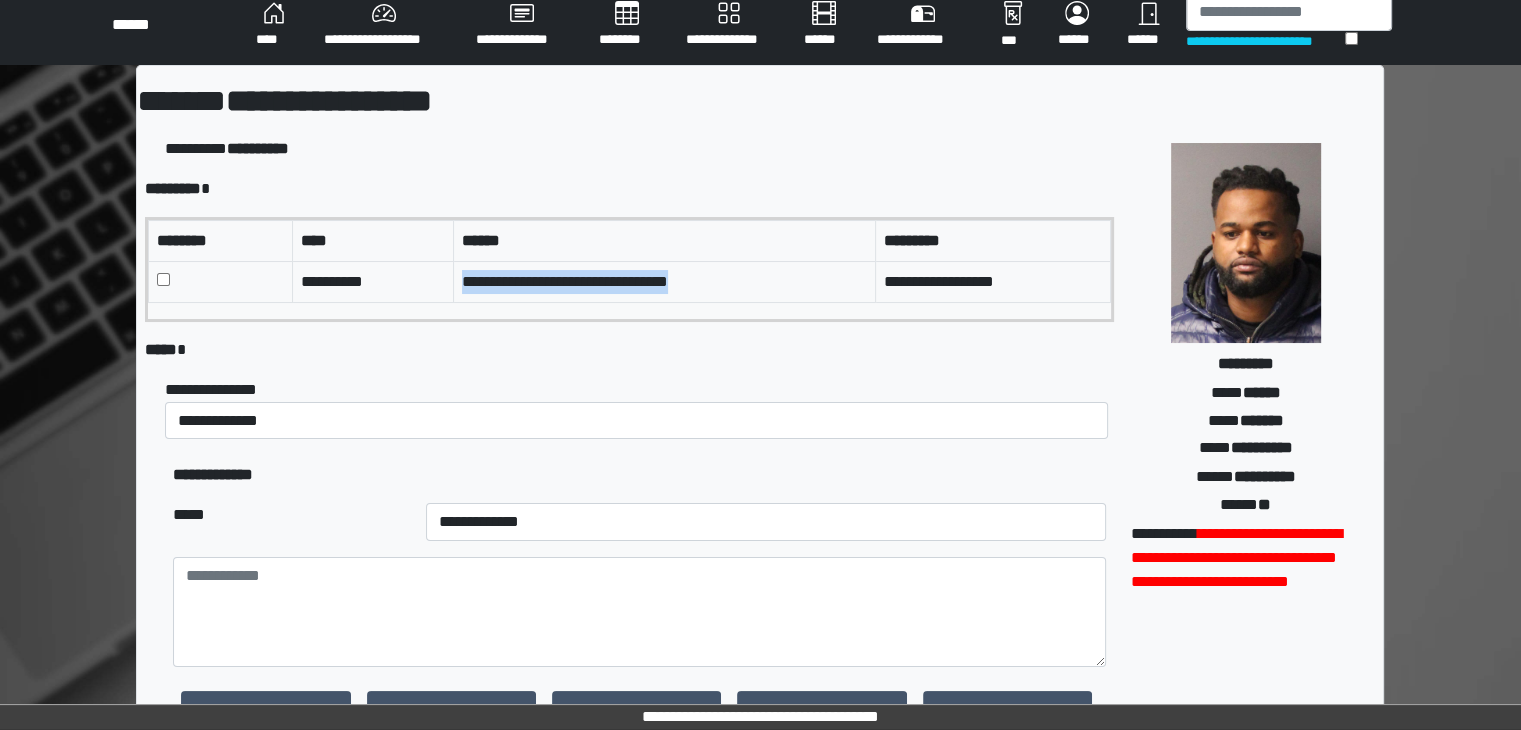 drag, startPoint x: 460, startPoint y: 274, endPoint x: 710, endPoint y: 284, distance: 250.19992 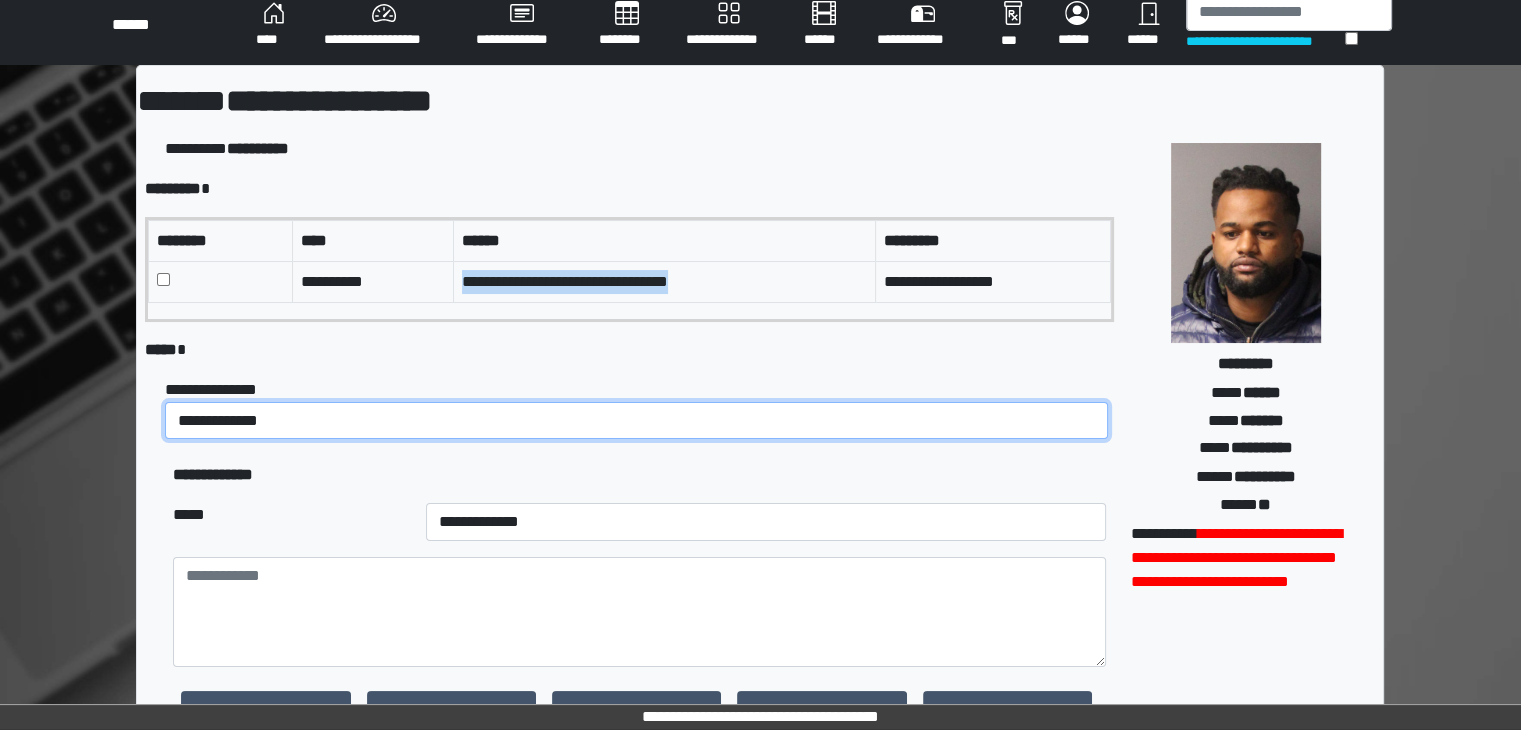 click on "**********" at bounding box center [636, 421] 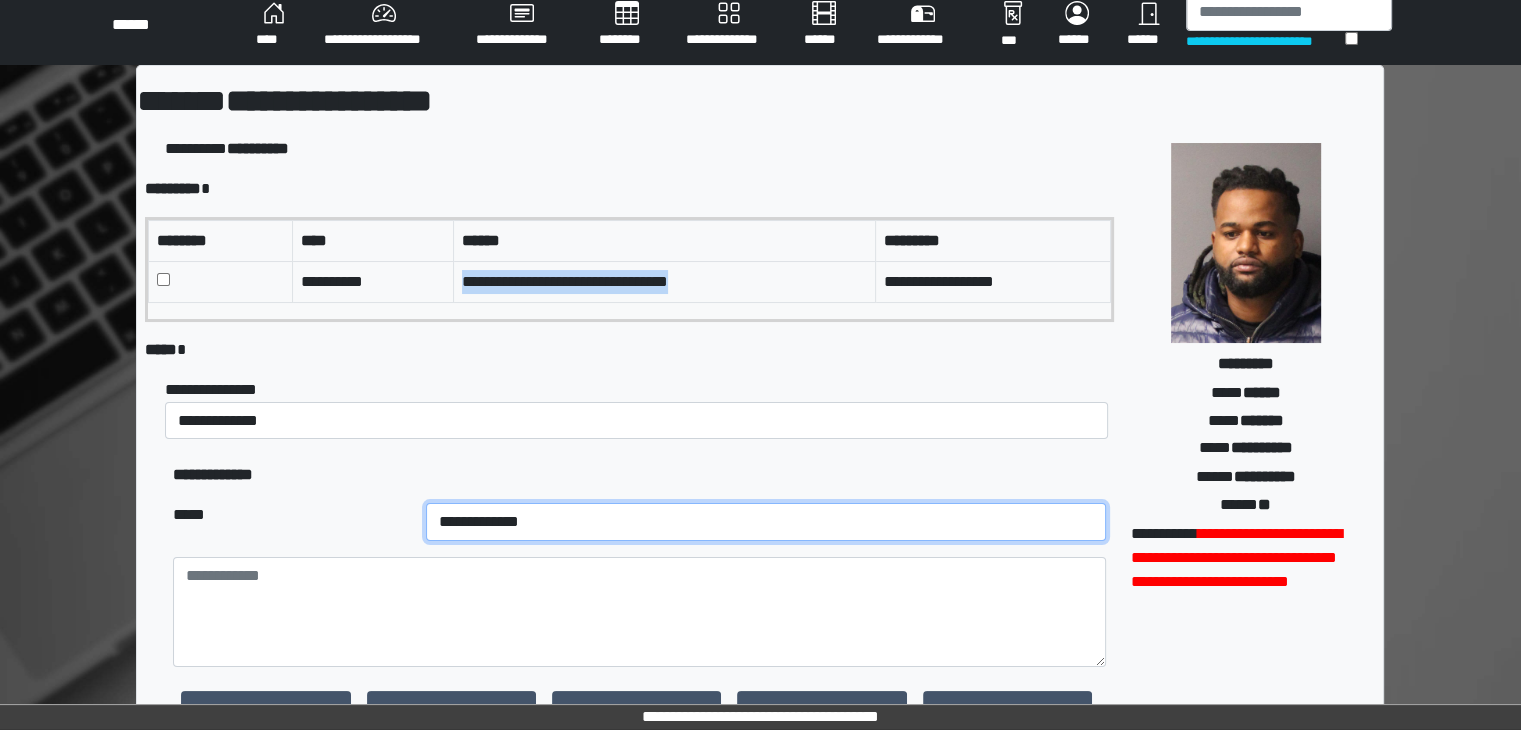 click on "**********" at bounding box center (766, 522) 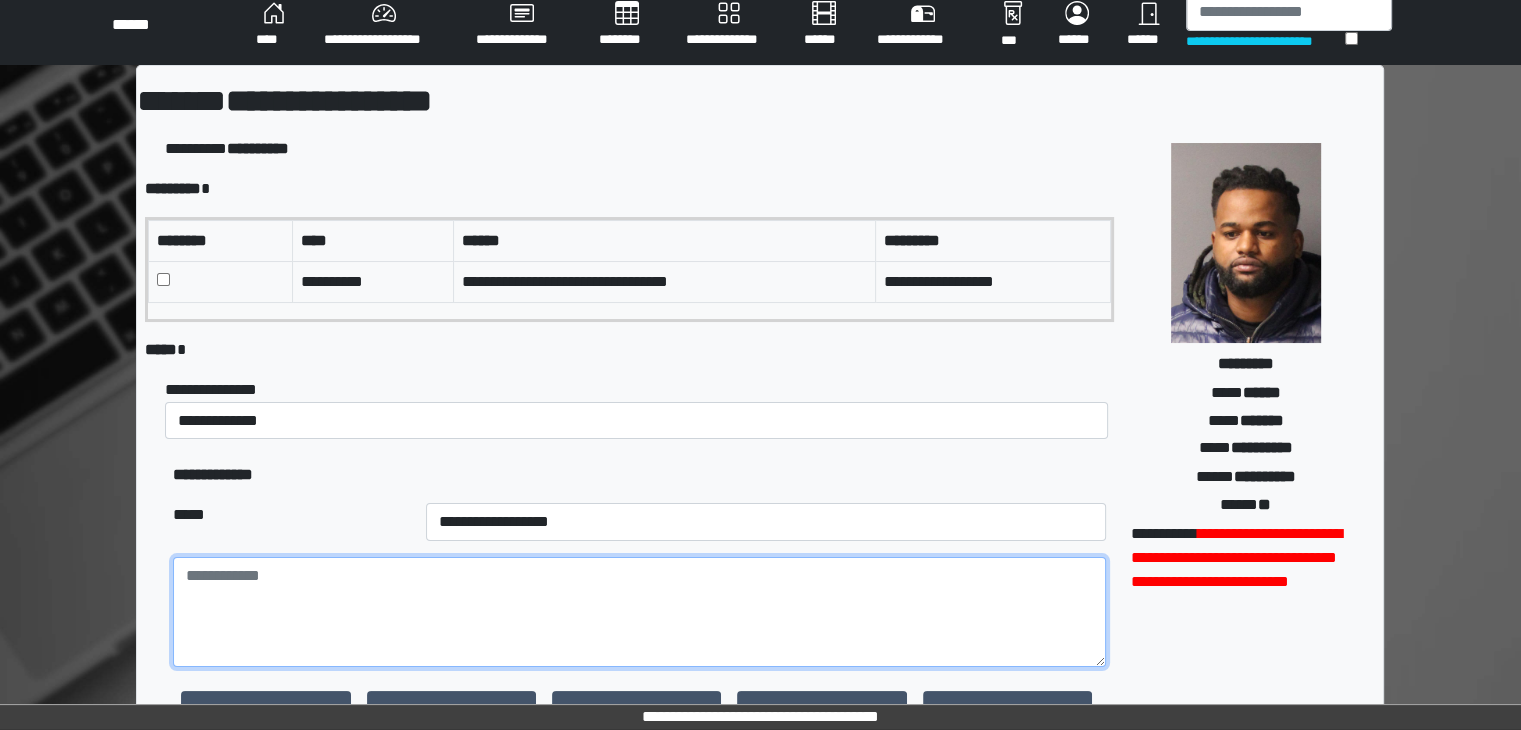 paste on "**********" 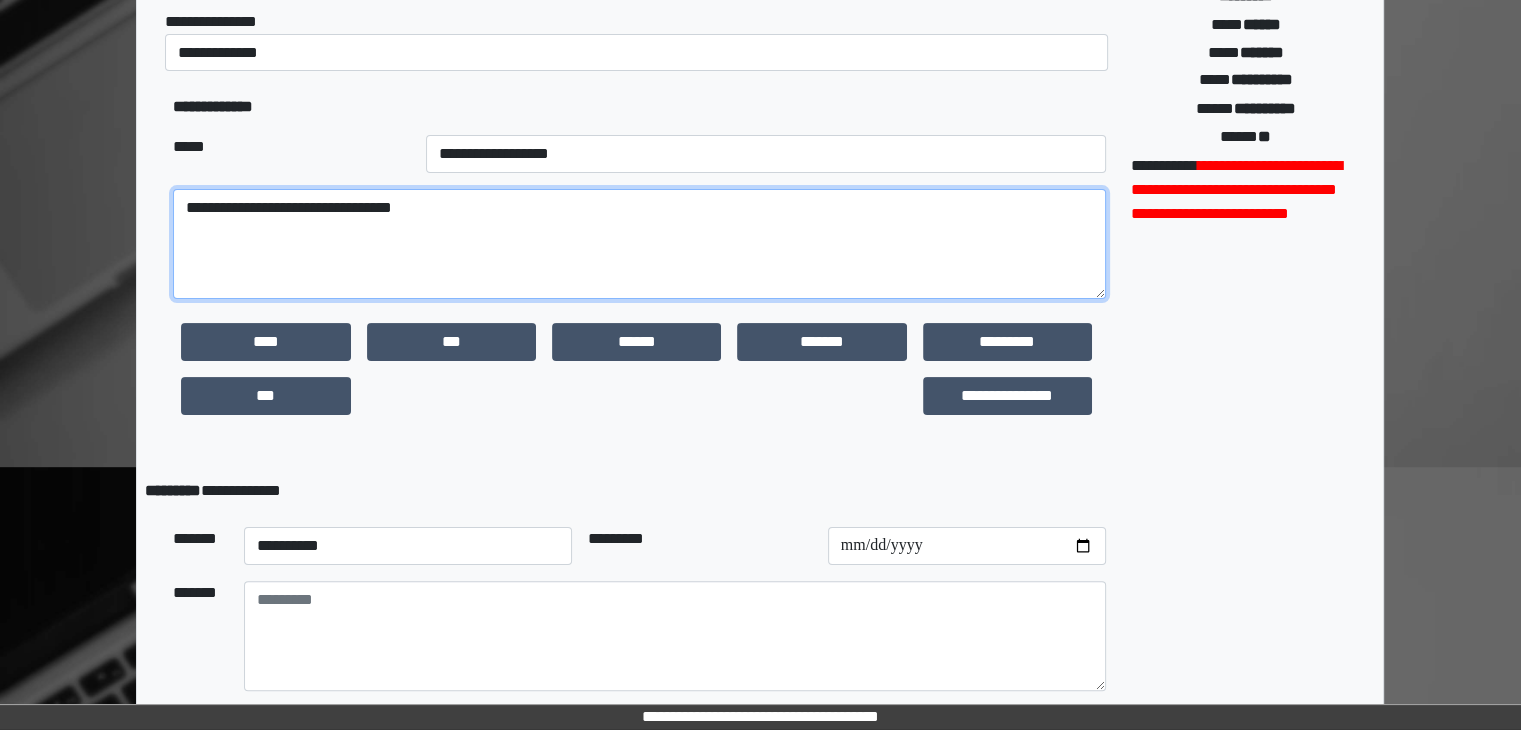 scroll, scrollTop: 475, scrollLeft: 0, axis: vertical 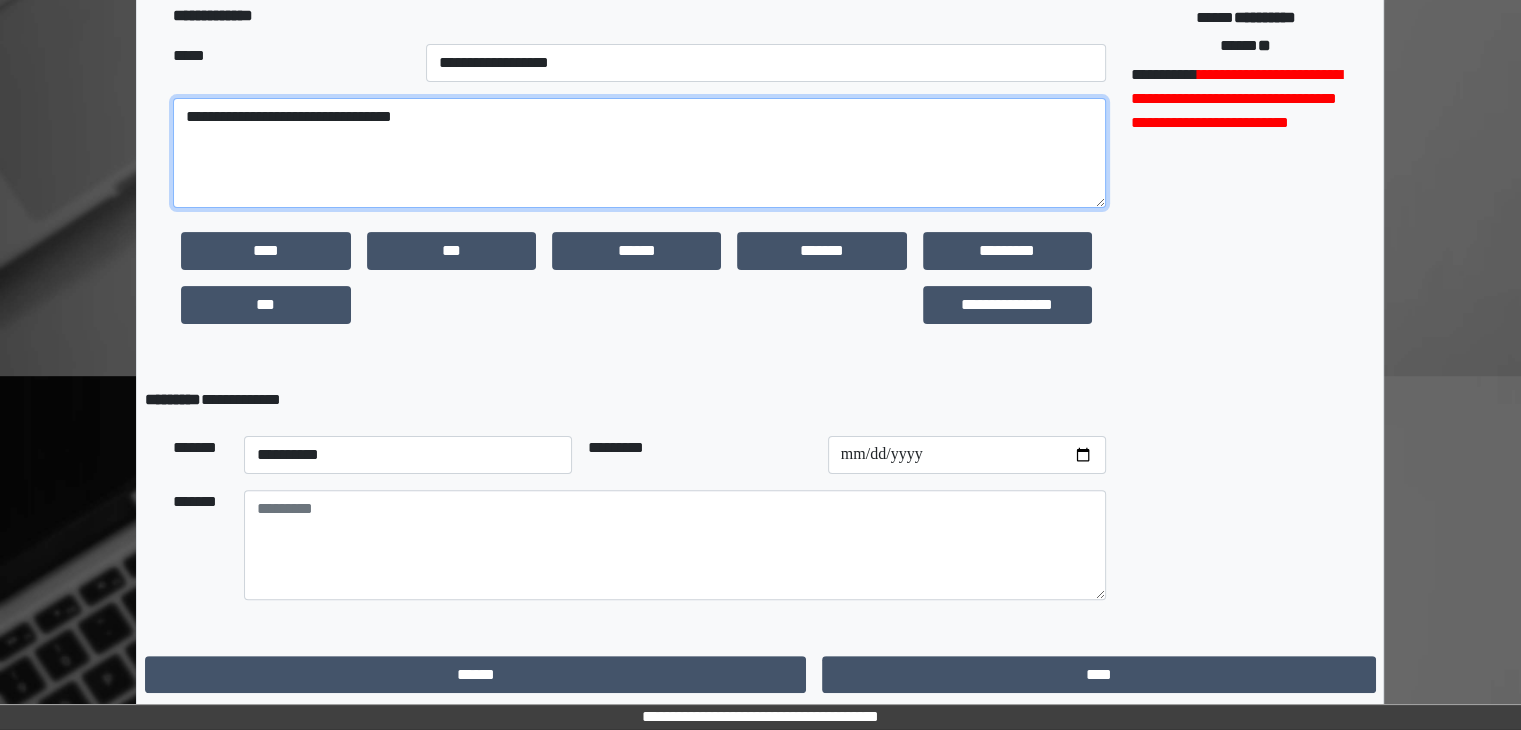type on "**********" 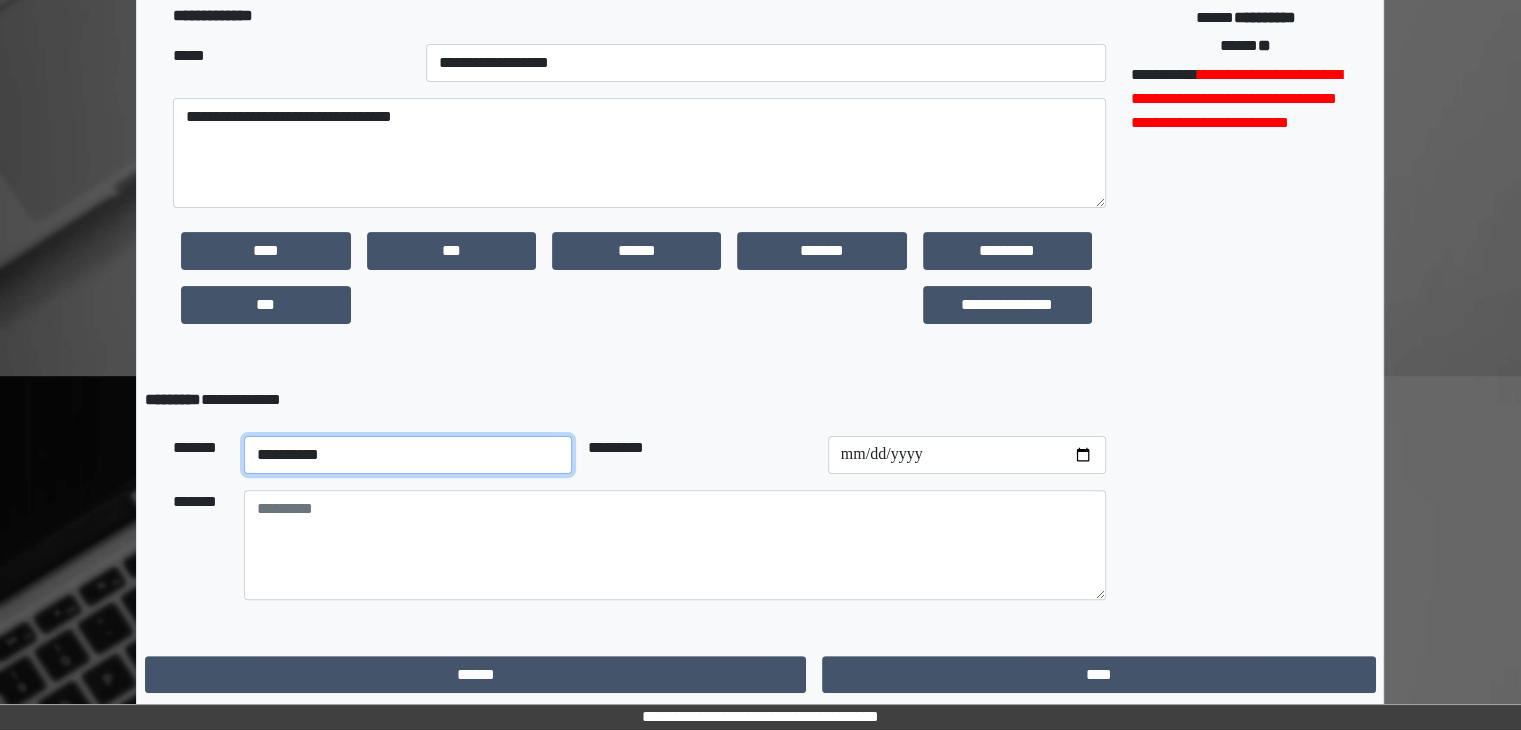 click on "**********" at bounding box center (408, 455) 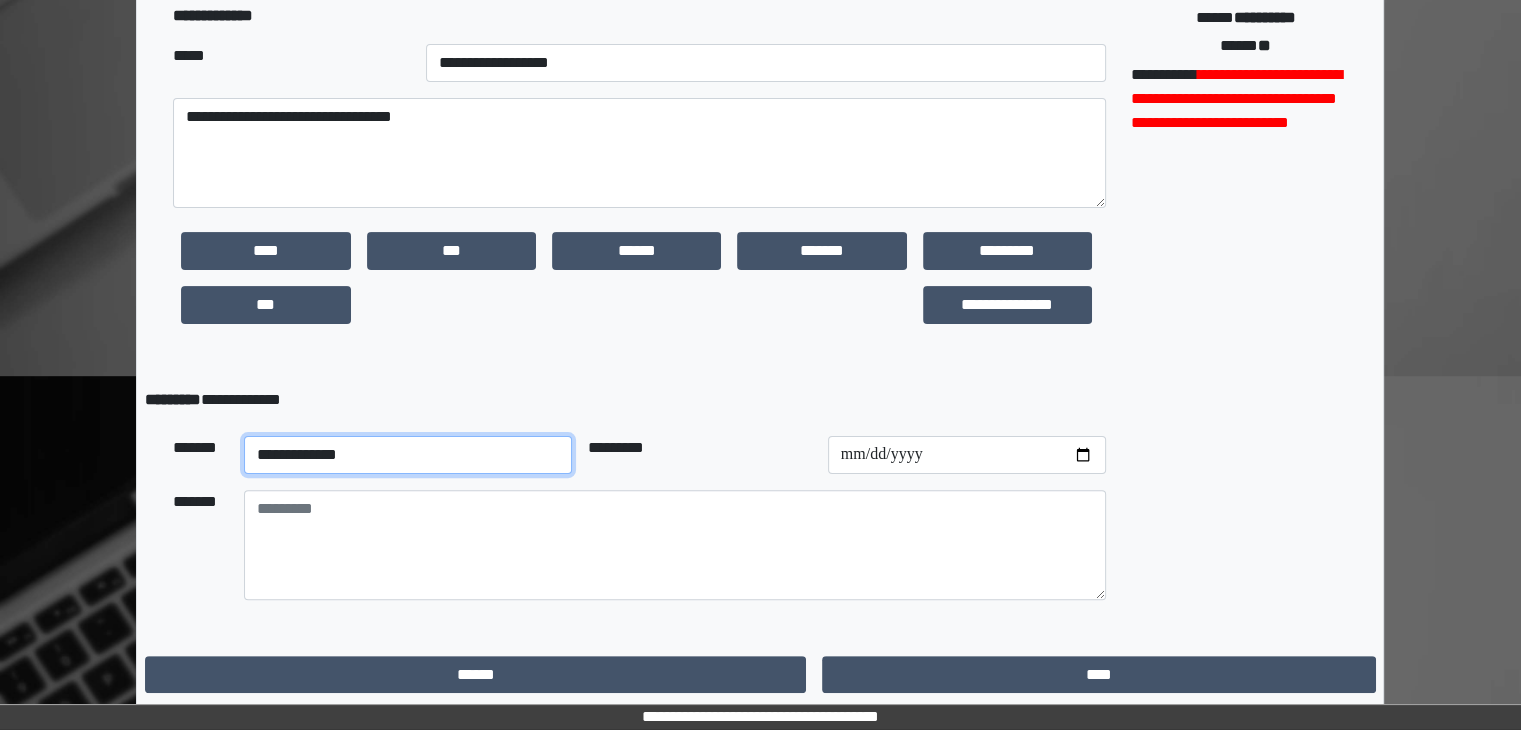 click on "**********" at bounding box center (408, 455) 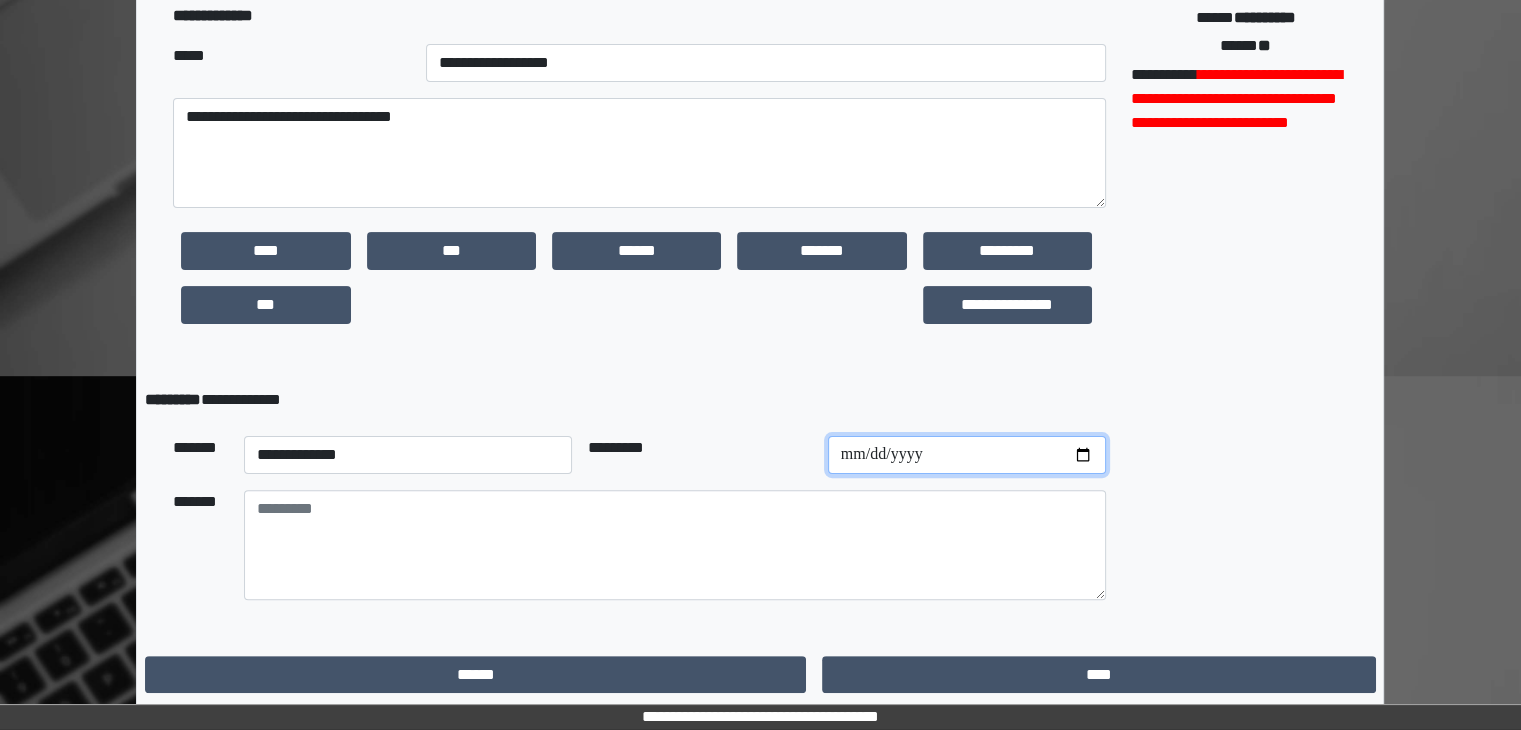 click at bounding box center [967, 455] 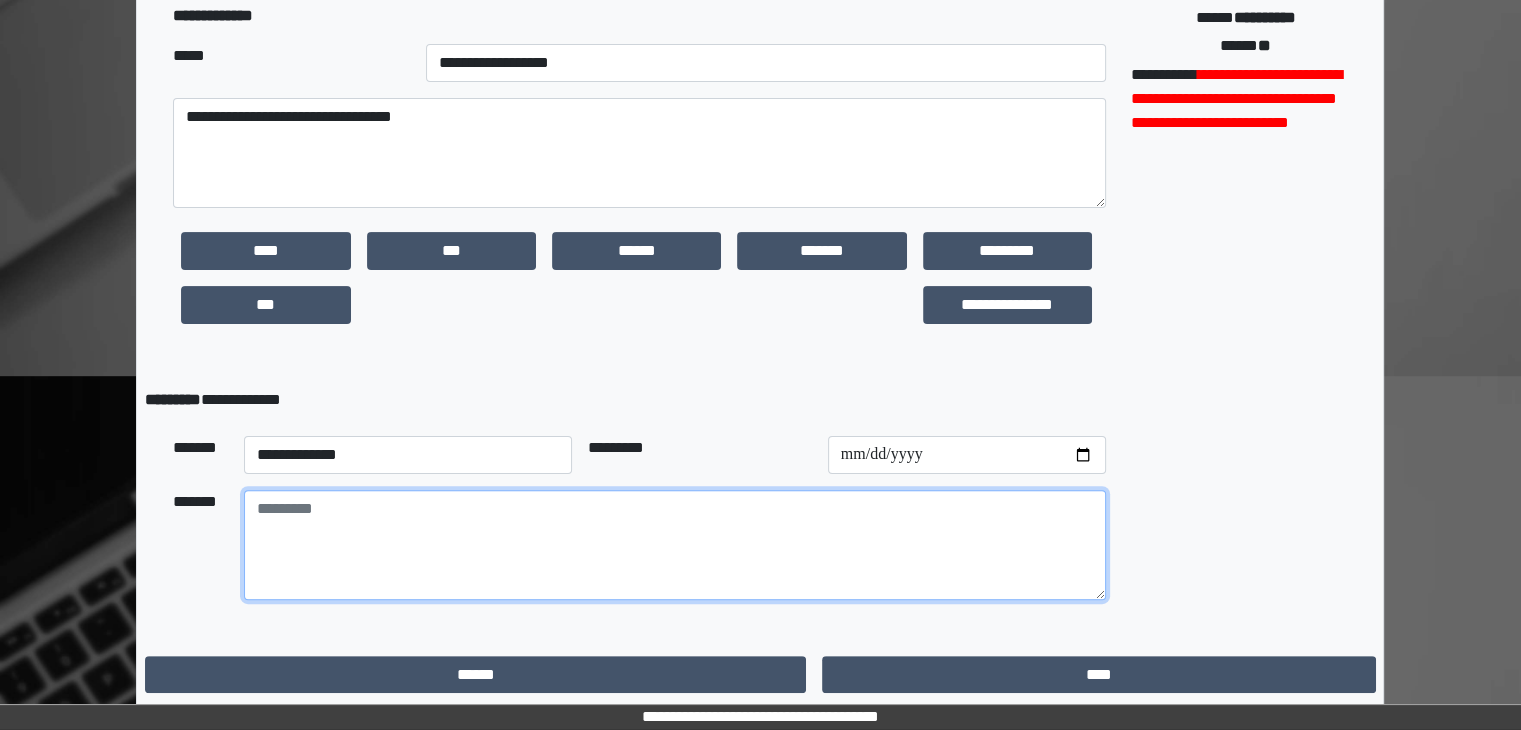 paste on "**********" 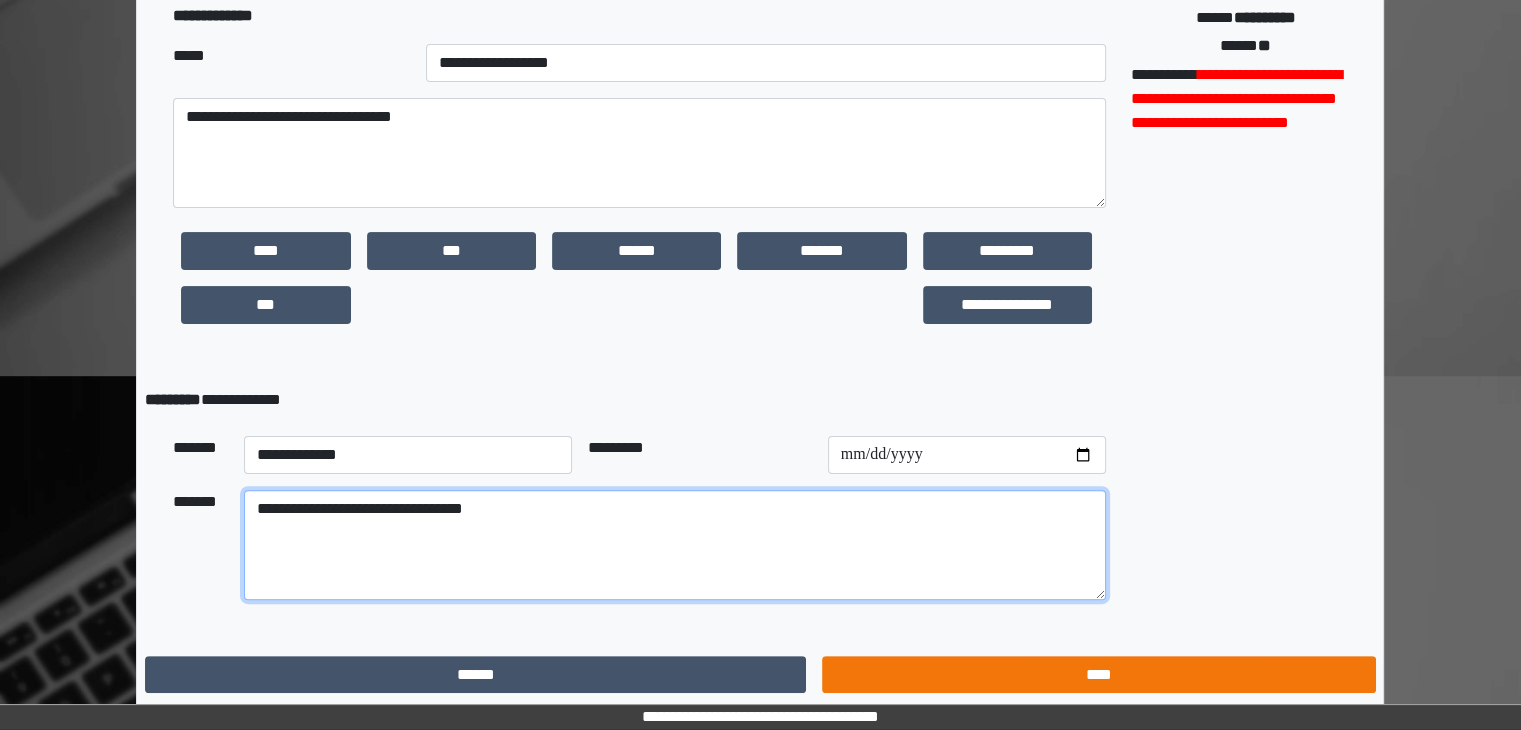 type on "**********" 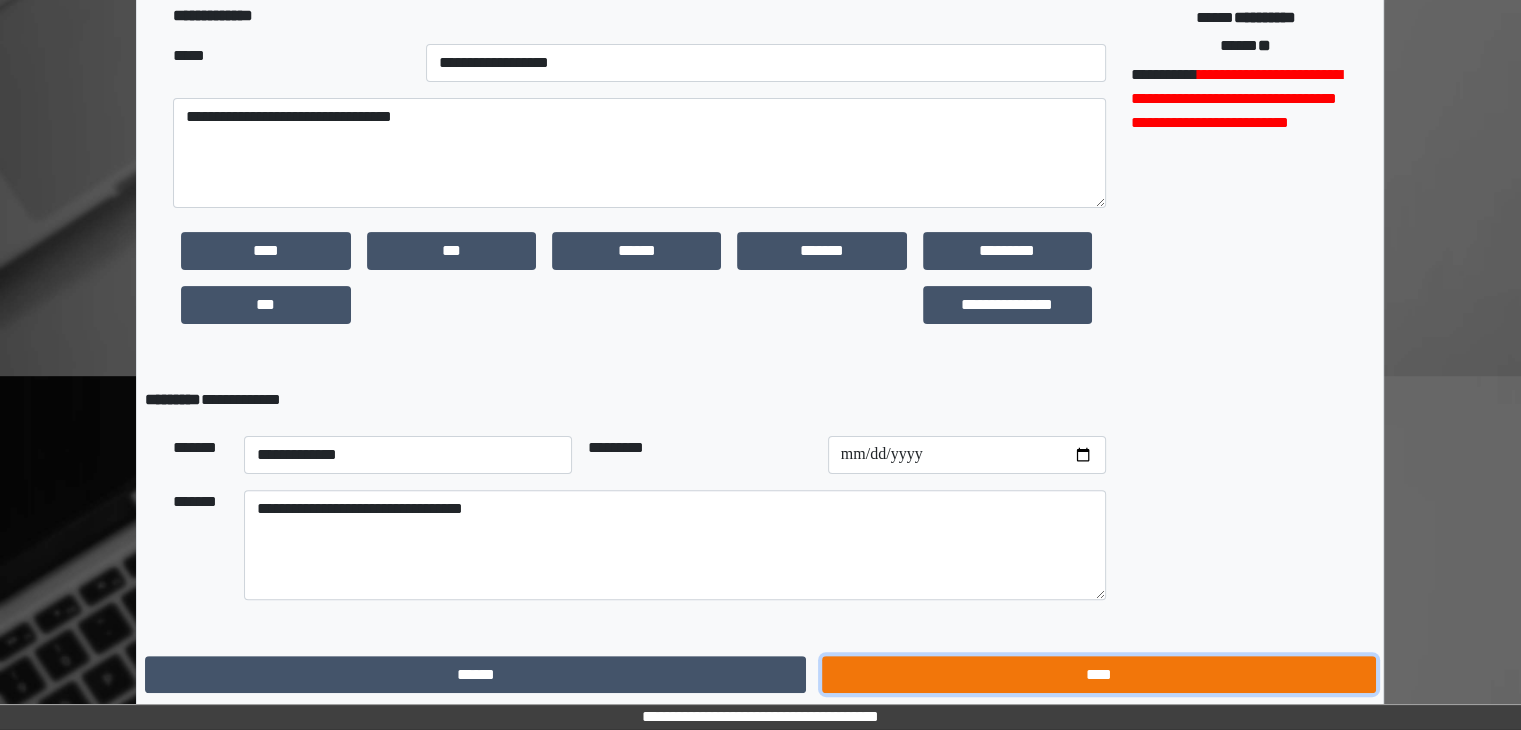 click on "****" at bounding box center [1098, 675] 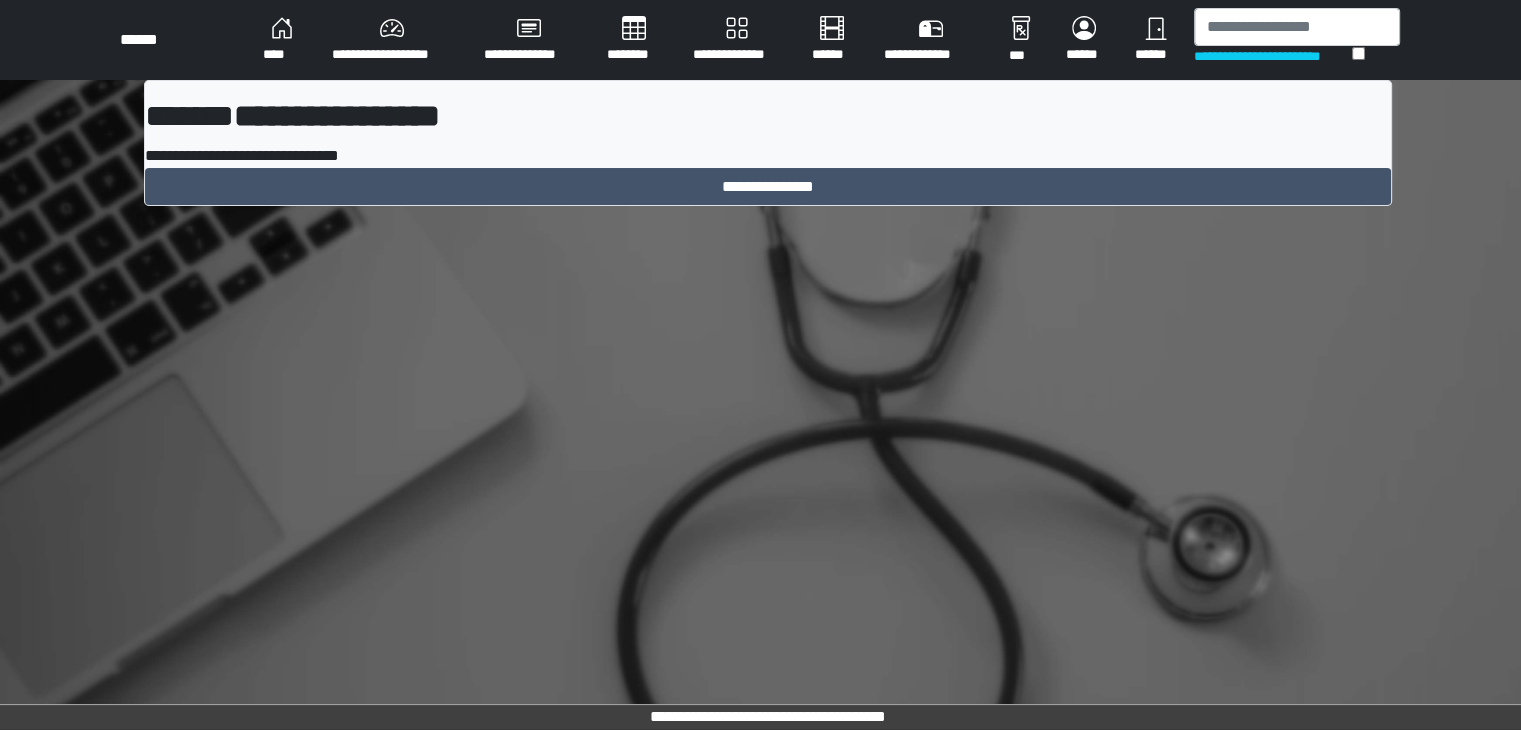 scroll, scrollTop: 0, scrollLeft: 0, axis: both 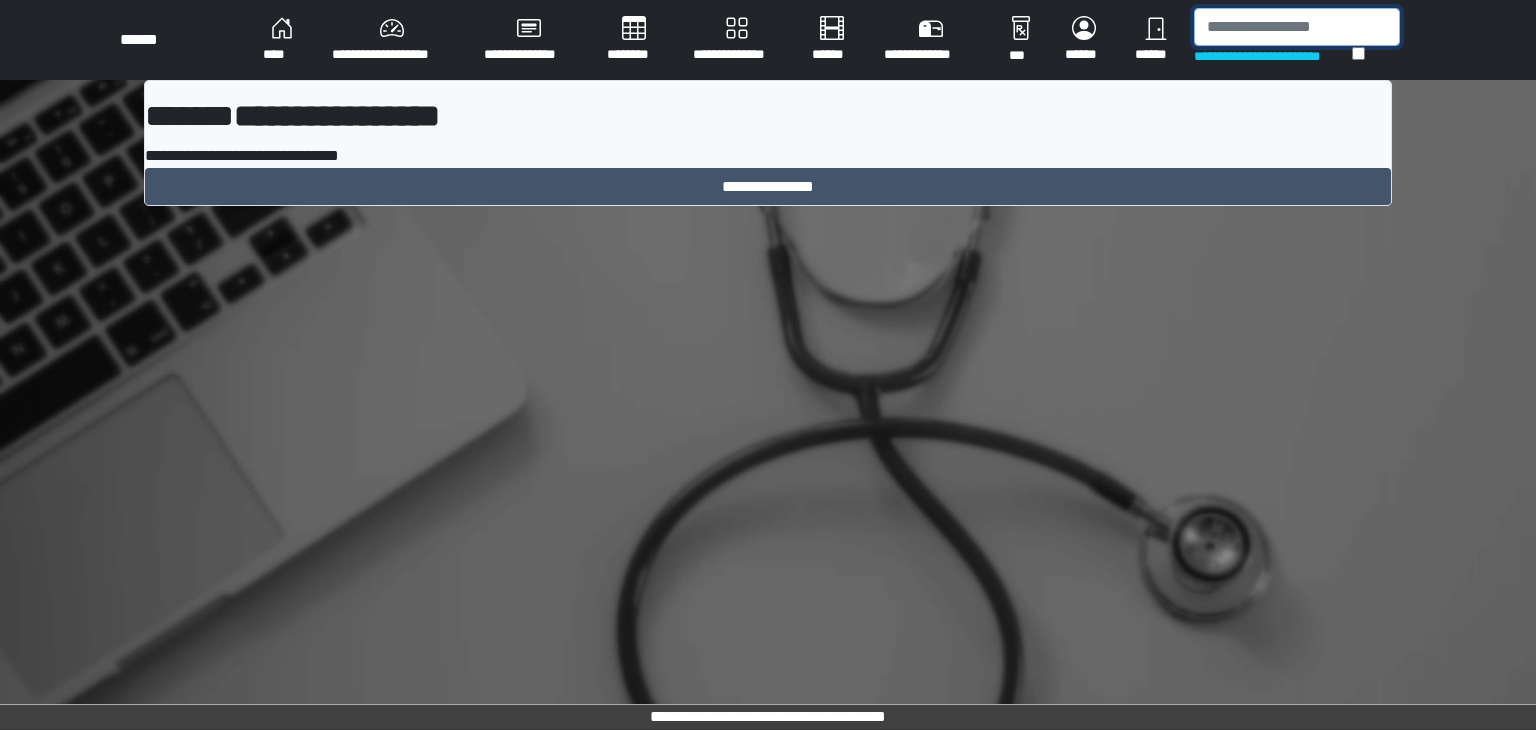 click at bounding box center (1297, 27) 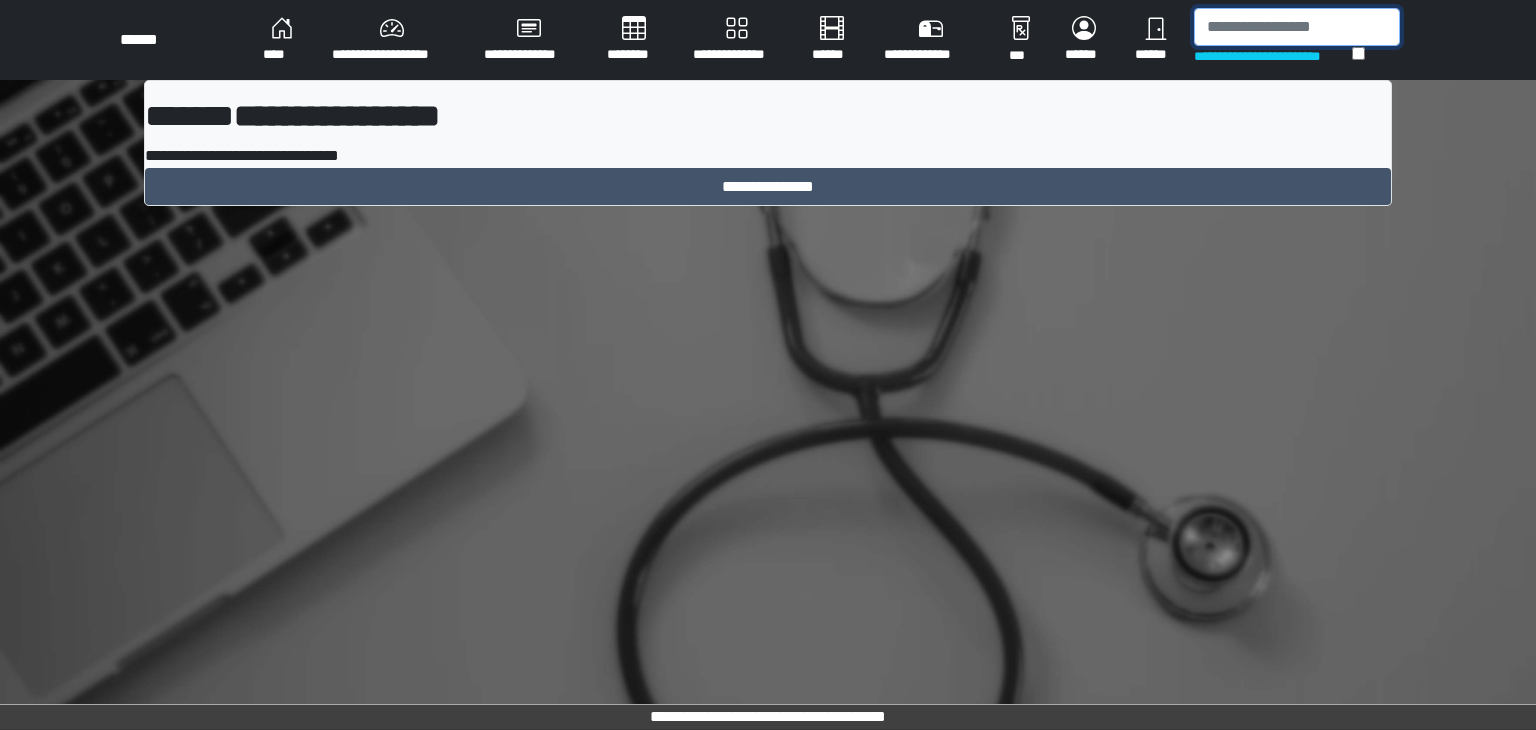 click at bounding box center (1297, 27) 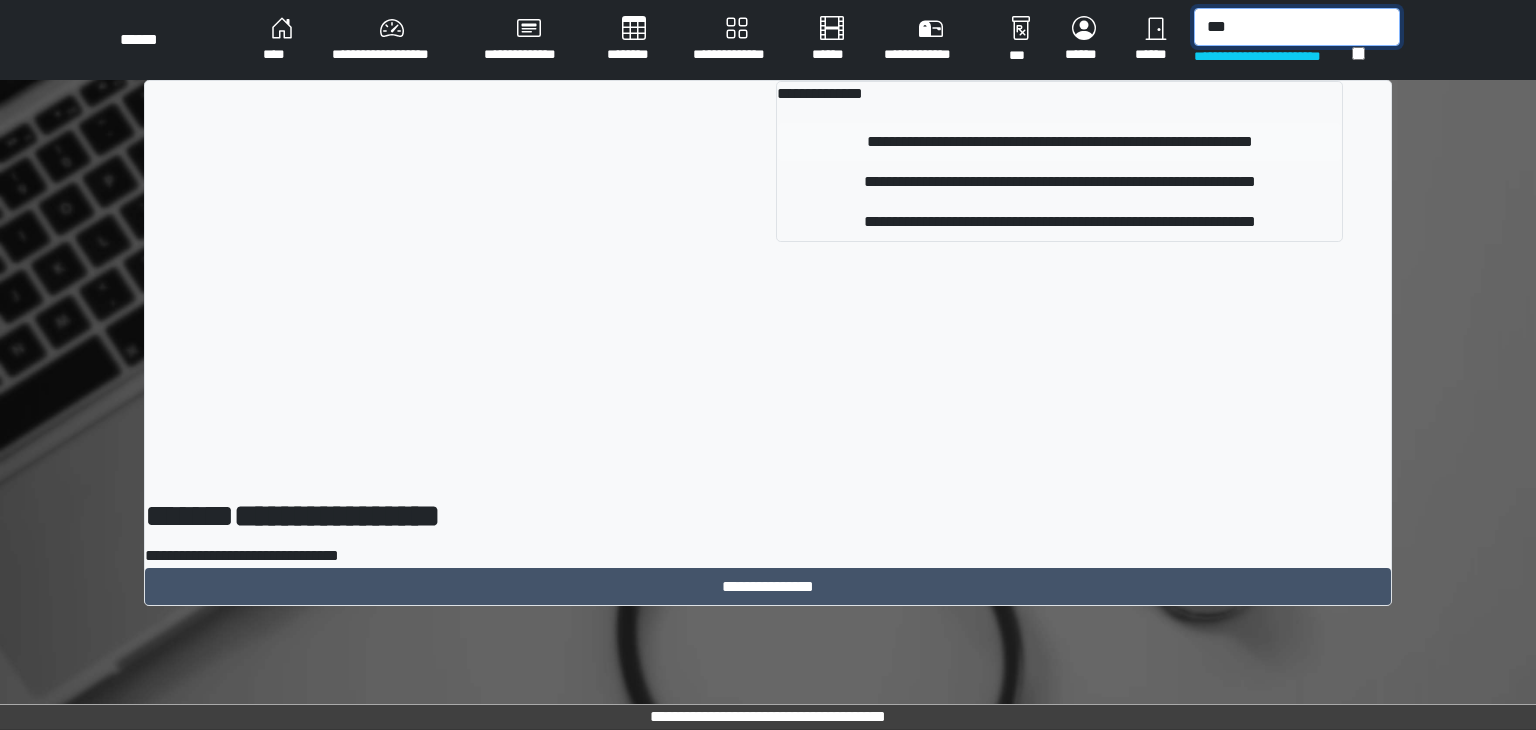 type on "***" 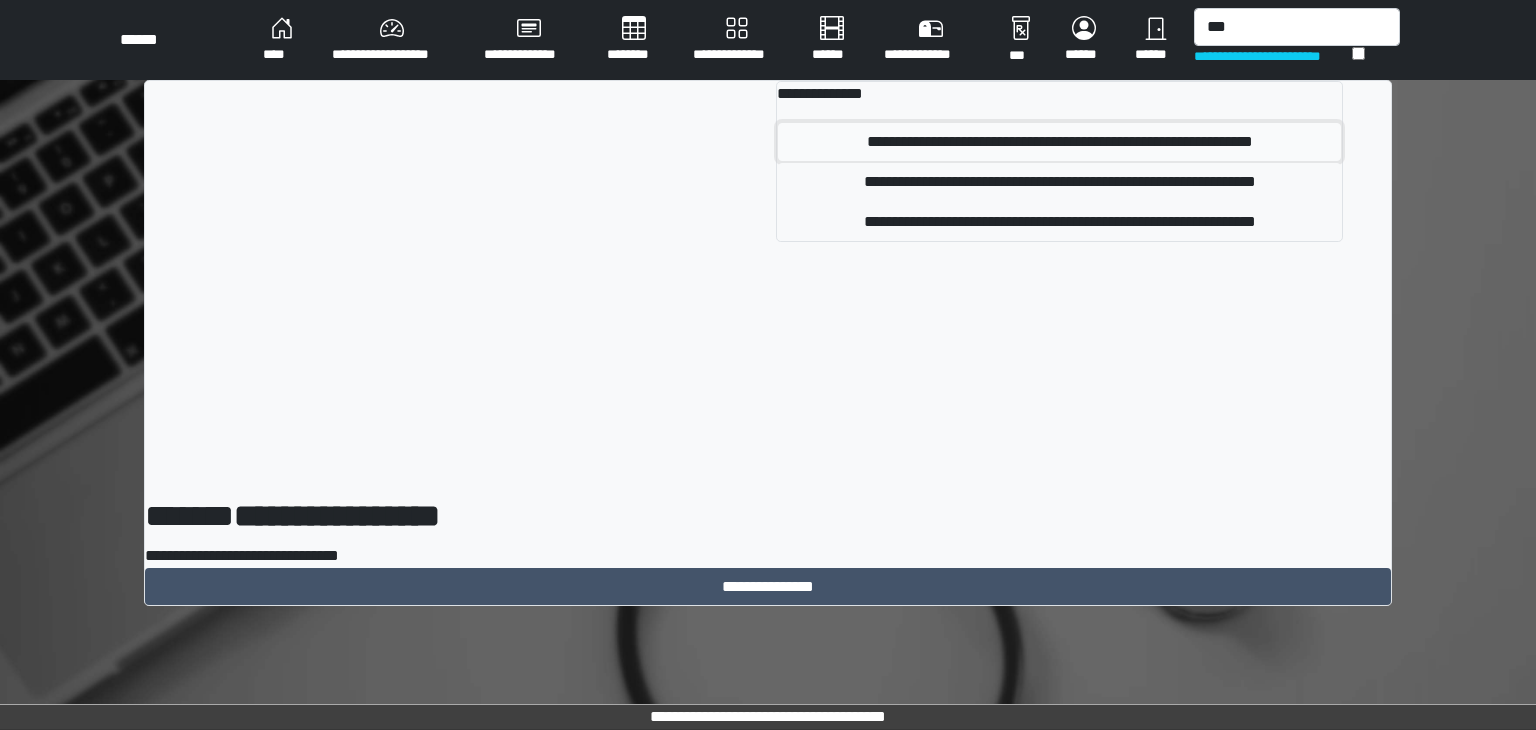 click on "**********" at bounding box center [1059, 142] 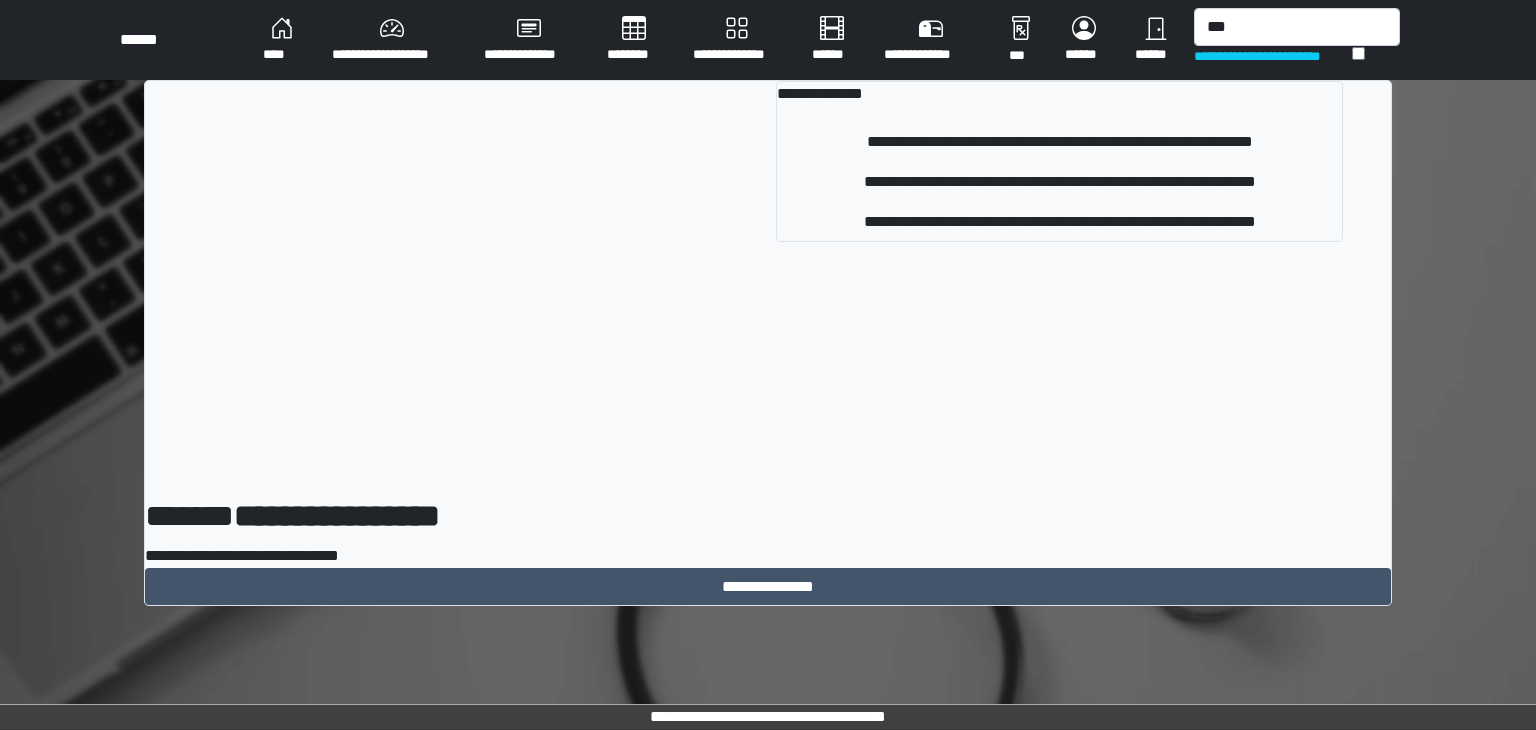 type 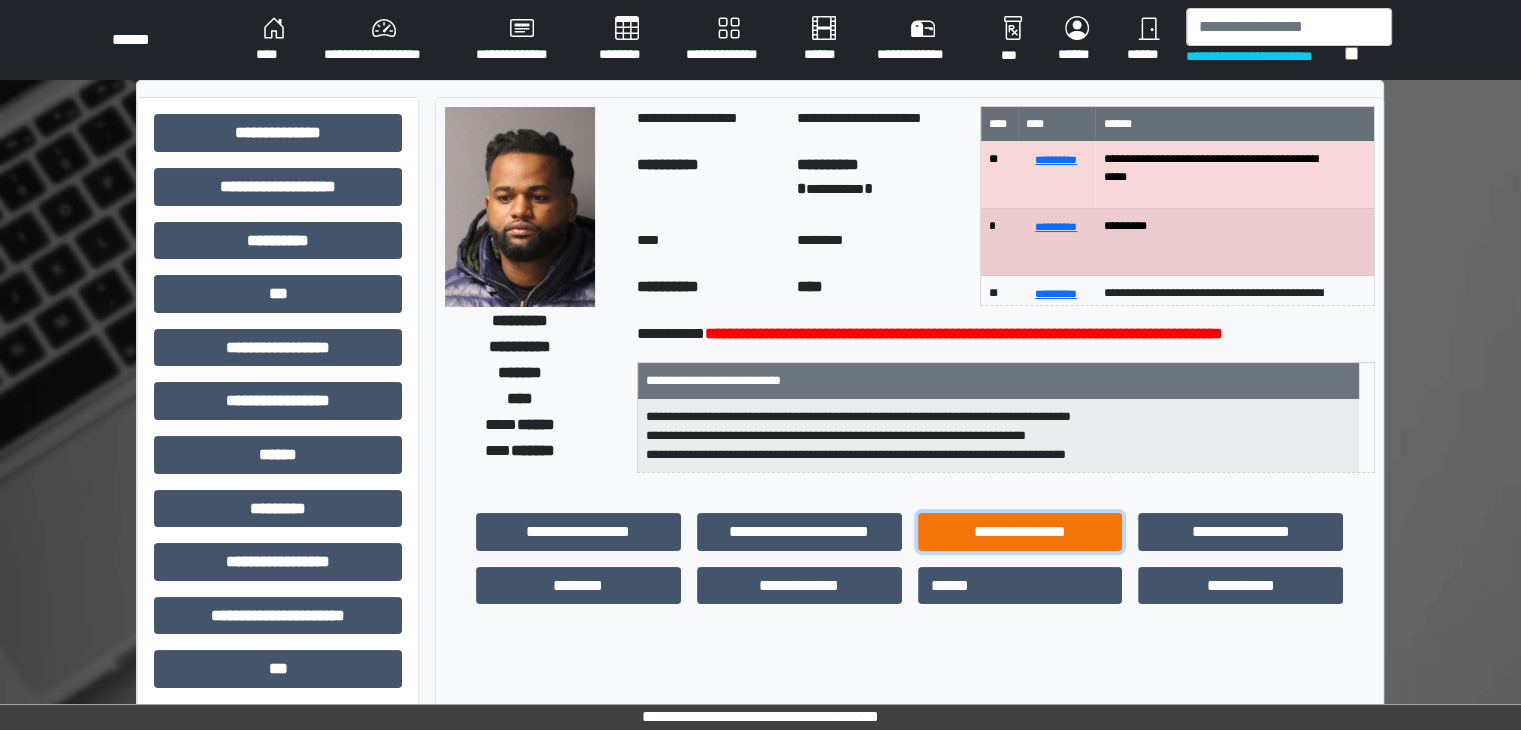 click on "**********" at bounding box center (1020, 532) 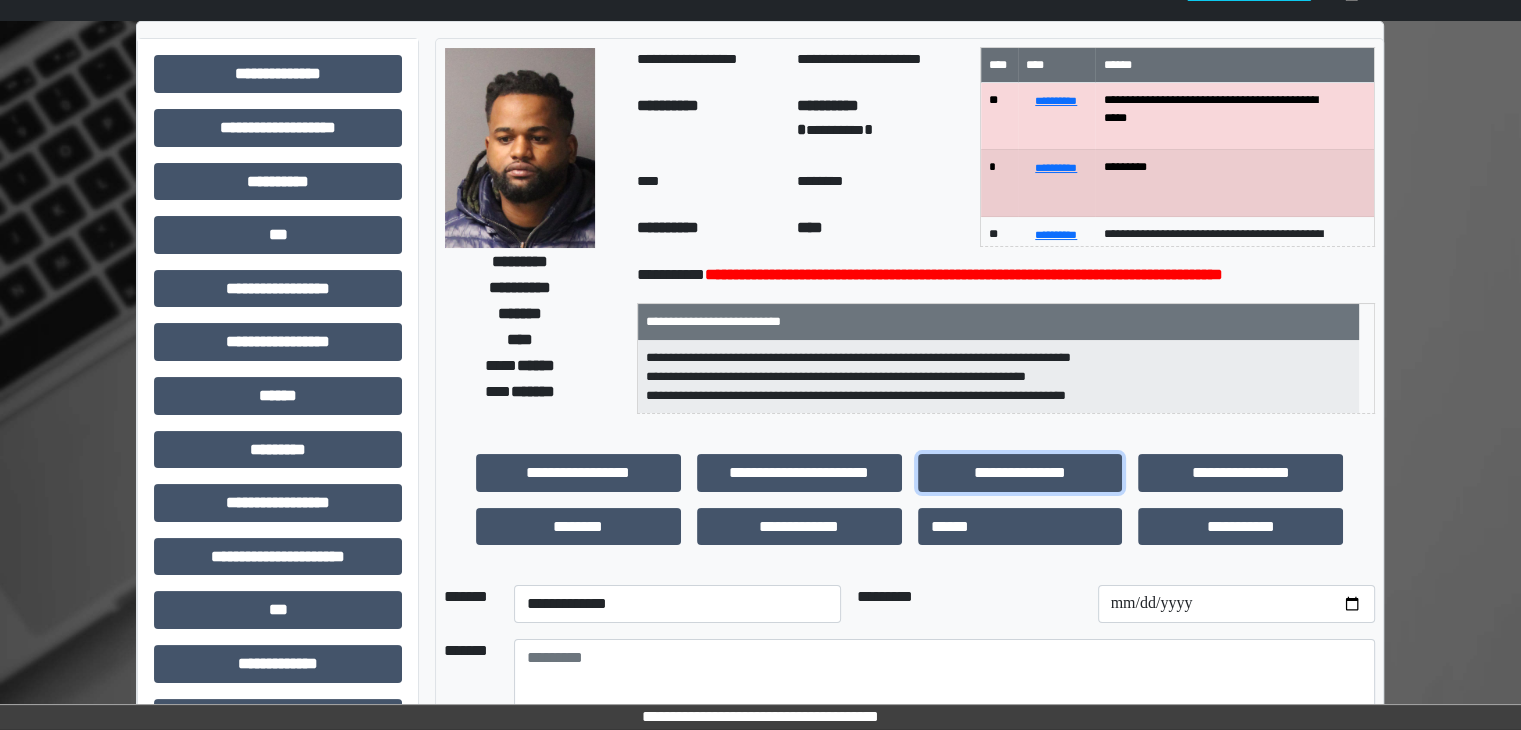 scroll, scrollTop: 400, scrollLeft: 0, axis: vertical 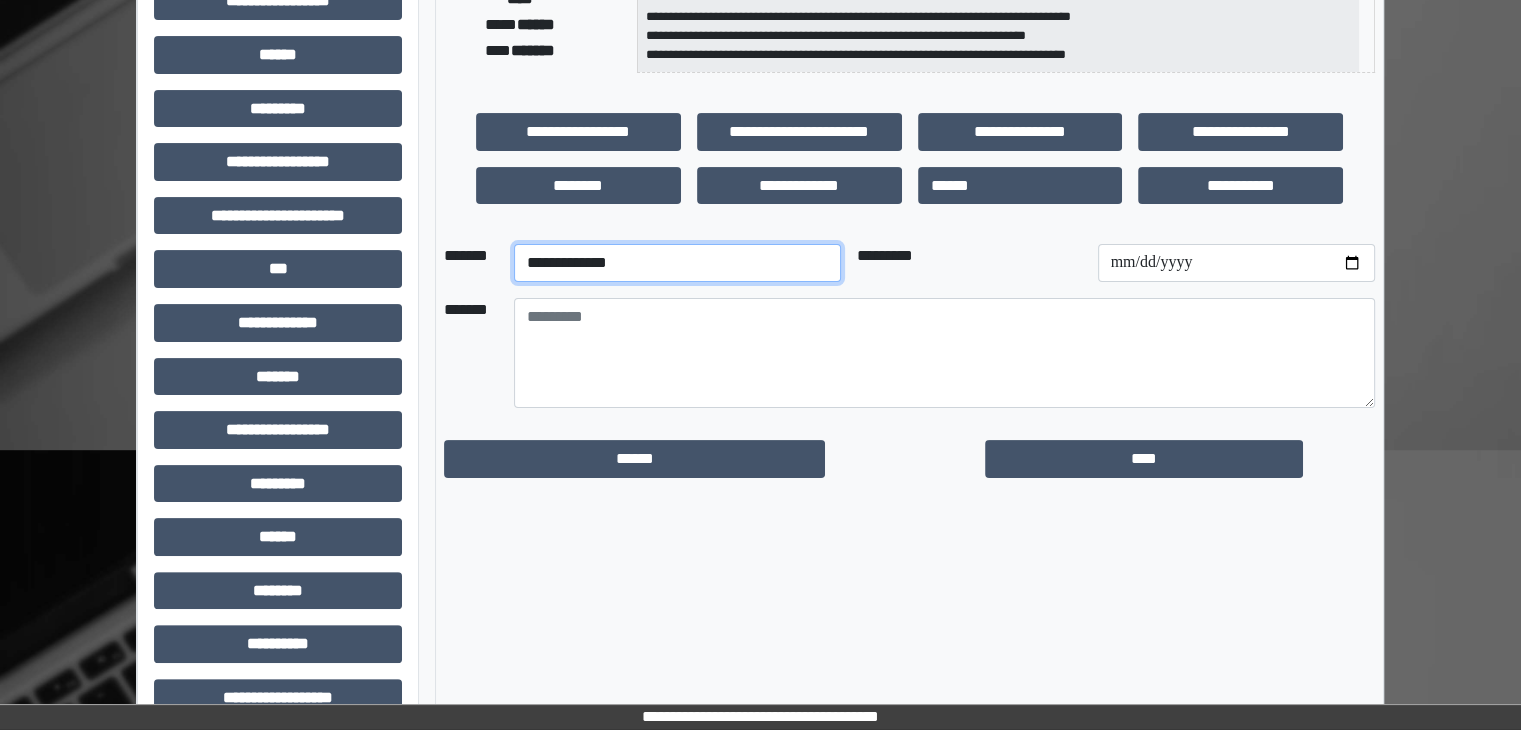 click on "**********" at bounding box center [677, 263] 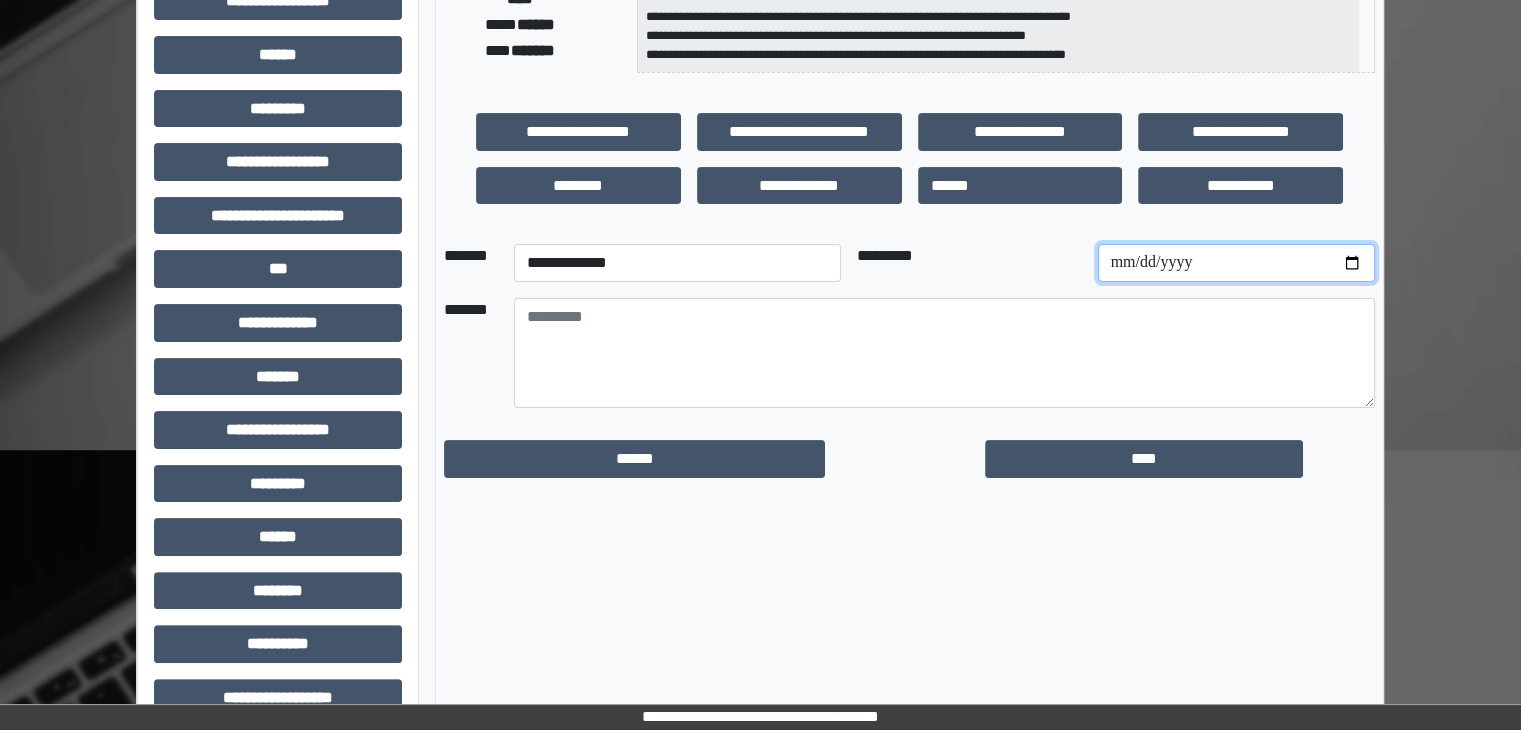 click at bounding box center [1236, 263] 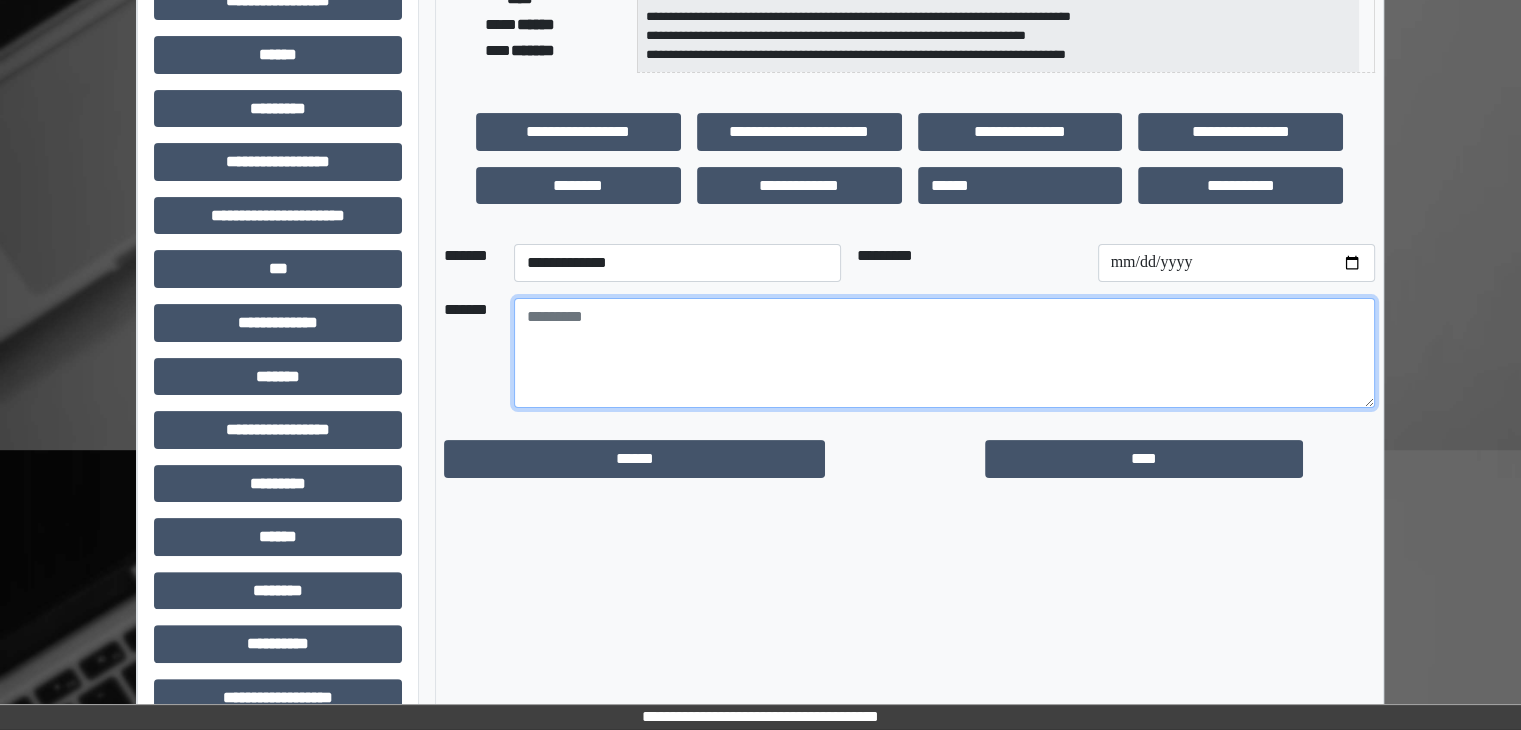 click at bounding box center (944, 353) 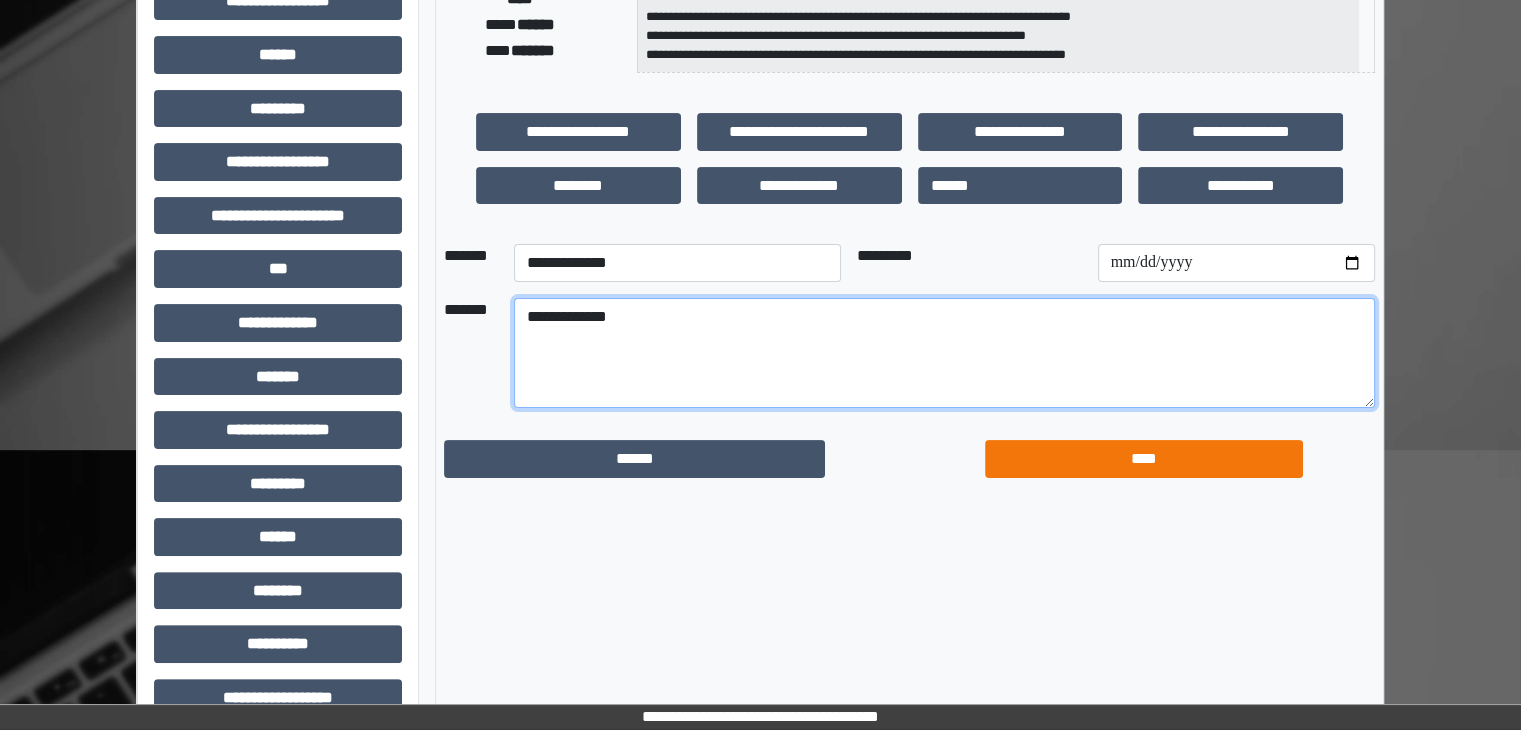 type on "**********" 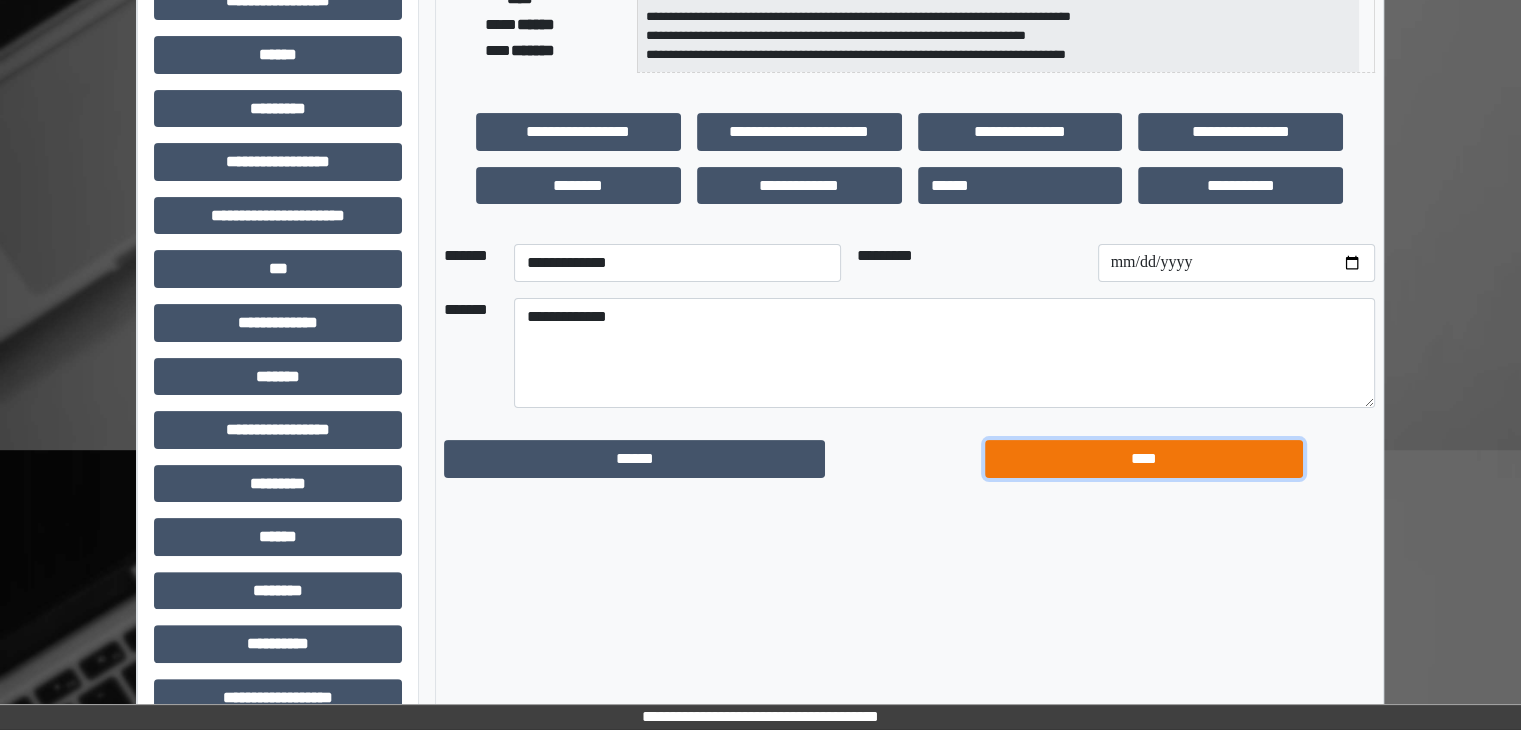 click on "****" at bounding box center [1144, 459] 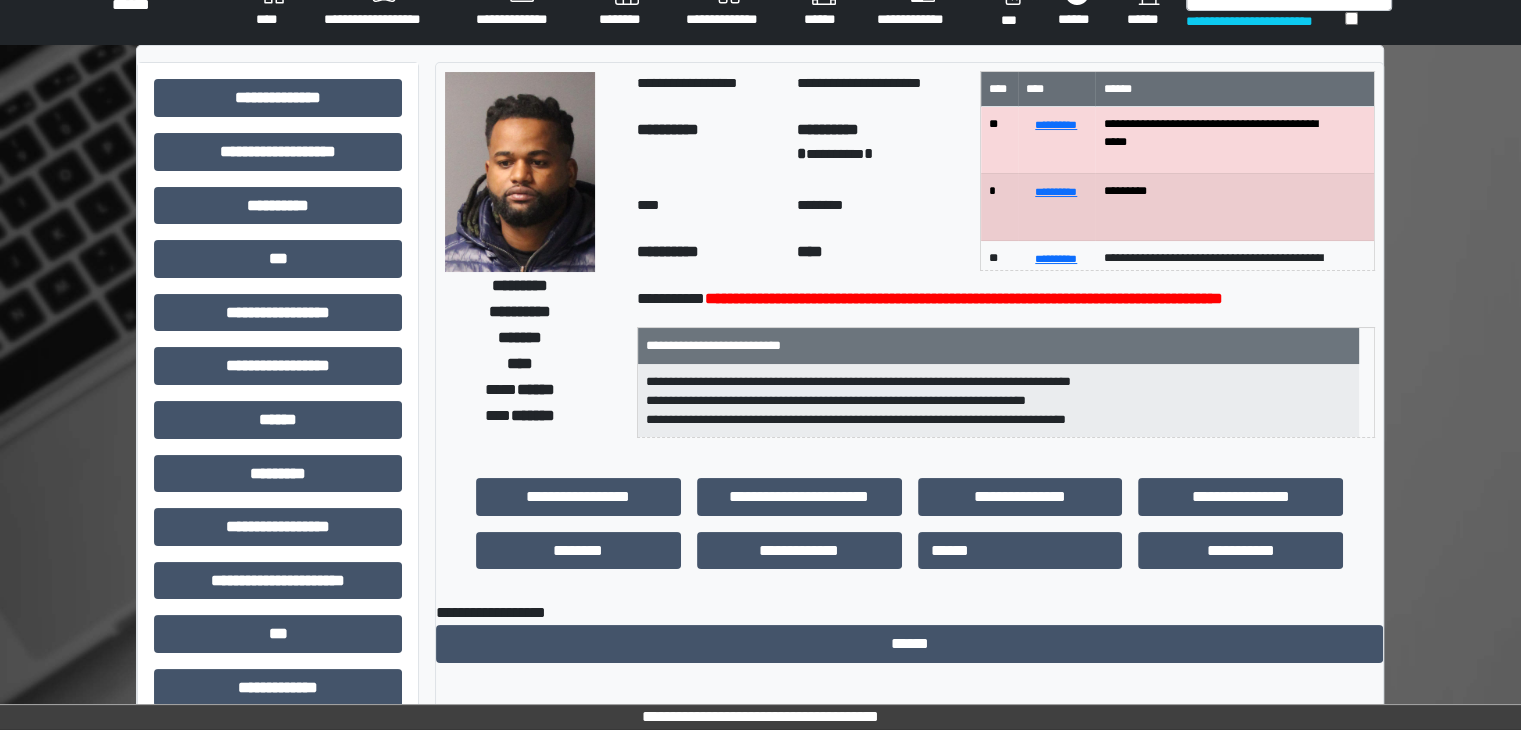 scroll, scrollTop: 0, scrollLeft: 0, axis: both 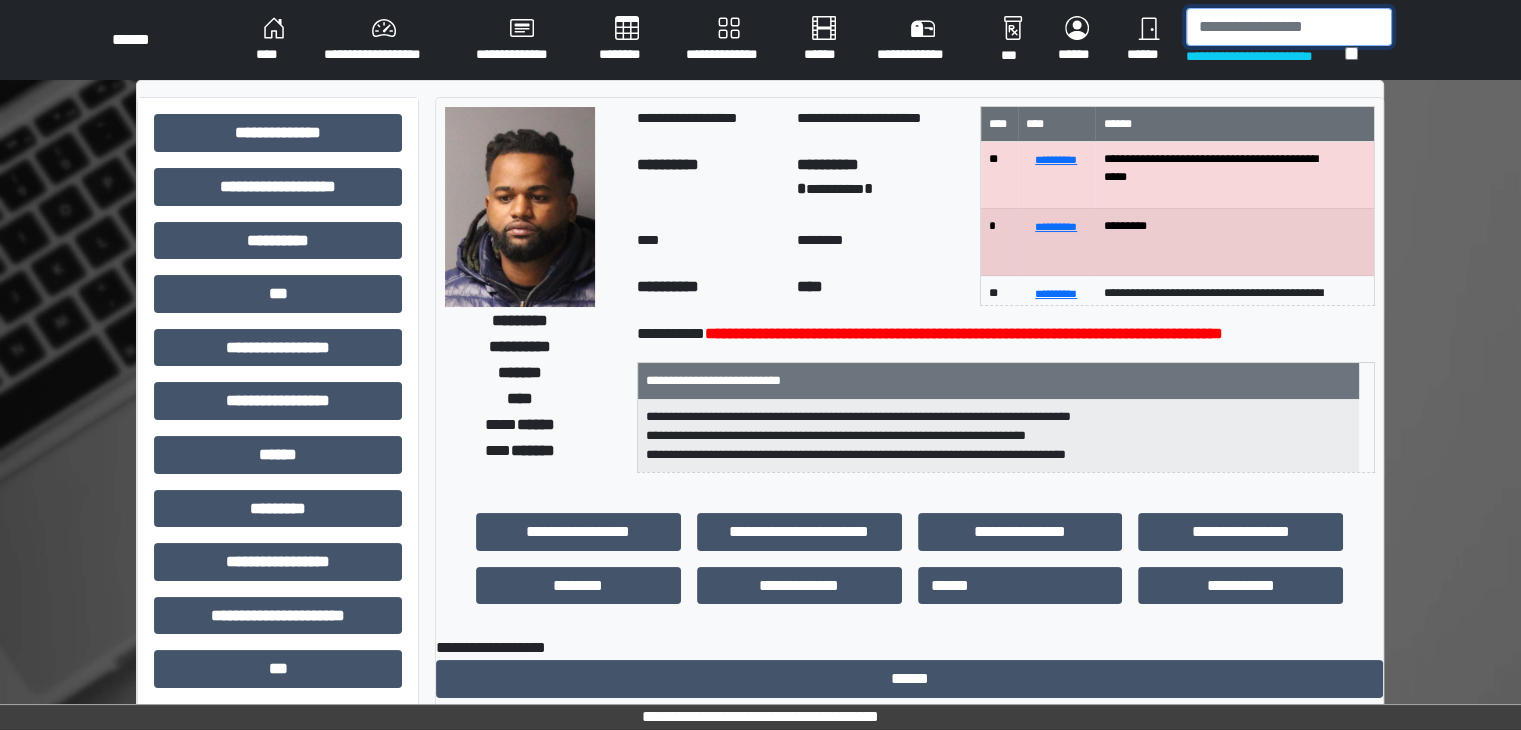 click at bounding box center [1289, 27] 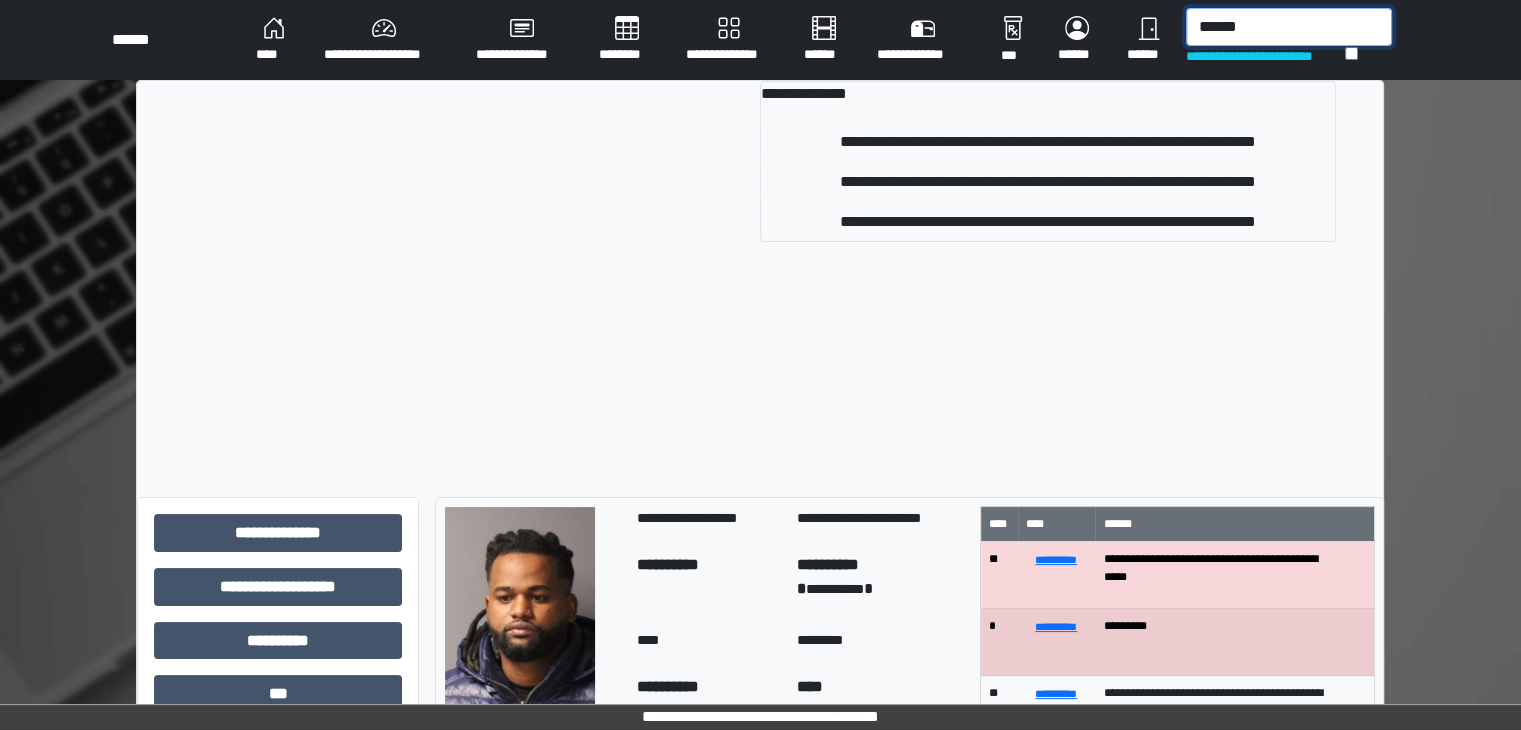 type on "******" 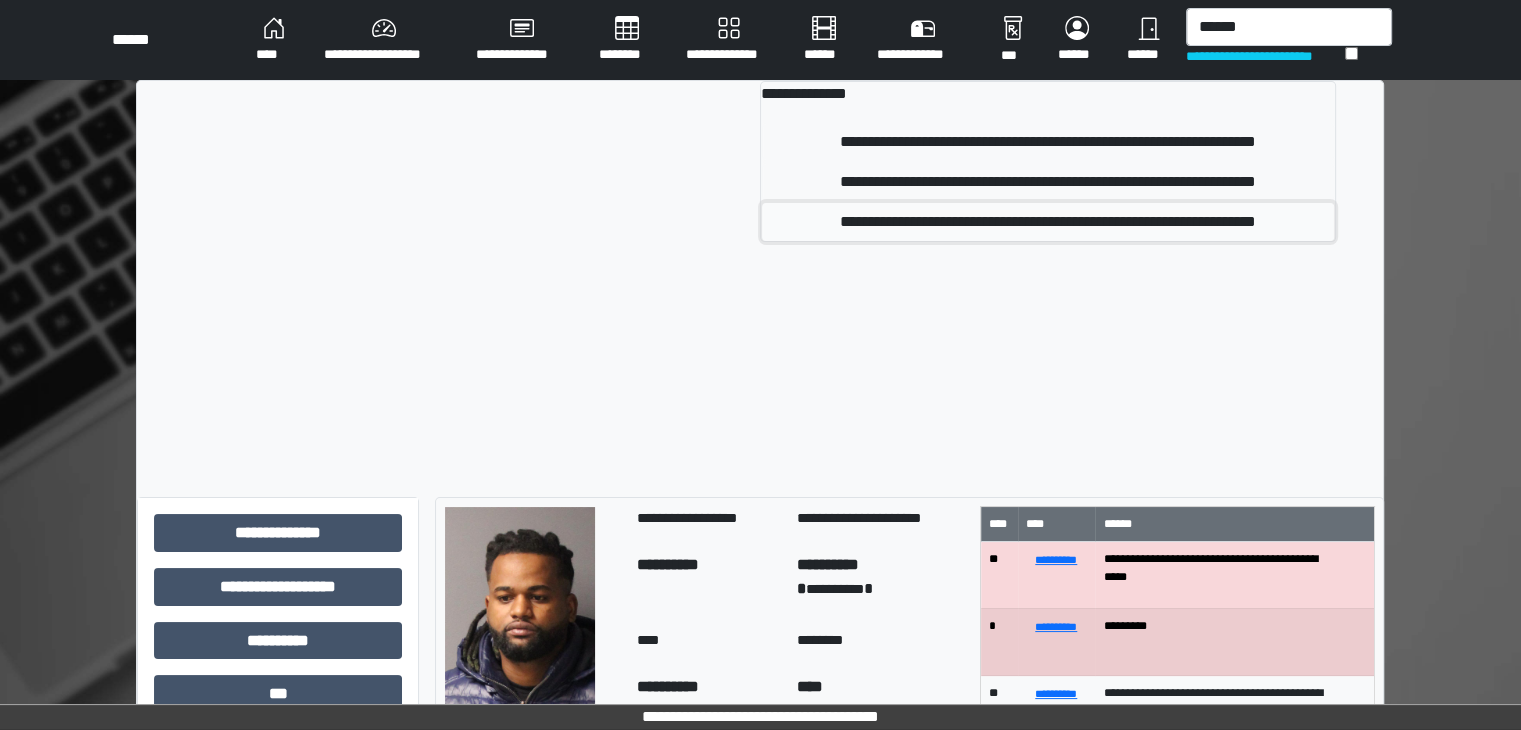 click on "**********" at bounding box center [1048, 222] 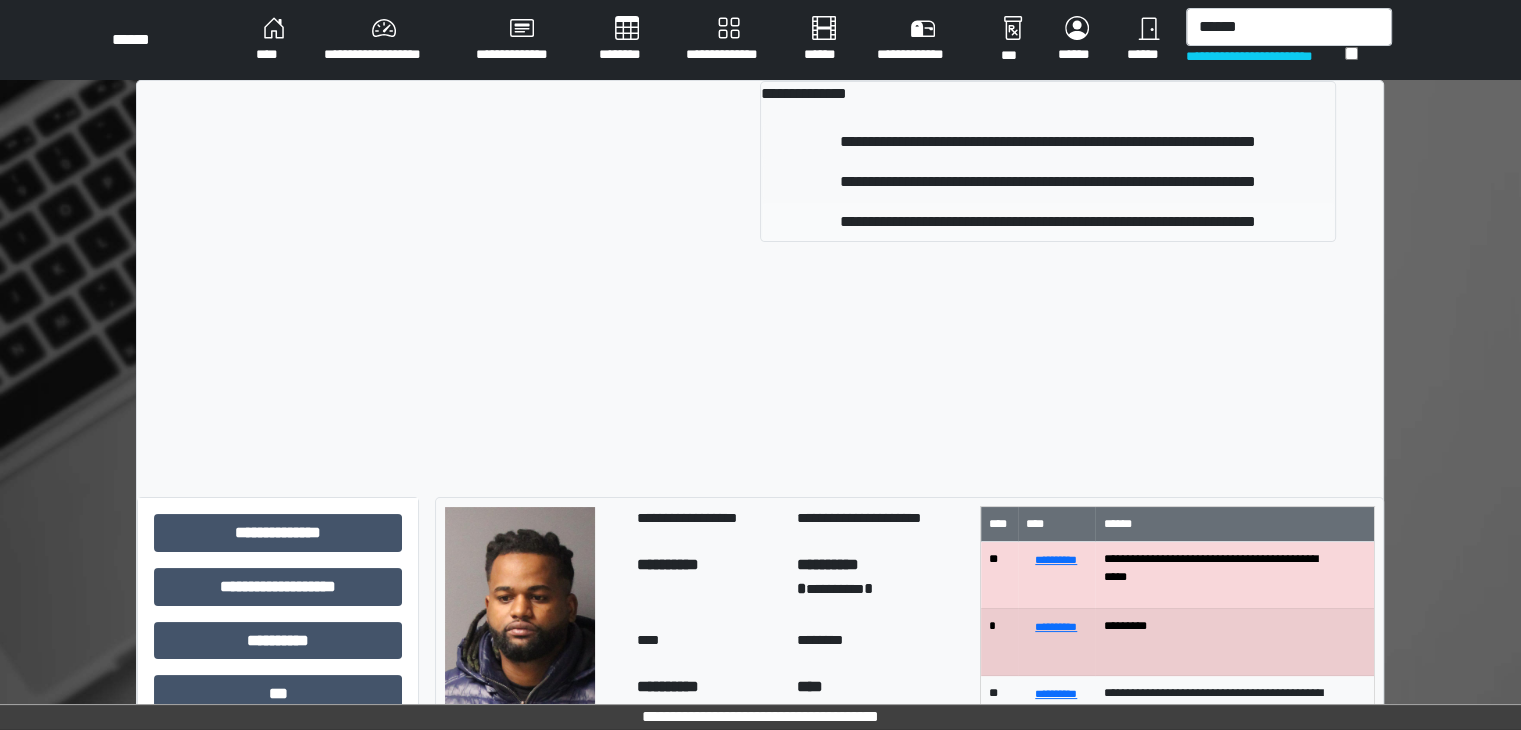 type 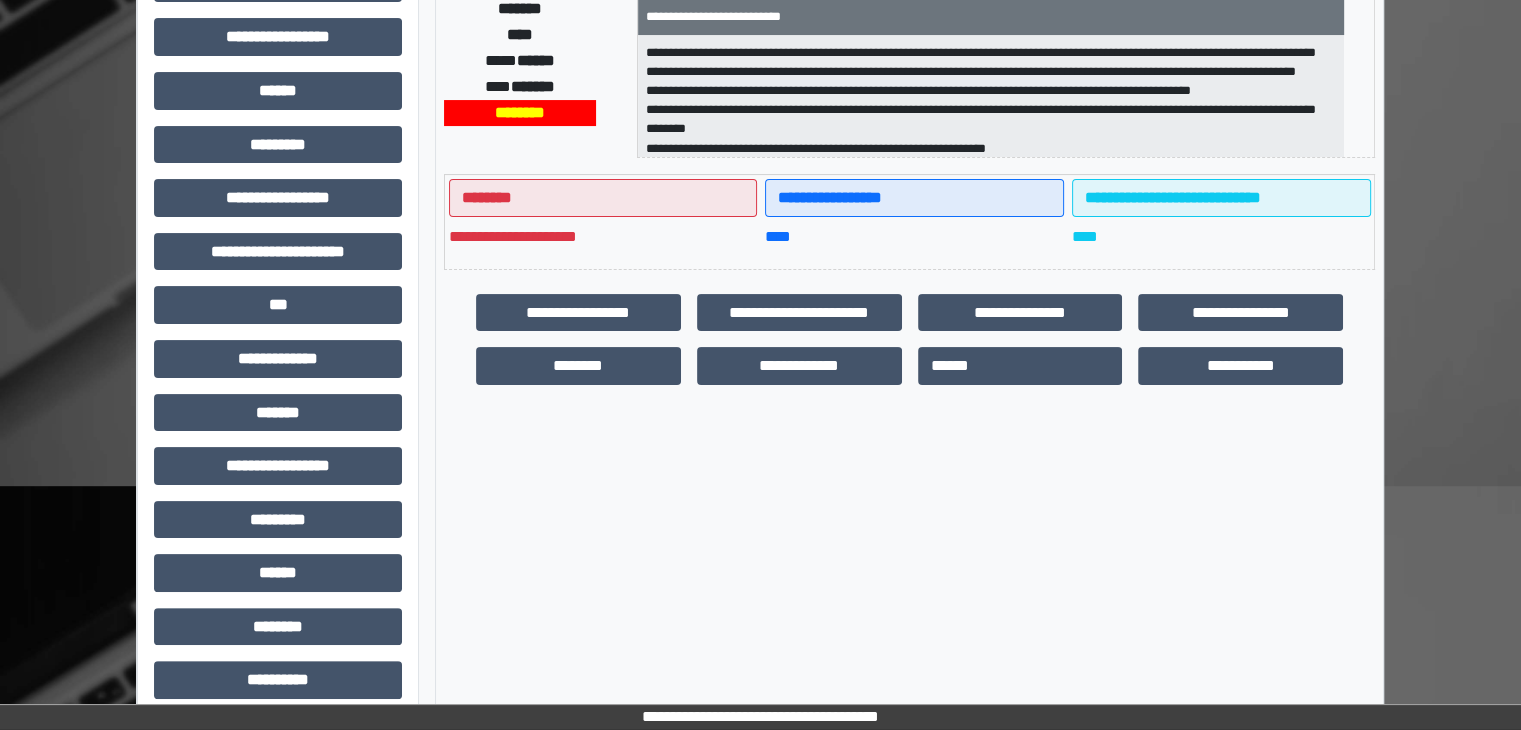 scroll, scrollTop: 436, scrollLeft: 0, axis: vertical 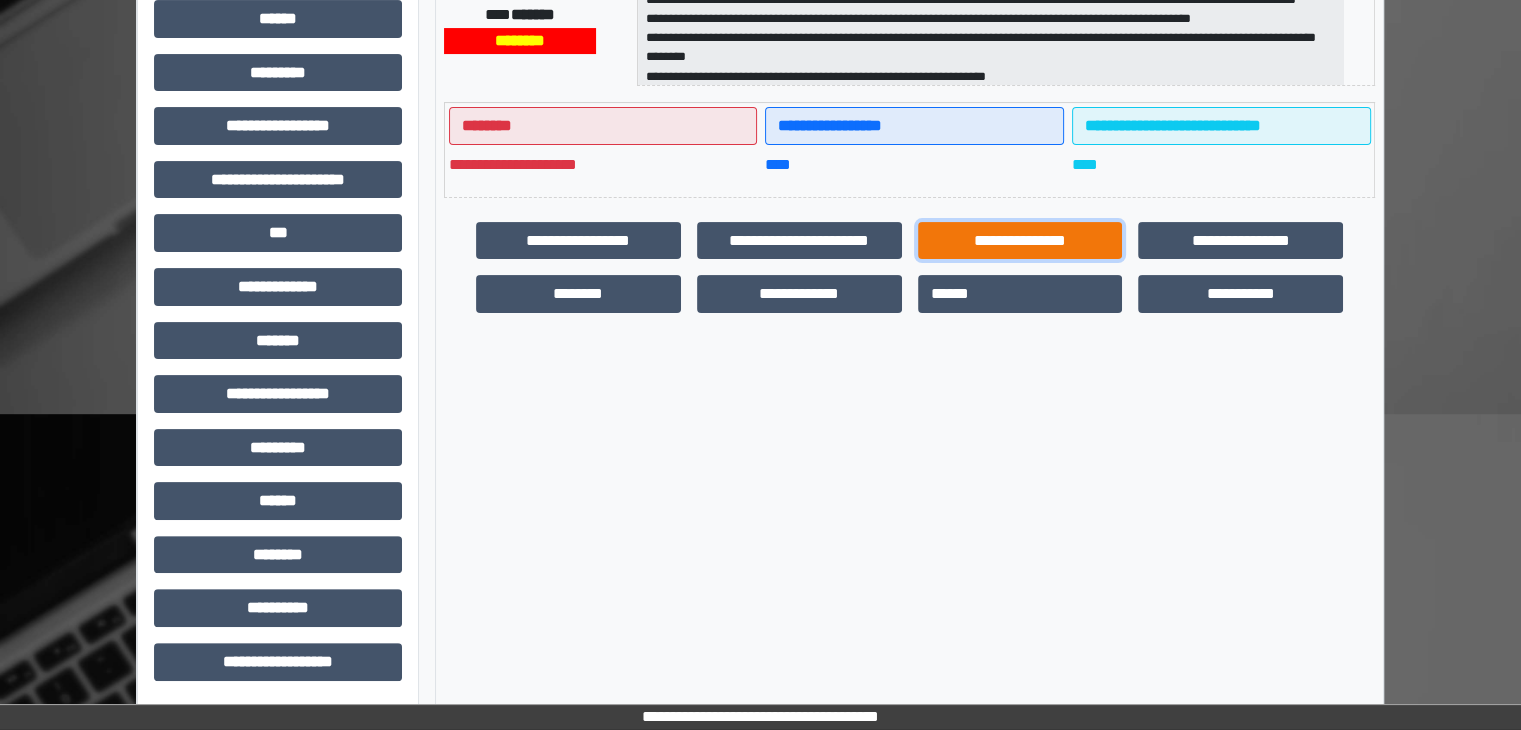 click on "**********" at bounding box center (1020, 241) 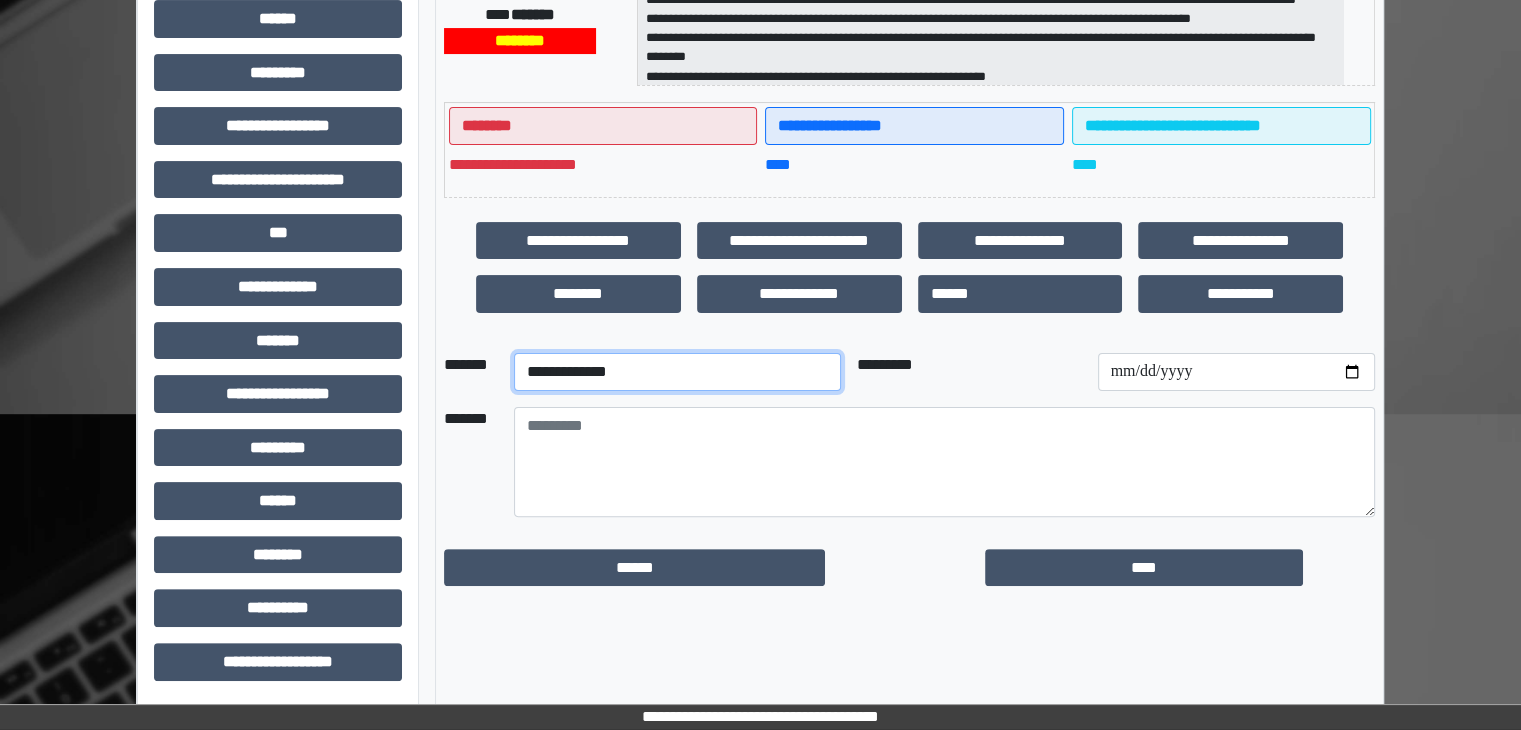 click on "**********" at bounding box center [677, 372] 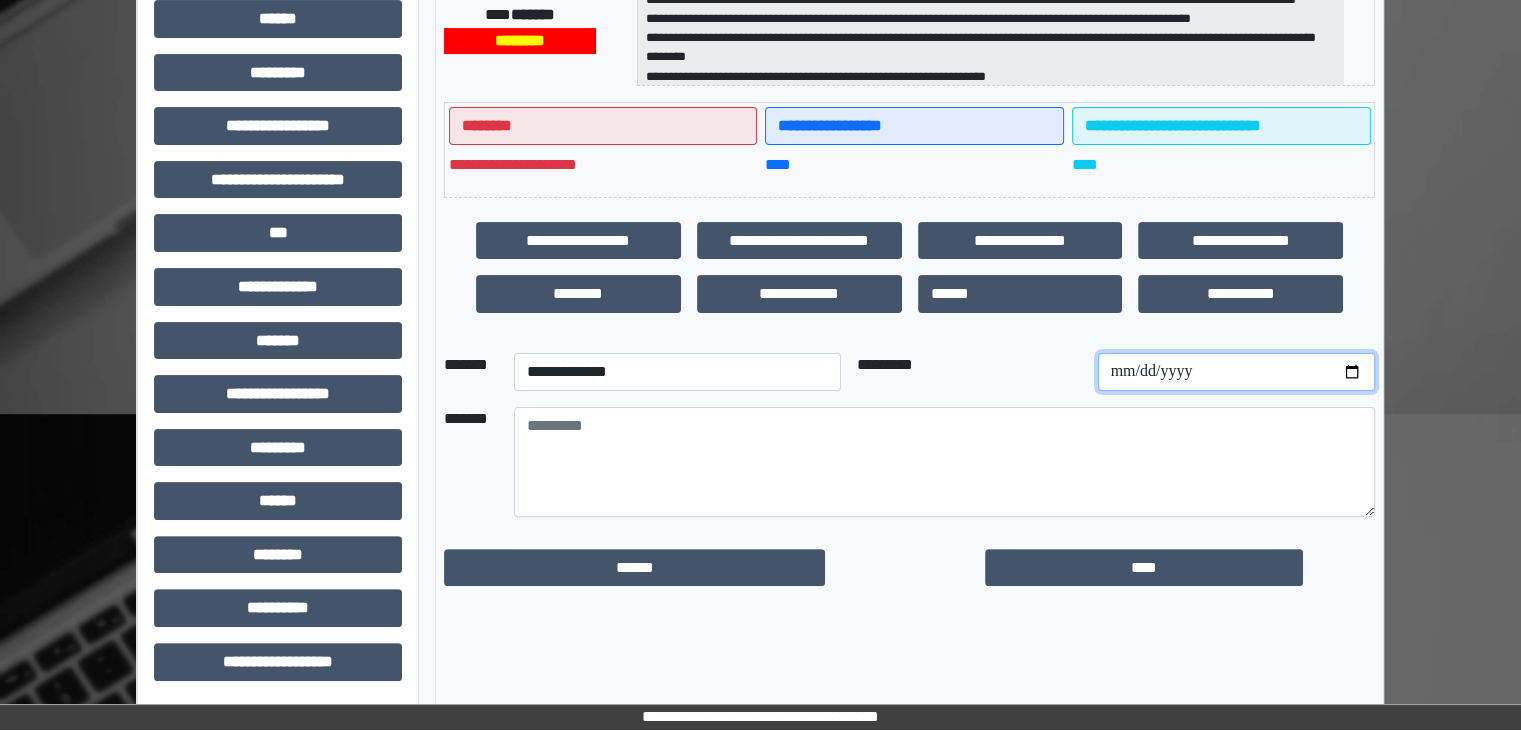 click at bounding box center (1236, 372) 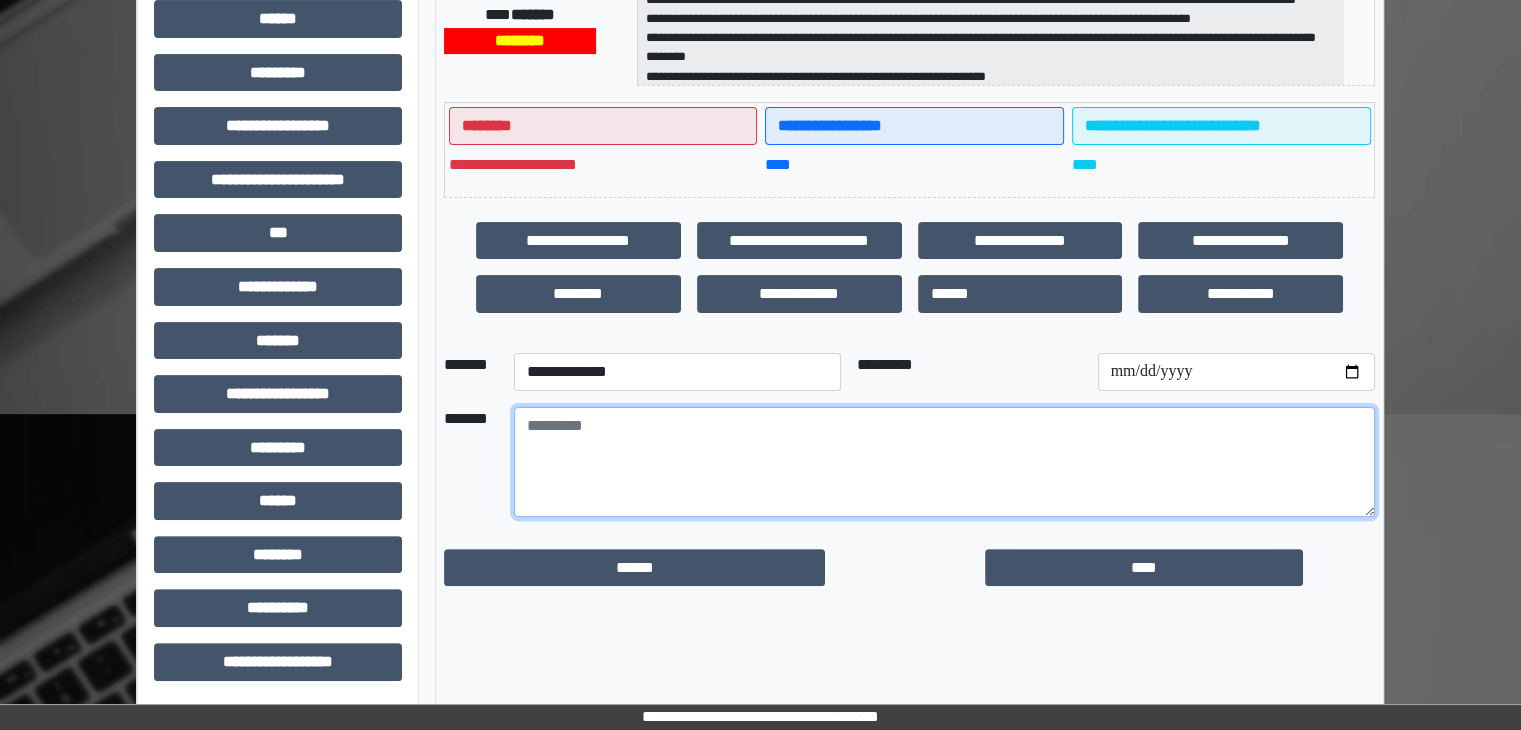 click at bounding box center [944, 462] 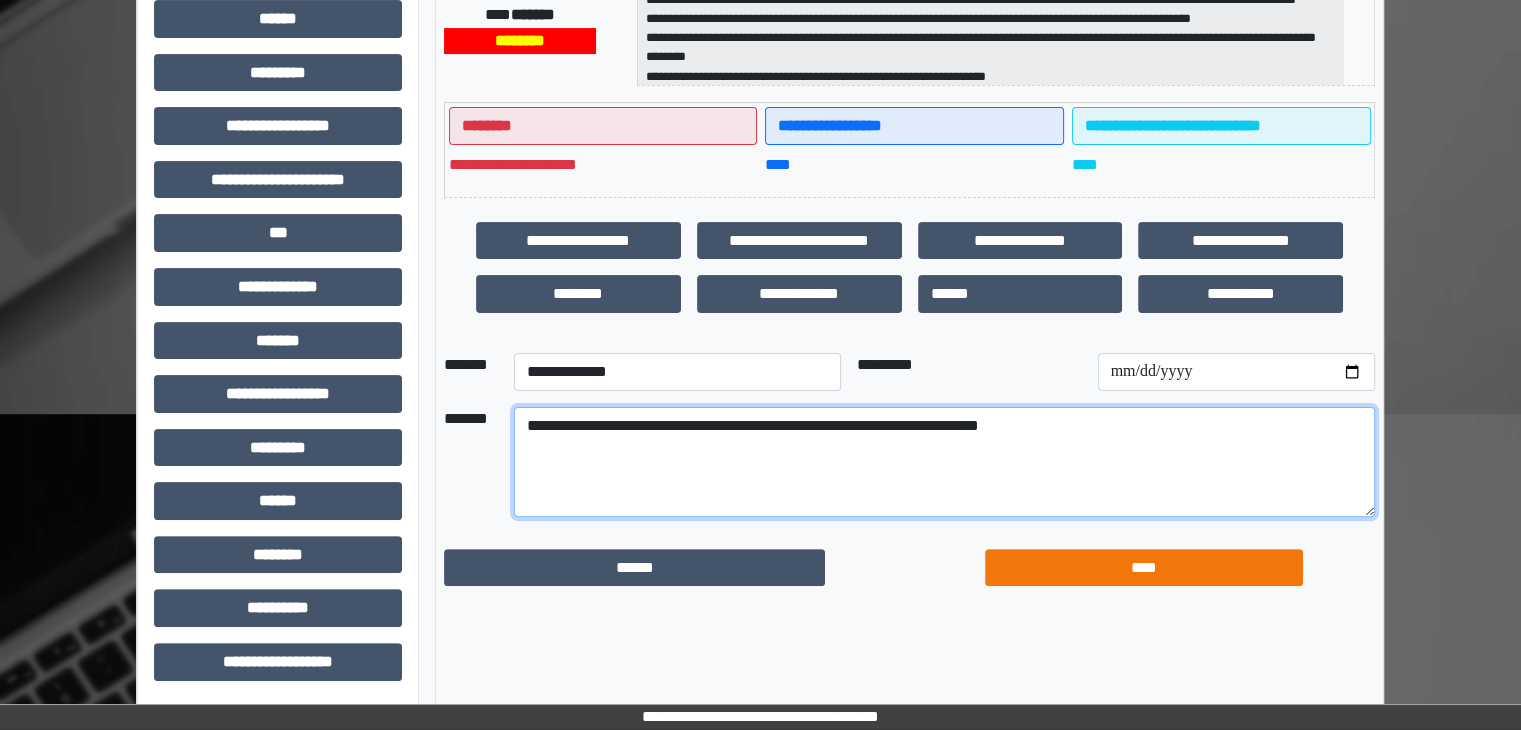 type on "**********" 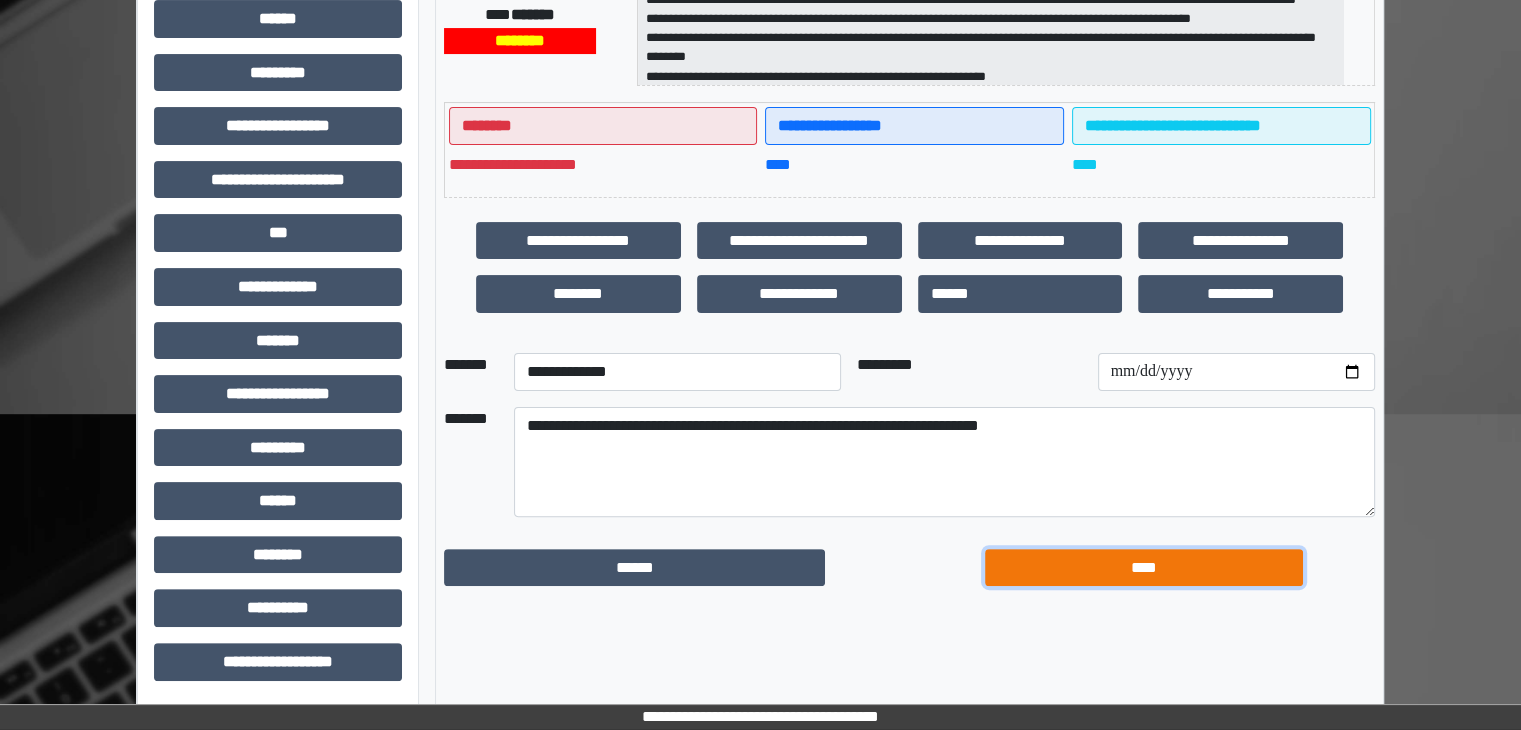 click on "****" at bounding box center (1144, 568) 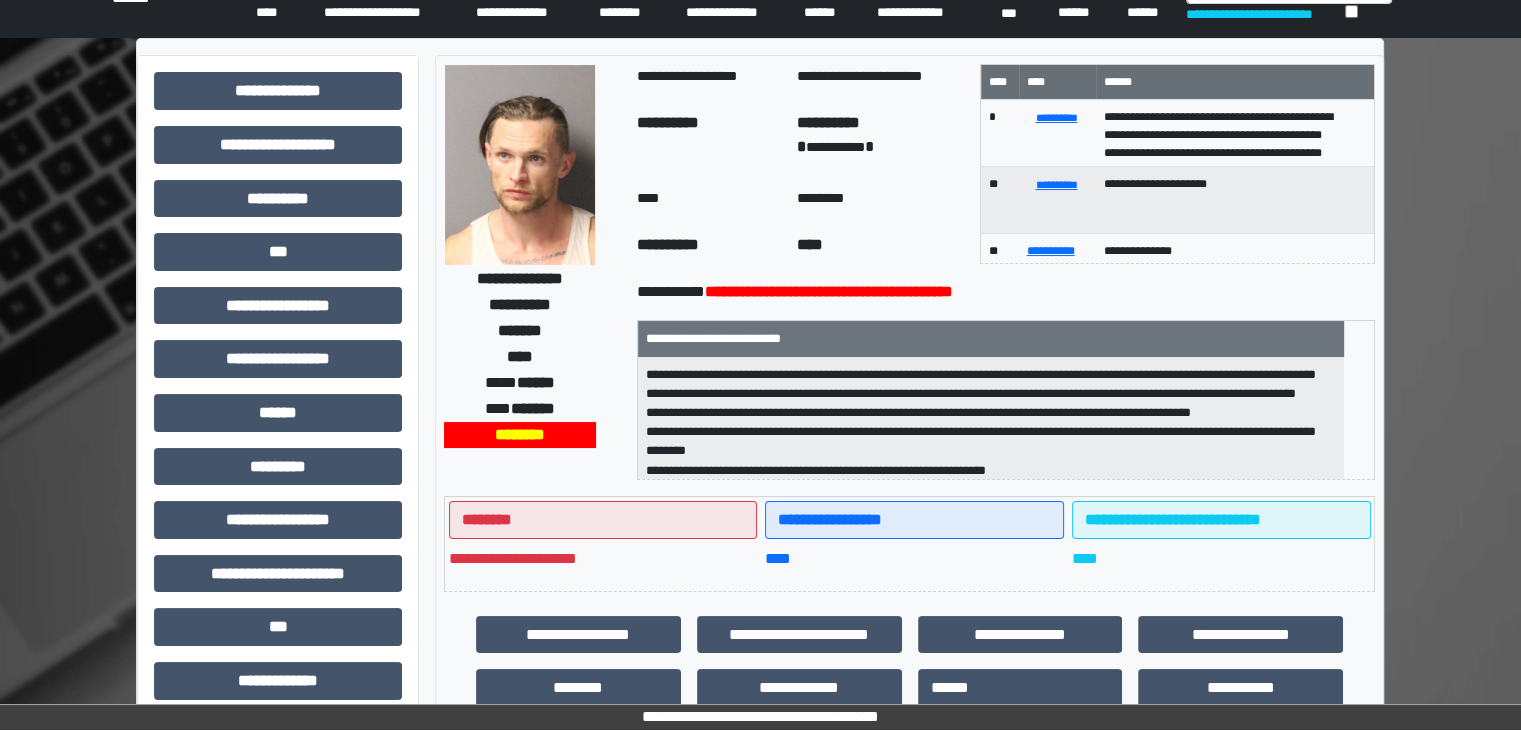 scroll, scrollTop: 0, scrollLeft: 0, axis: both 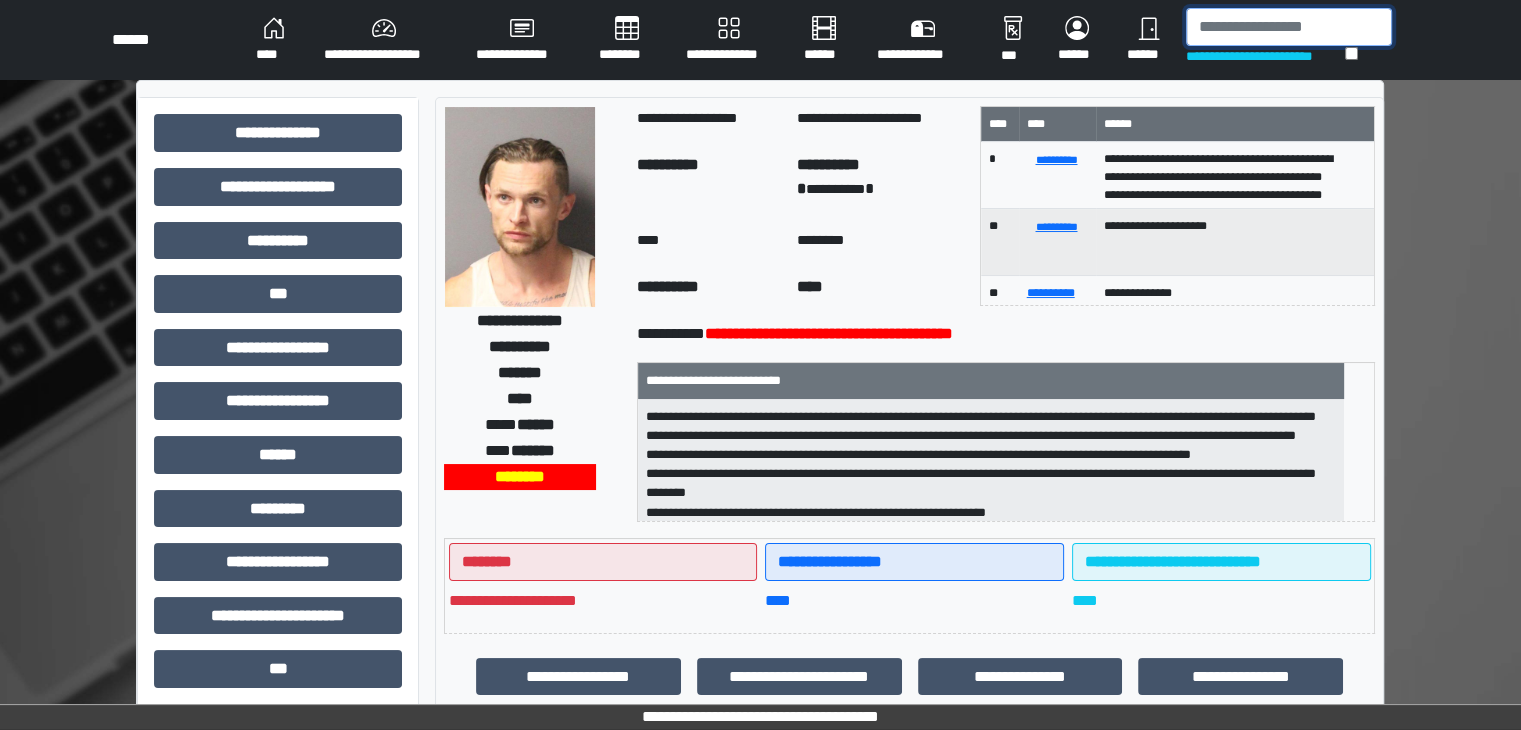 click at bounding box center (1289, 27) 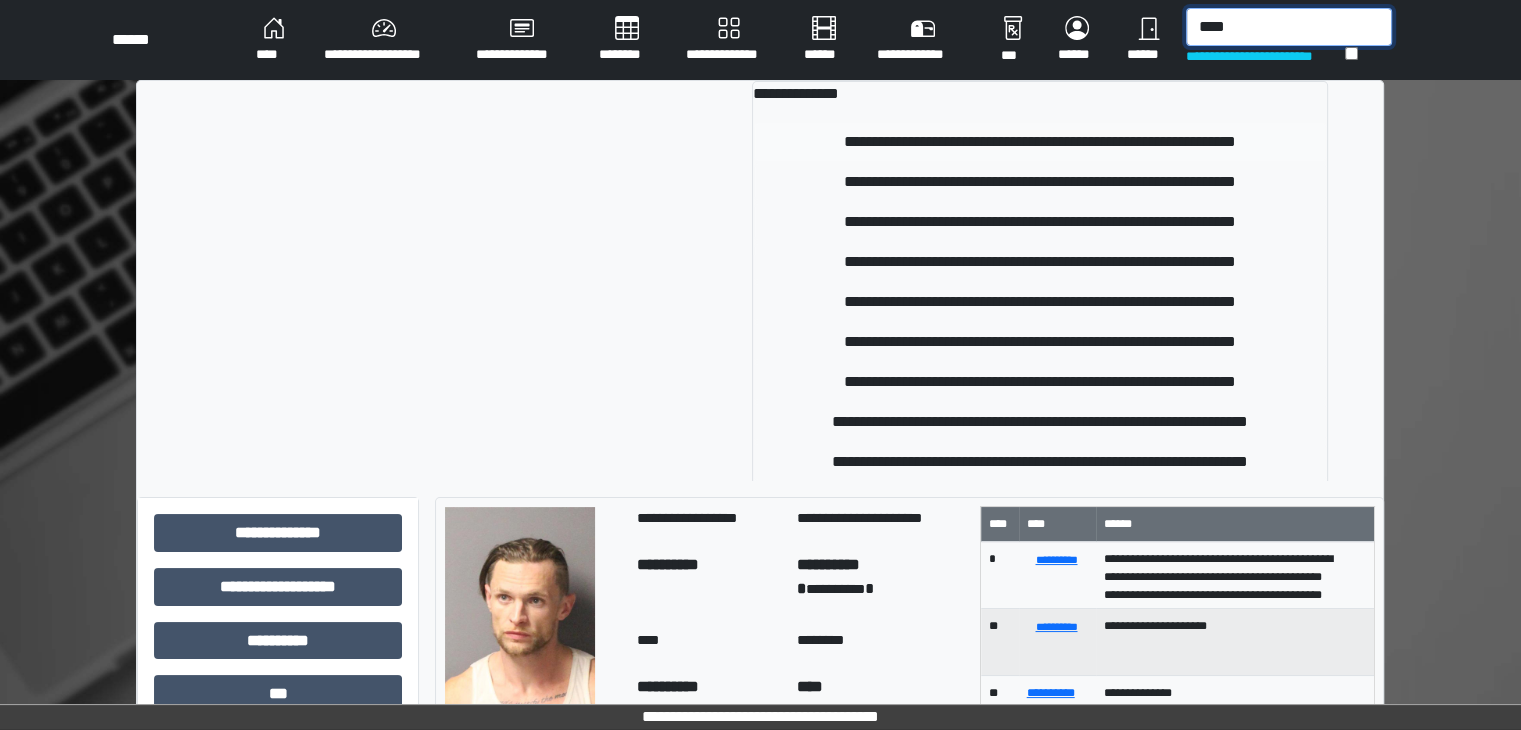 type on "****" 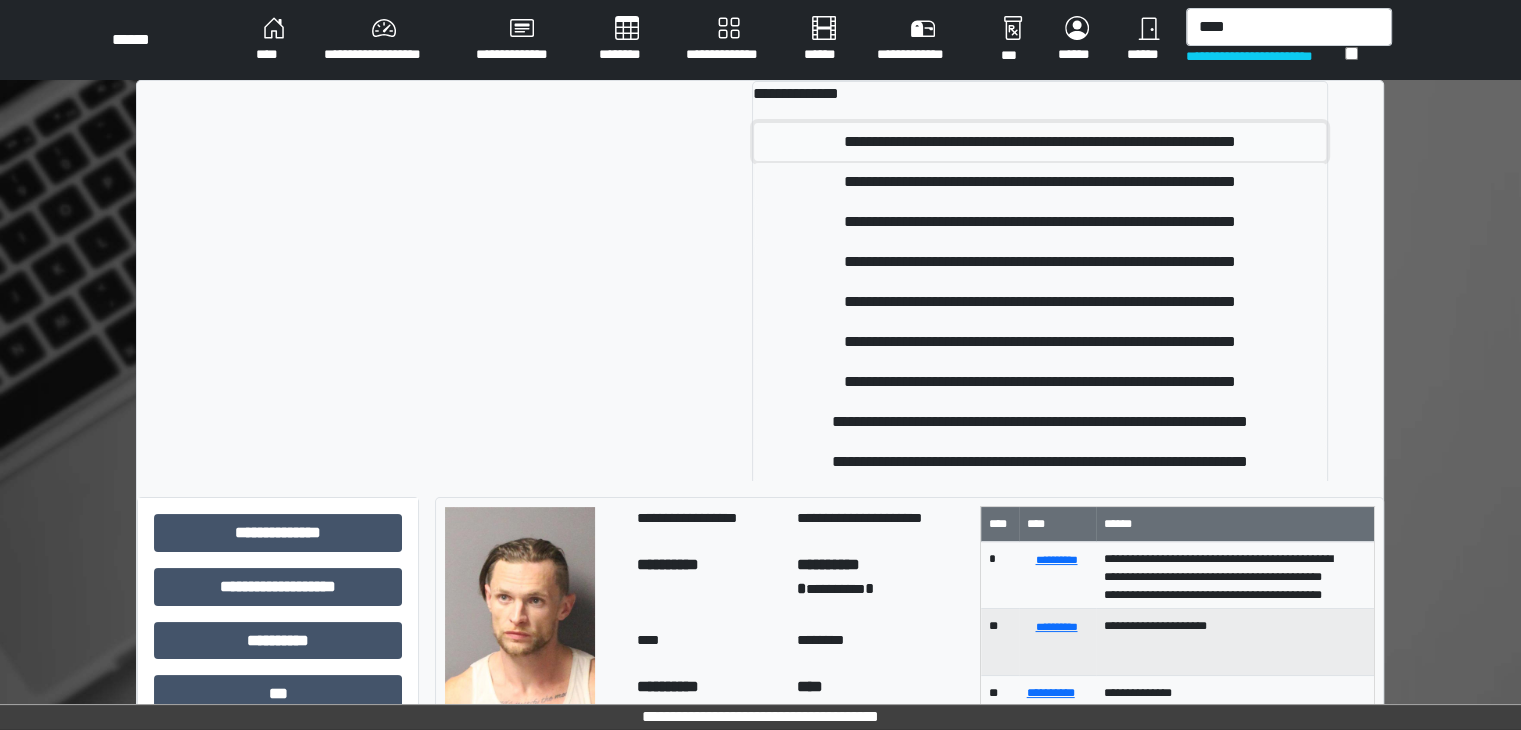 click on "**********" at bounding box center [1040, 142] 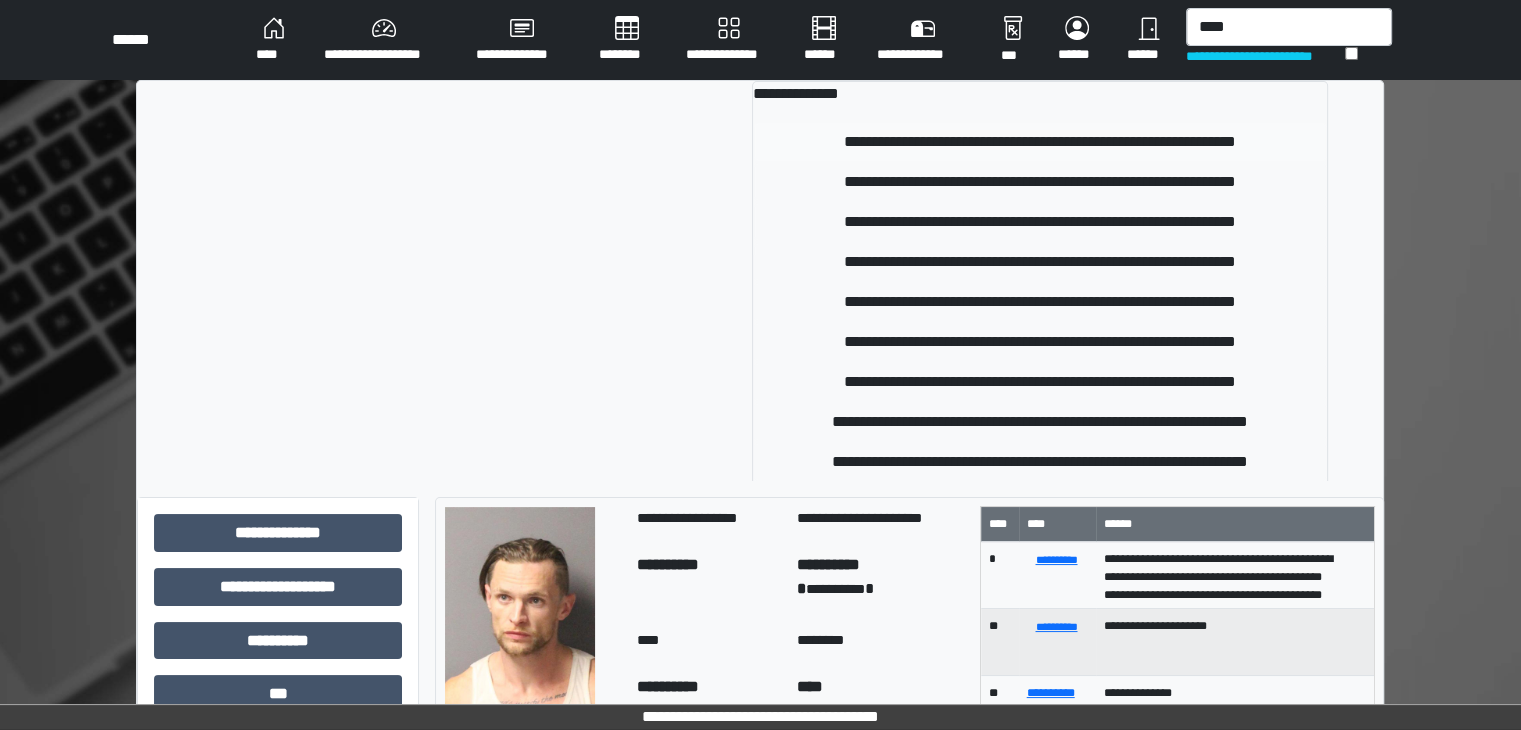 type 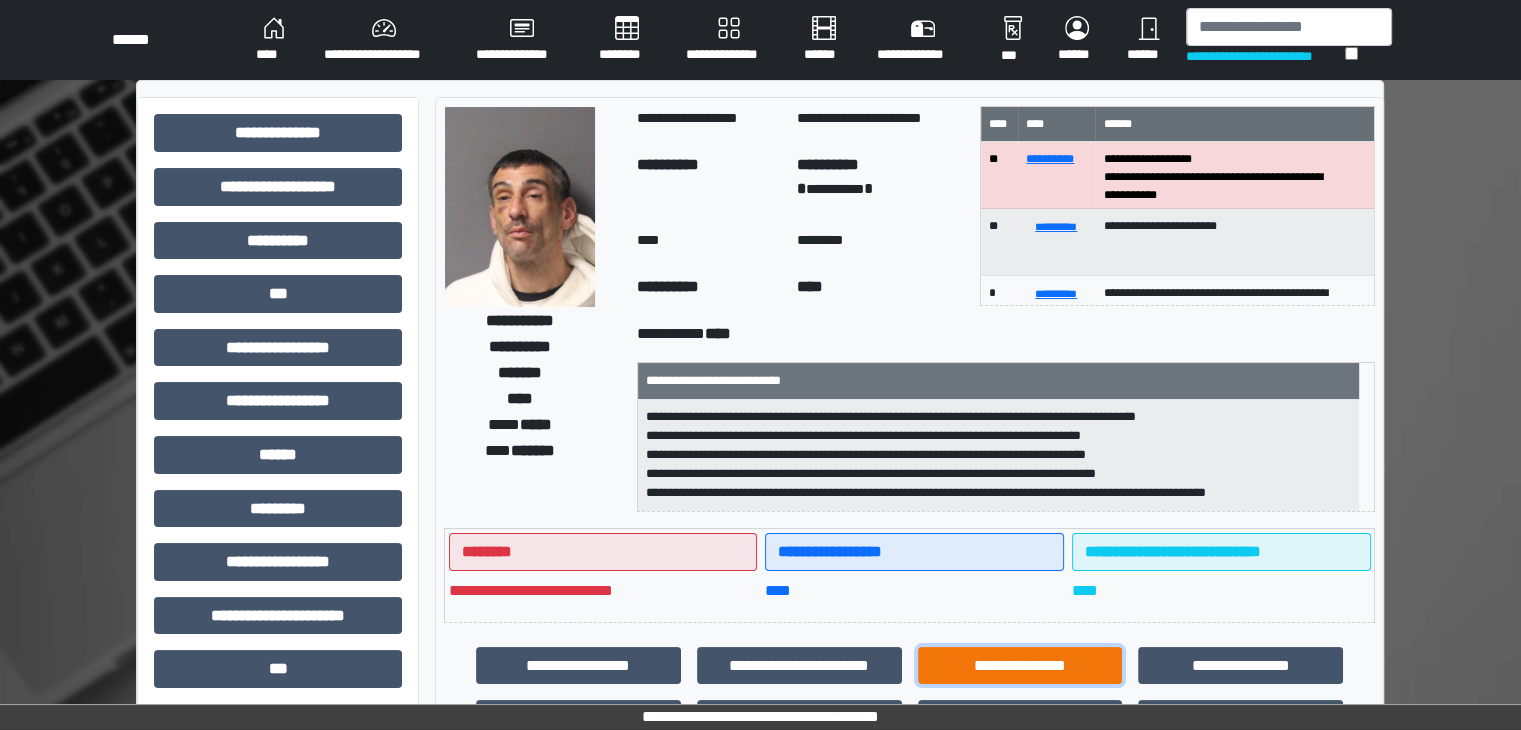 click on "**********" at bounding box center (1020, 666) 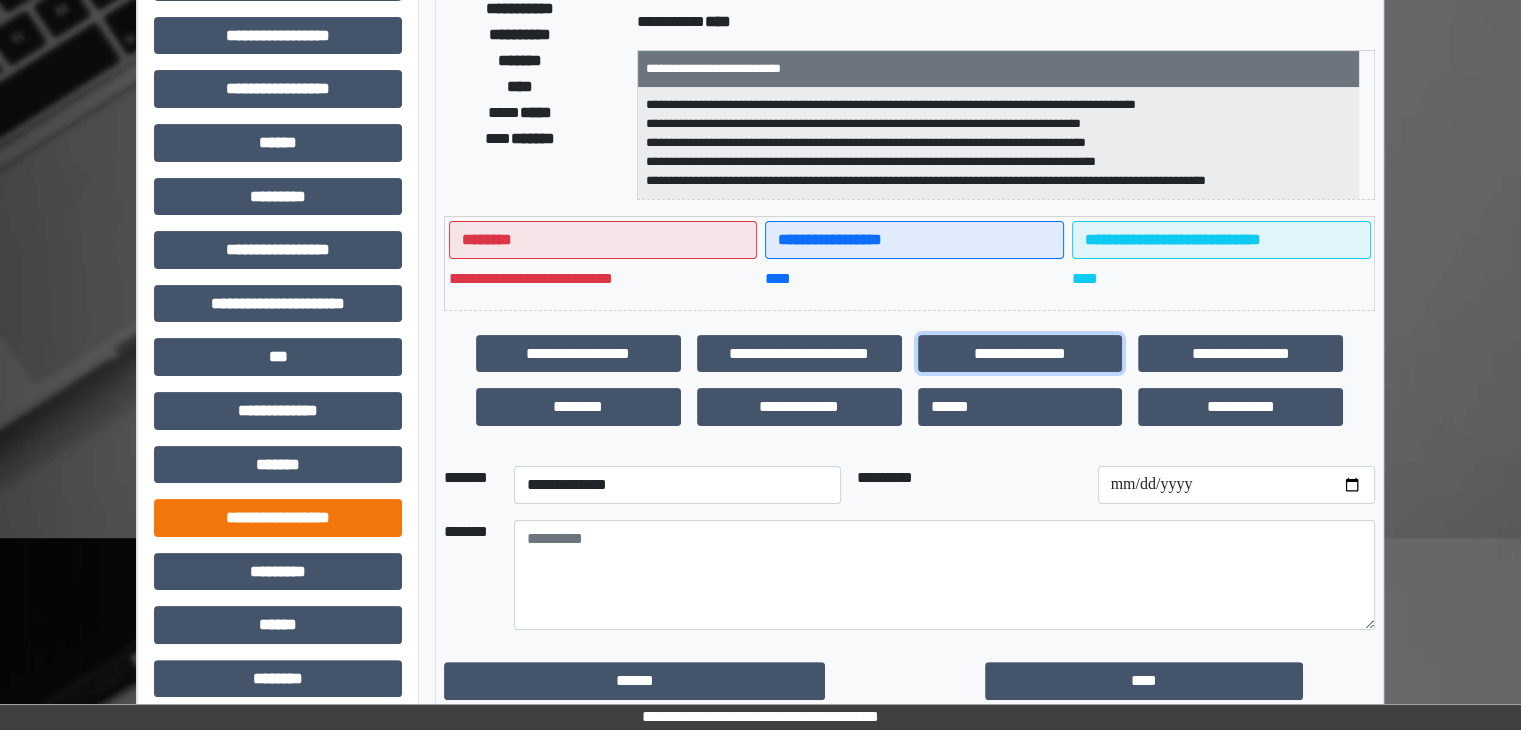 scroll, scrollTop: 400, scrollLeft: 0, axis: vertical 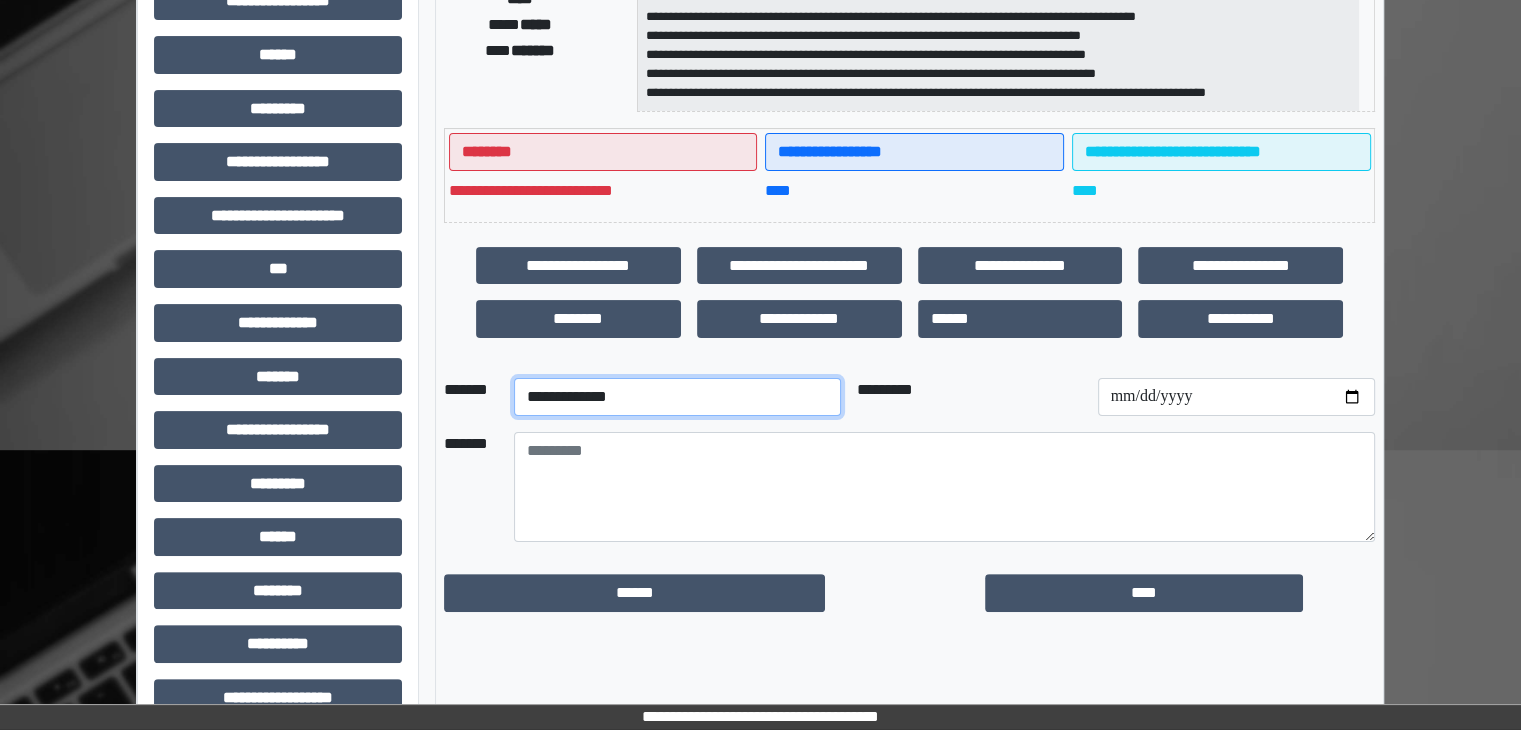 click on "**********" at bounding box center (677, 397) 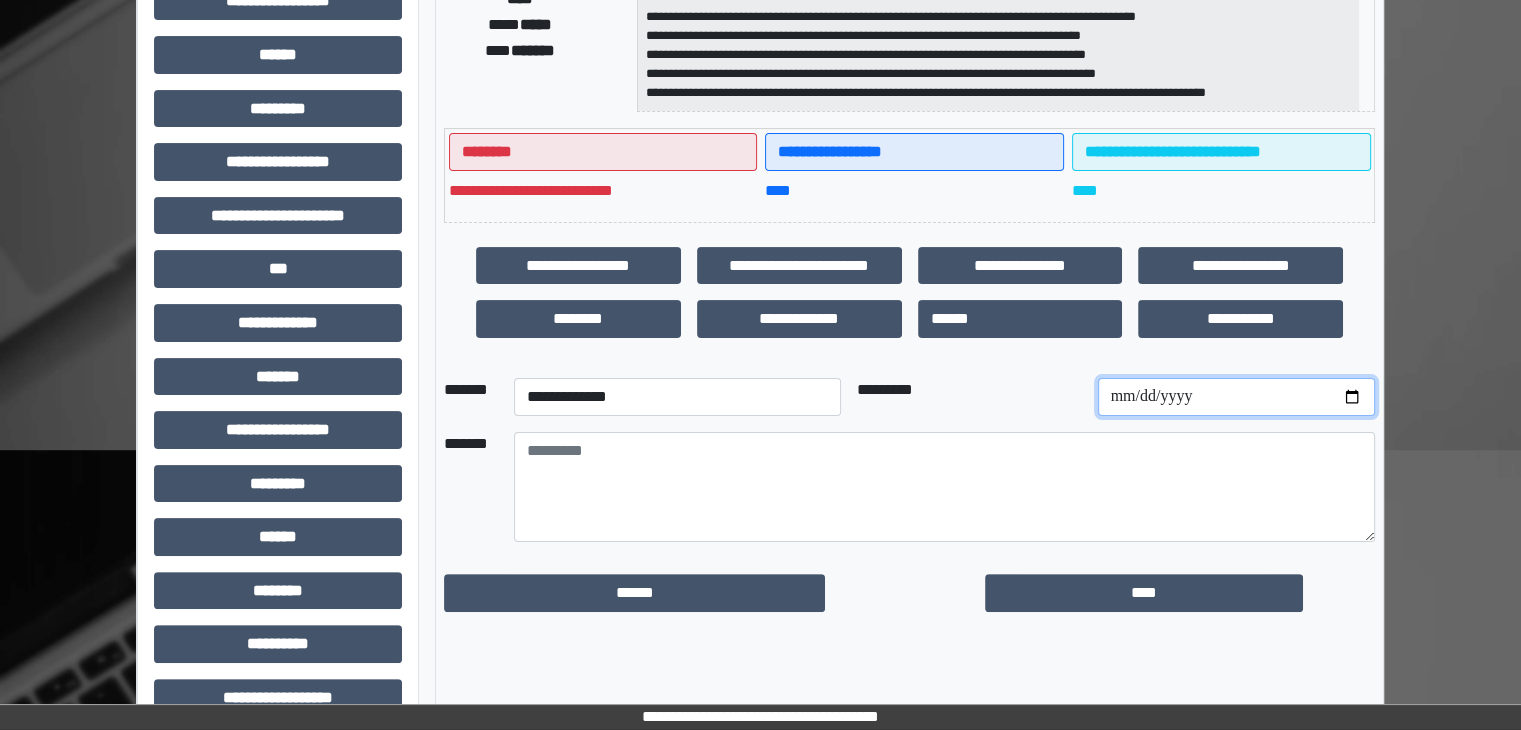 click at bounding box center (1236, 397) 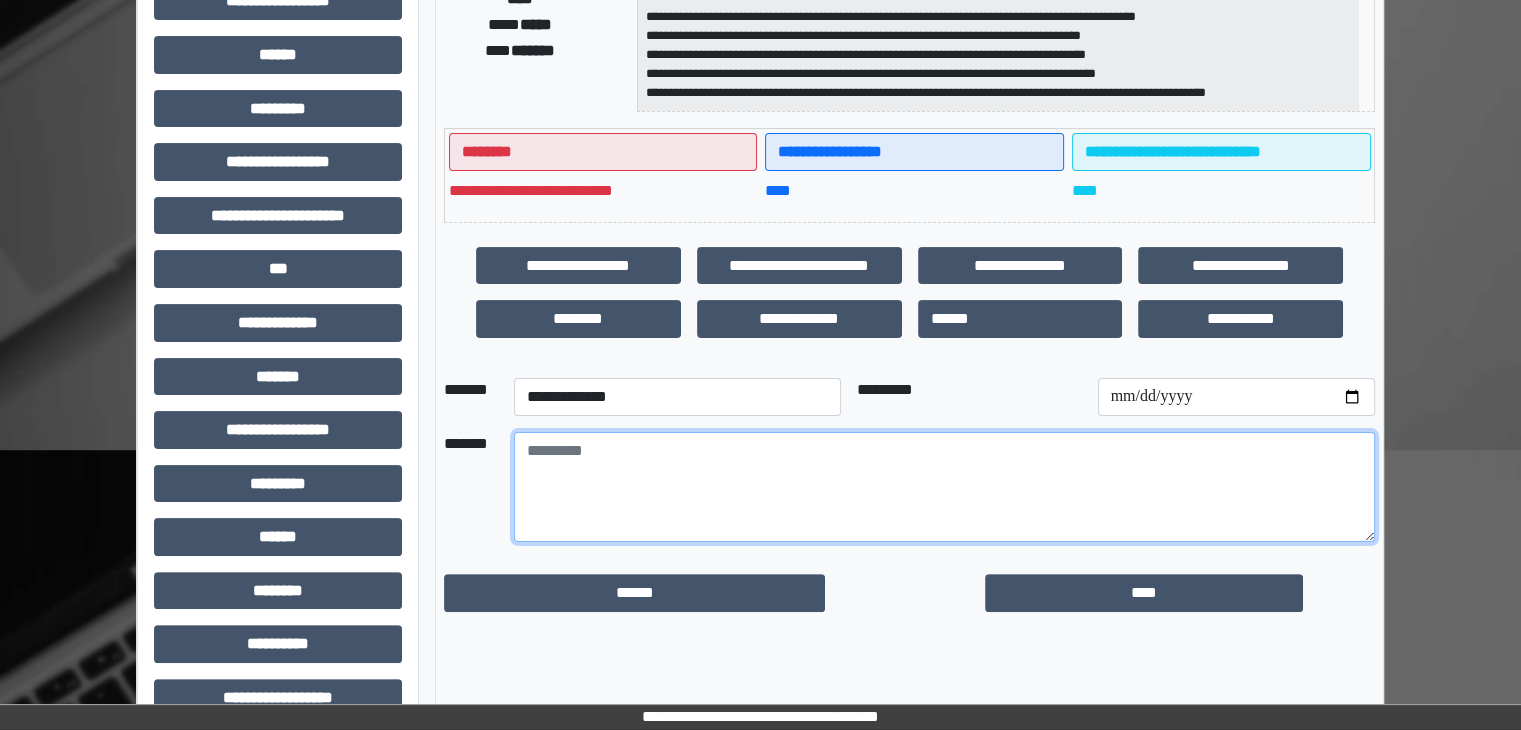 click at bounding box center (944, 487) 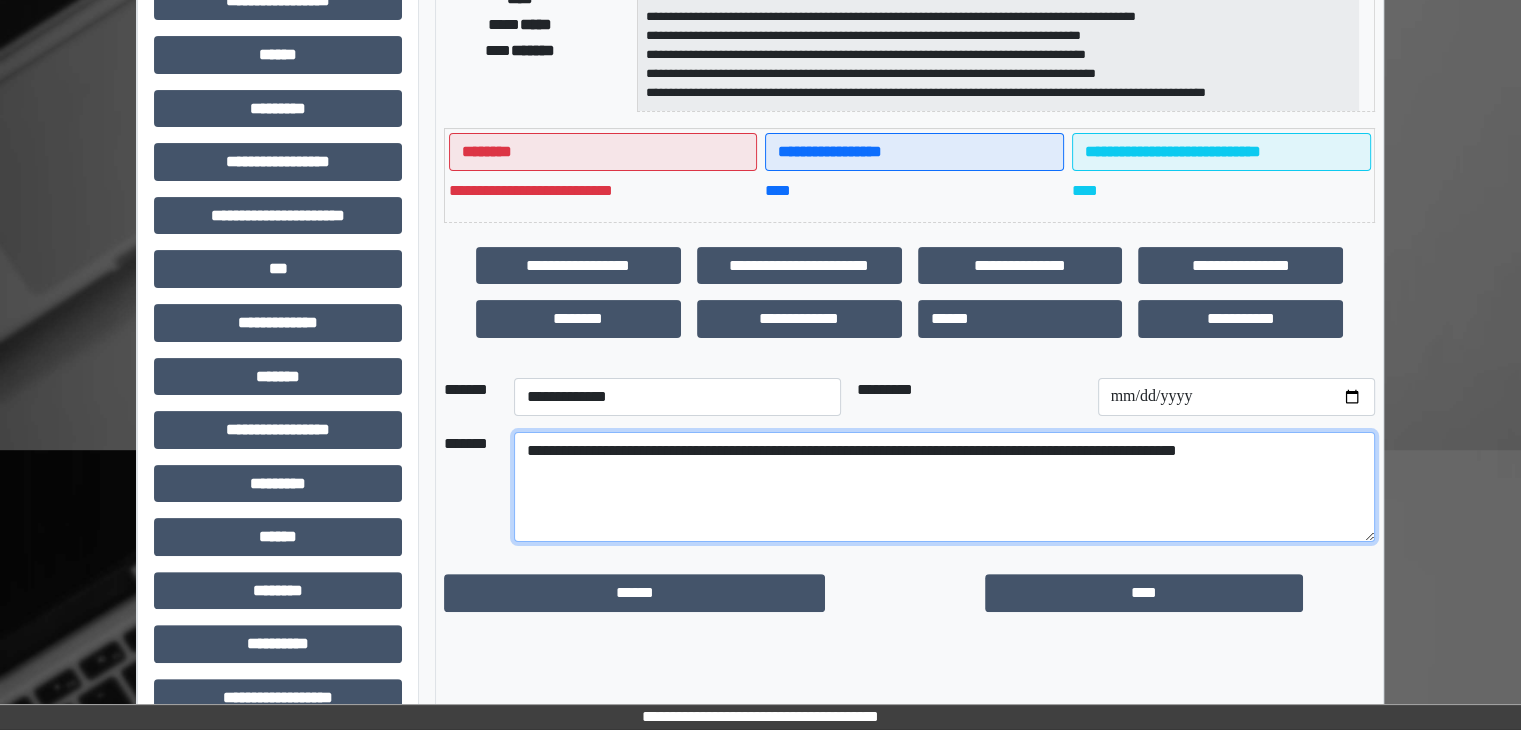 drag, startPoint x: 520, startPoint y: 447, endPoint x: 1400, endPoint y: 473, distance: 880.38403 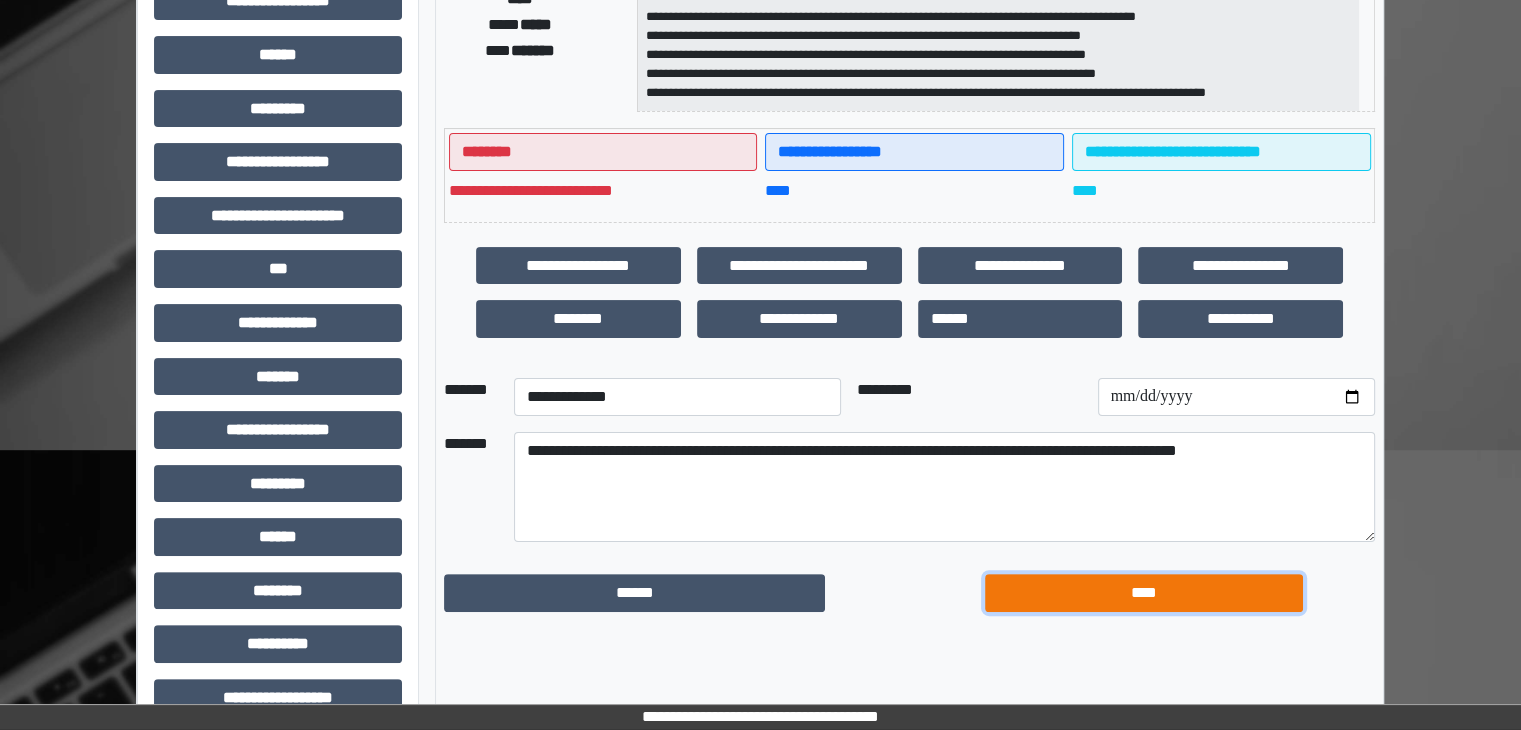 click on "****" at bounding box center (1144, 593) 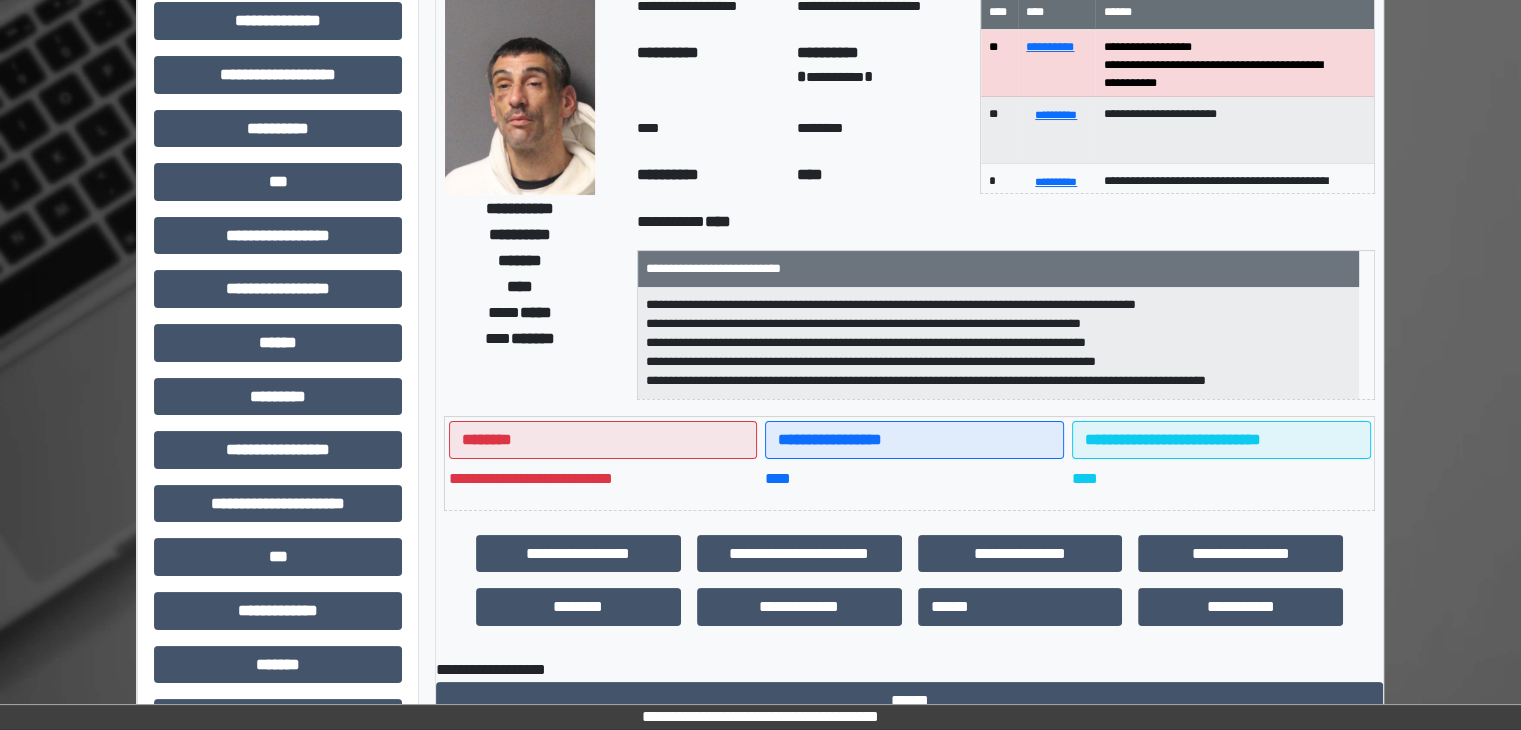 scroll, scrollTop: 0, scrollLeft: 0, axis: both 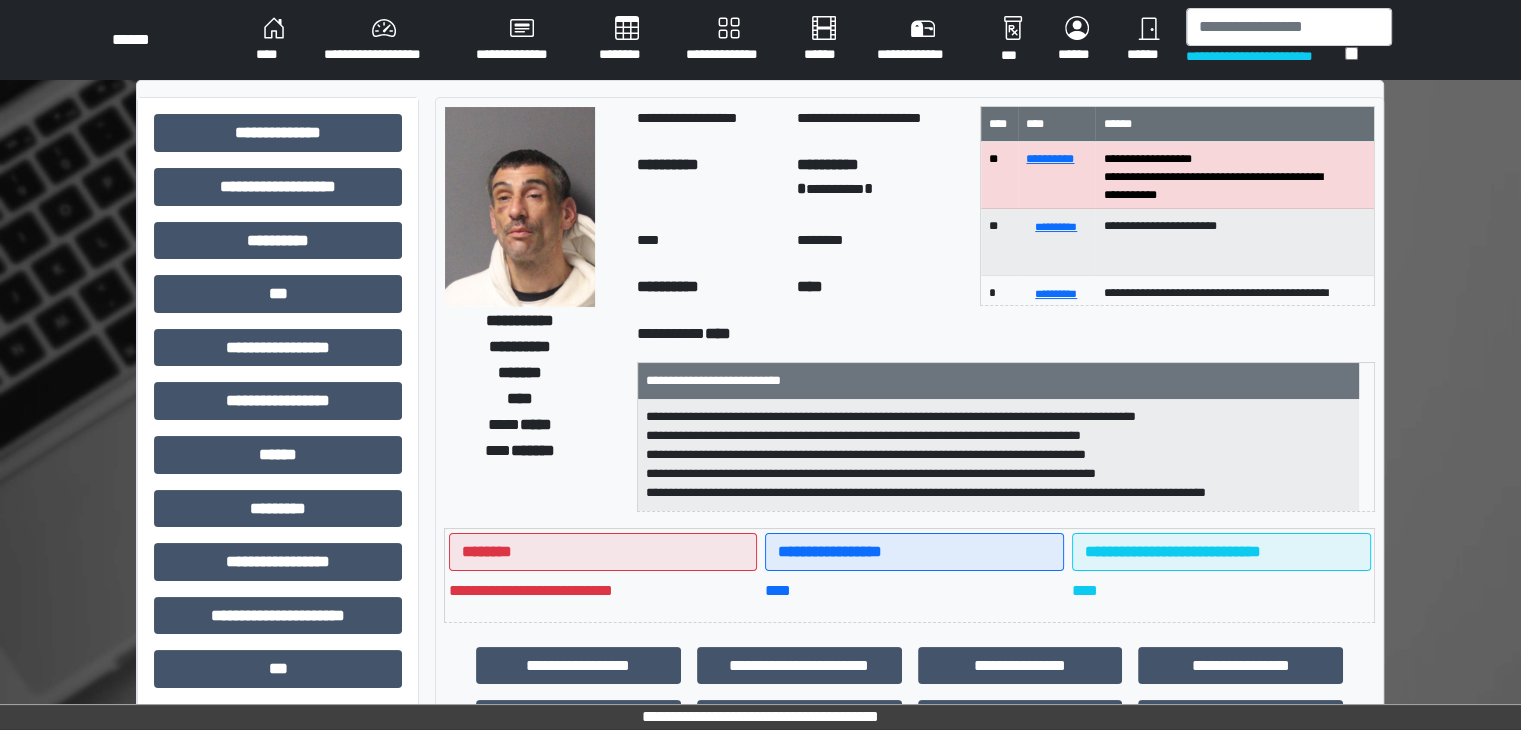 click on "********" at bounding box center [626, 40] 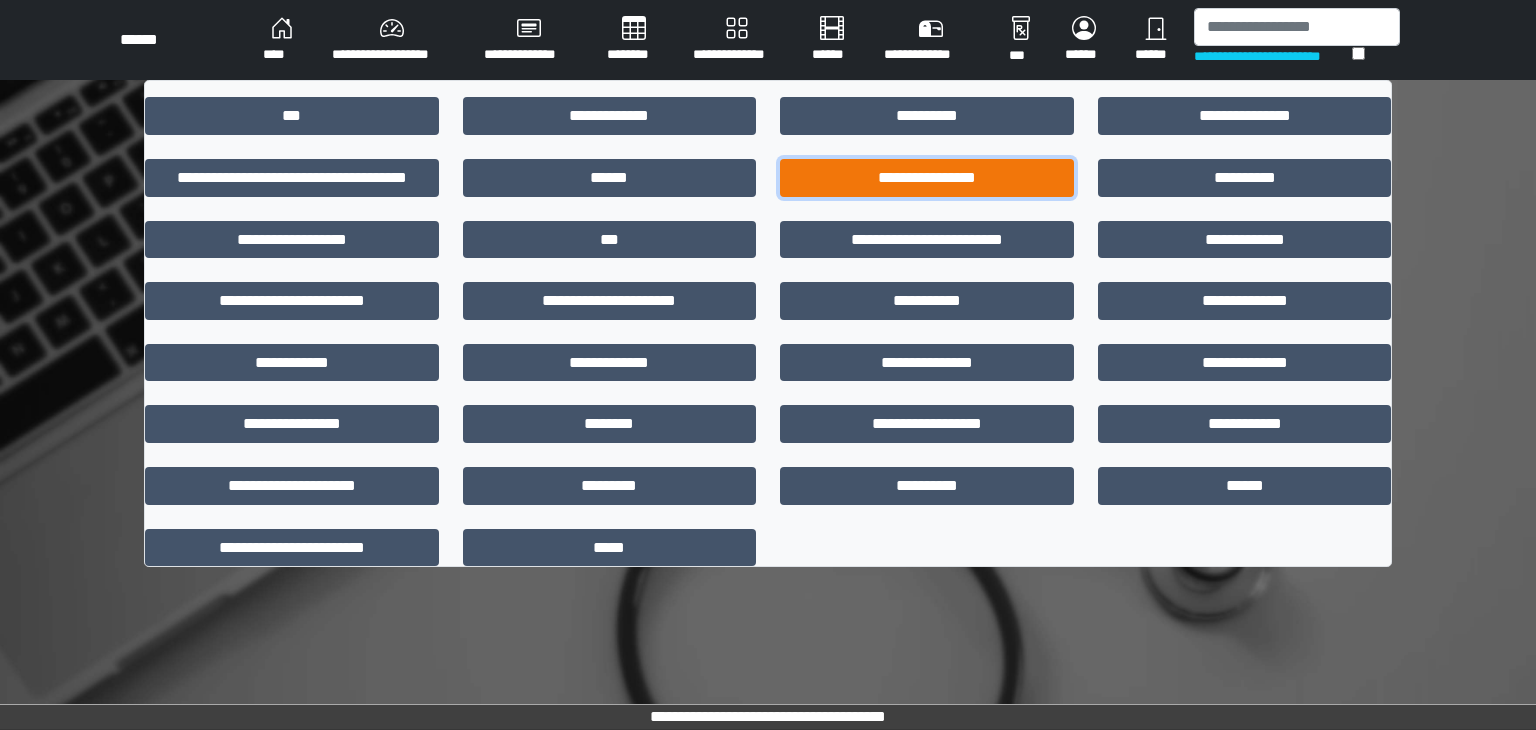 click on "**********" at bounding box center (927, 178) 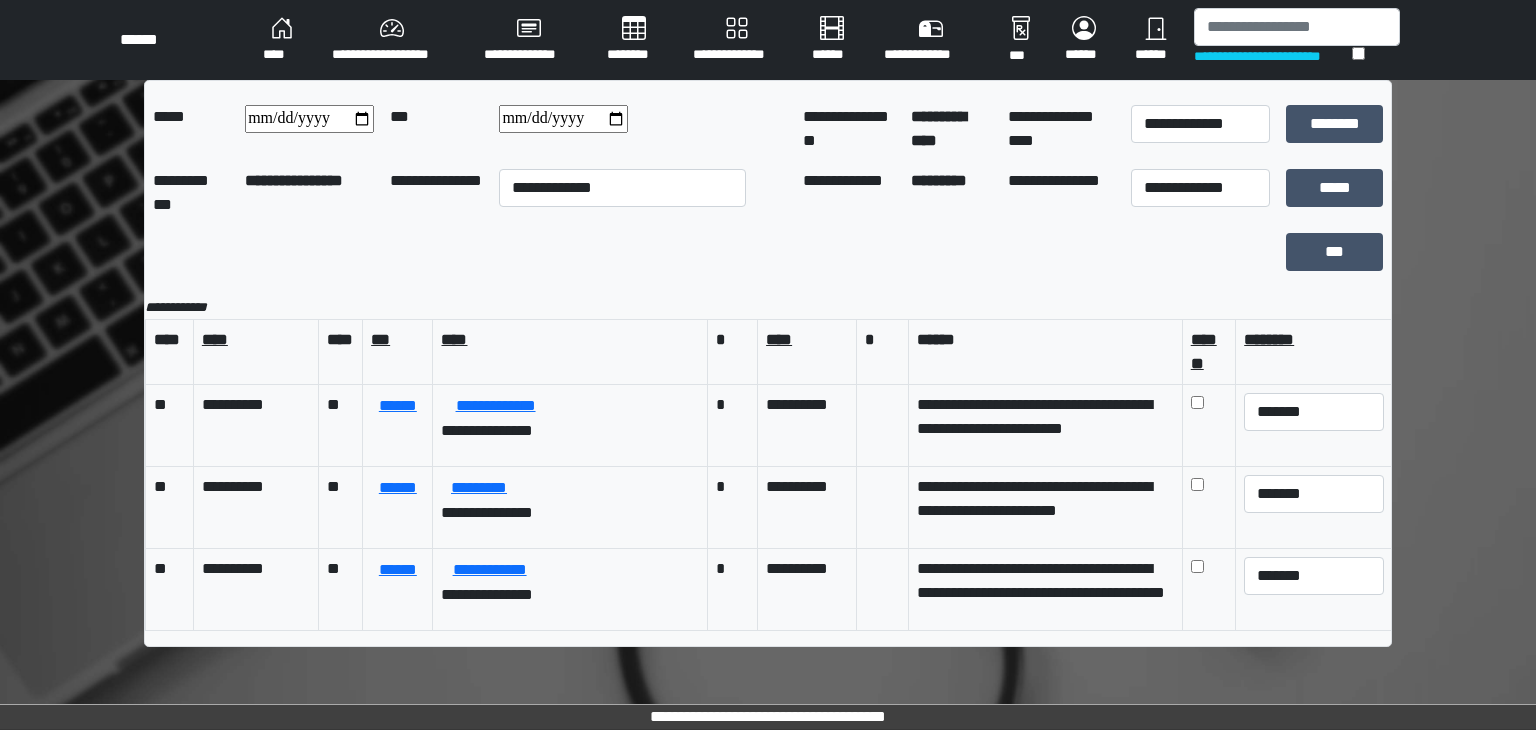 click on "********" at bounding box center [634, 40] 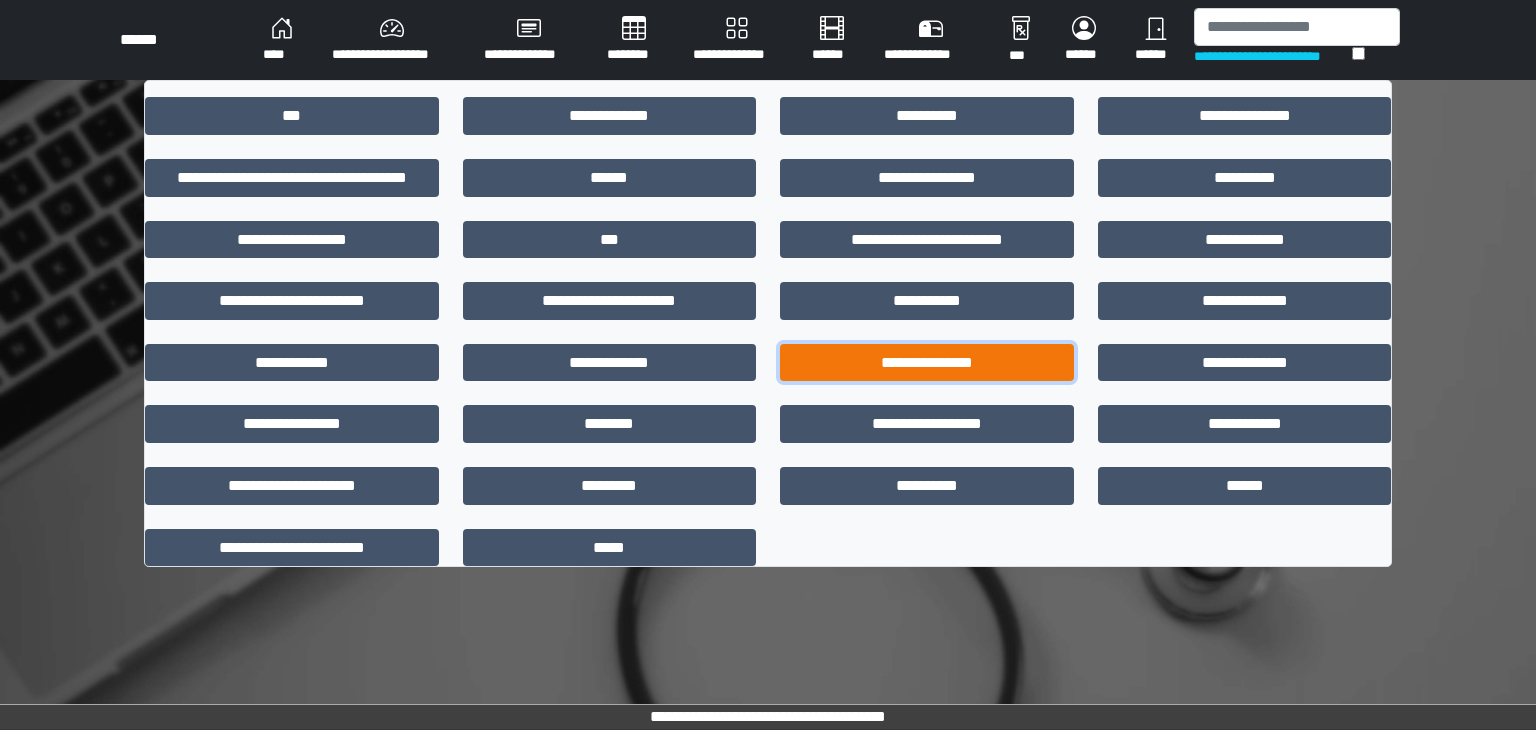 click on "**********" at bounding box center (927, 363) 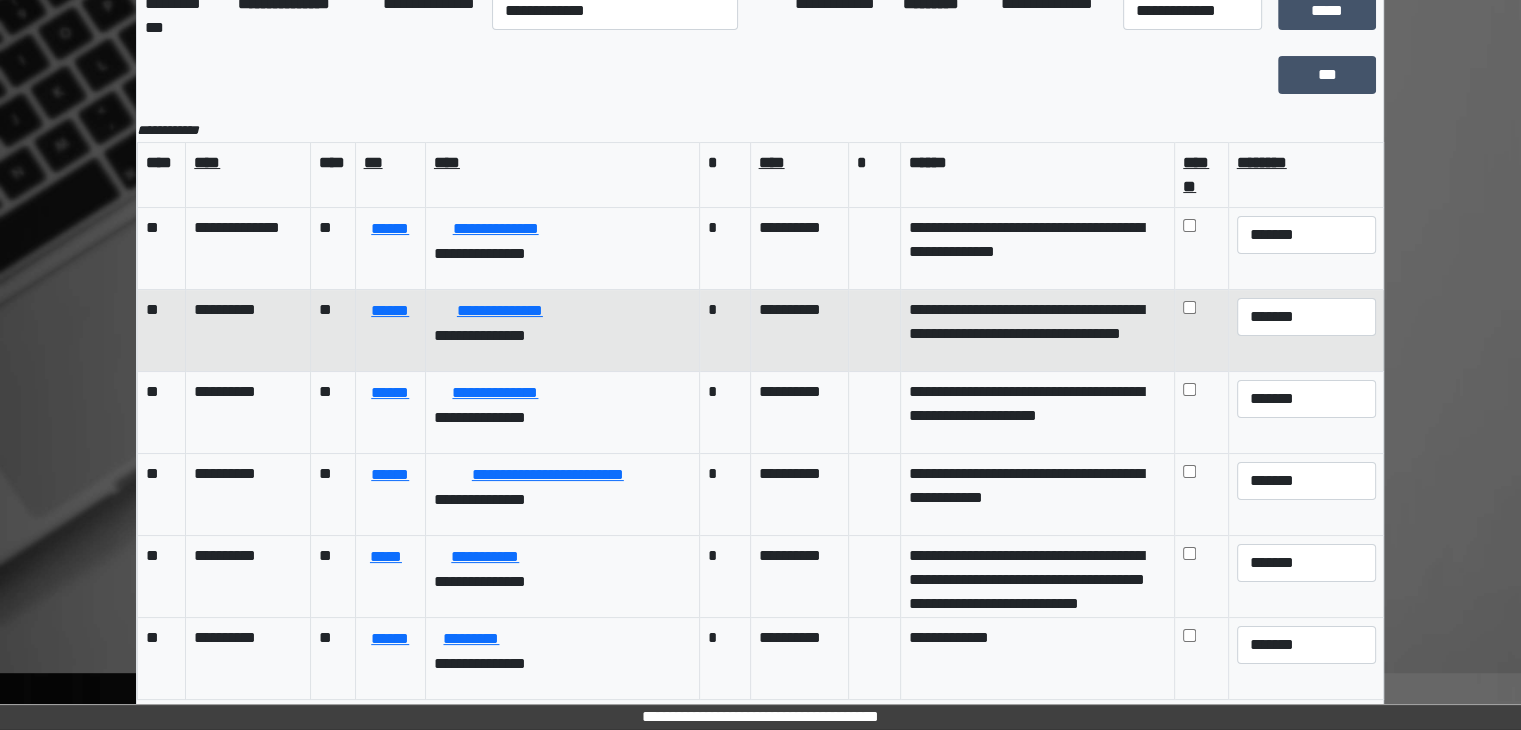 scroll, scrollTop: 178, scrollLeft: 0, axis: vertical 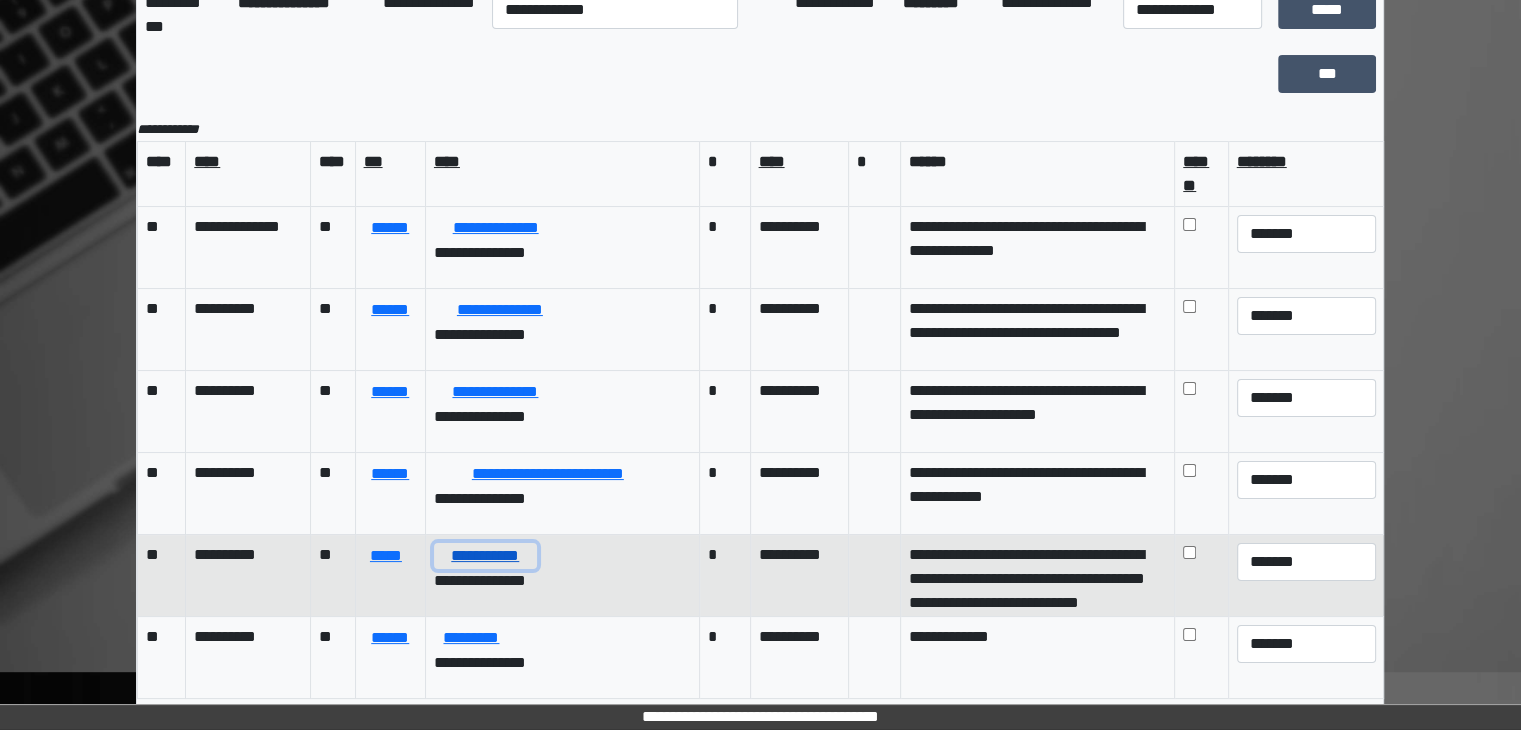 click on "**********" at bounding box center [485, 556] 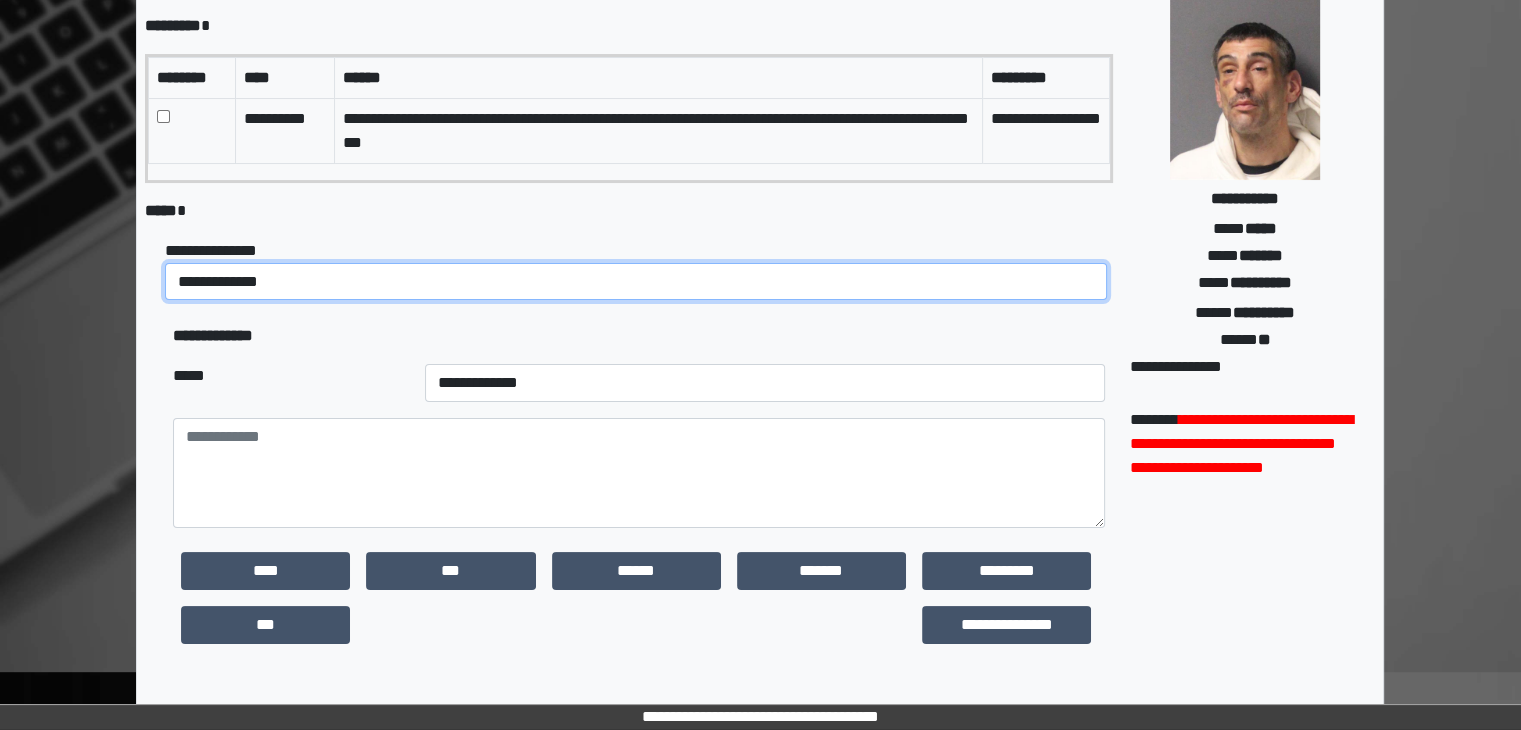 click on "**********" at bounding box center (636, 282) 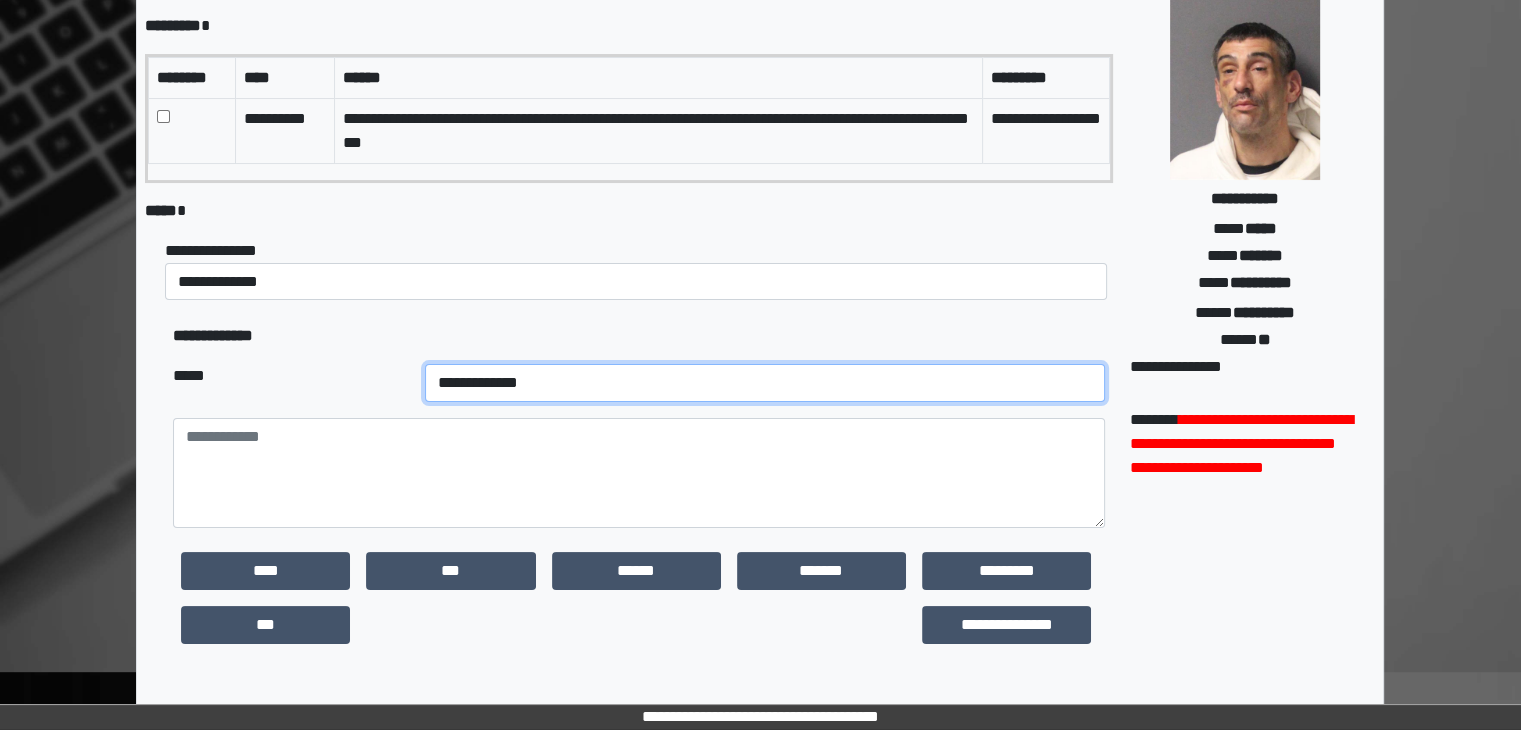 click on "**********" at bounding box center (765, 383) 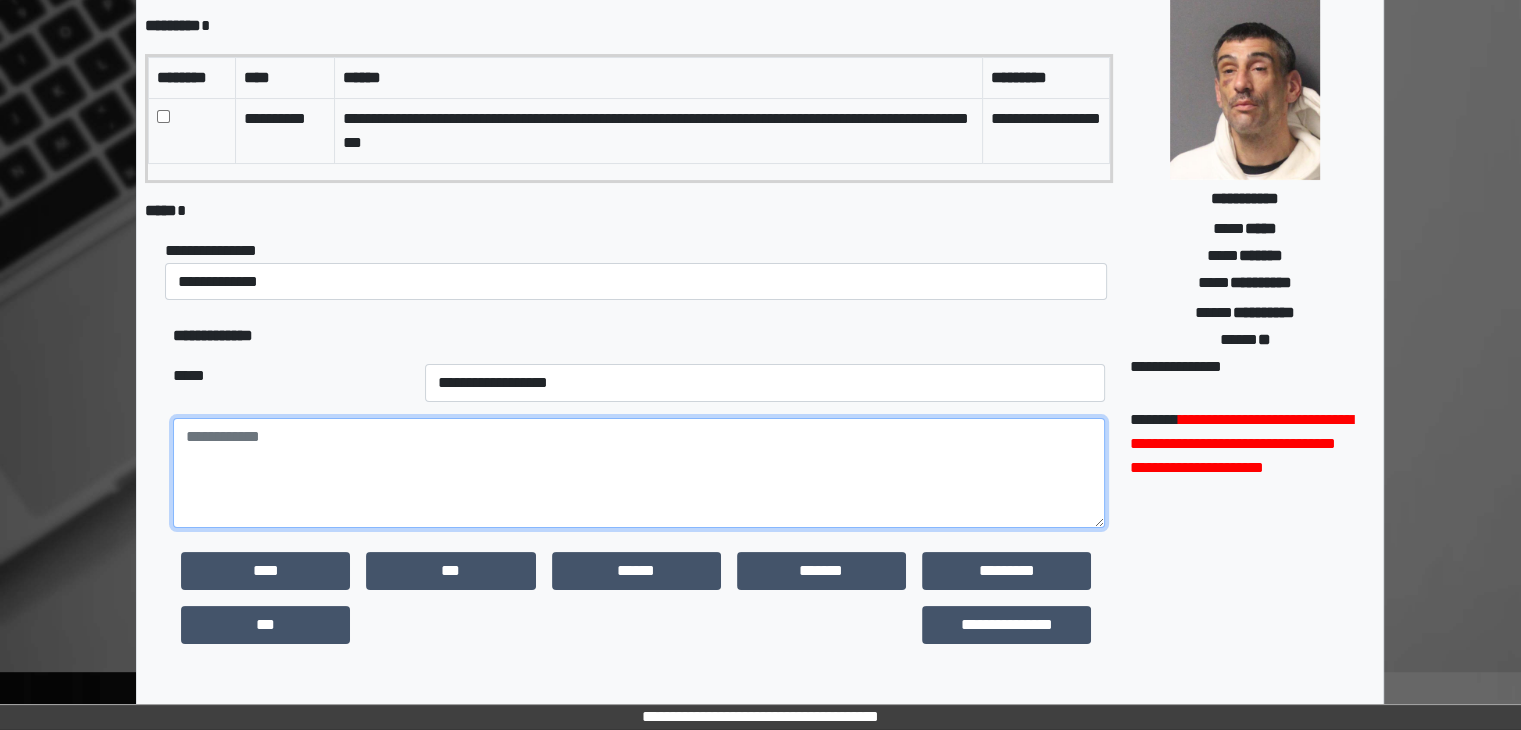 paste on "**********" 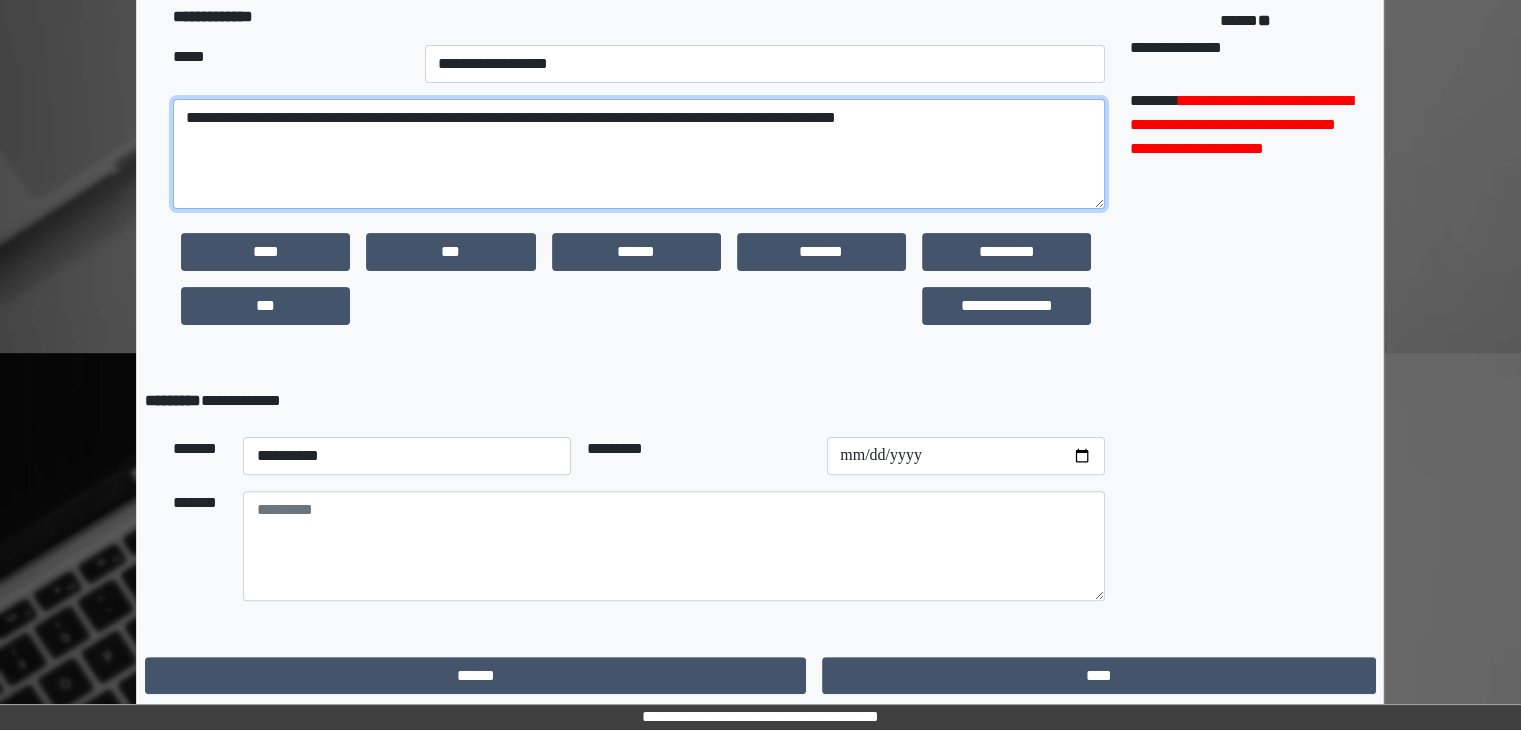 scroll, scrollTop: 499, scrollLeft: 0, axis: vertical 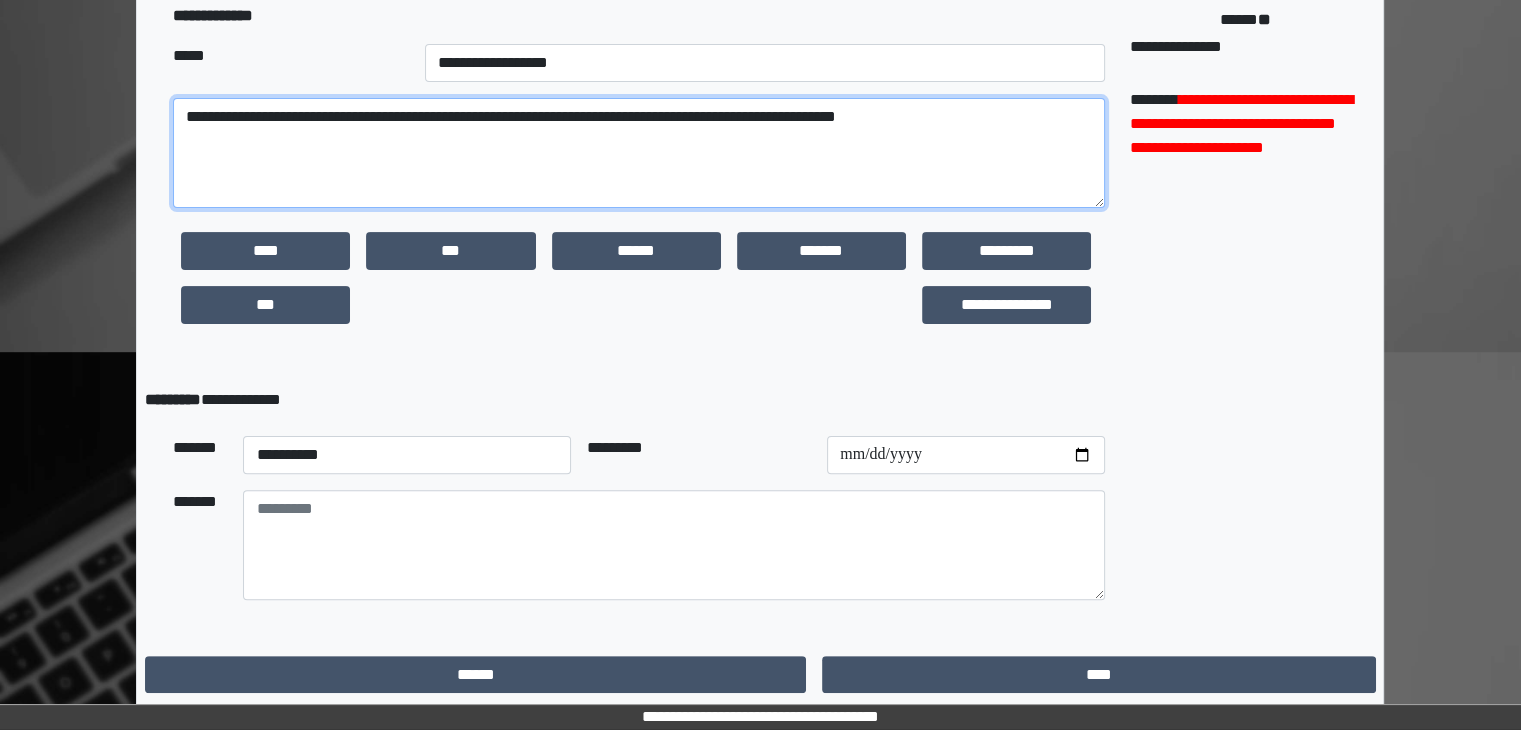 type on "**********" 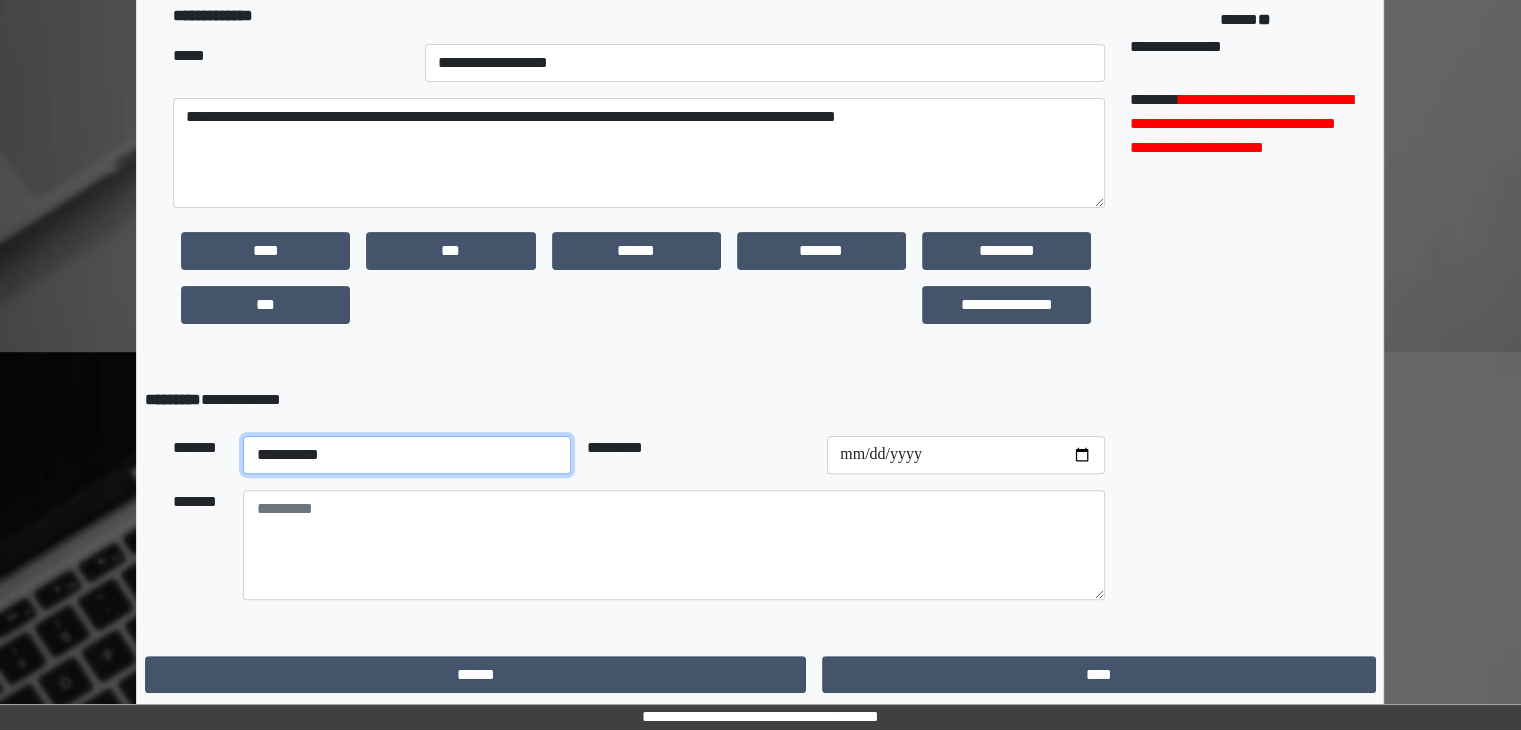 click on "**********" at bounding box center [407, 455] 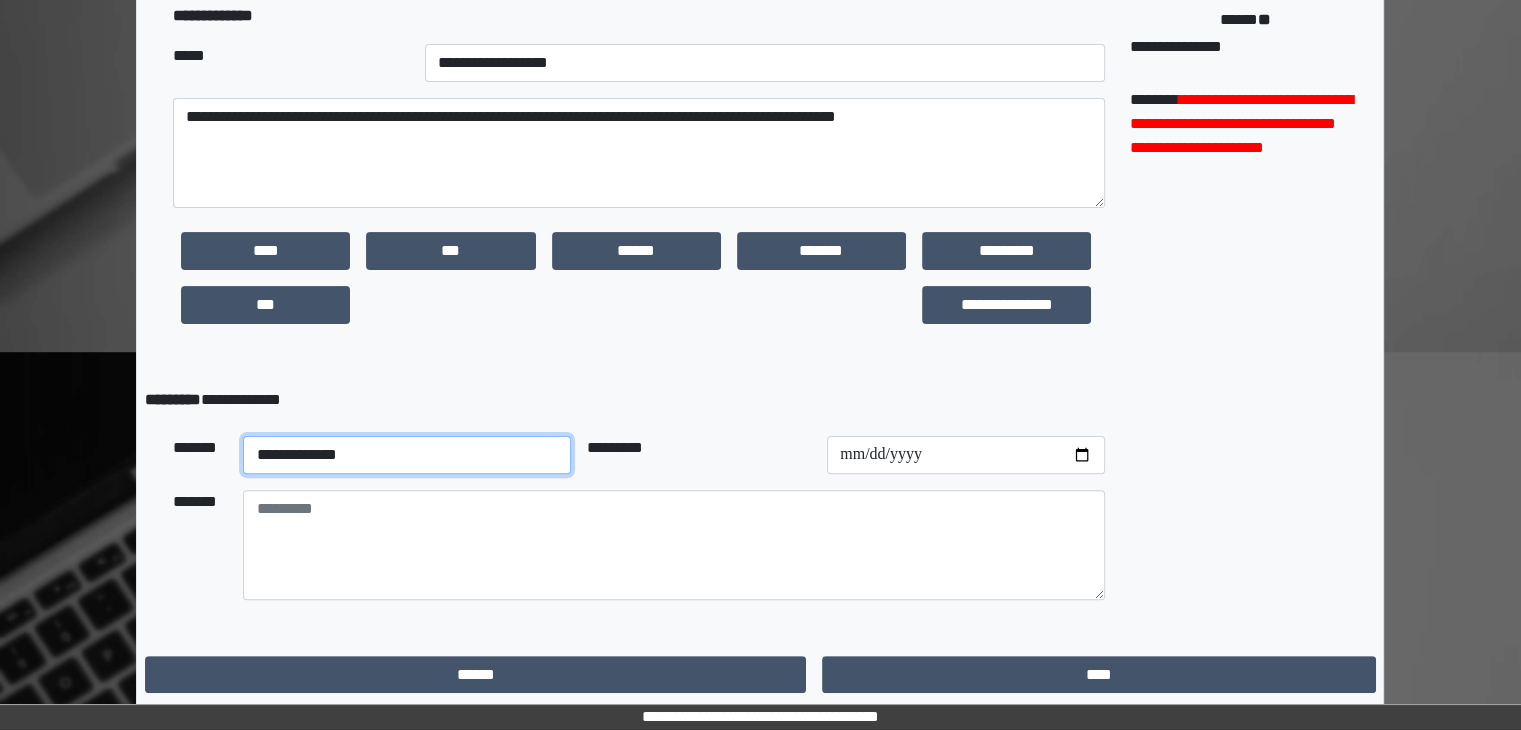click on "**********" at bounding box center (407, 455) 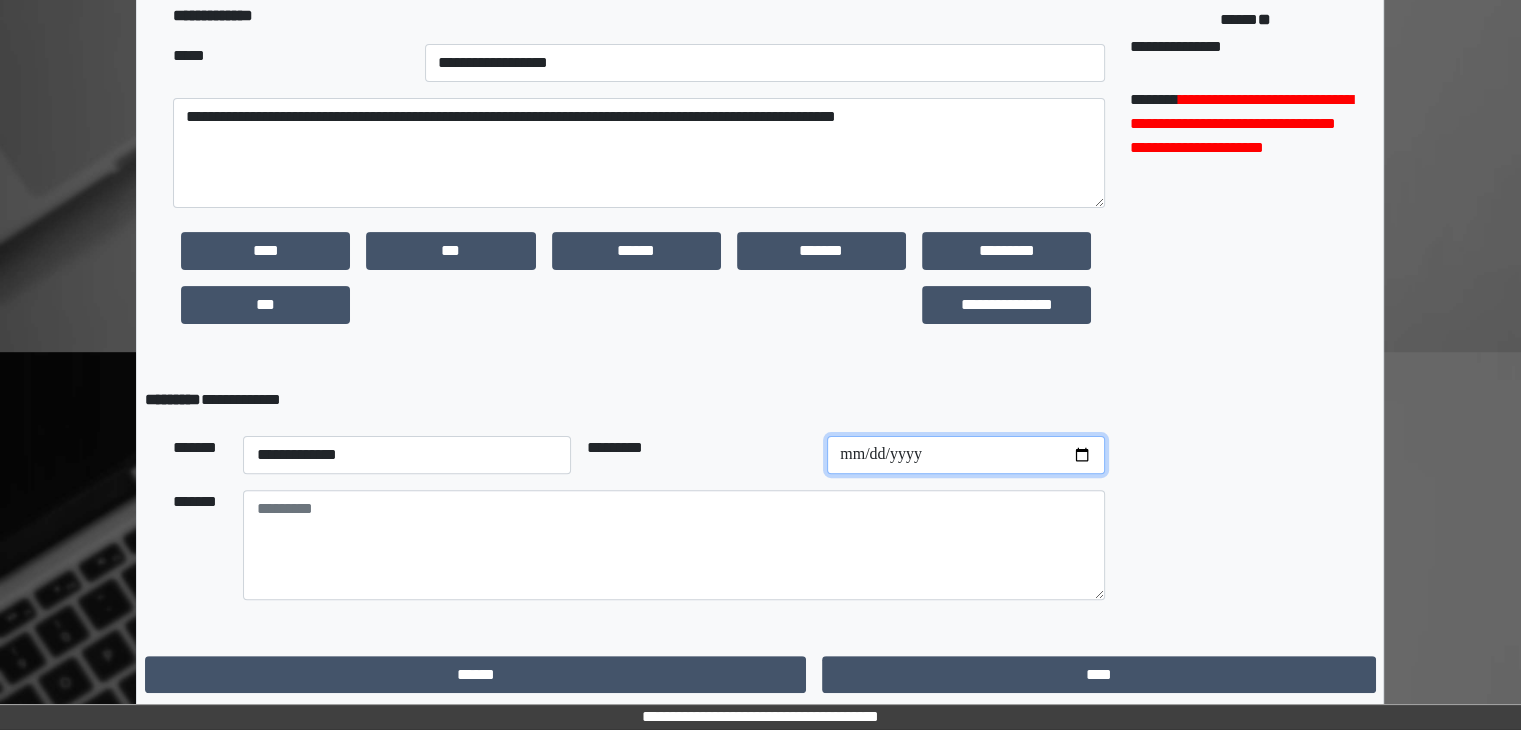 click at bounding box center [966, 455] 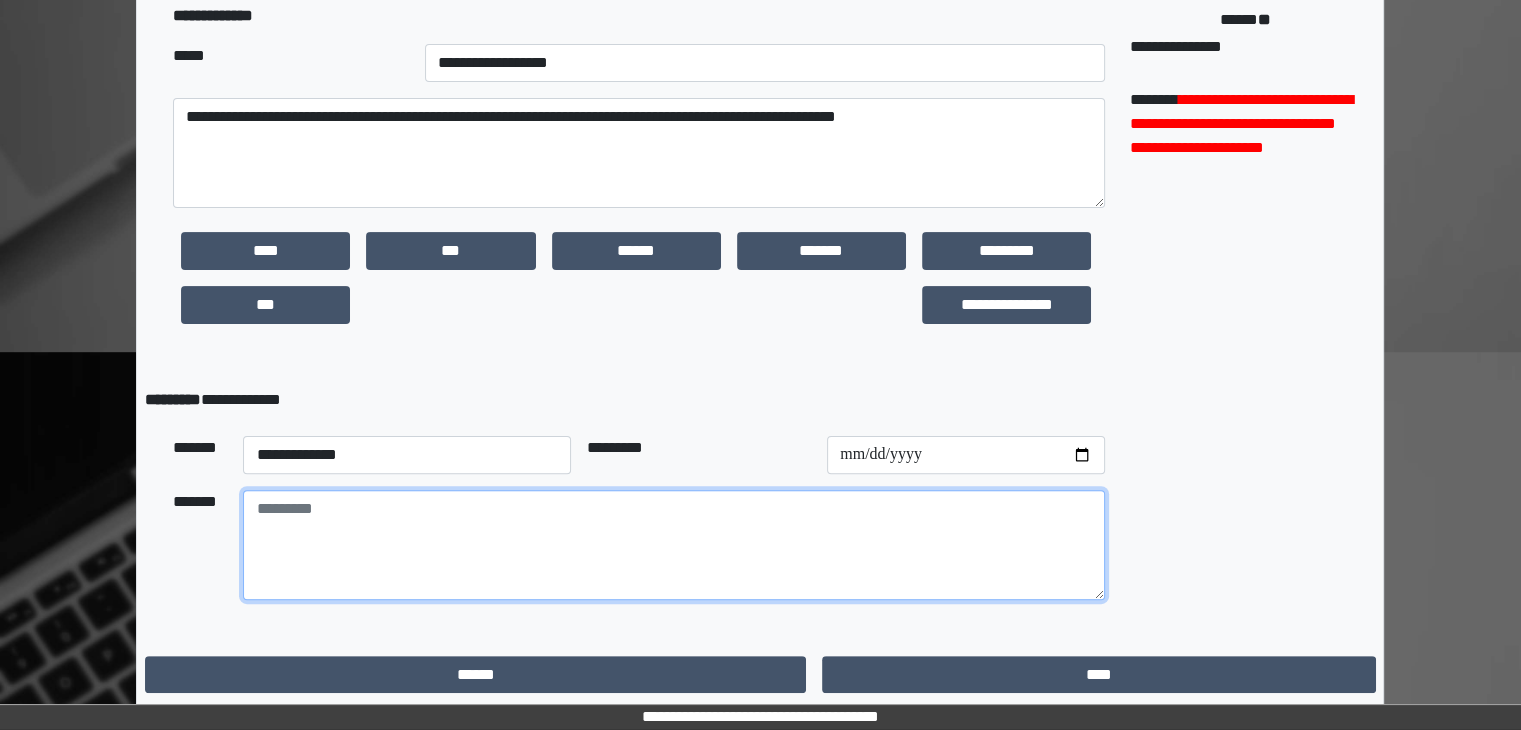 paste on "**********" 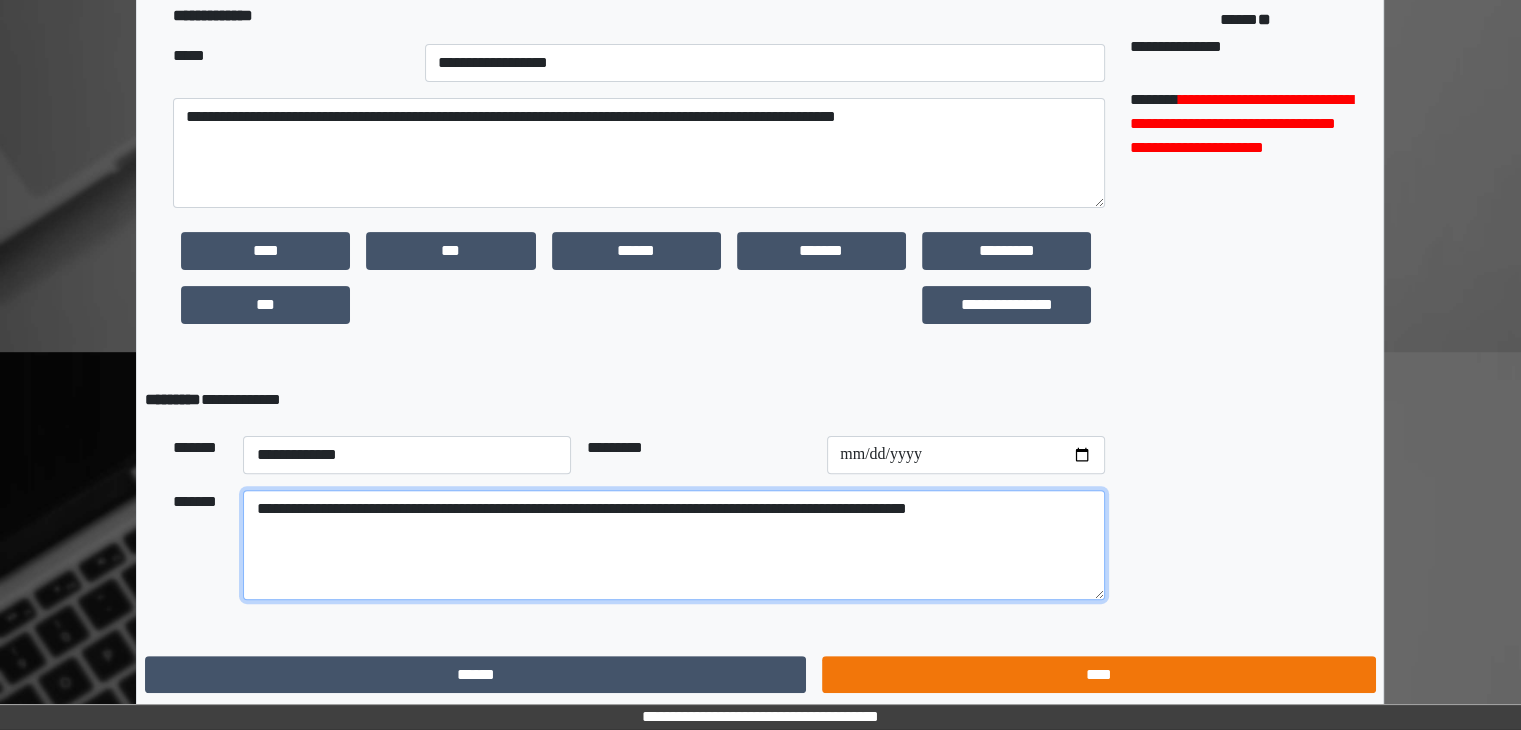 type on "**********" 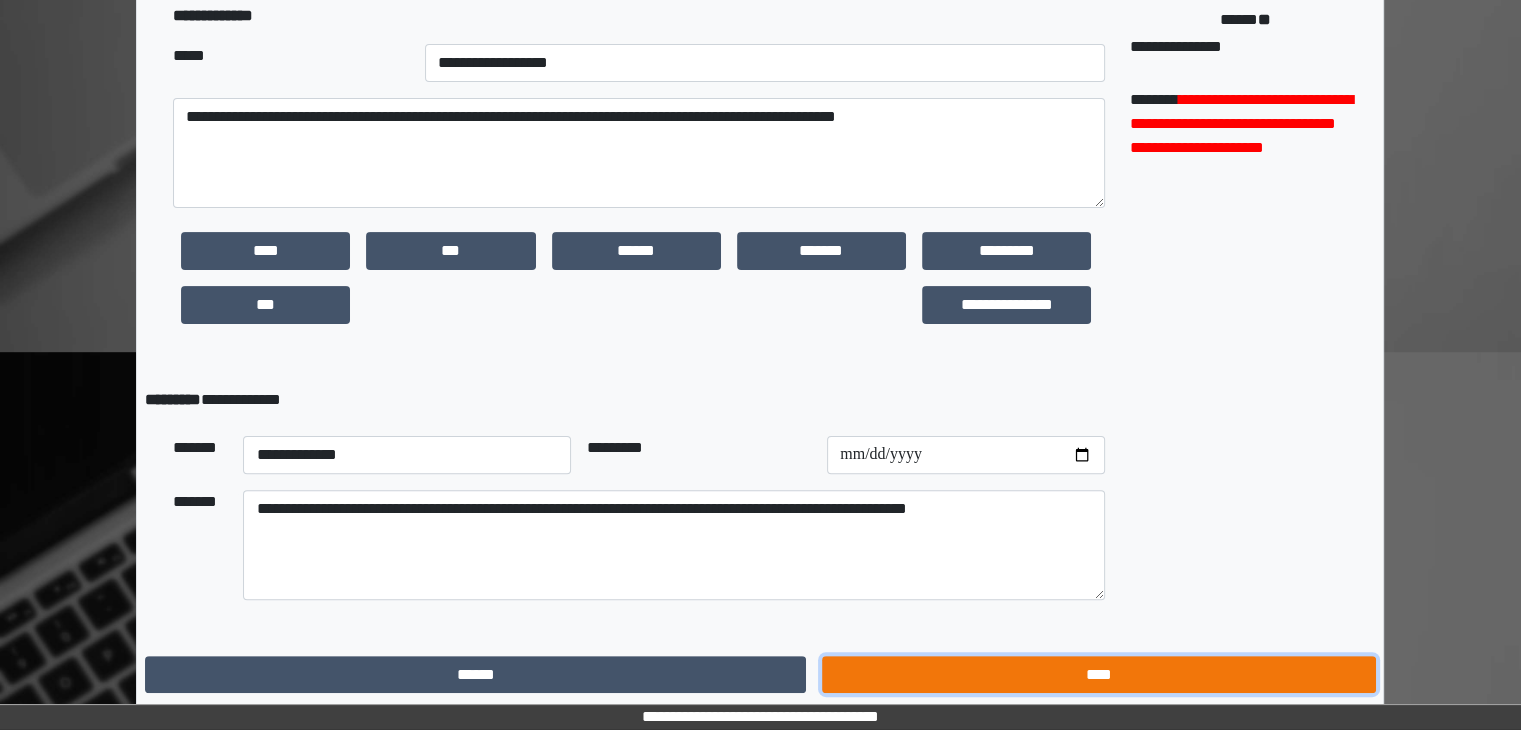 click on "****" at bounding box center (1098, 675) 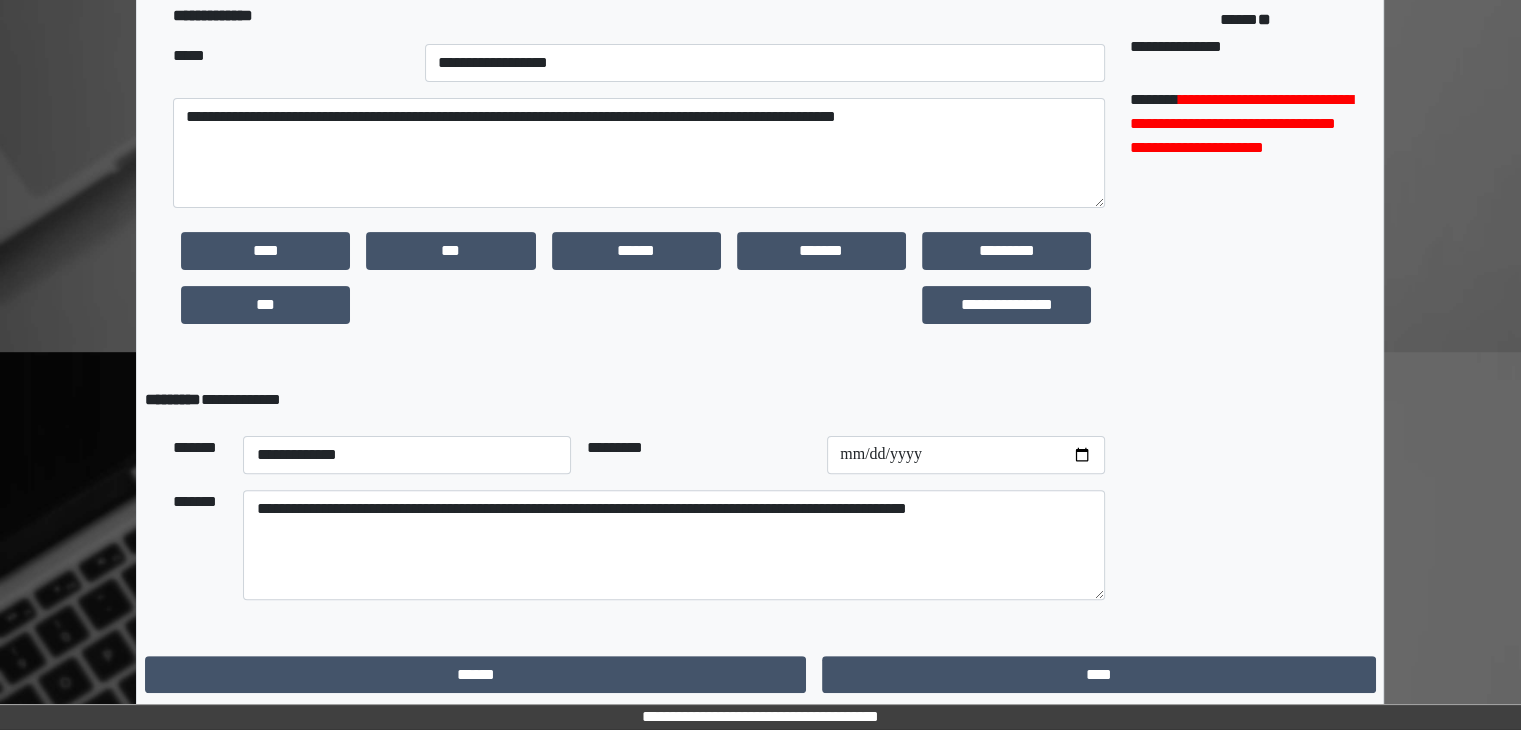 scroll, scrollTop: 0, scrollLeft: 0, axis: both 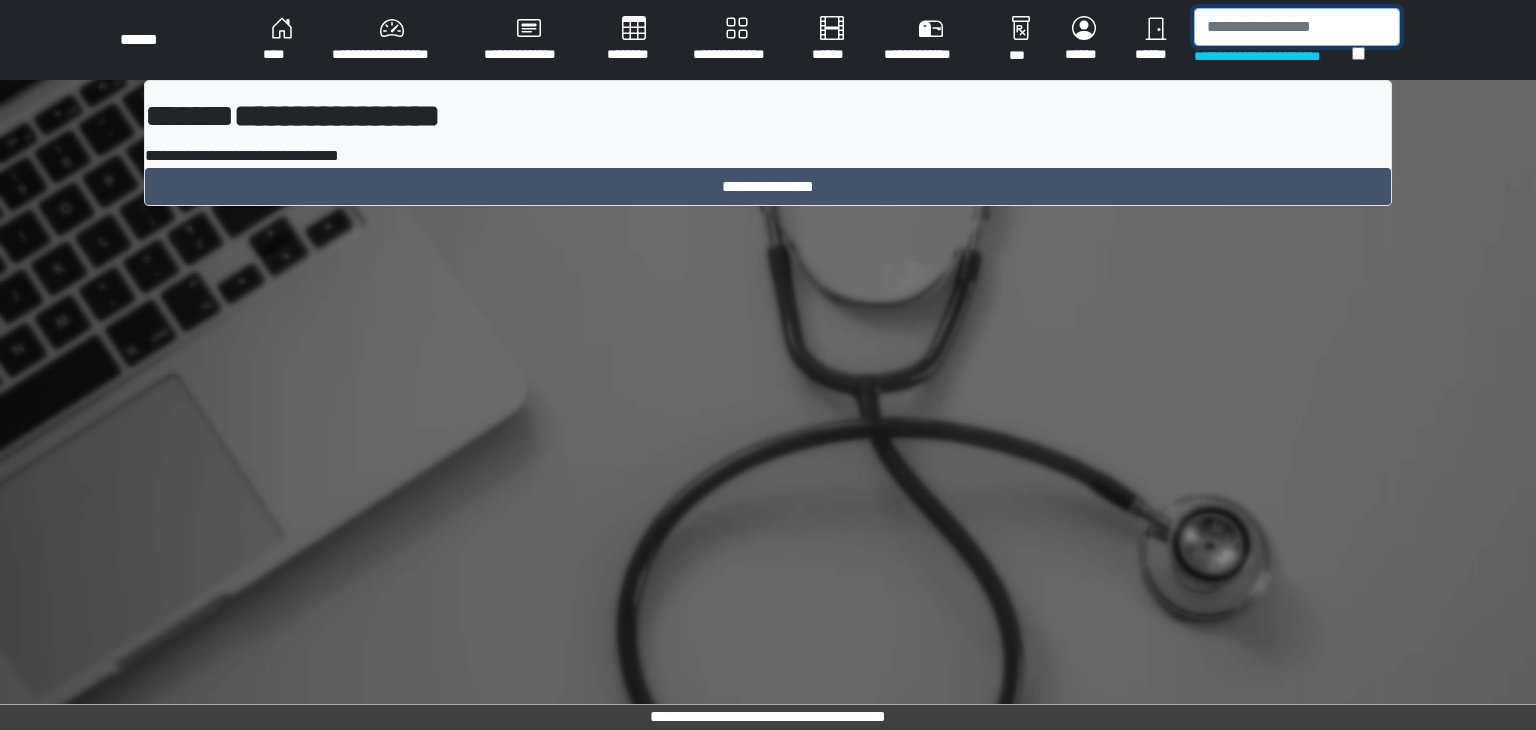 click at bounding box center (1297, 27) 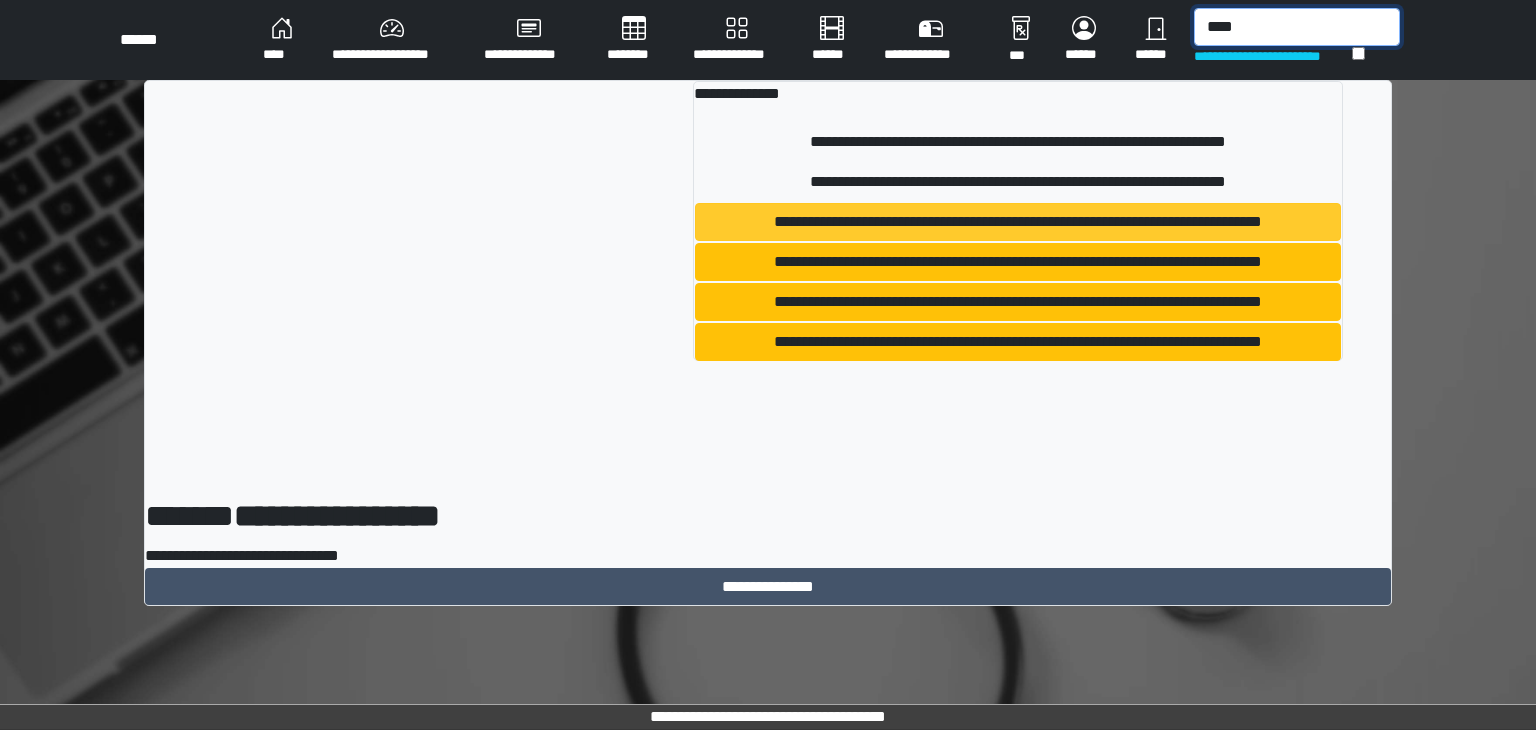 type on "****" 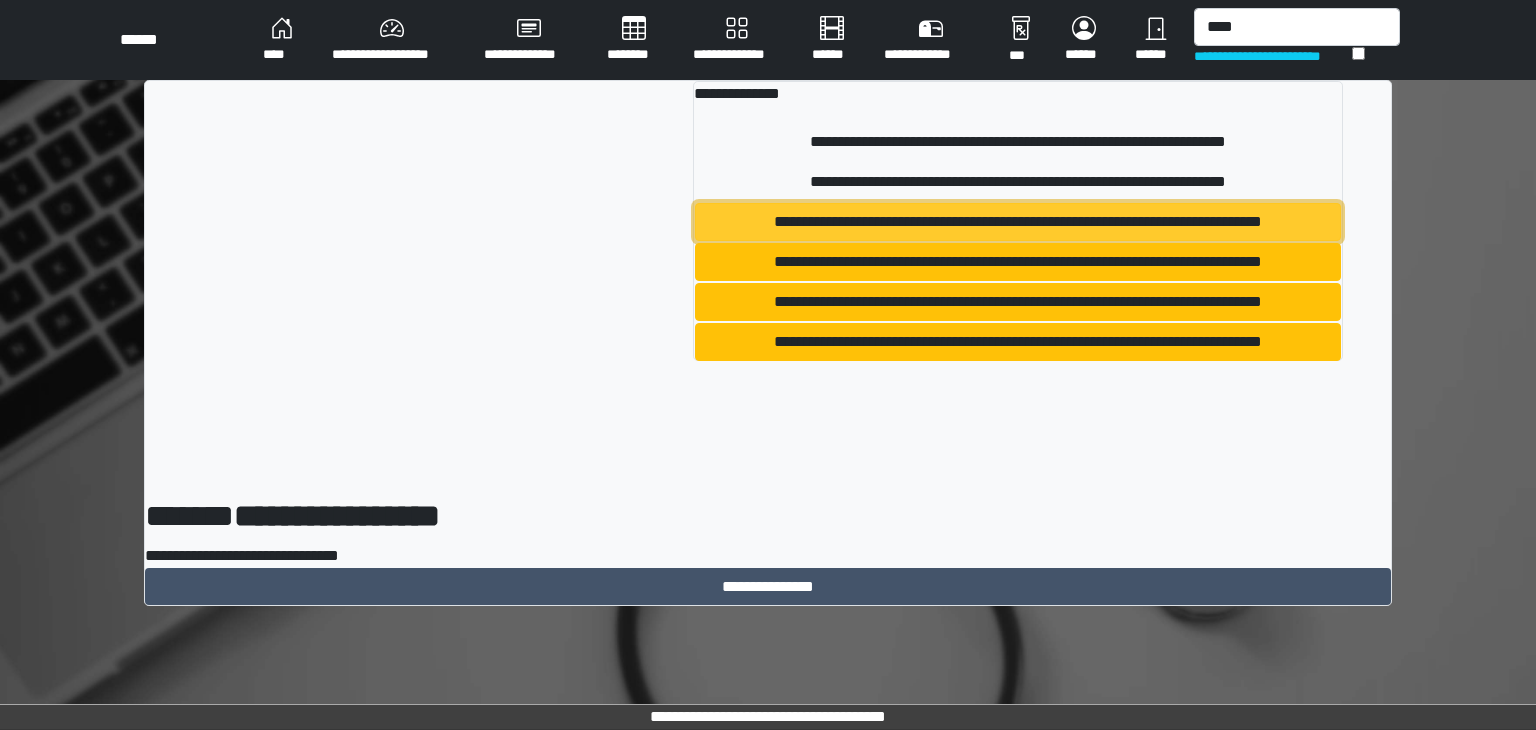 click on "**********" at bounding box center (1018, 222) 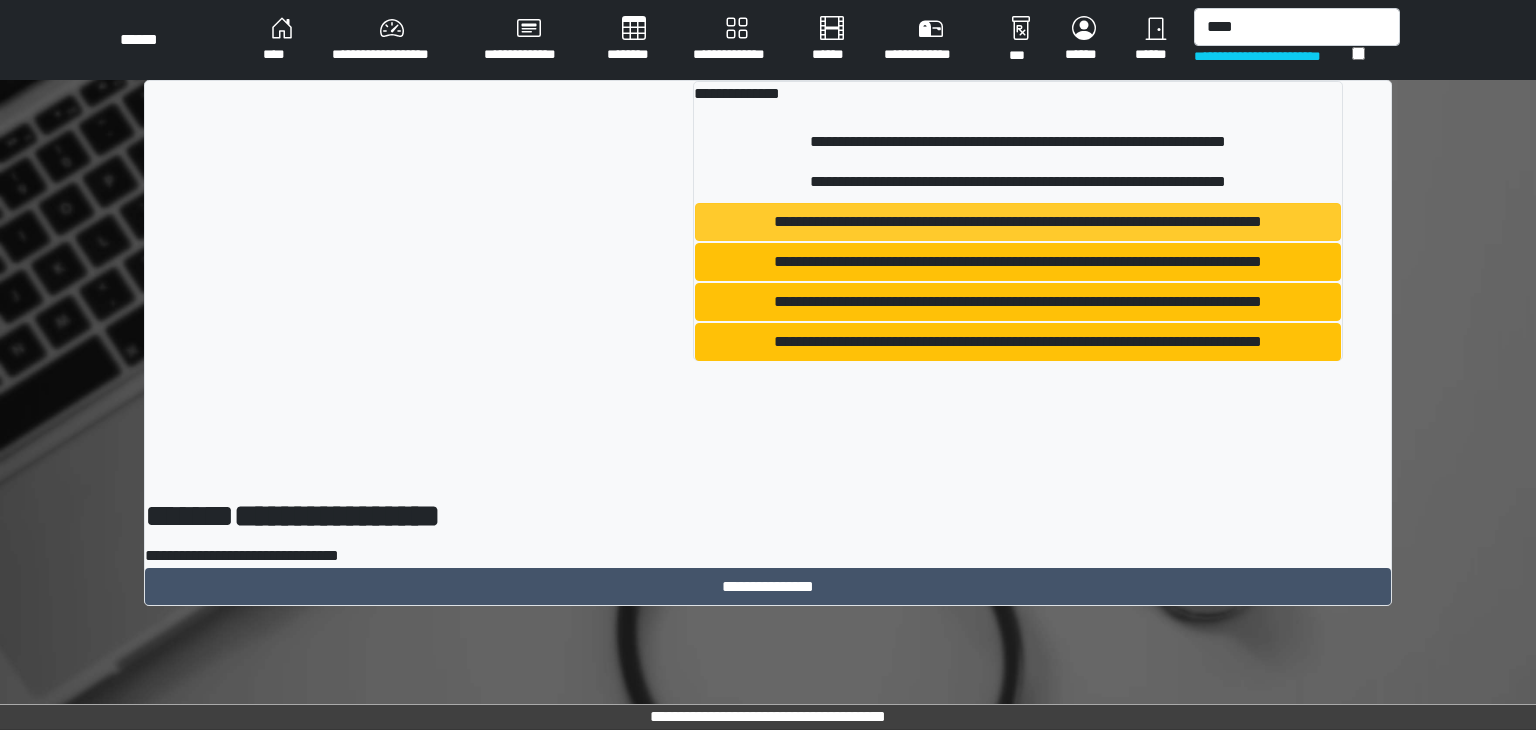 type 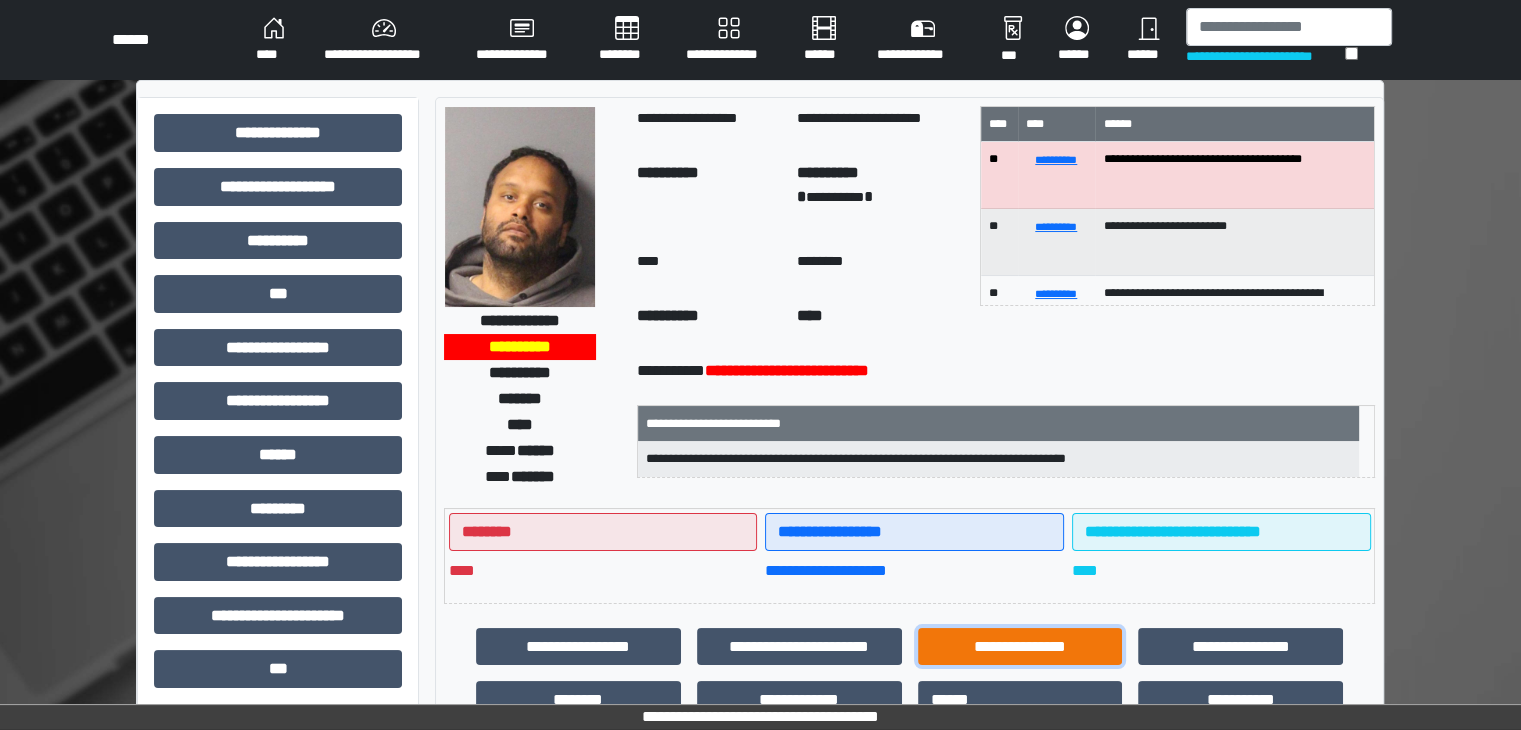 click on "**********" at bounding box center (1020, 647) 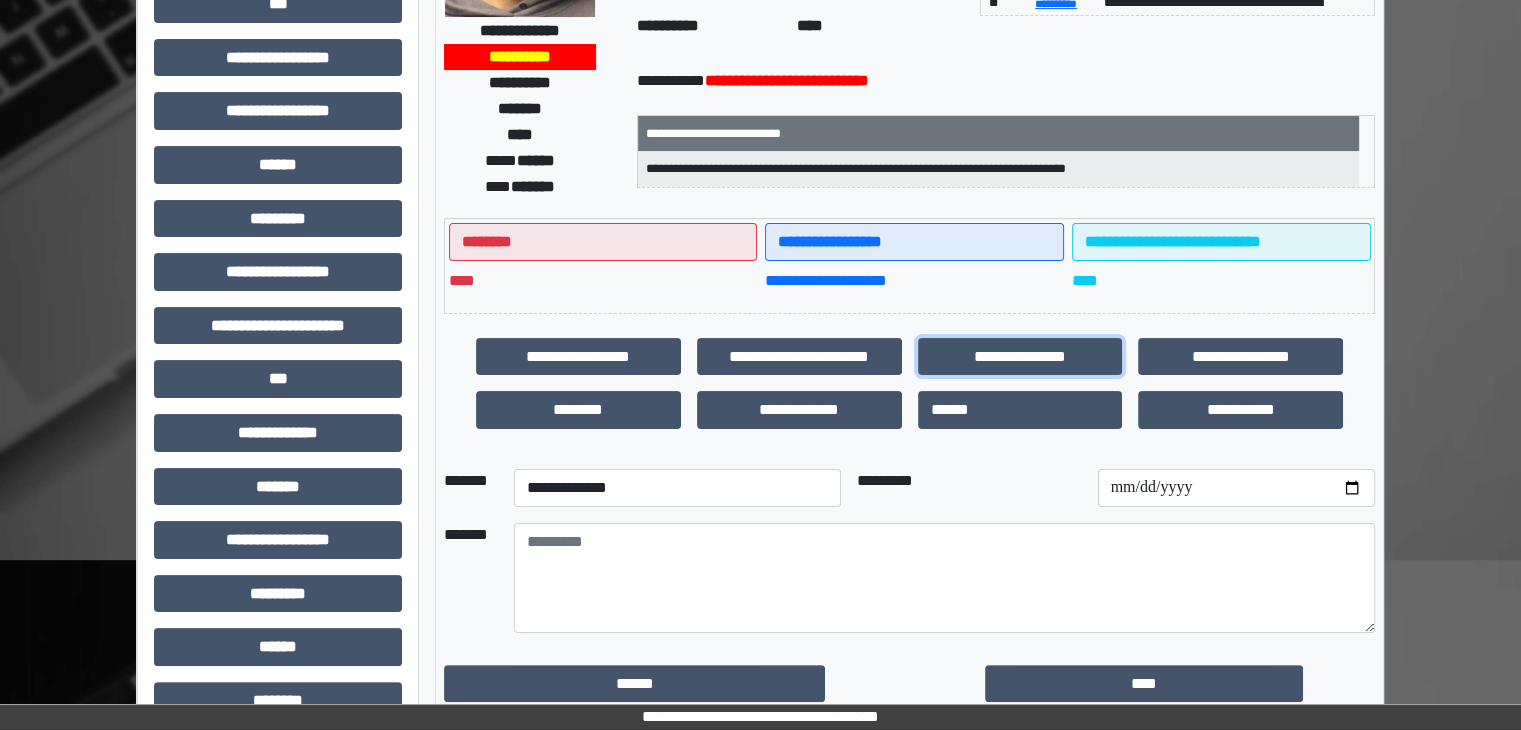 scroll, scrollTop: 400, scrollLeft: 0, axis: vertical 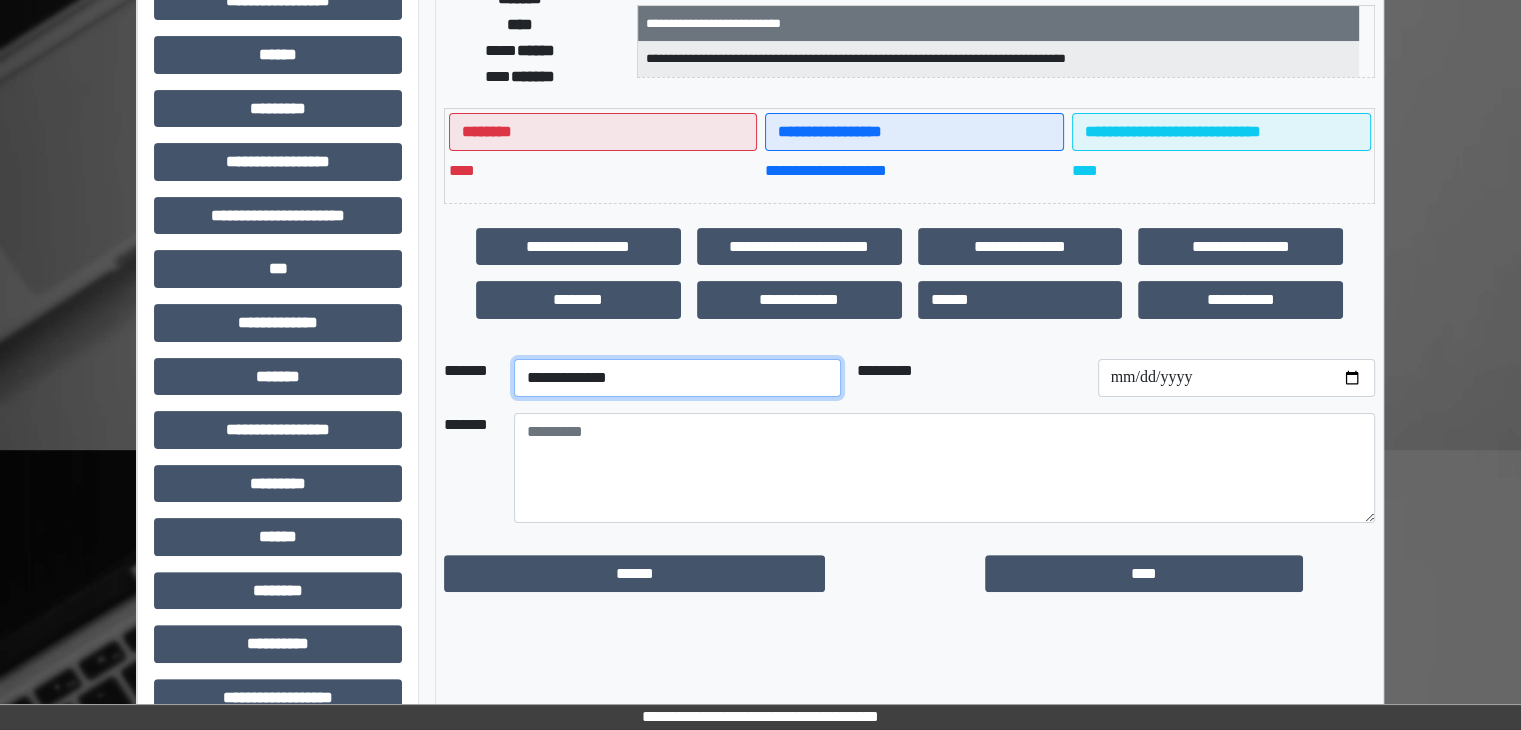 click on "**********" at bounding box center (677, 378) 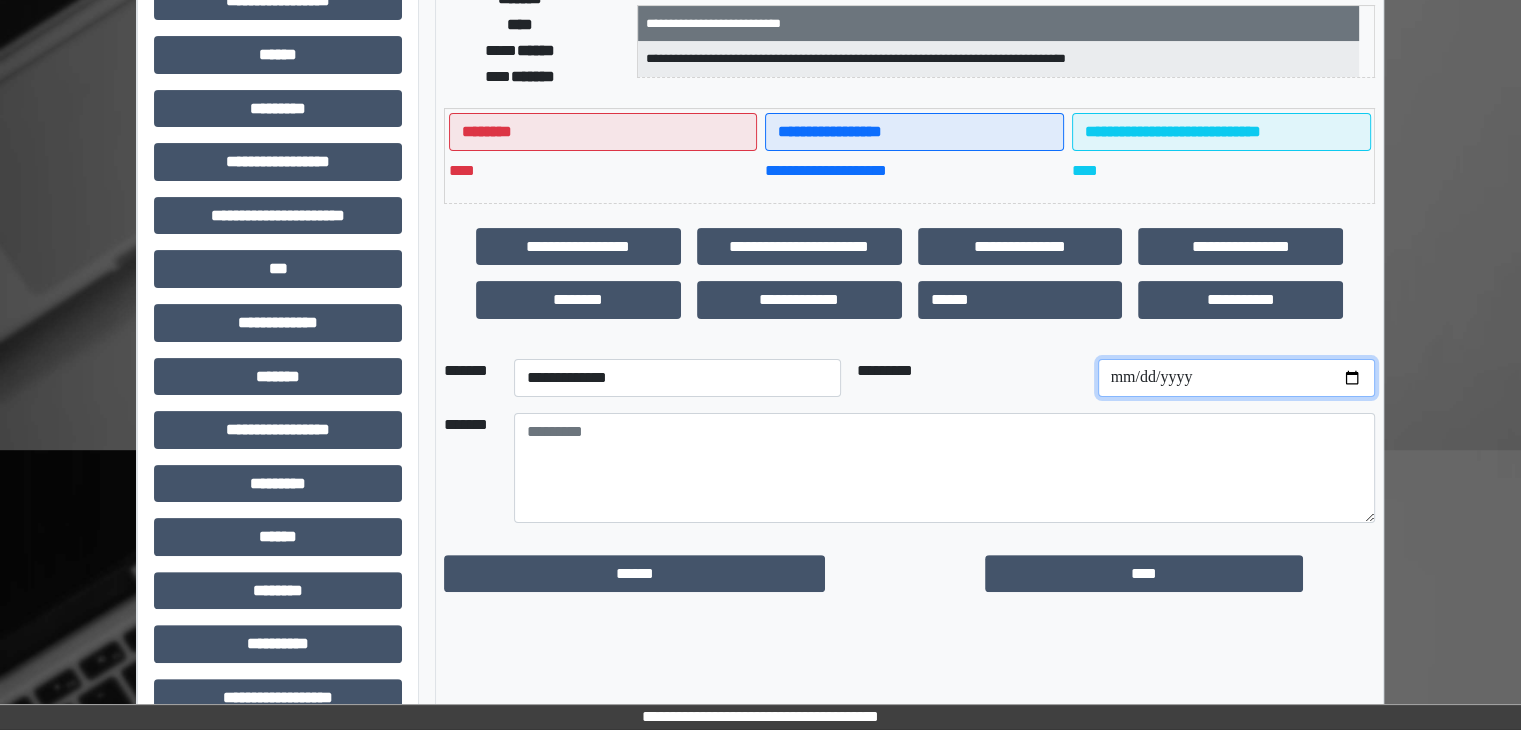 click at bounding box center (1236, 378) 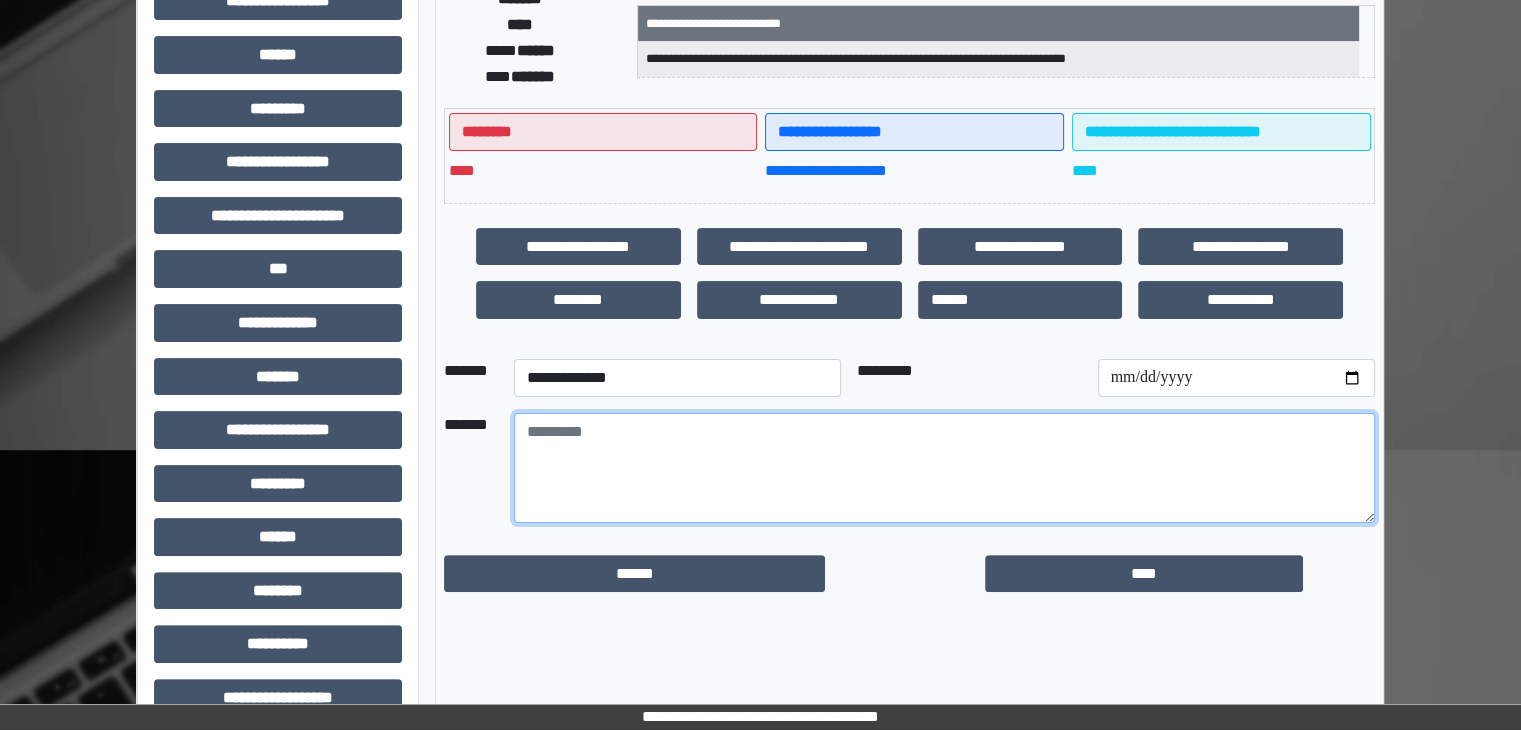 click at bounding box center [944, 468] 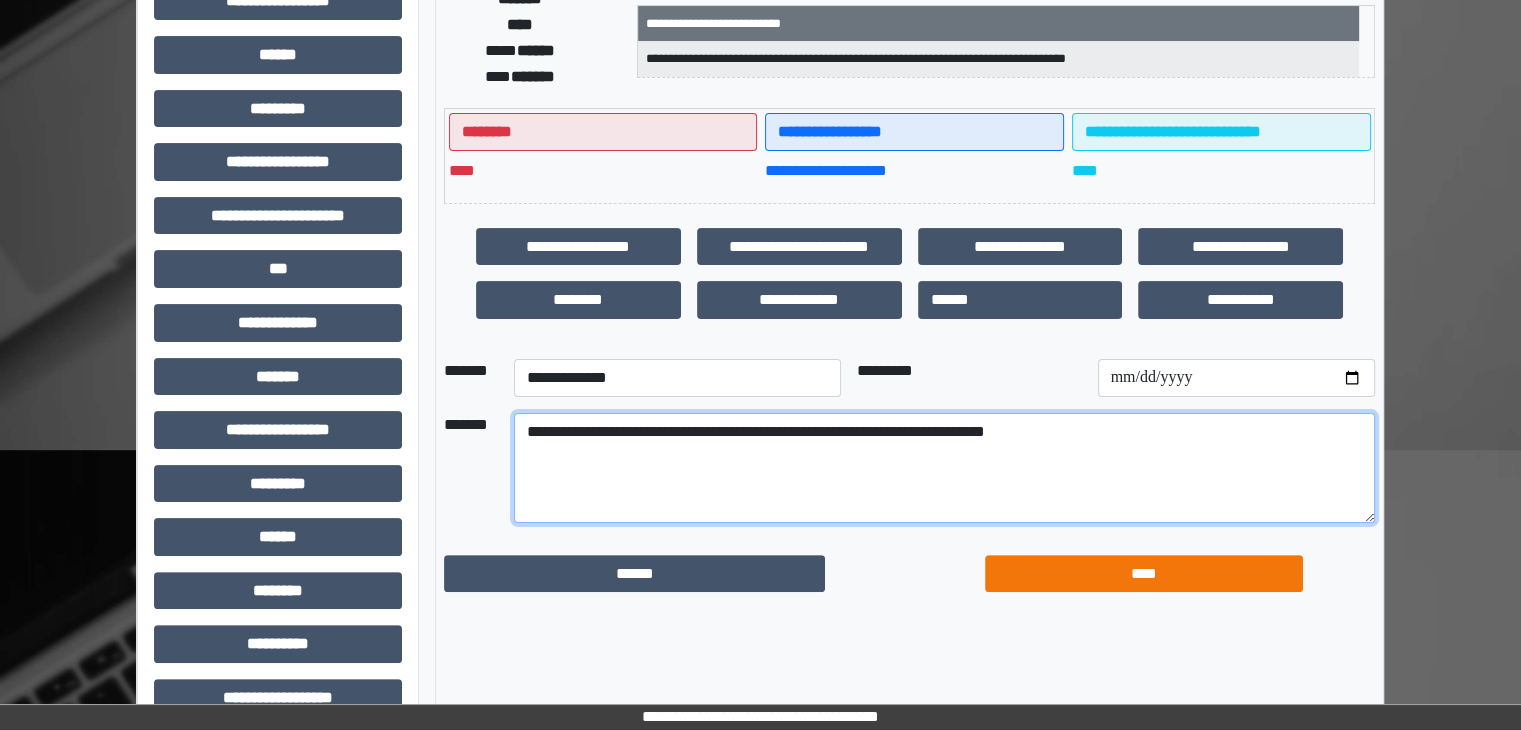 type on "**********" 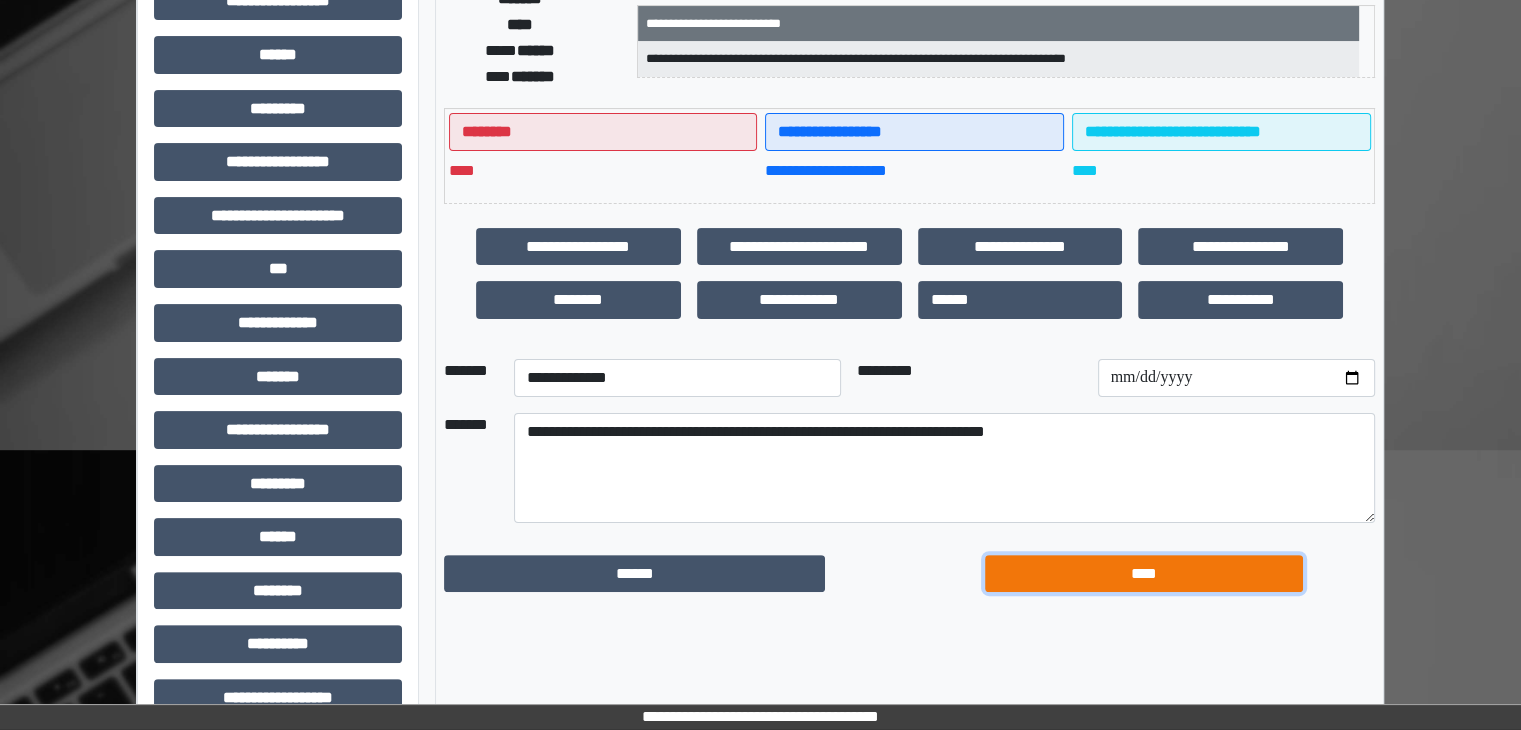 click on "****" at bounding box center (1144, 574) 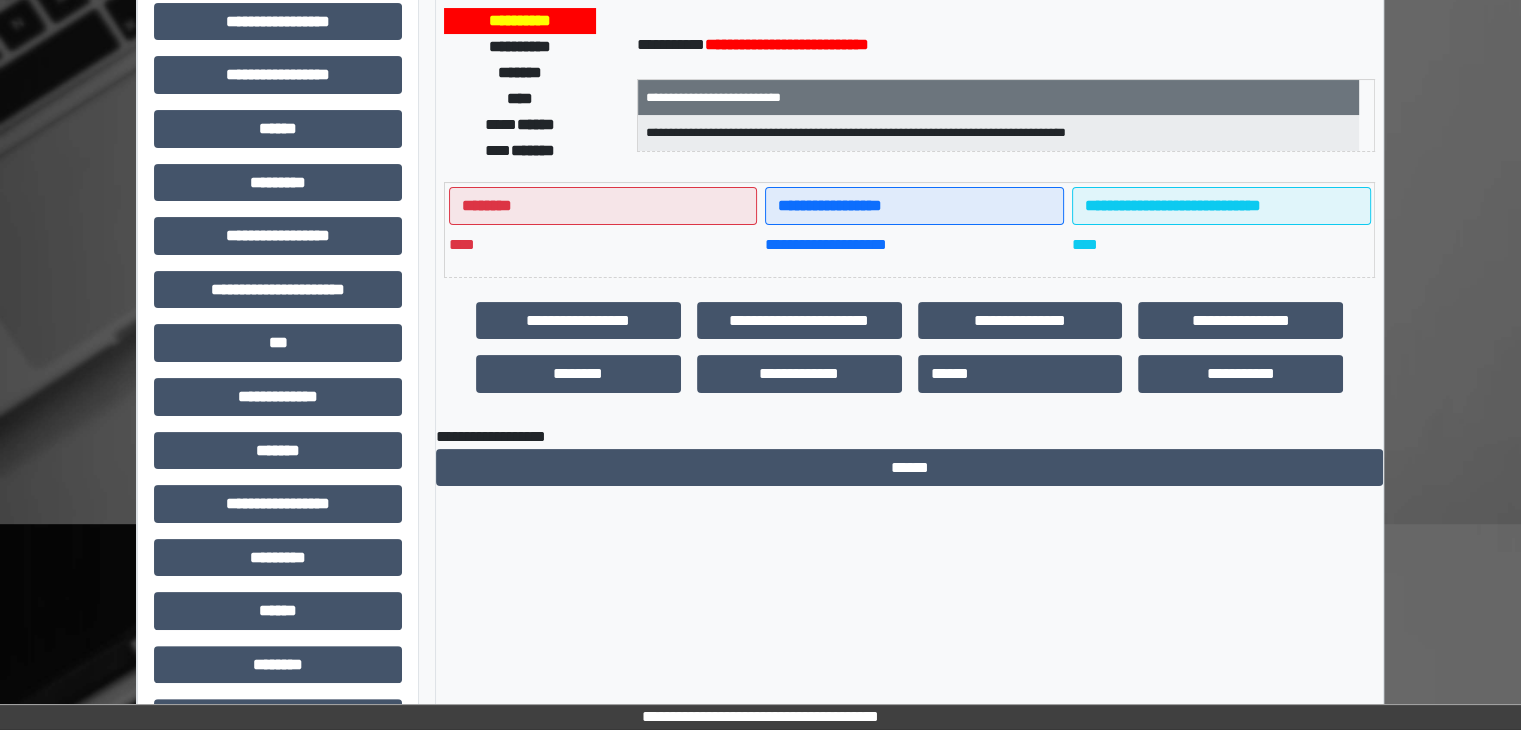 scroll, scrollTop: 0, scrollLeft: 0, axis: both 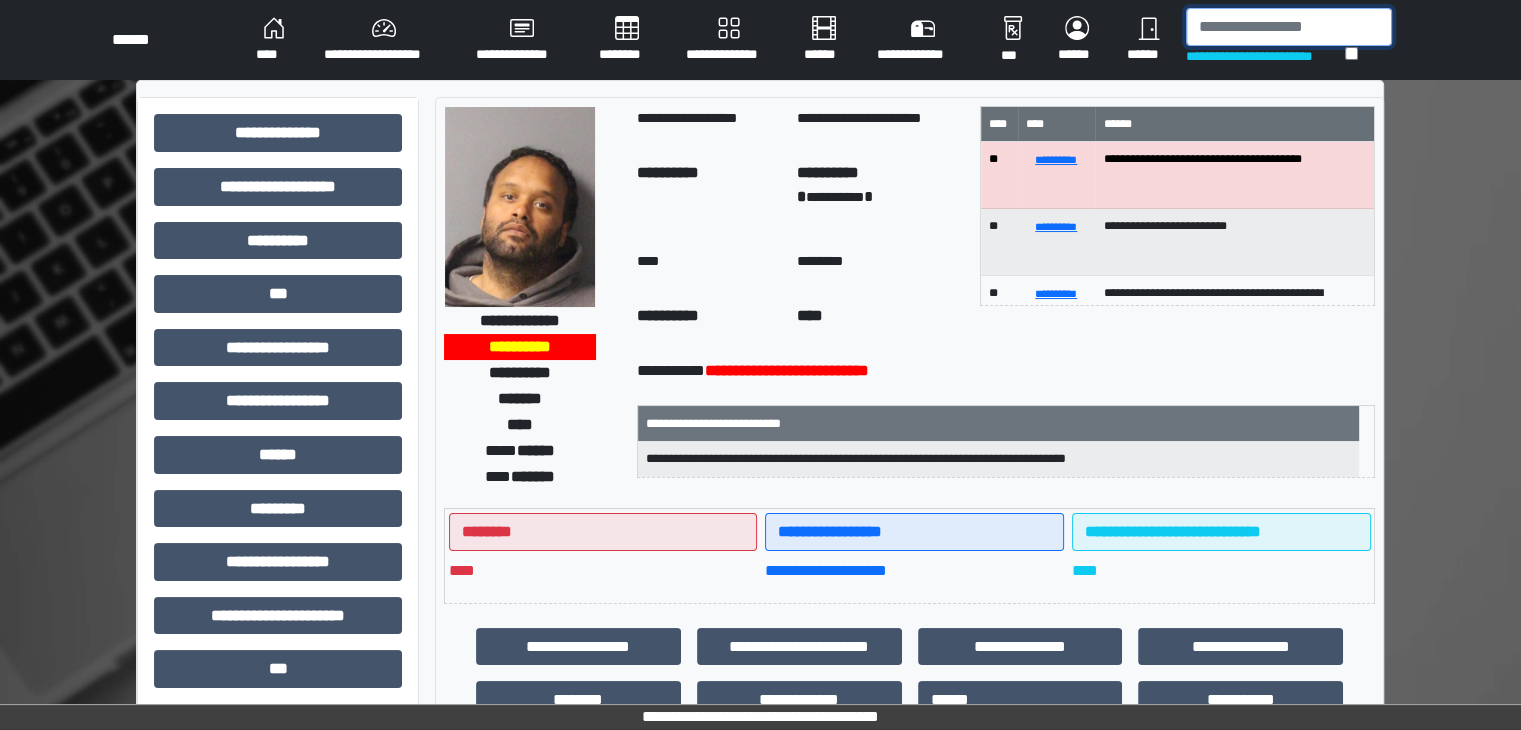 click at bounding box center (1289, 27) 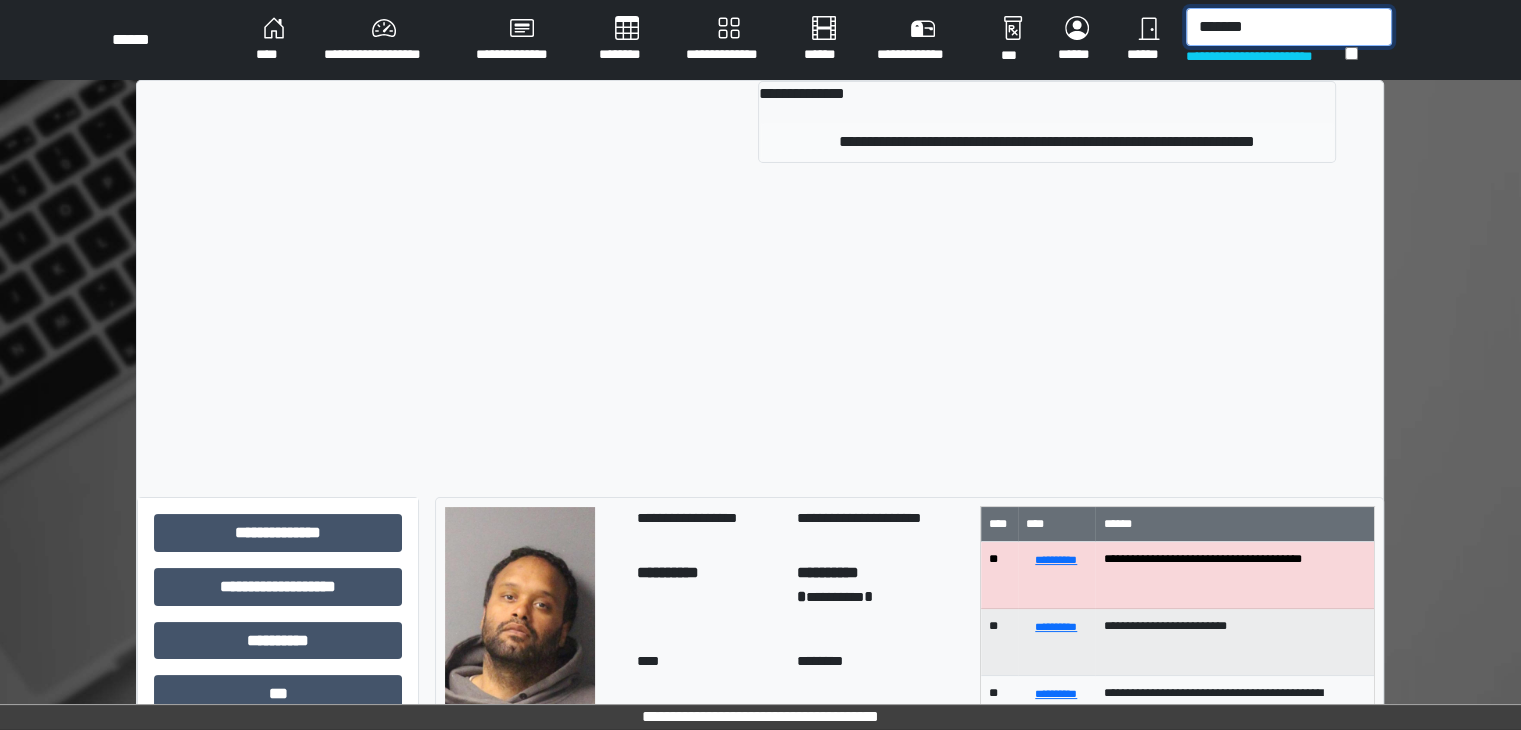 type on "*******" 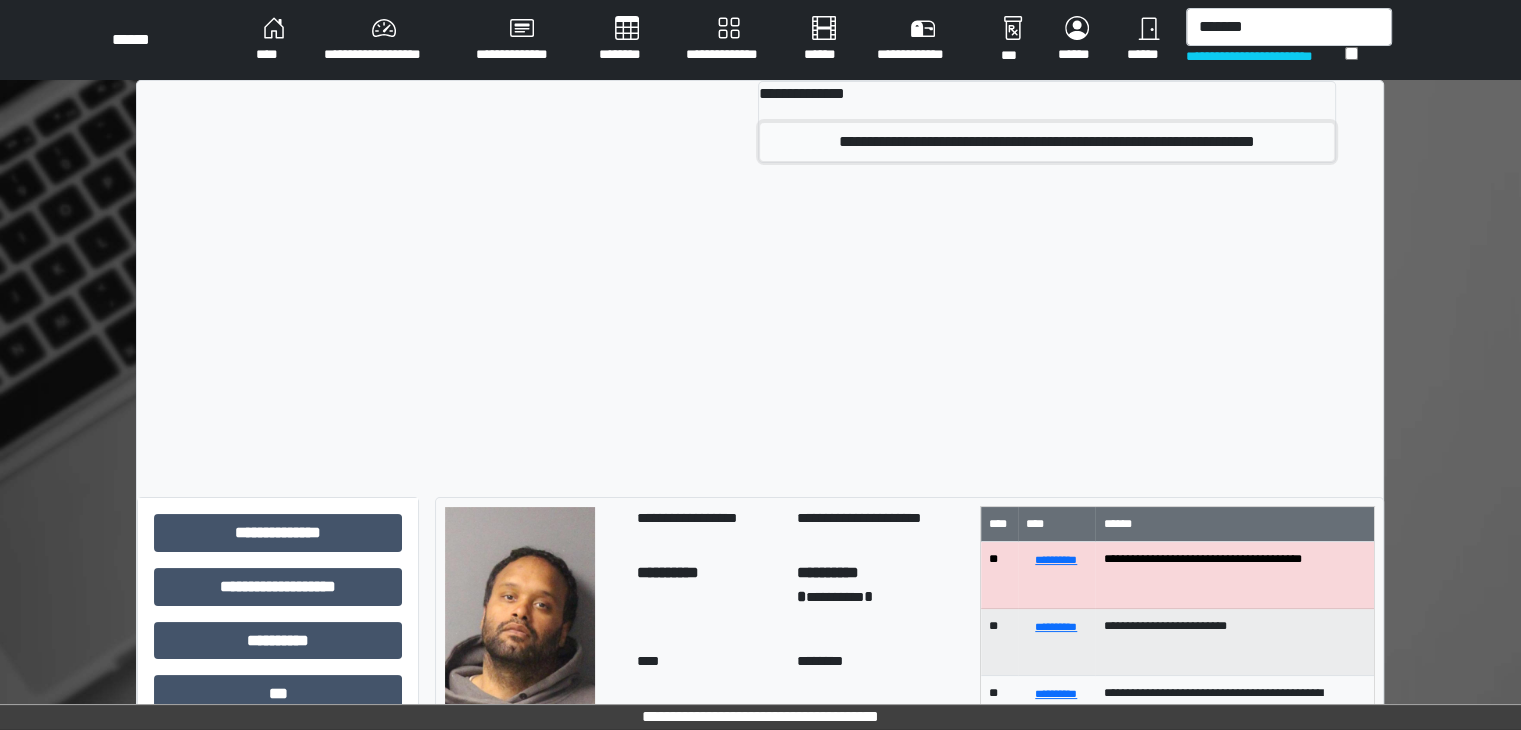 click on "**********" at bounding box center [1047, 142] 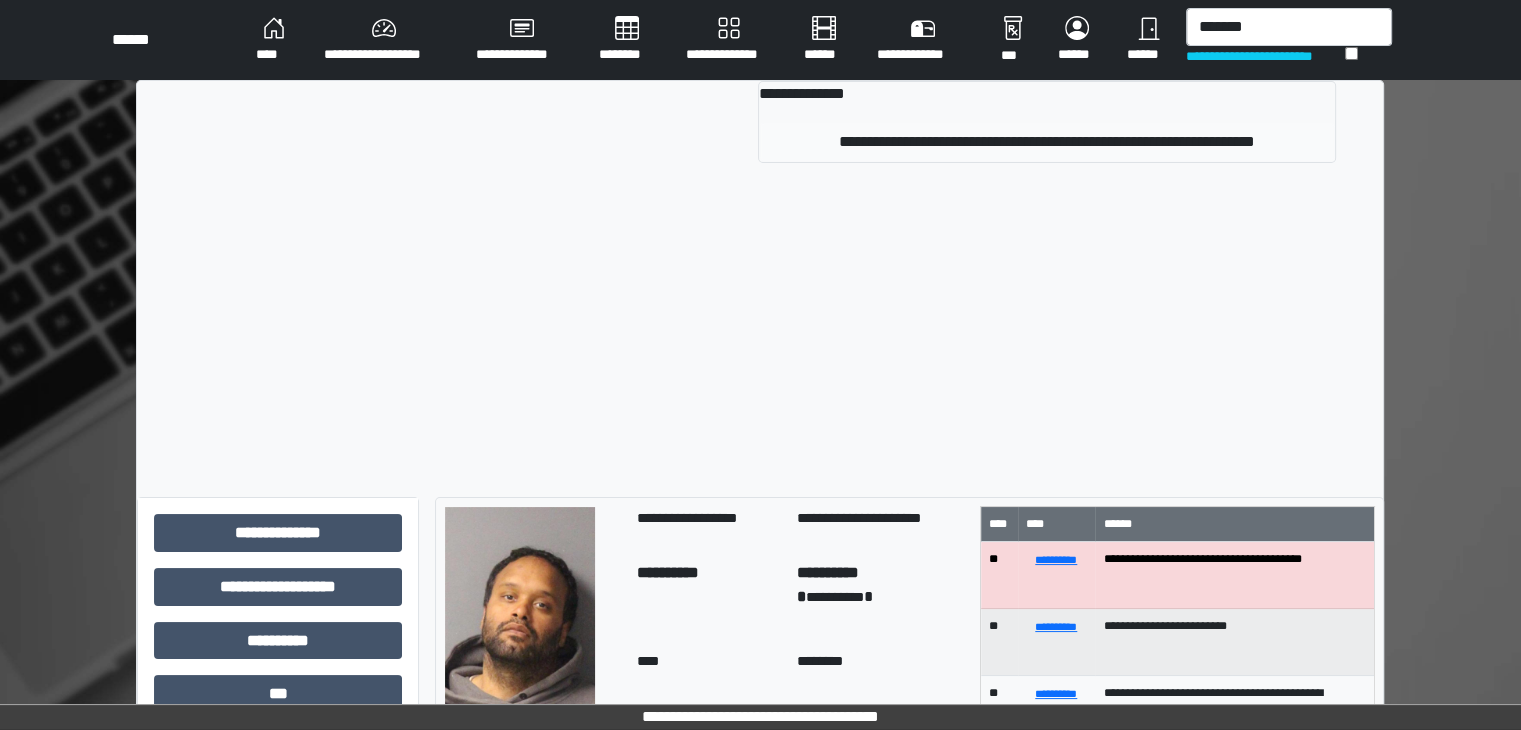 type 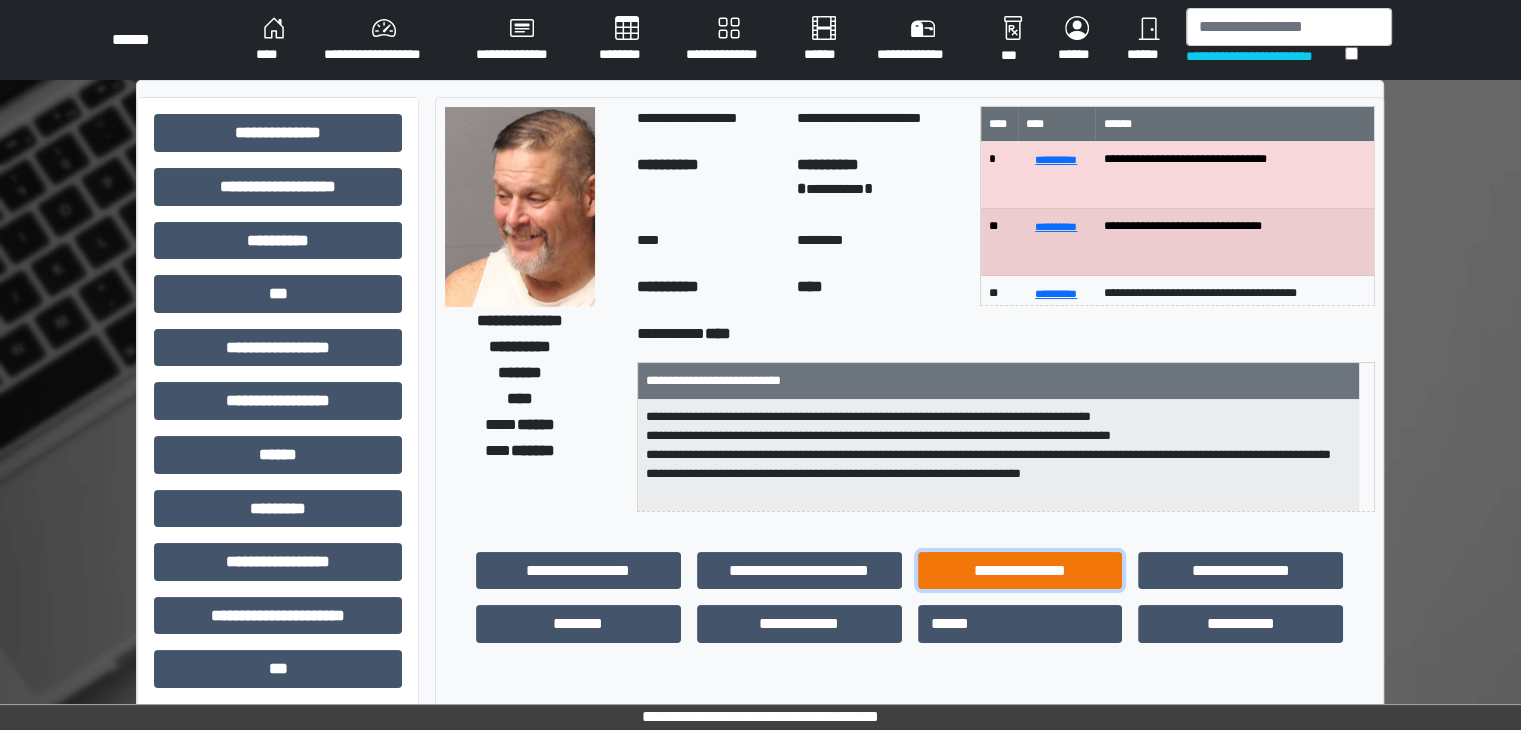 click on "**********" at bounding box center [1020, 571] 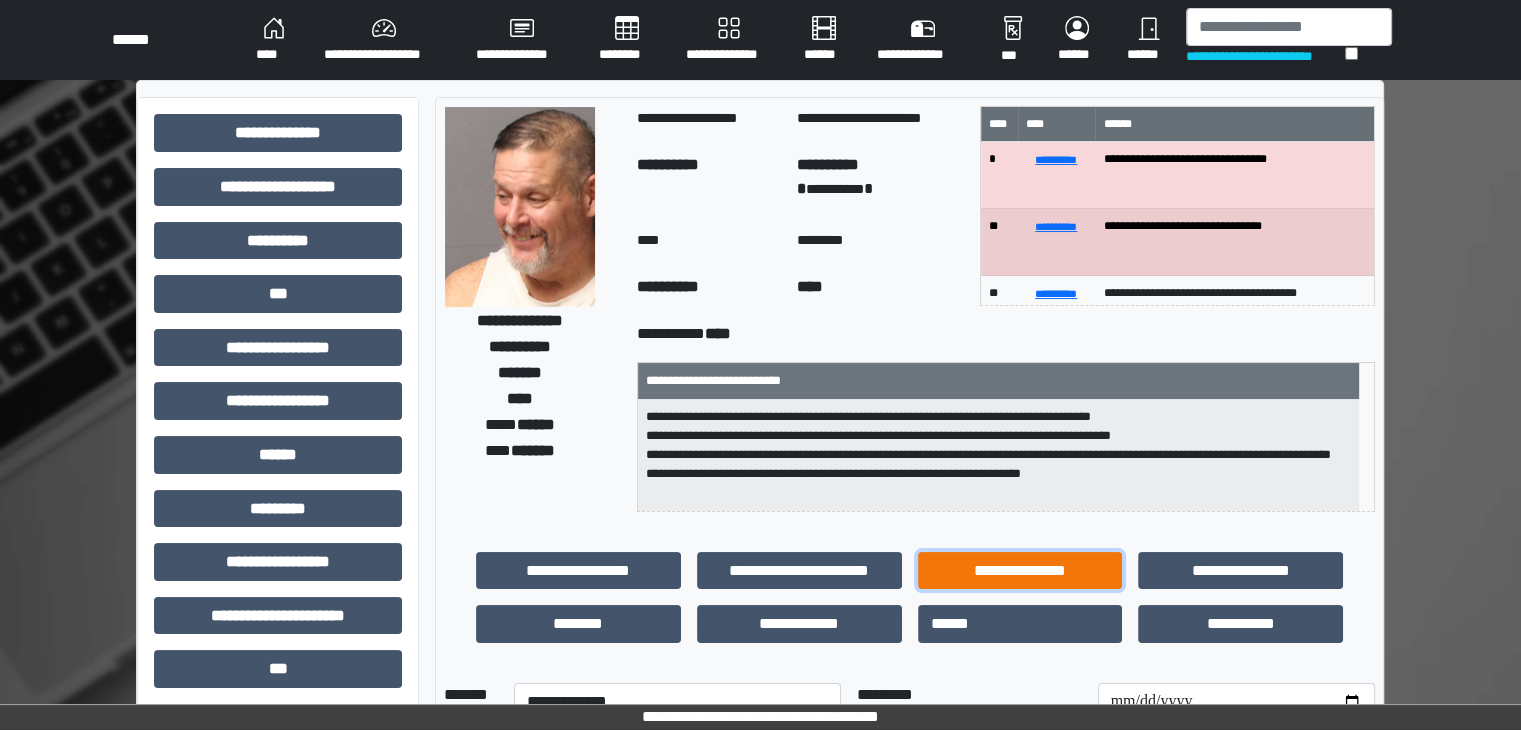 click on "**********" at bounding box center (1020, 571) 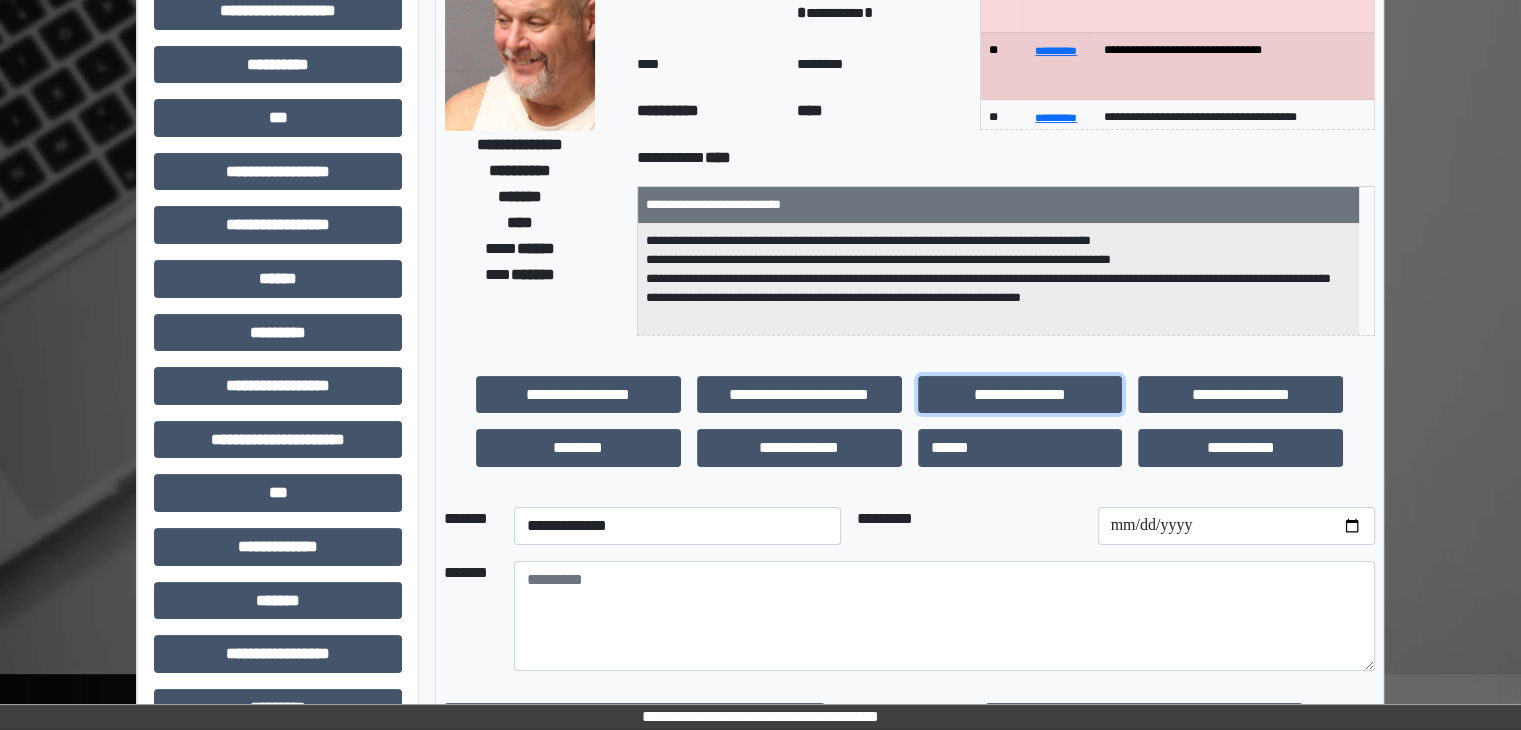 scroll, scrollTop: 200, scrollLeft: 0, axis: vertical 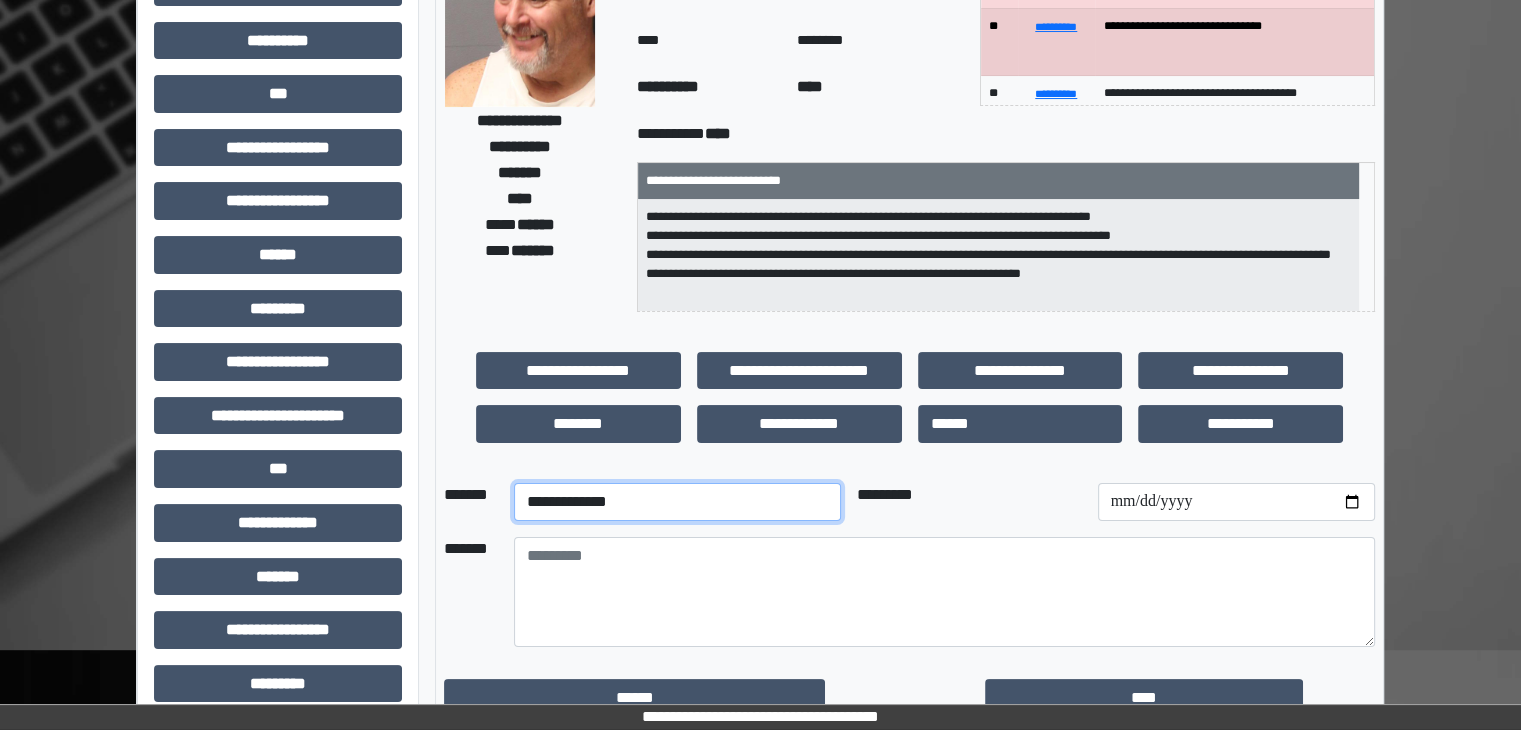 click on "**********" at bounding box center [677, 502] 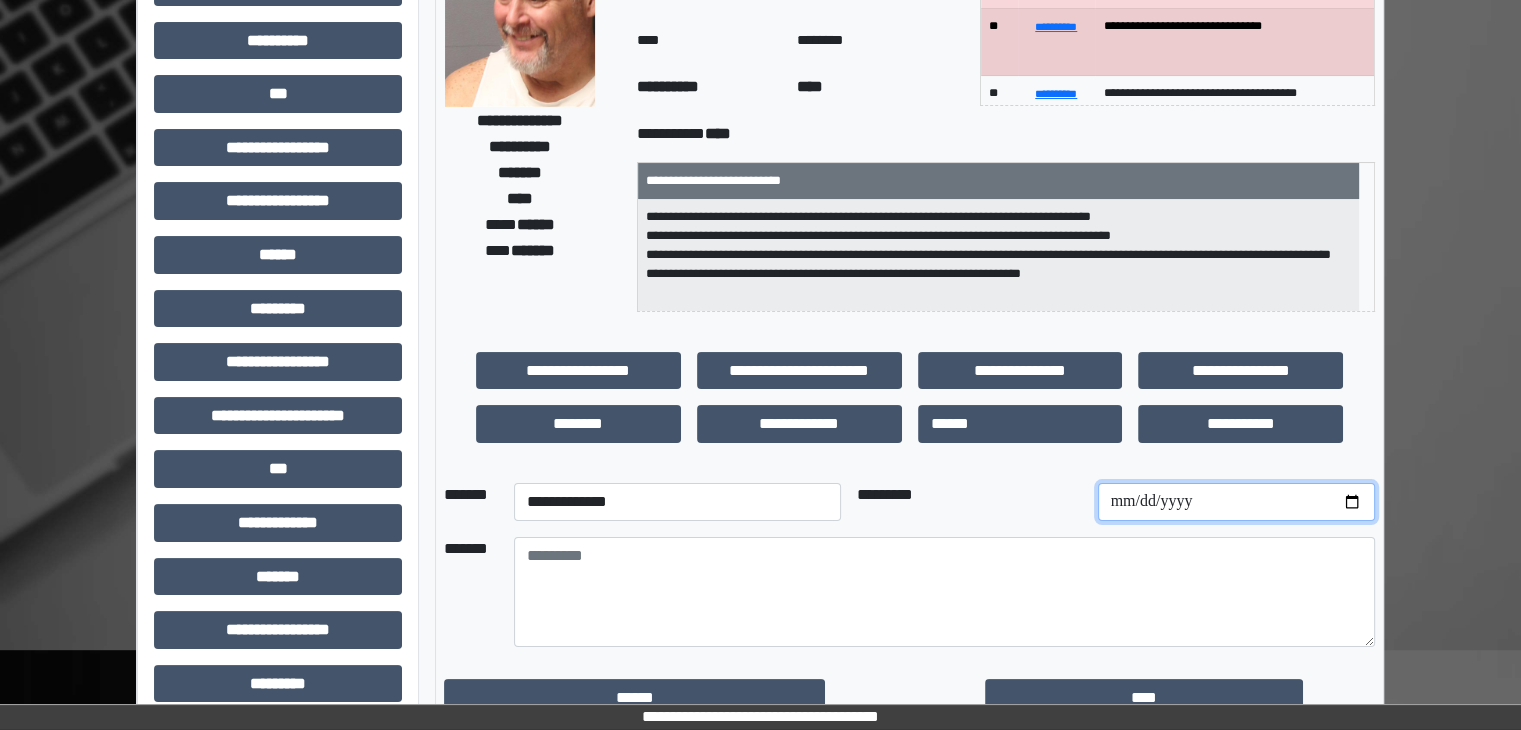 click at bounding box center (1236, 502) 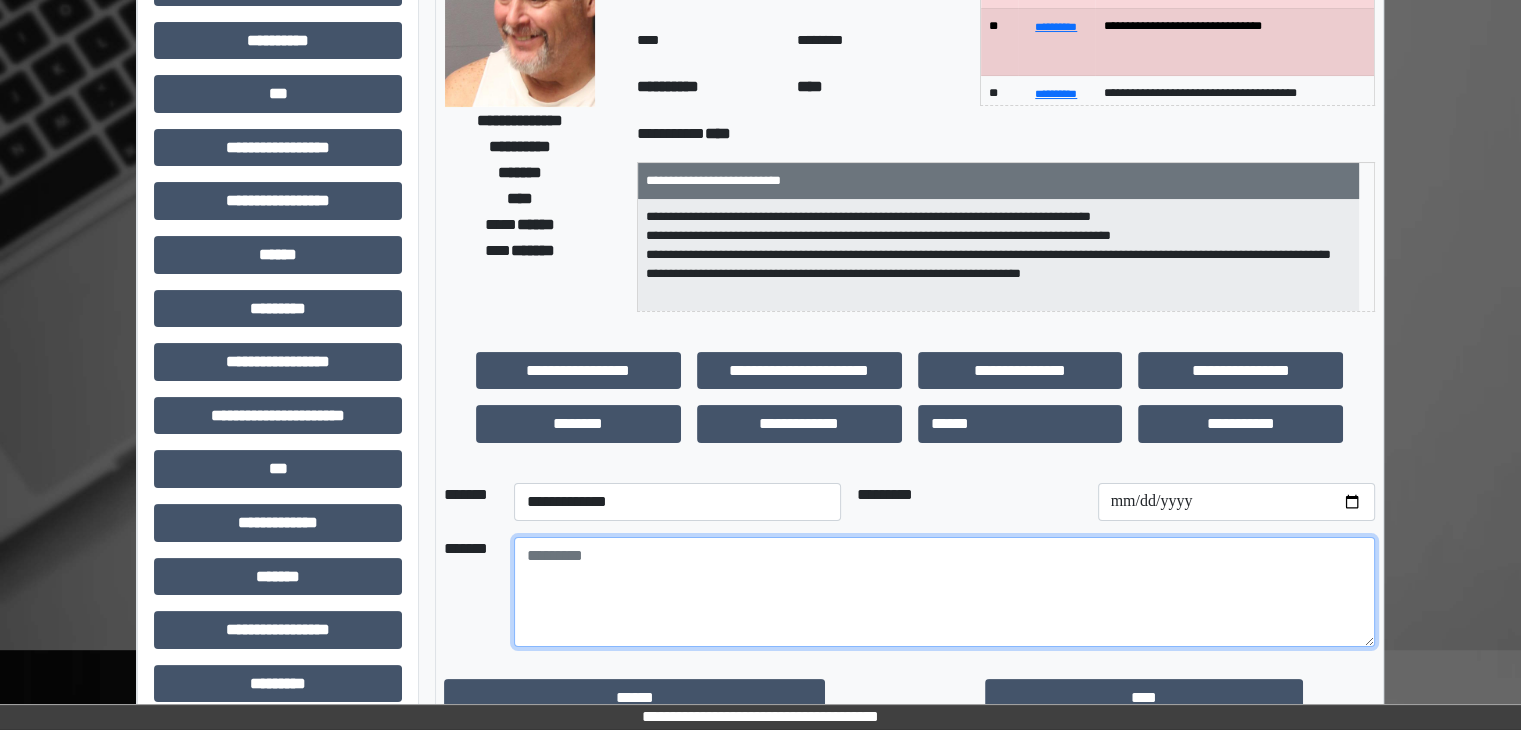 click at bounding box center [944, 592] 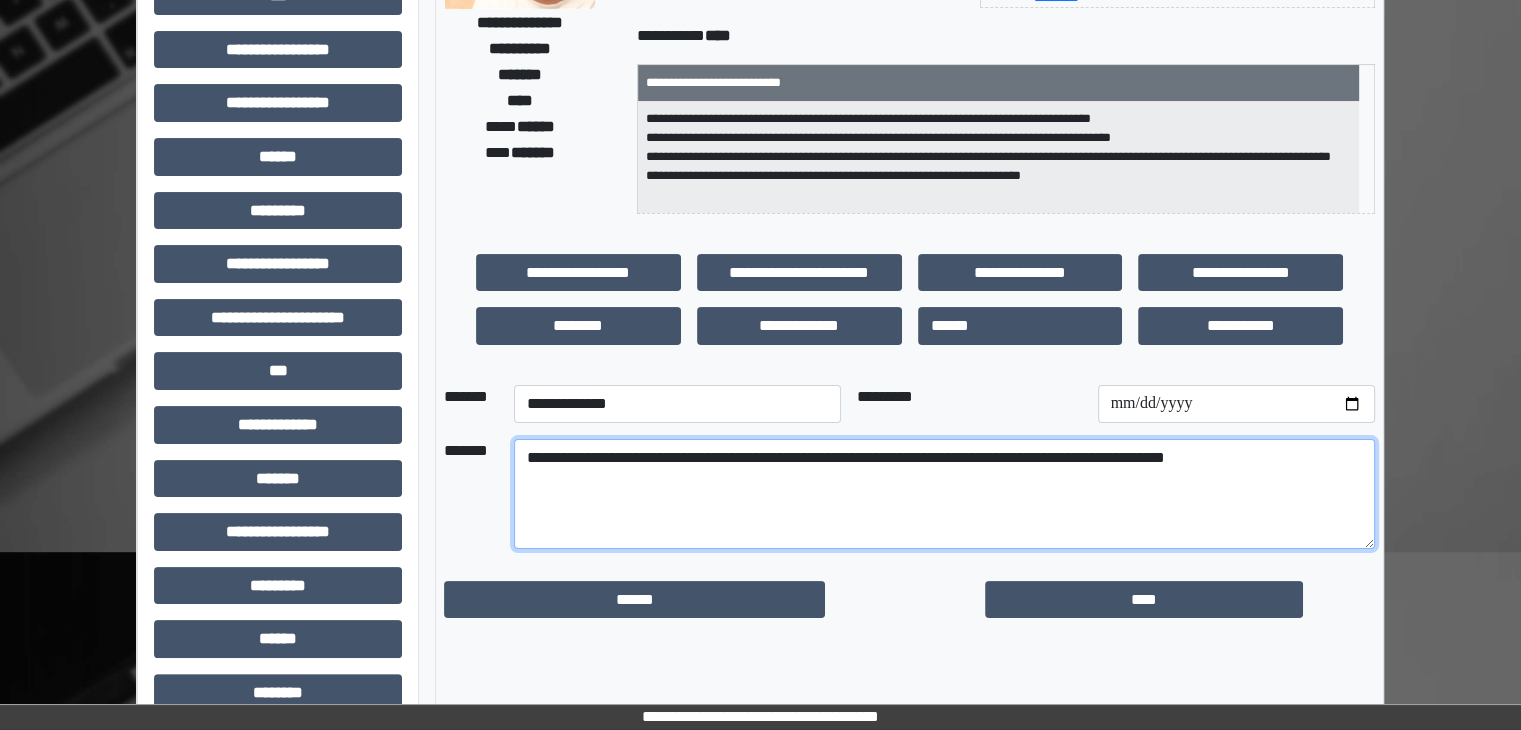 scroll, scrollTop: 300, scrollLeft: 0, axis: vertical 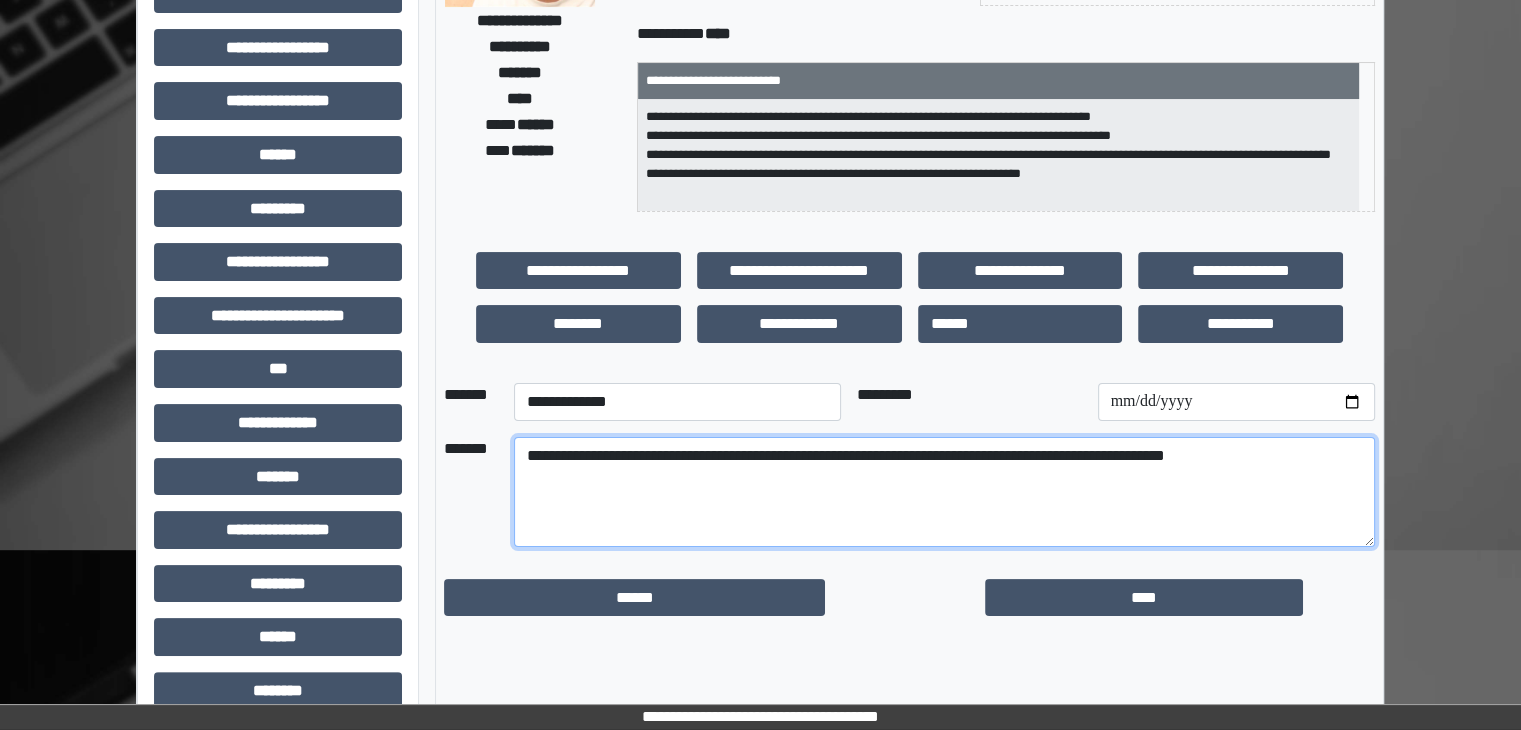 click on "**********" at bounding box center [944, 492] 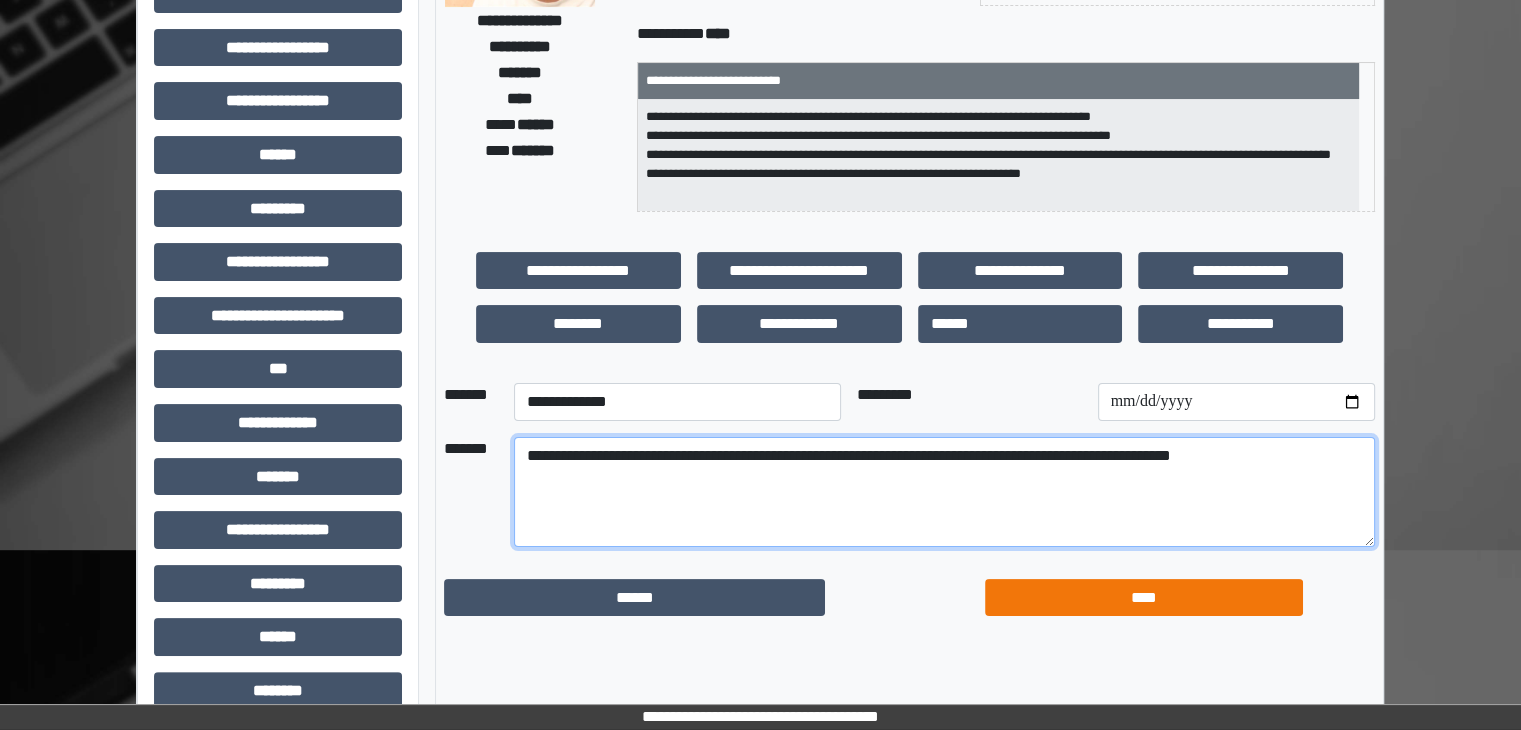 type on "**********" 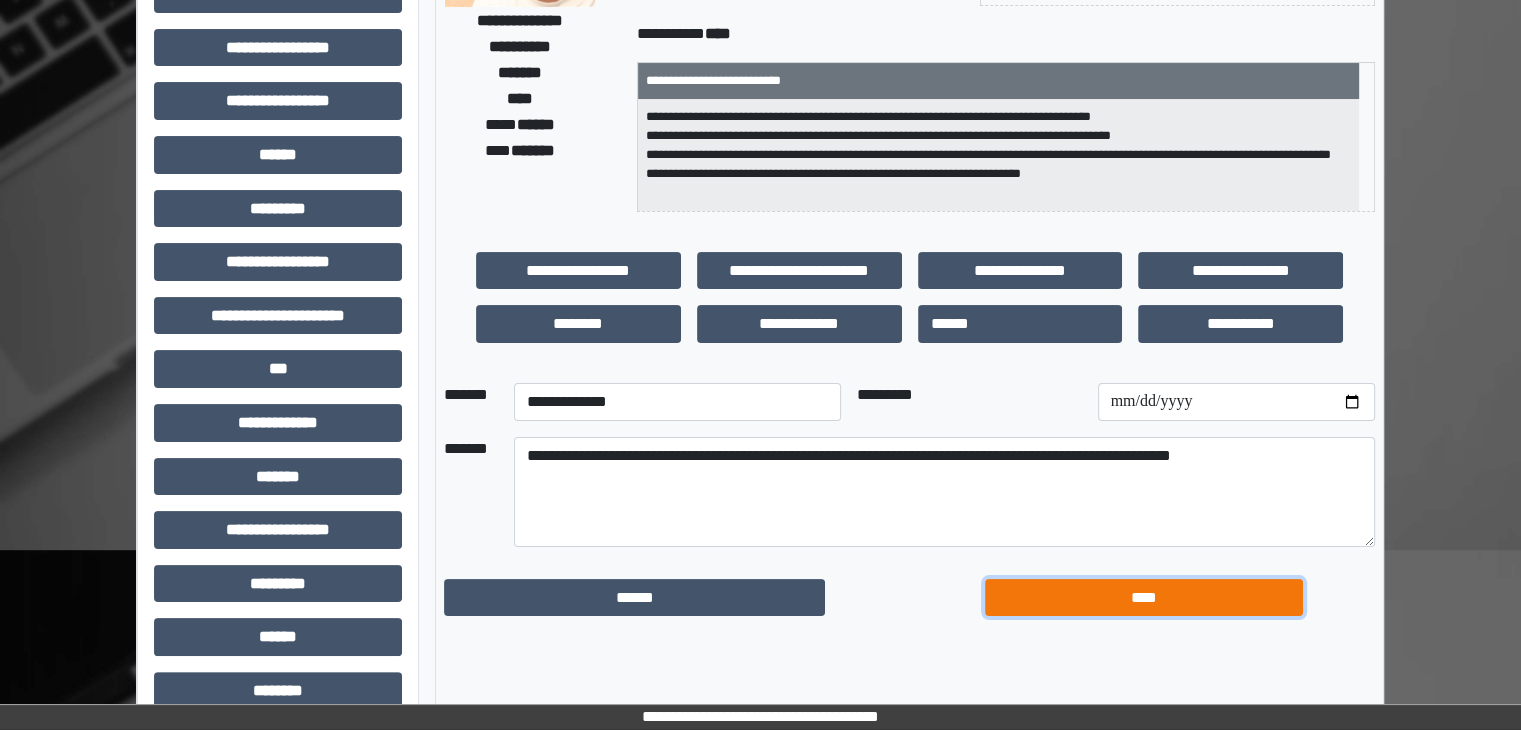 click on "****" at bounding box center (1144, 598) 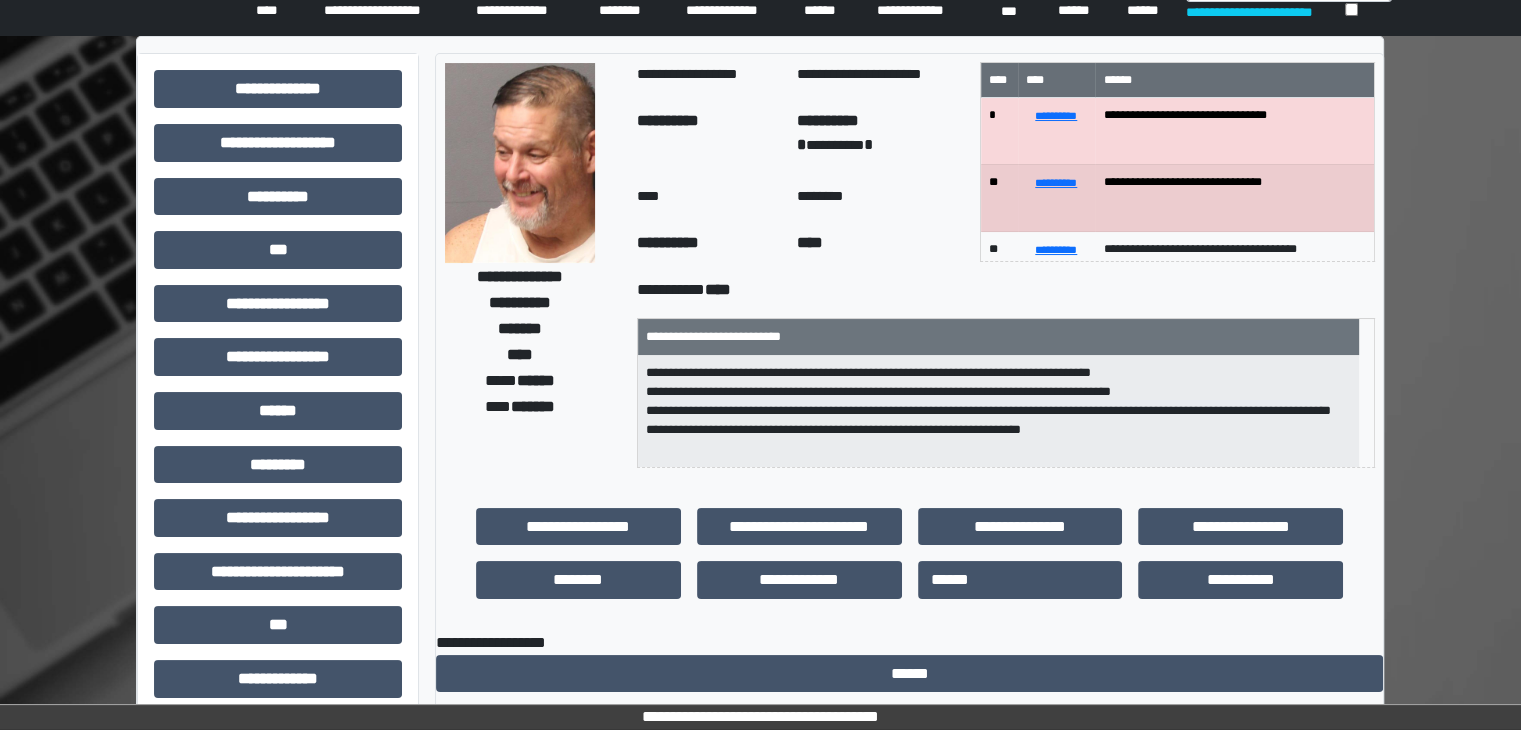 scroll, scrollTop: 0, scrollLeft: 0, axis: both 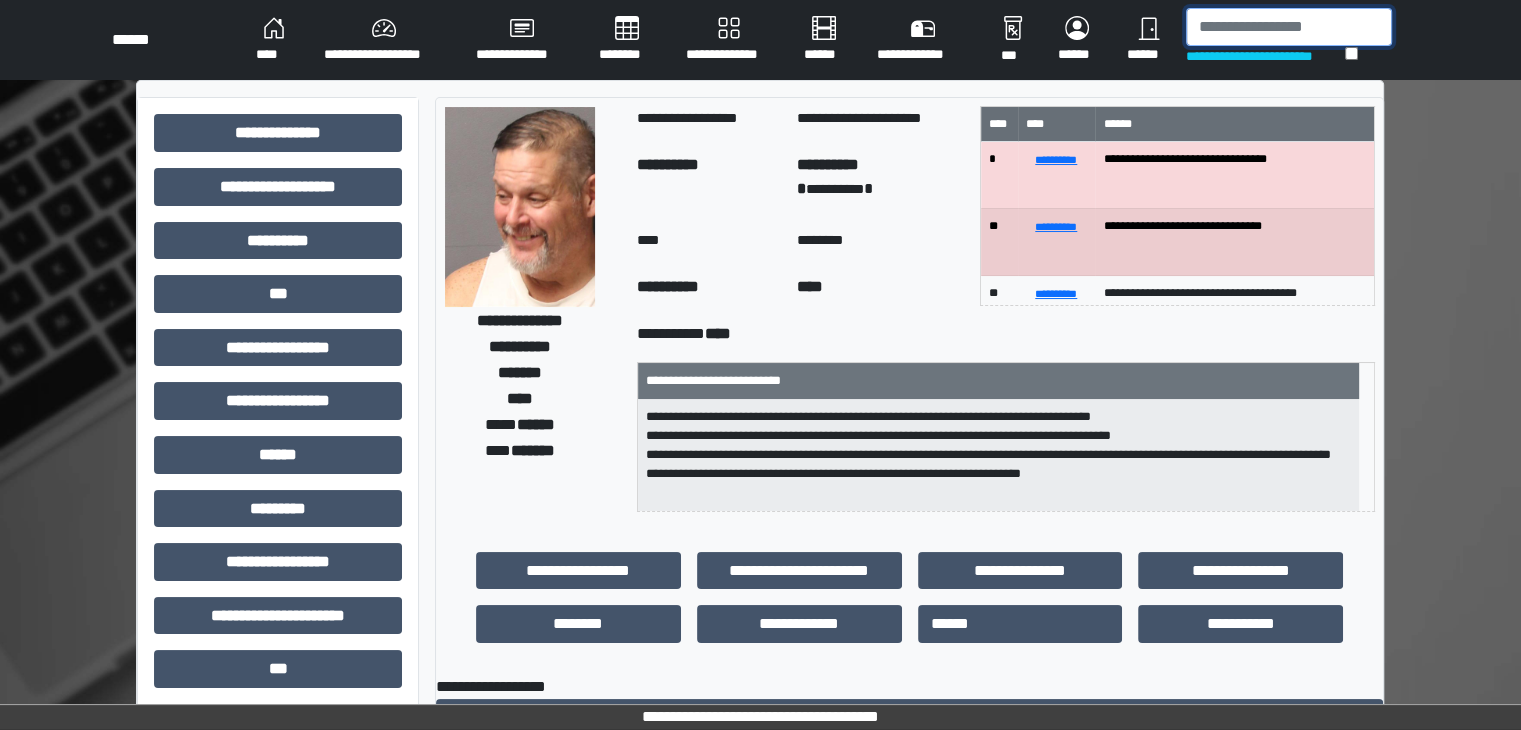click at bounding box center (1289, 27) 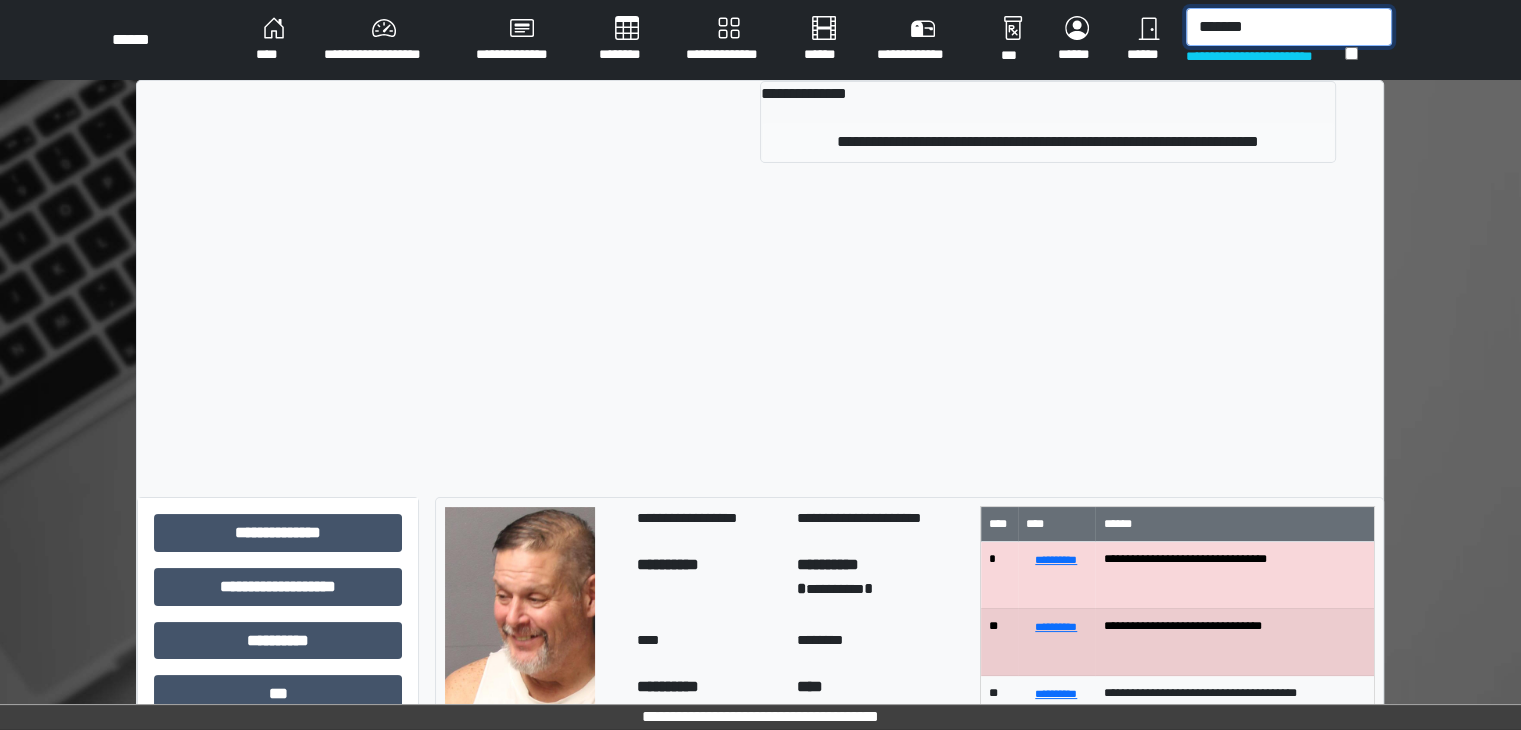 type on "*******" 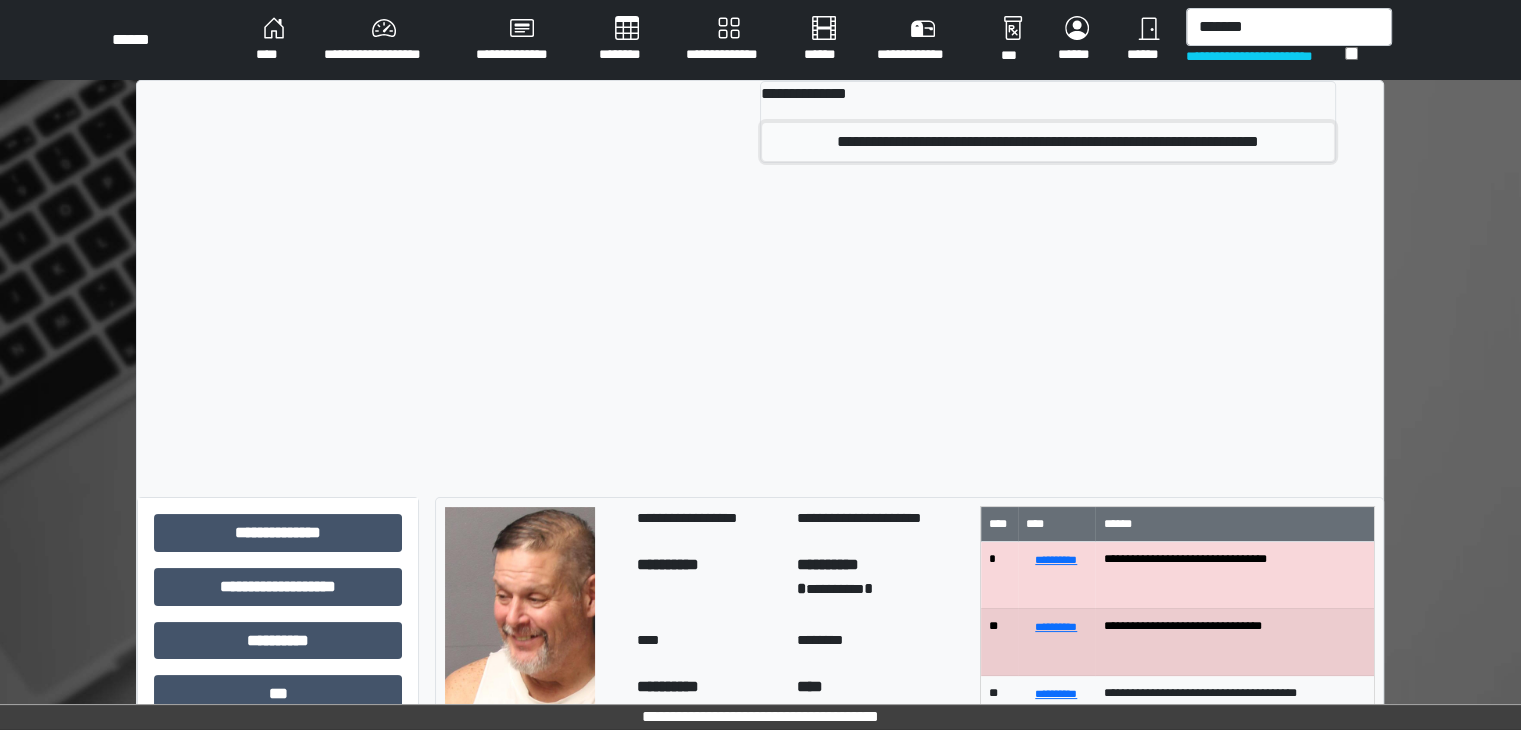 click on "**********" at bounding box center (1048, 142) 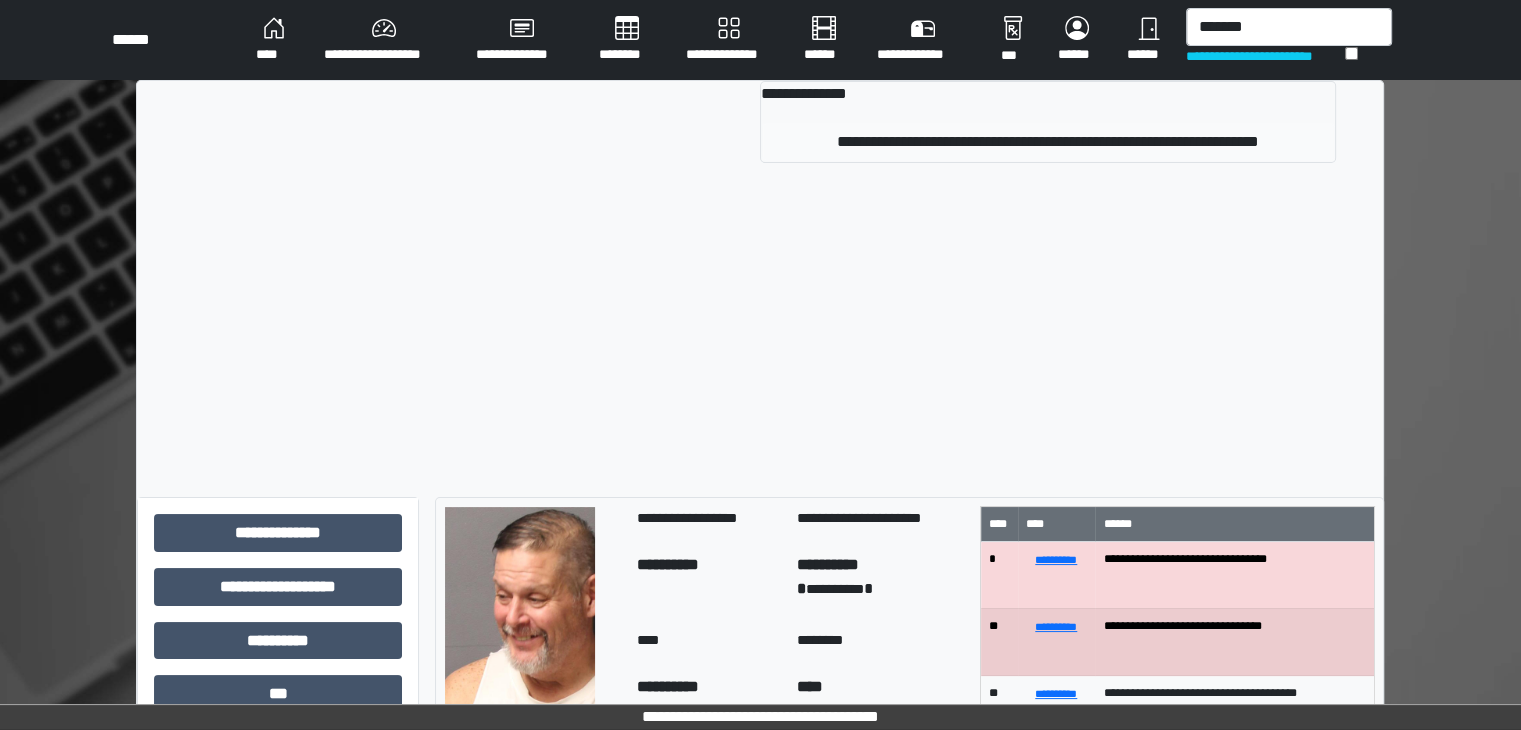 type 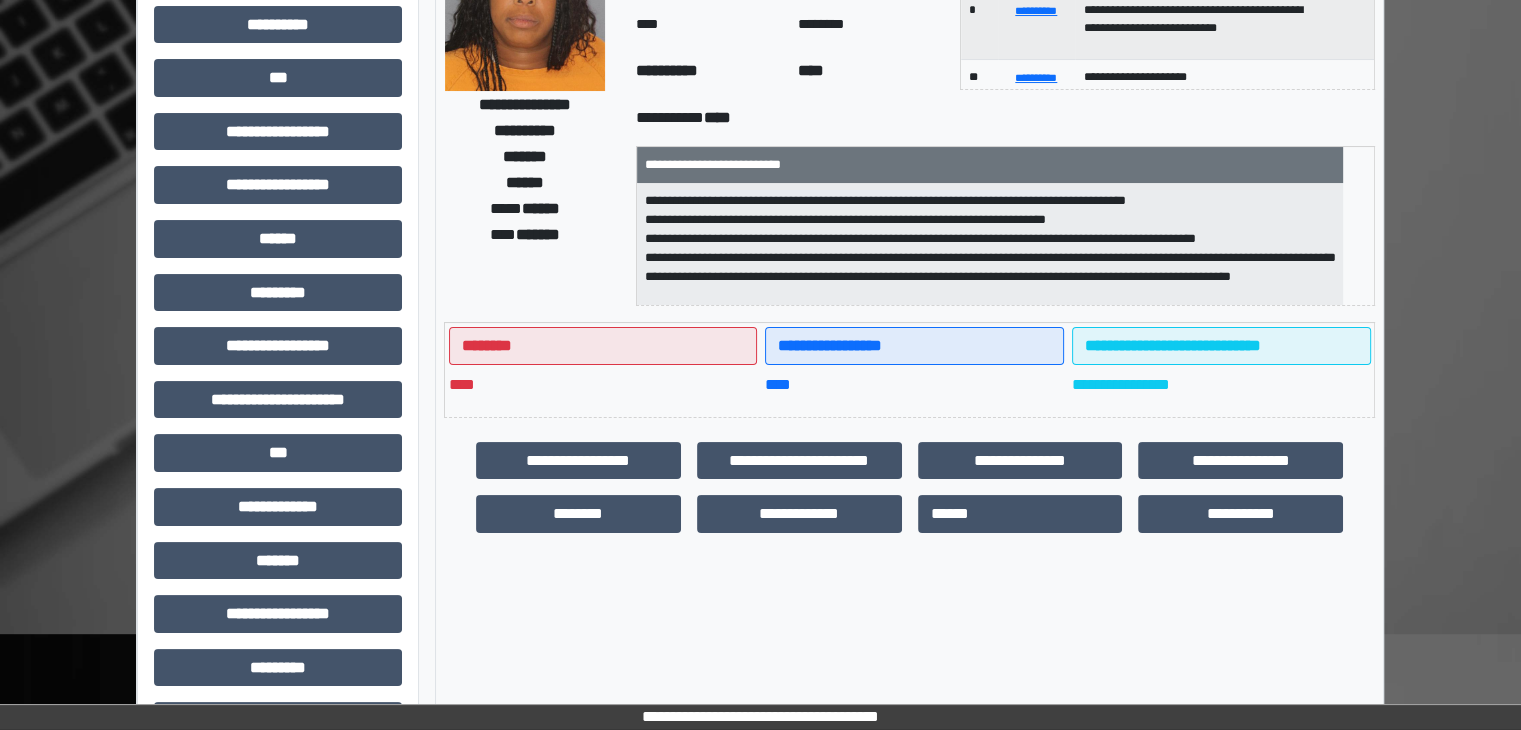 scroll, scrollTop: 300, scrollLeft: 0, axis: vertical 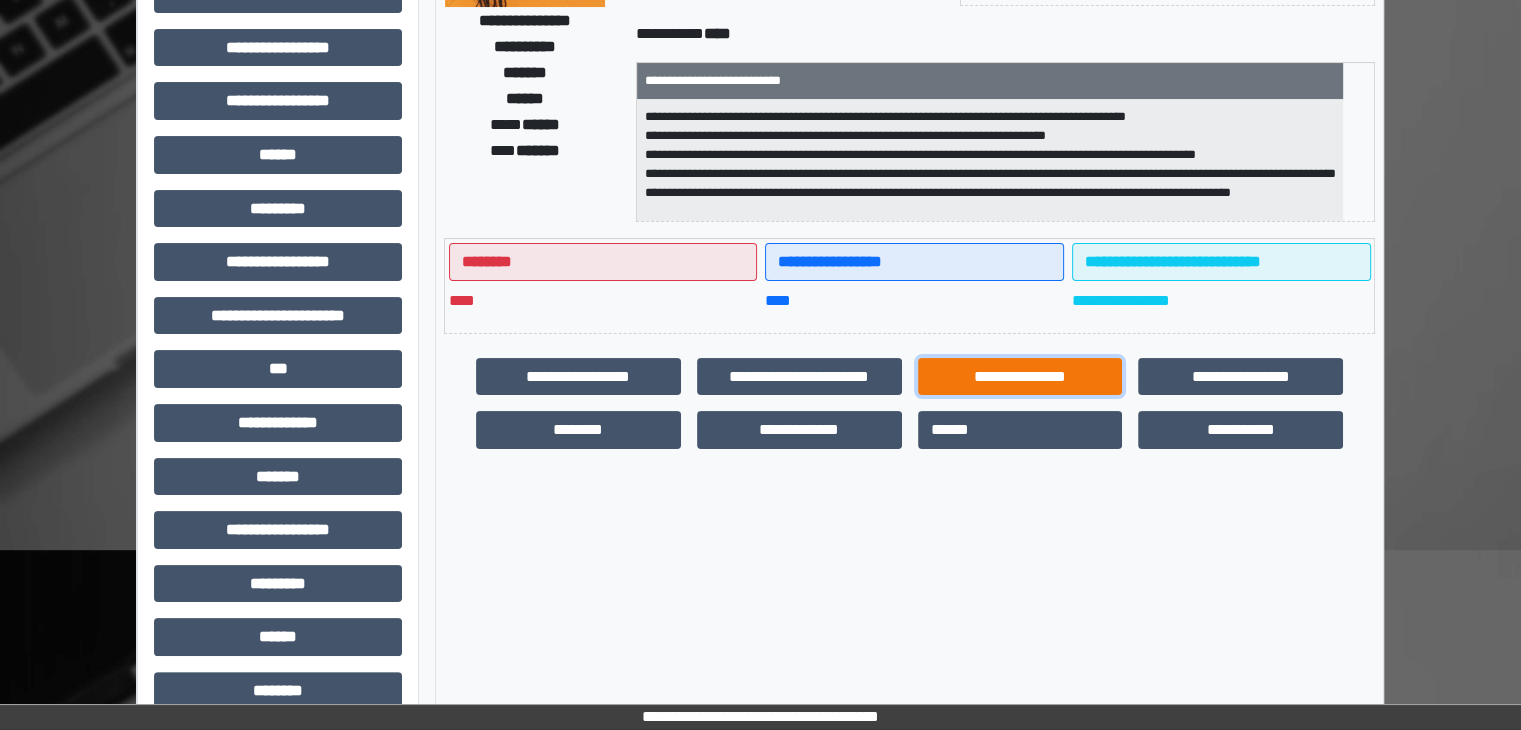 click on "**********" at bounding box center (1020, 377) 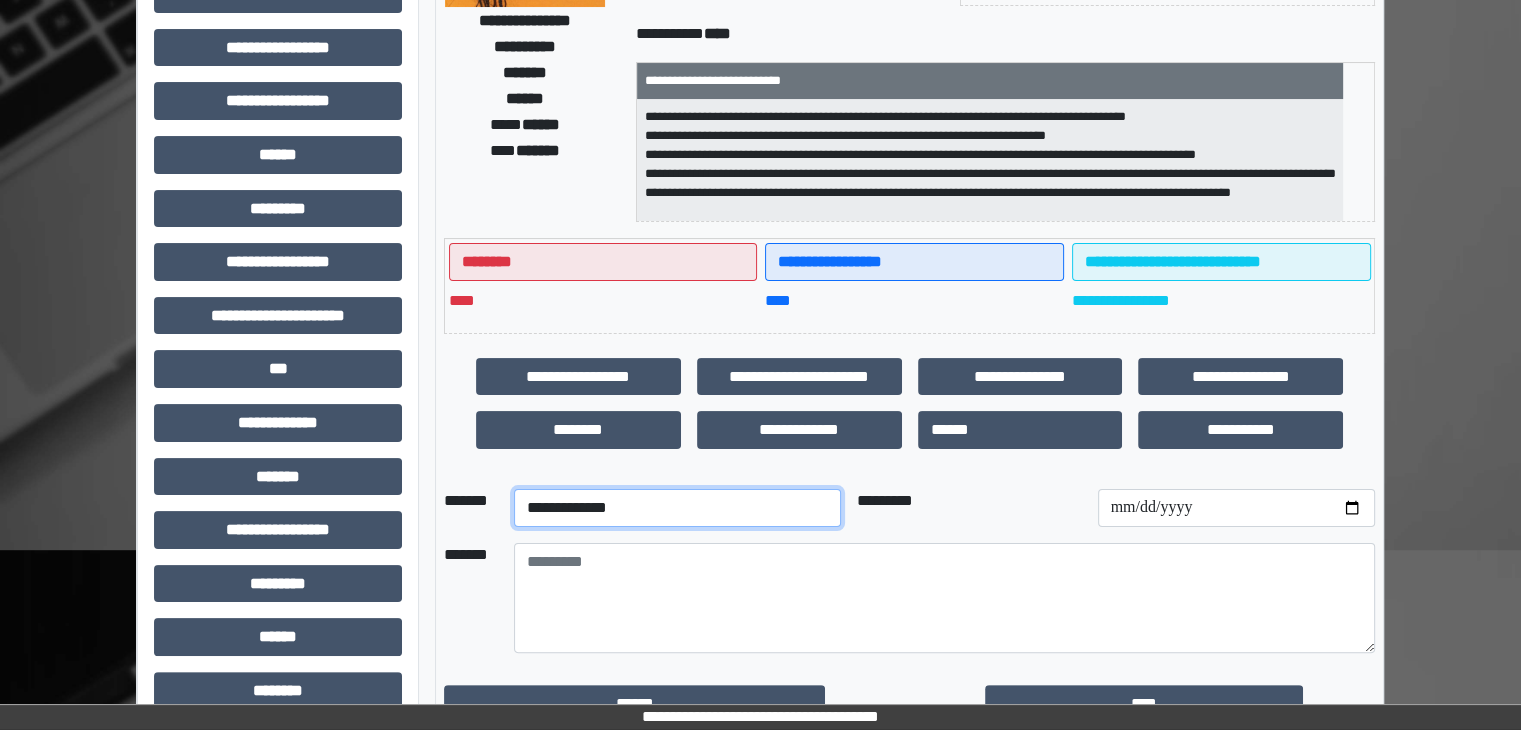 click on "**********" at bounding box center [677, 508] 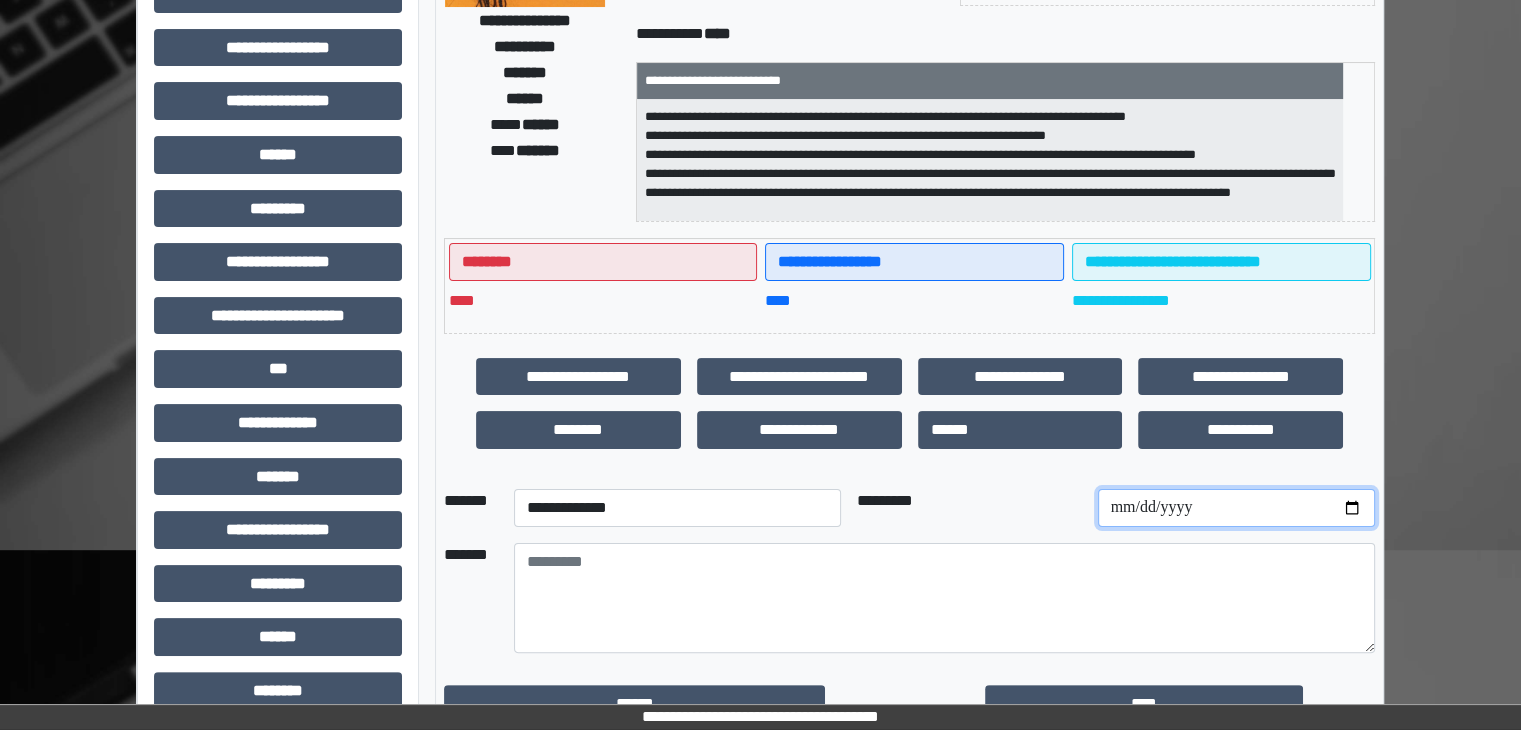 click at bounding box center (1236, 508) 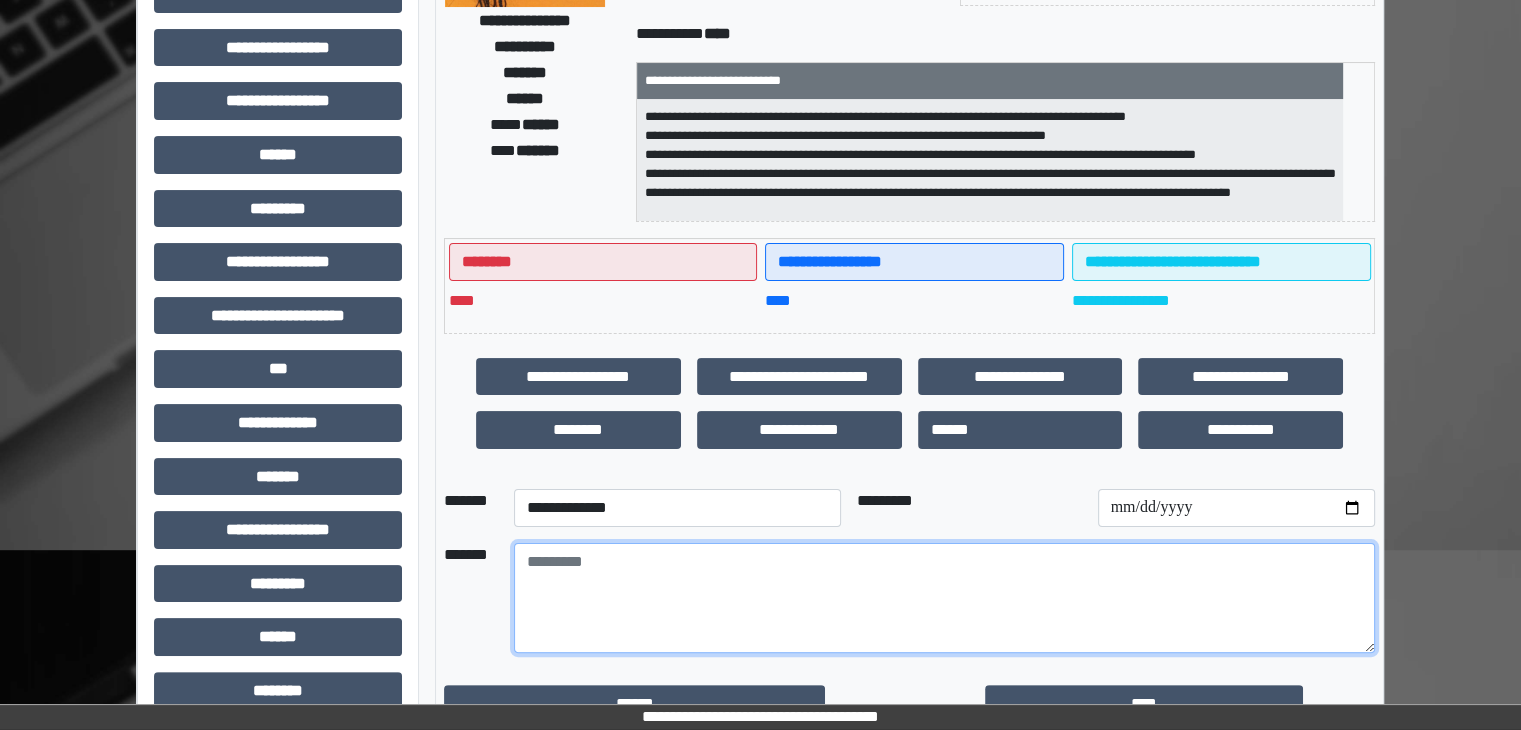 click at bounding box center (944, 598) 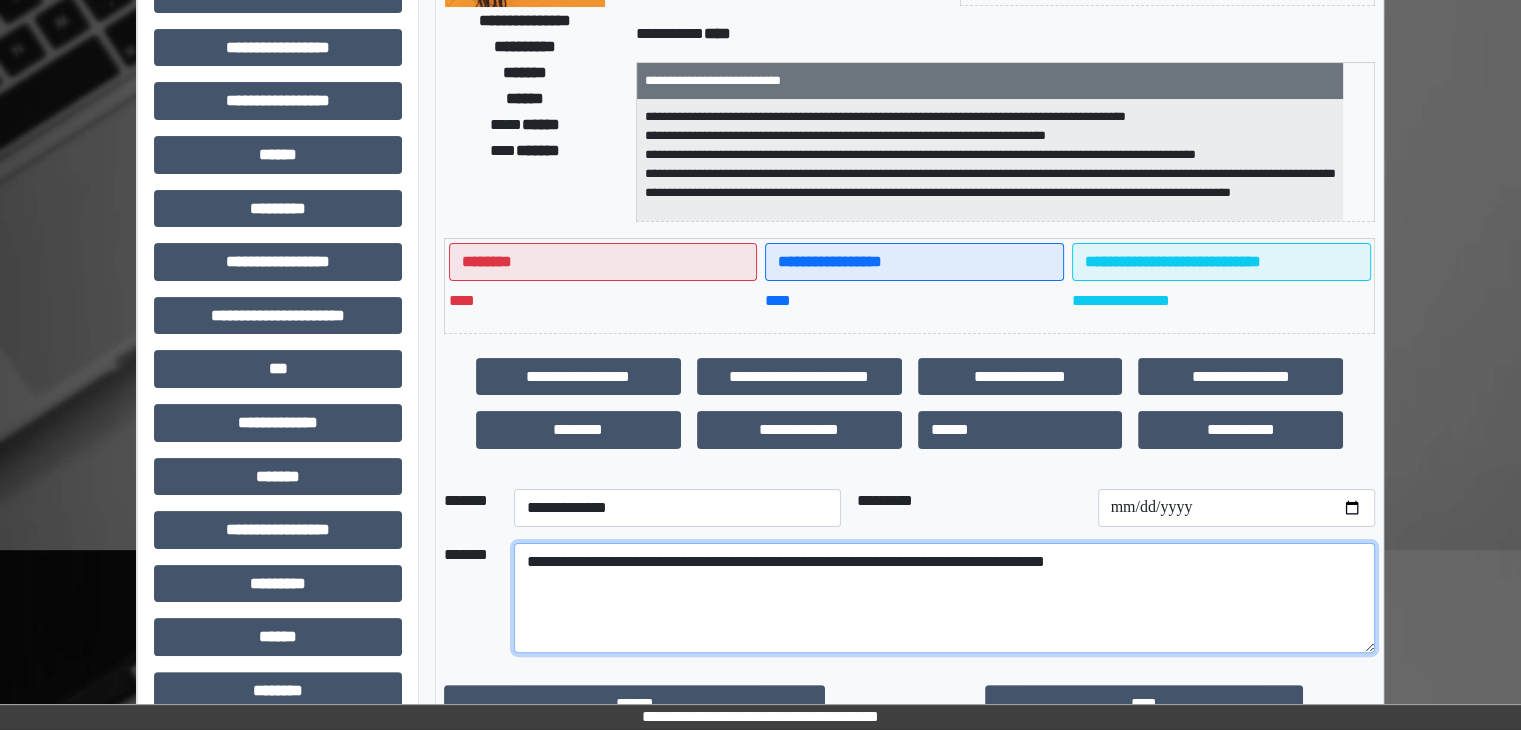 drag, startPoint x: 527, startPoint y: 561, endPoint x: 1161, endPoint y: 535, distance: 634.5329 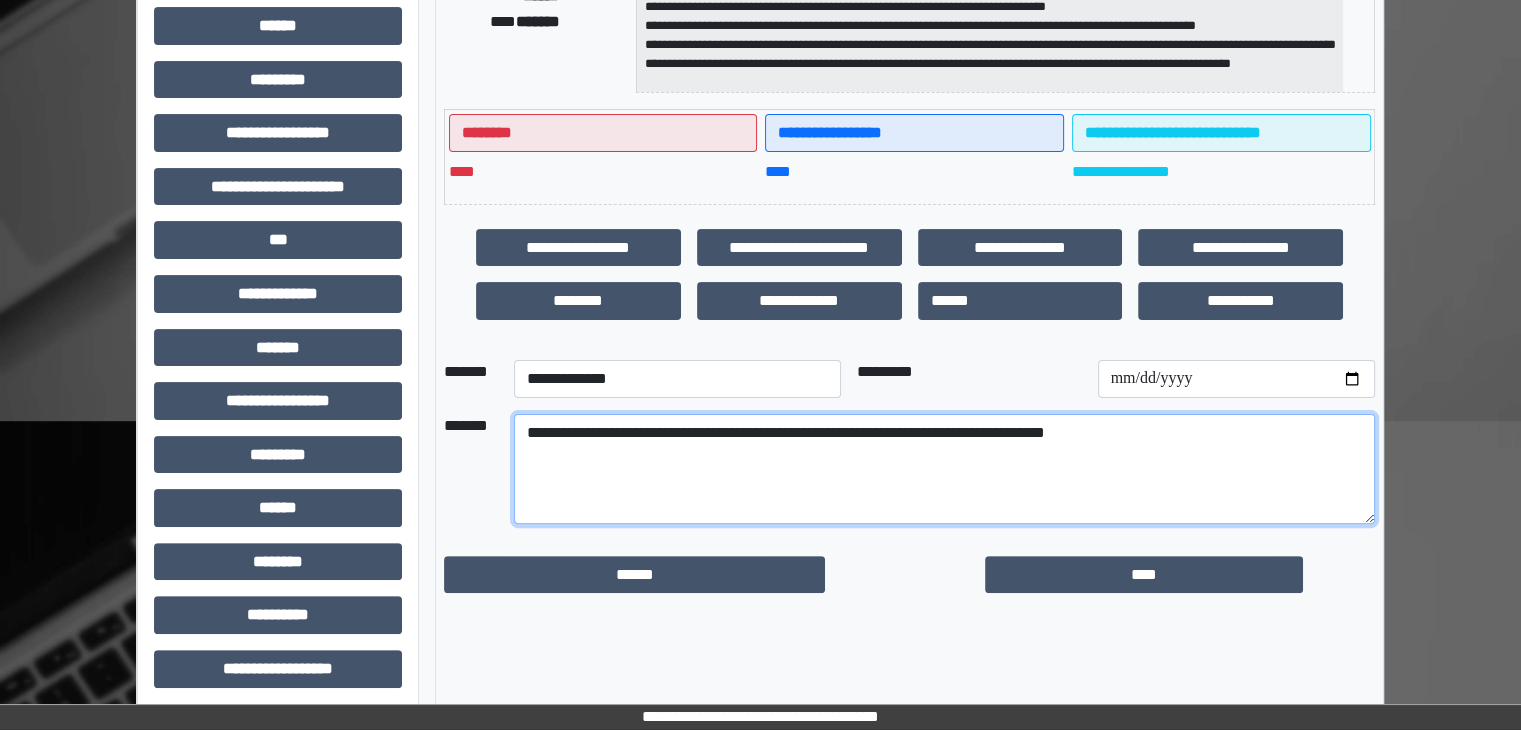 scroll, scrollTop: 436, scrollLeft: 0, axis: vertical 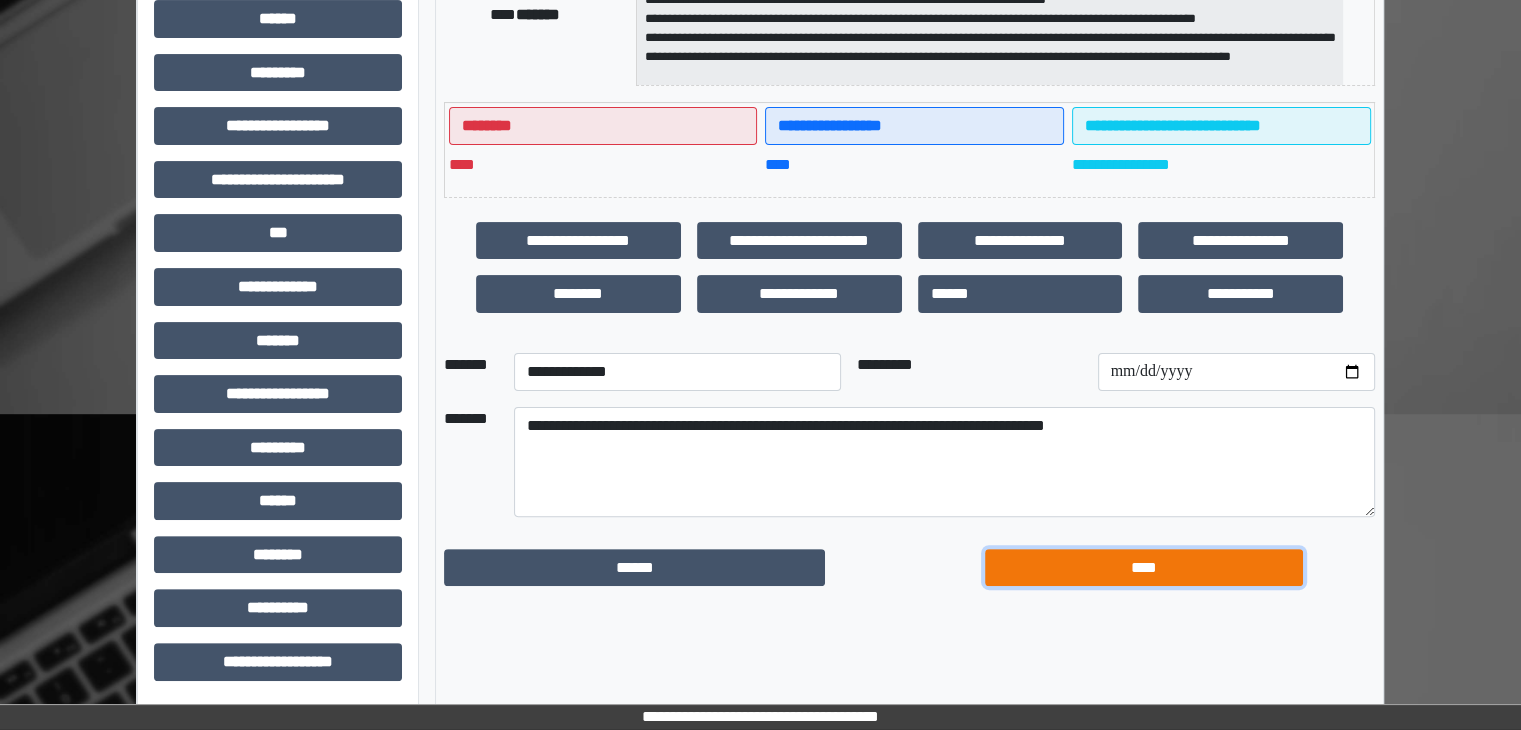 click on "****" at bounding box center (1144, 568) 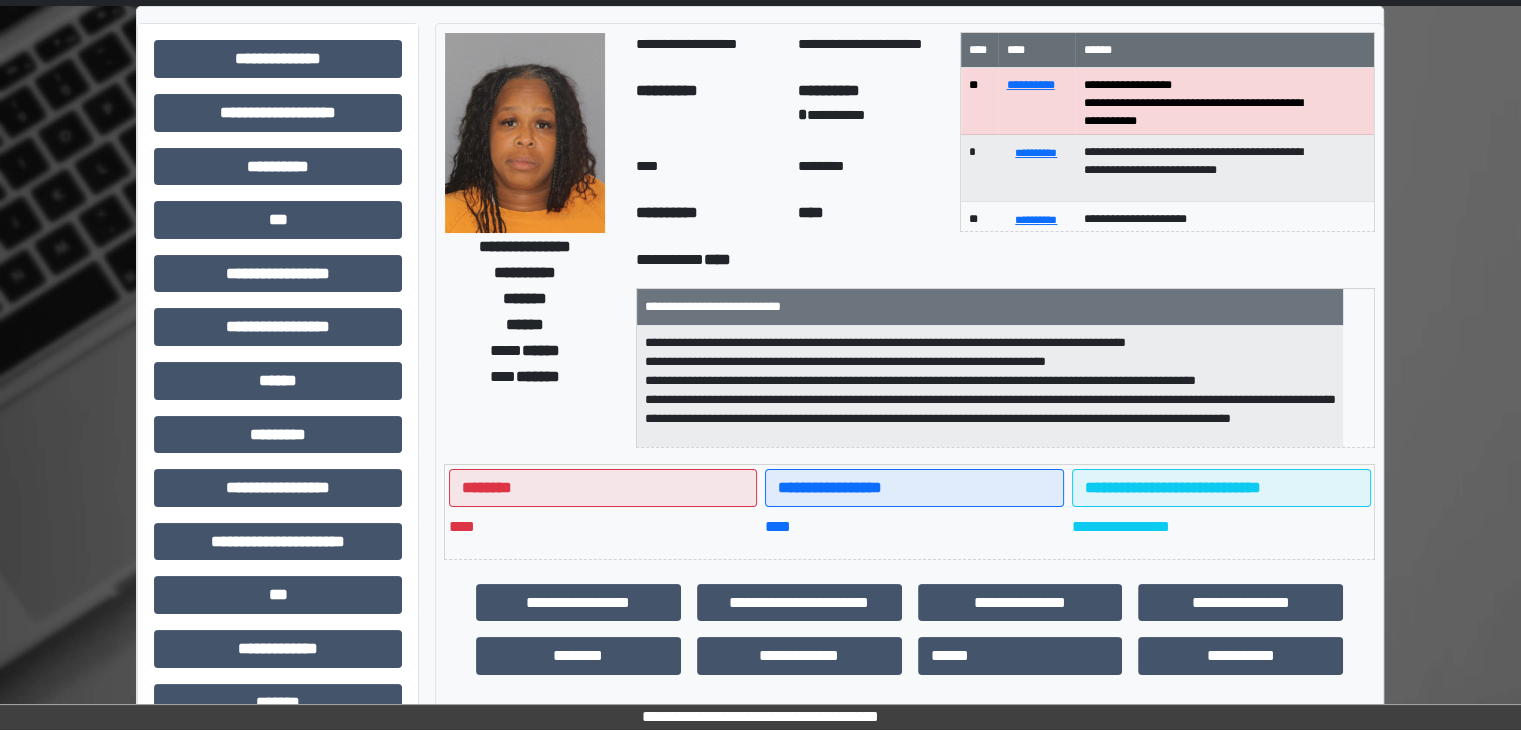 scroll, scrollTop: 0, scrollLeft: 0, axis: both 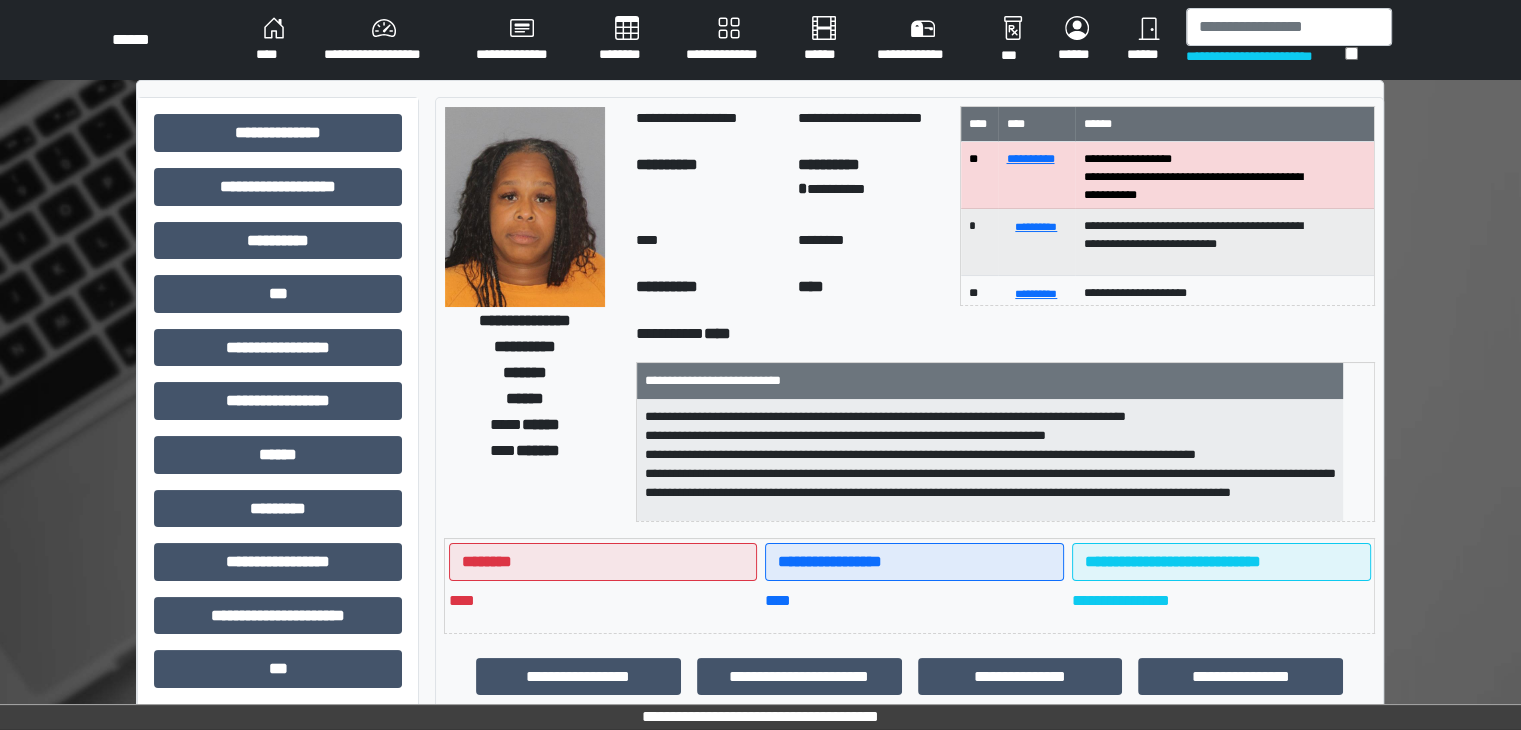 click on "********" at bounding box center [626, 40] 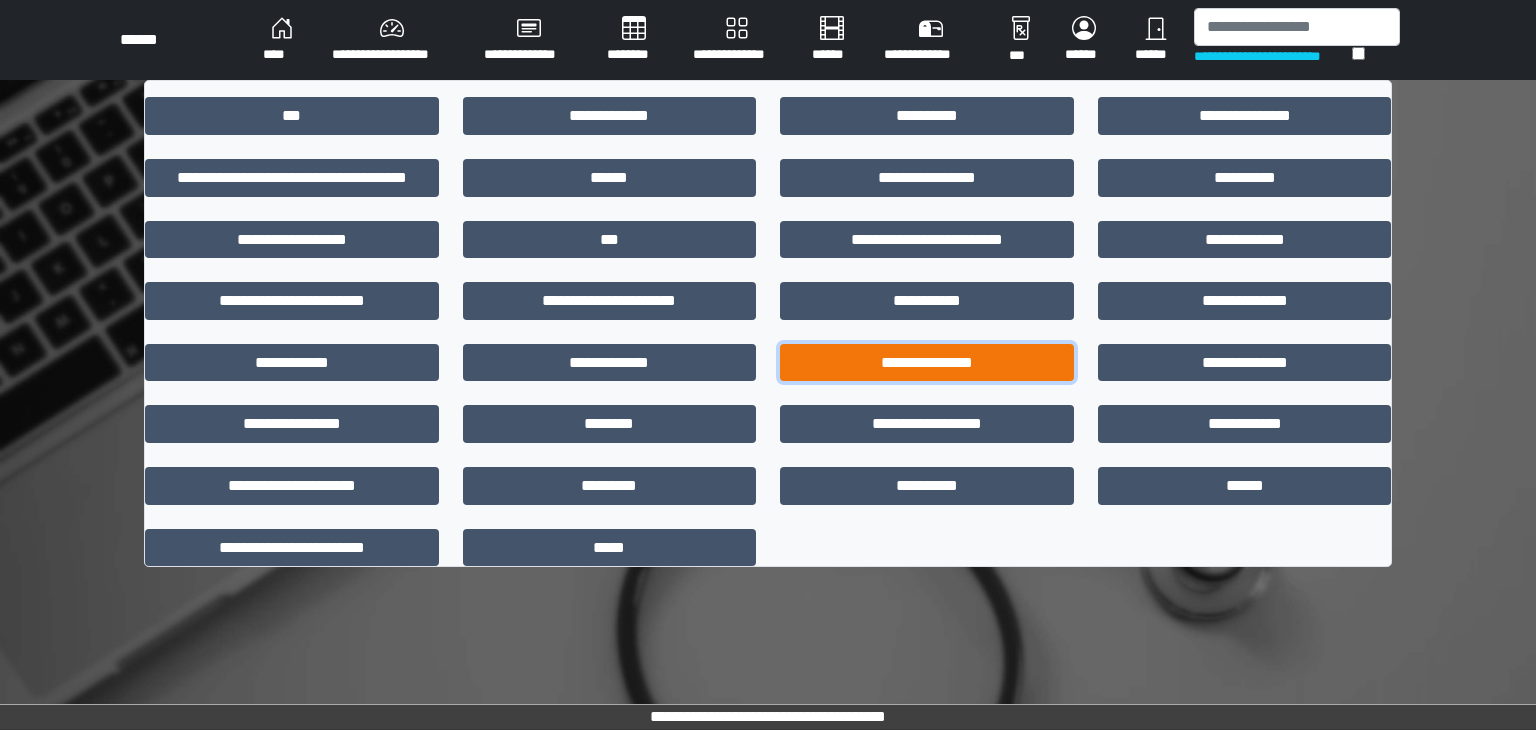 drag, startPoint x: 870, startPoint y: 365, endPoint x: 859, endPoint y: 358, distance: 13.038404 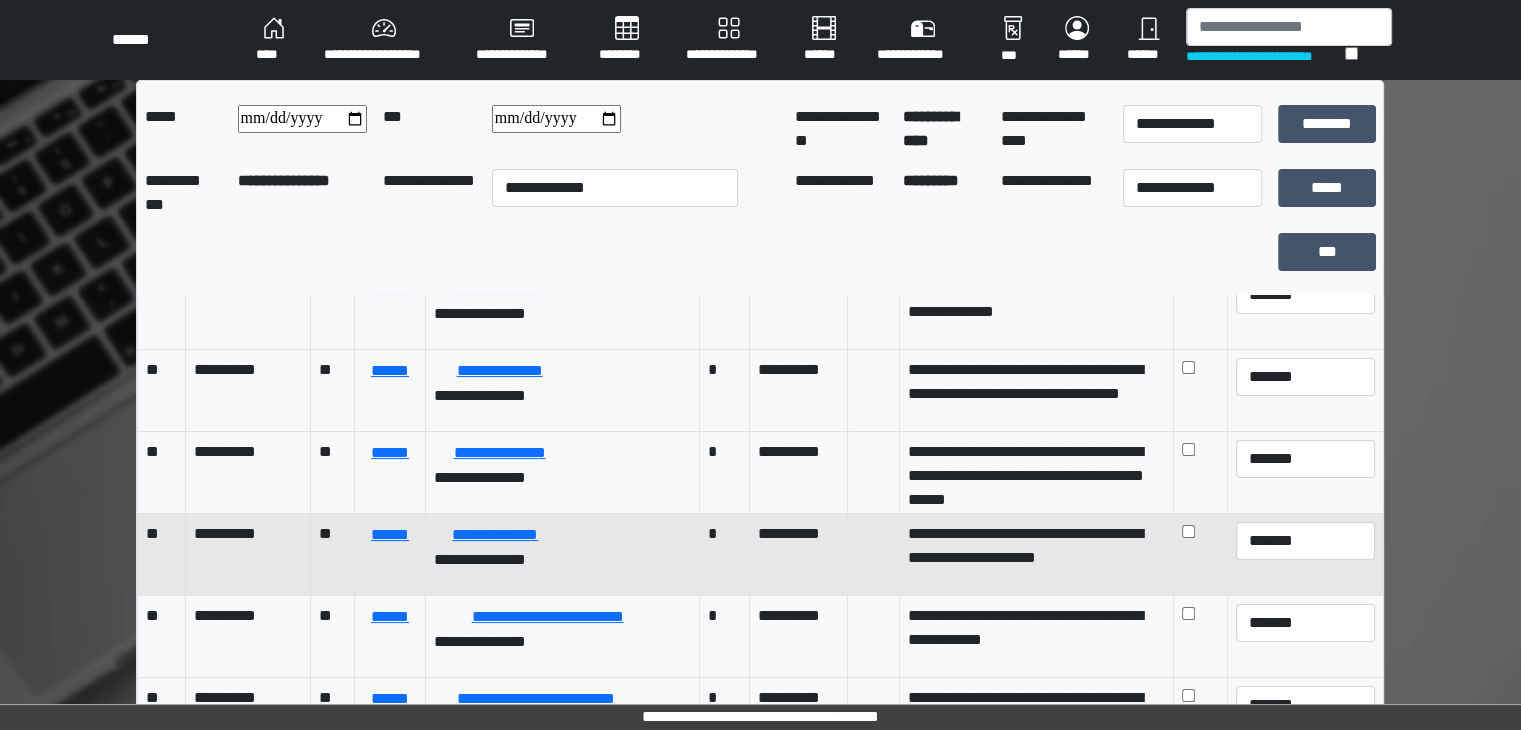 scroll, scrollTop: 241, scrollLeft: 0, axis: vertical 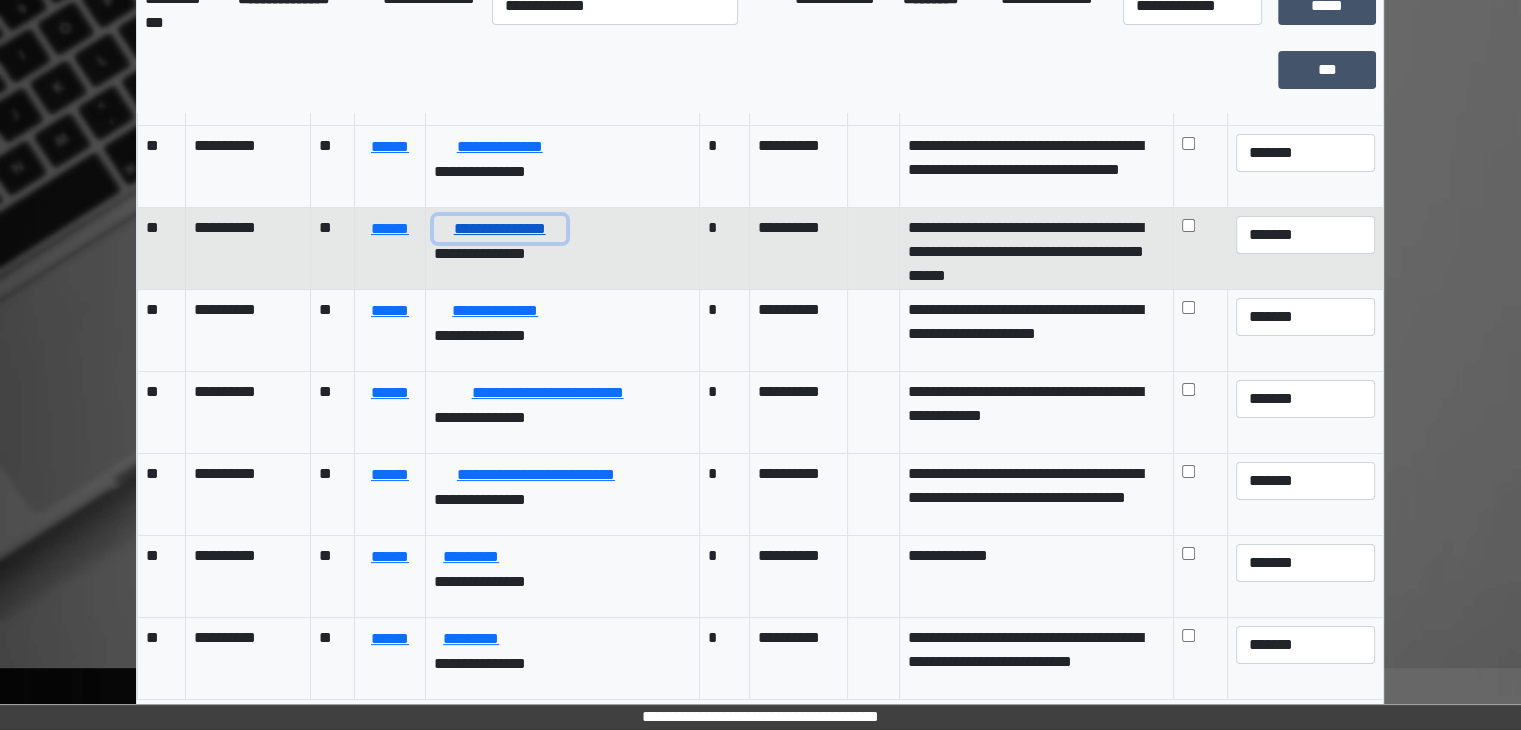 click on "**********" at bounding box center (500, 229) 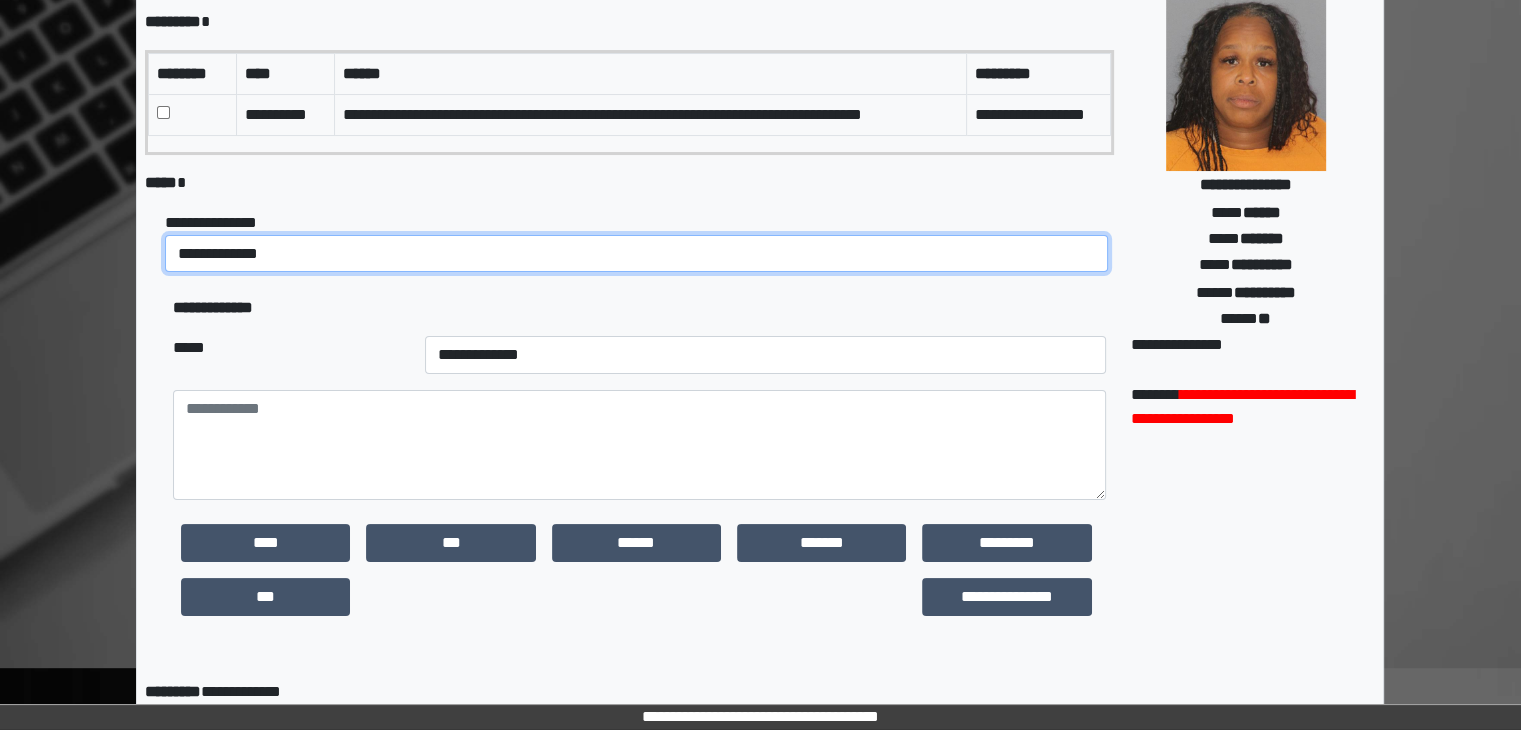 click on "**********" at bounding box center [636, 254] 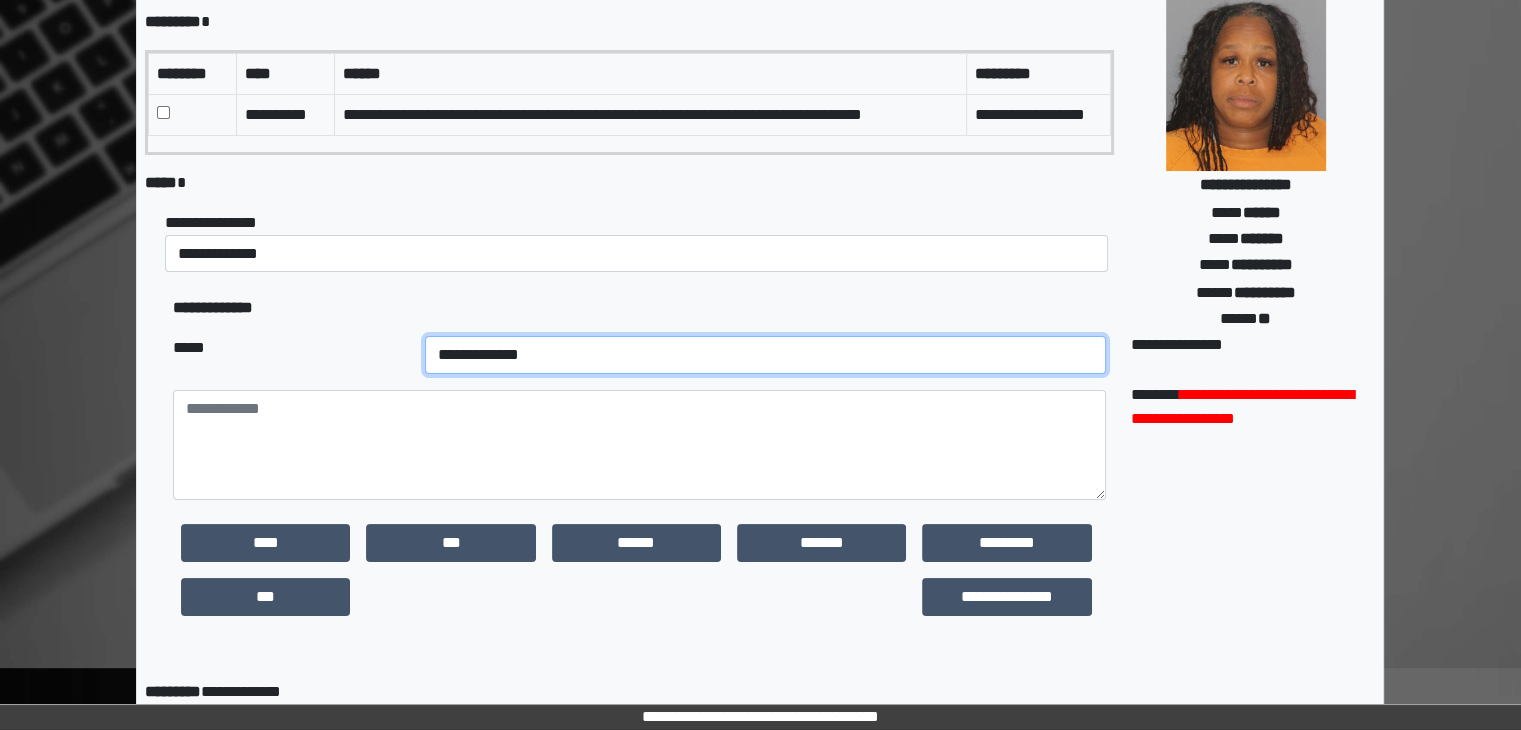 click on "**********" at bounding box center [765, 355] 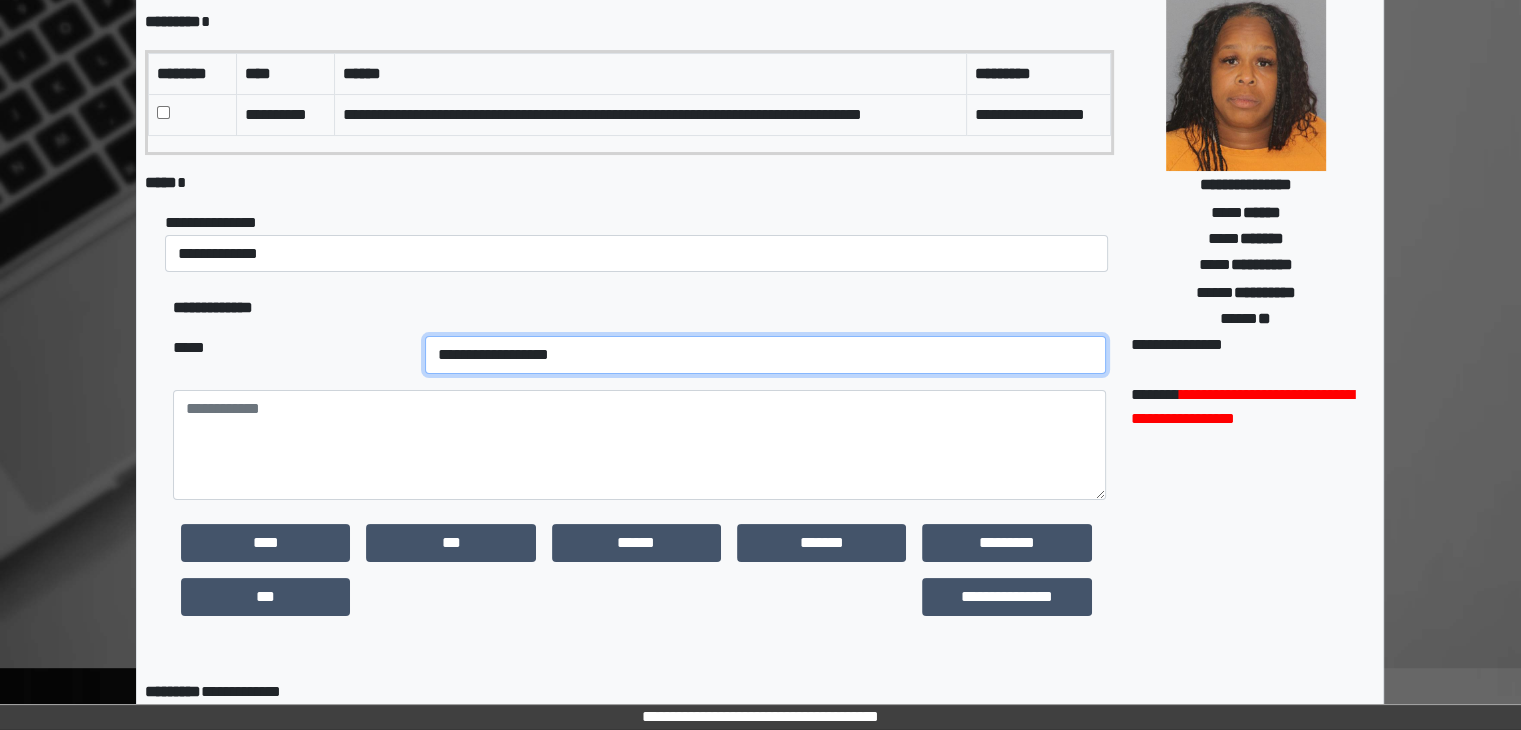 click on "**********" at bounding box center (765, 355) 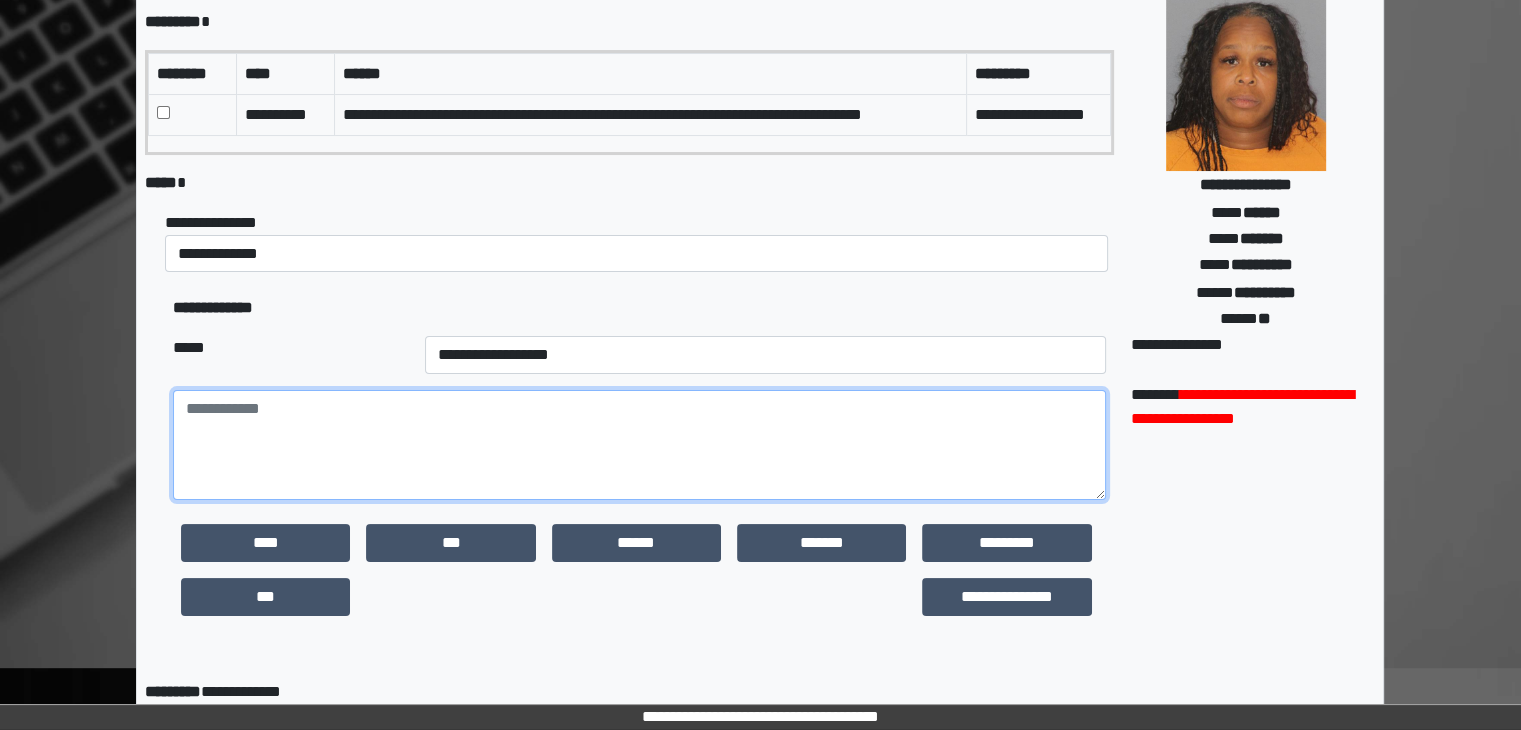 paste on "**********" 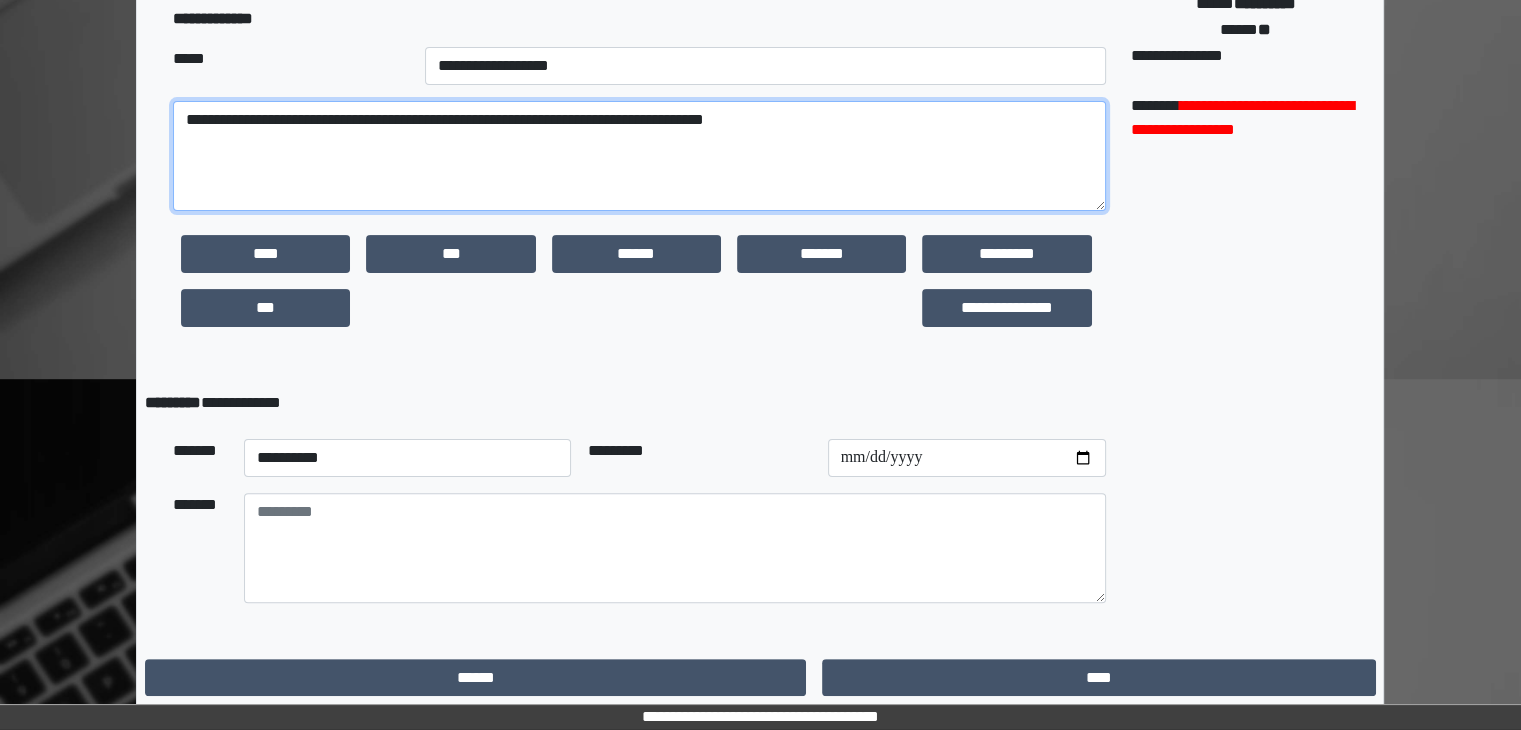scroll, scrollTop: 475, scrollLeft: 0, axis: vertical 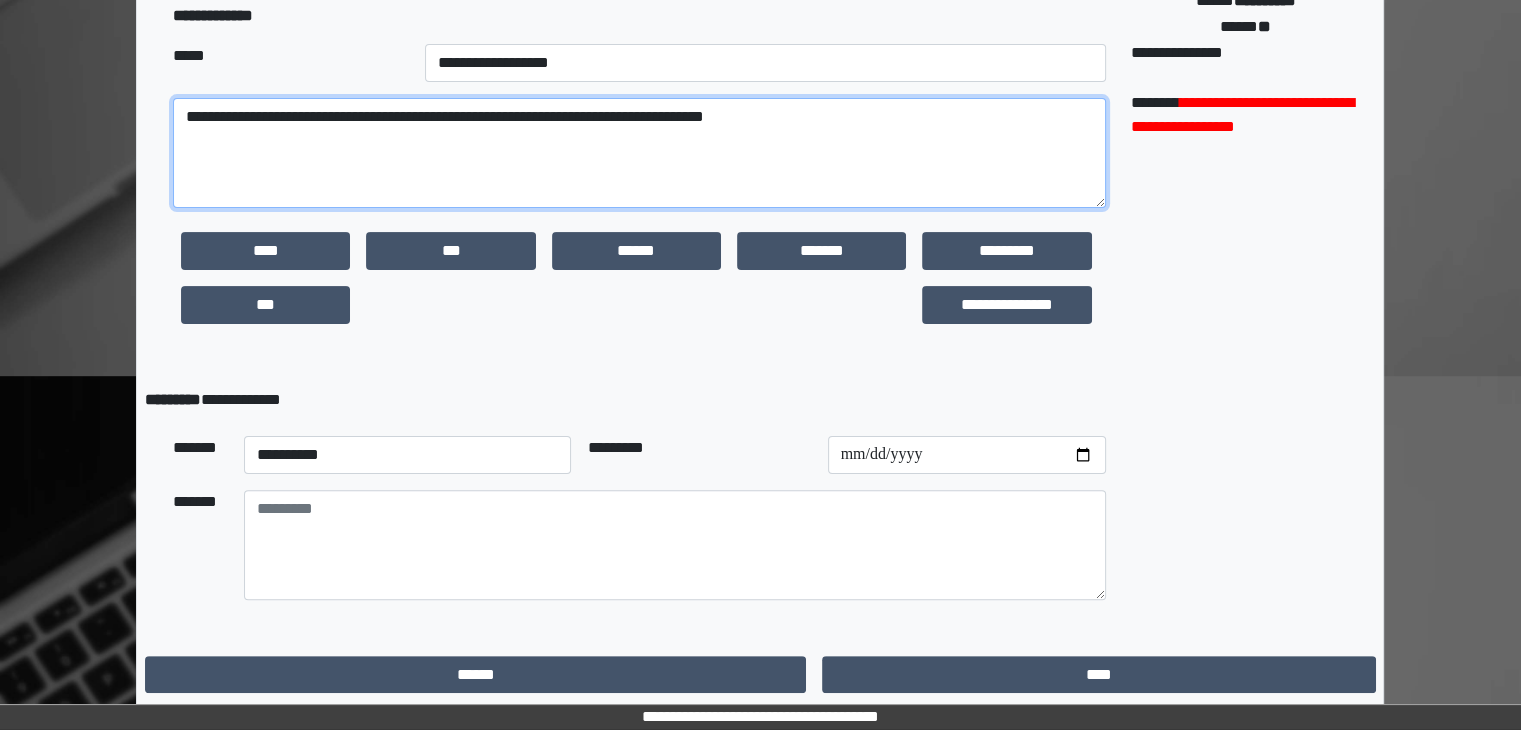 type on "**********" 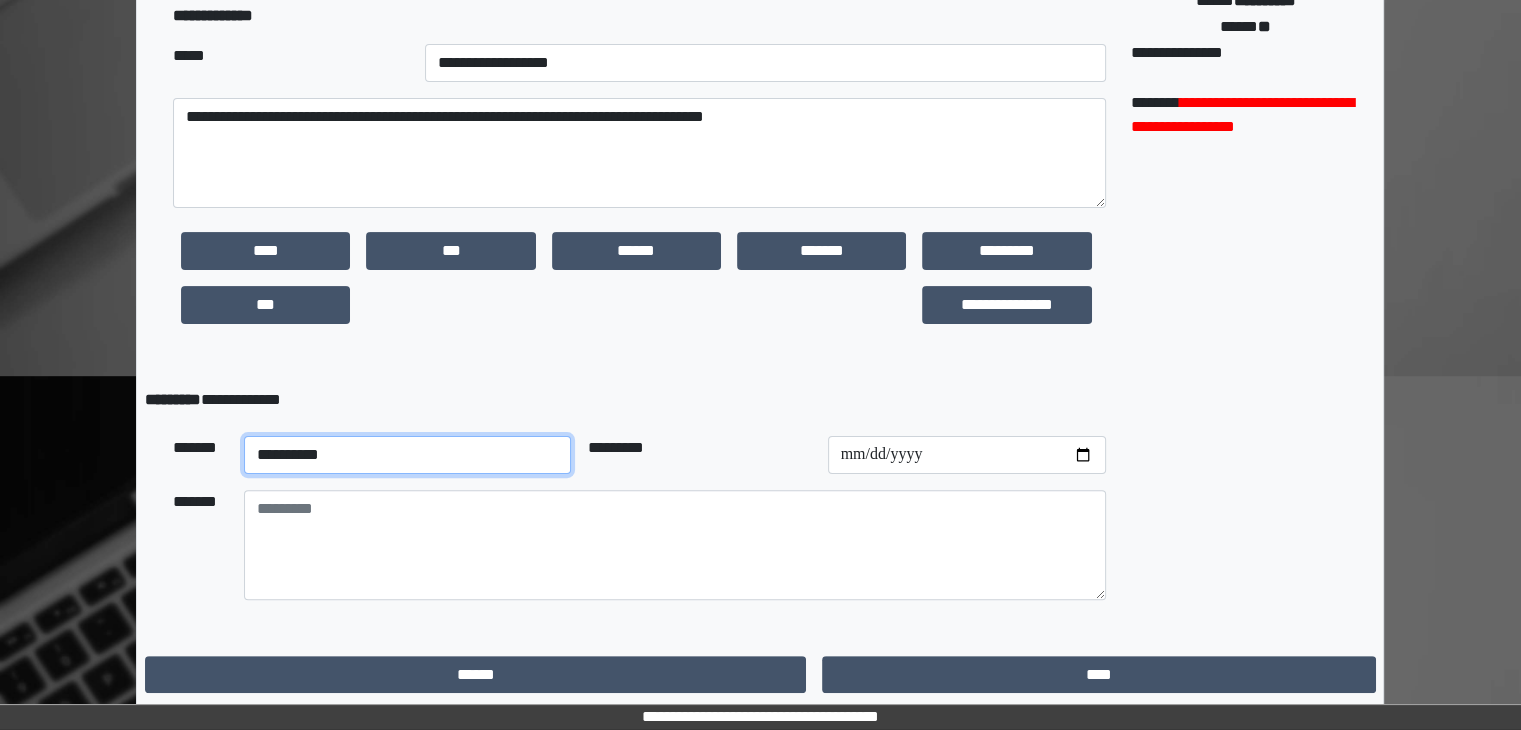 click on "**********" at bounding box center (408, 455) 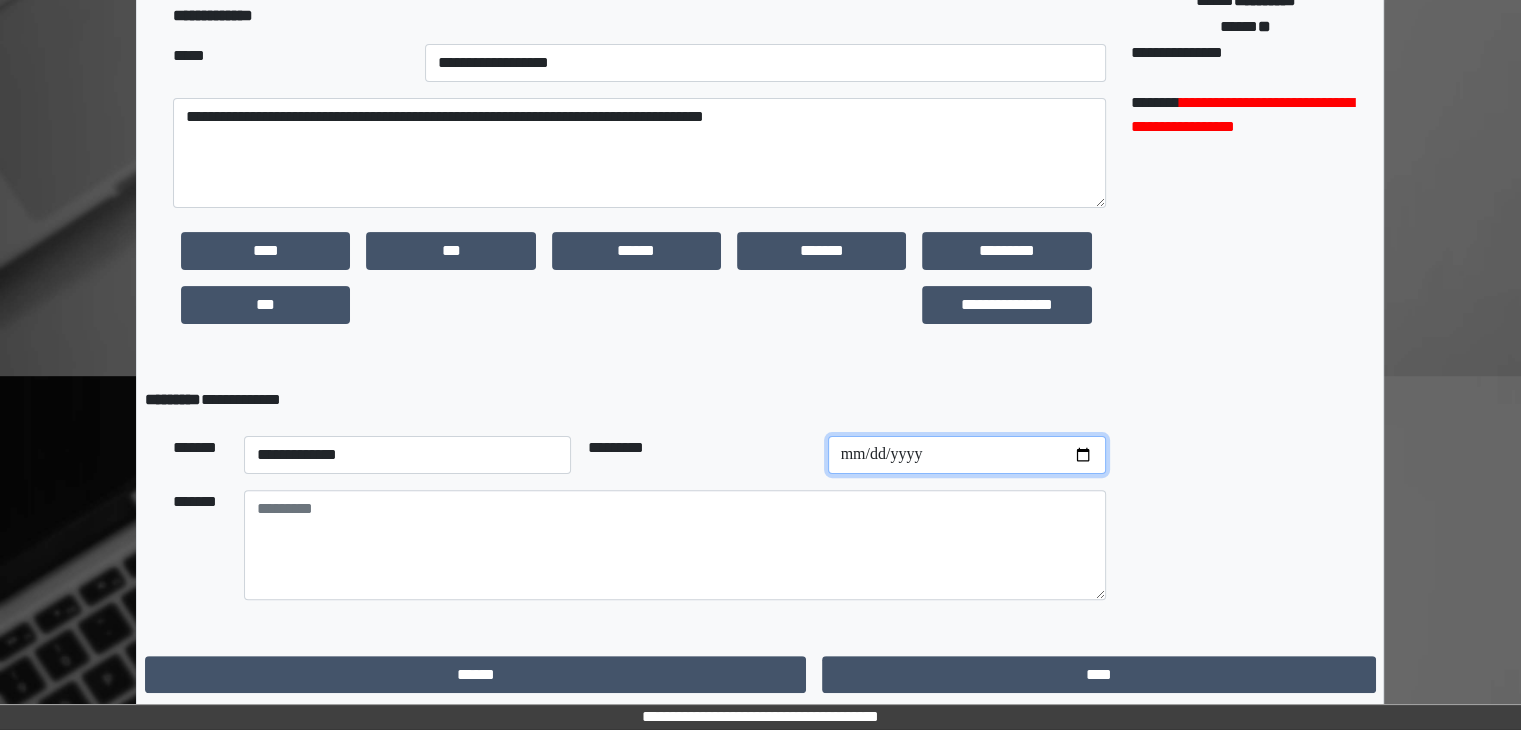click at bounding box center (967, 455) 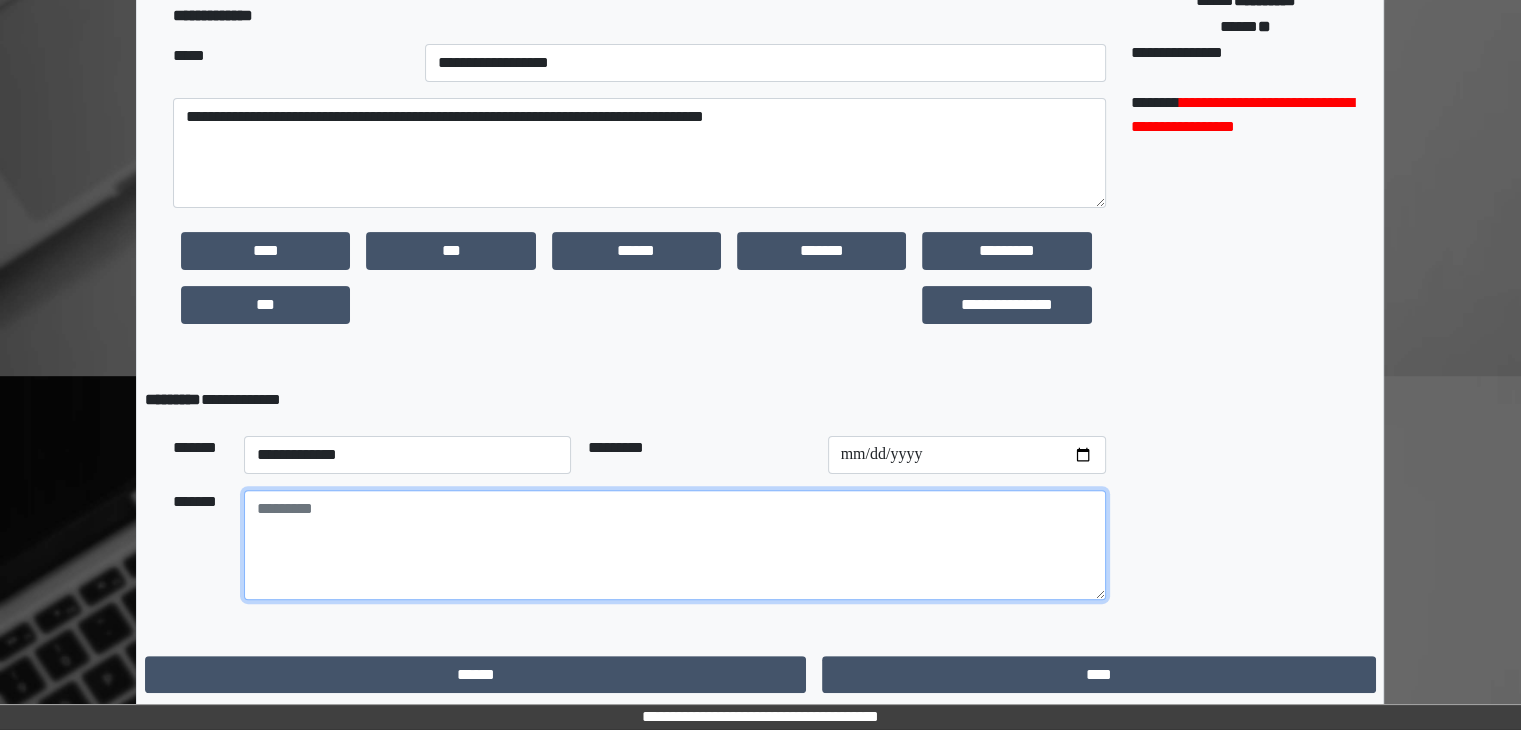 paste on "**********" 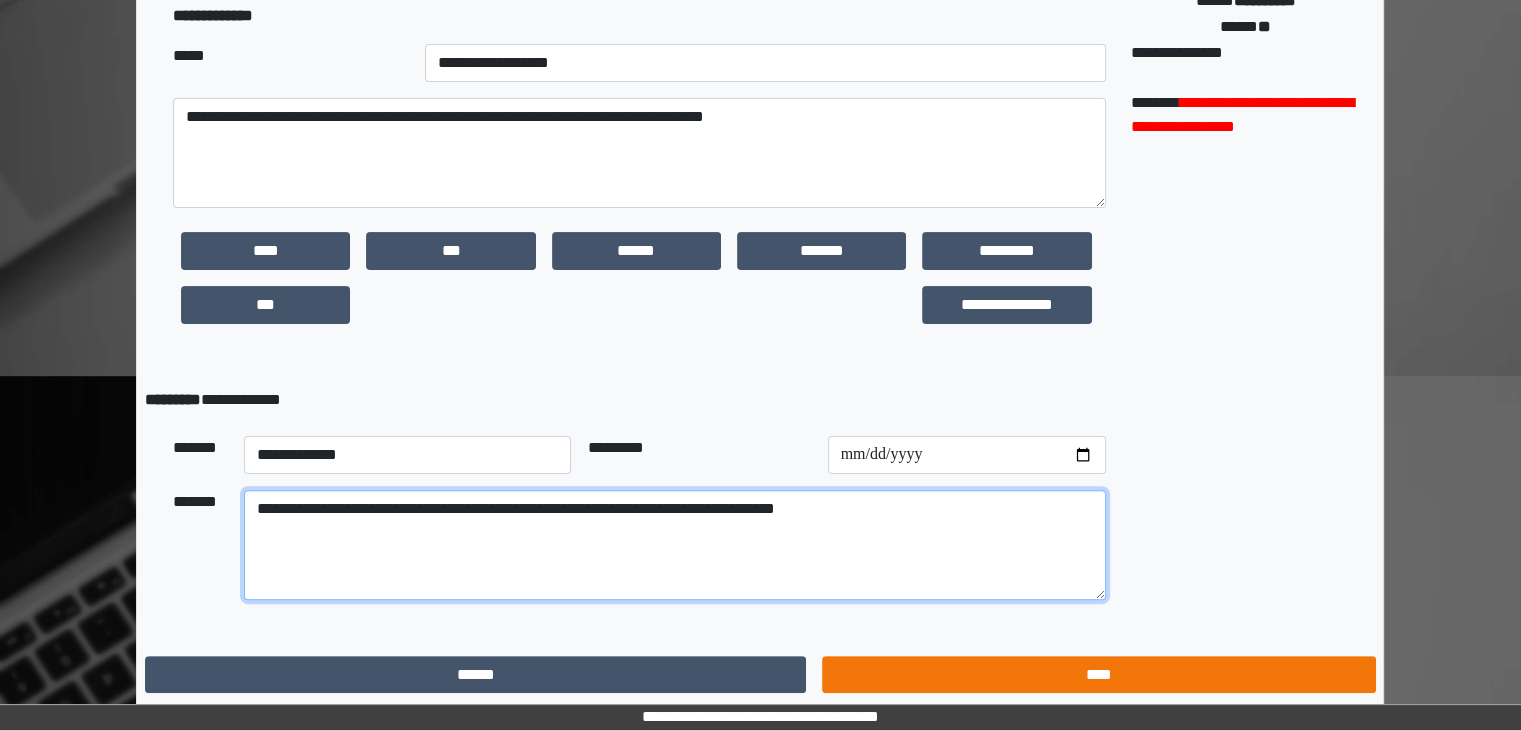 type on "**********" 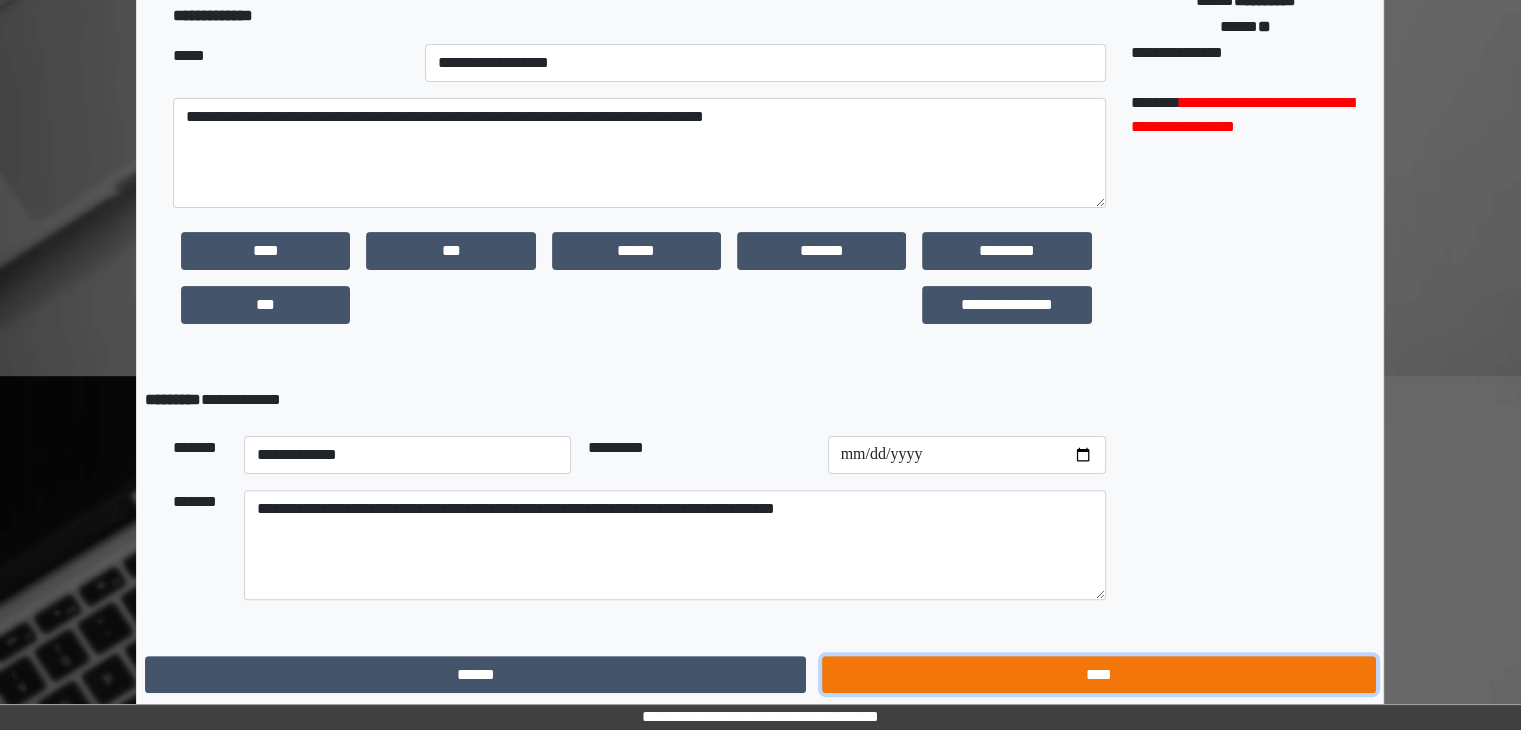 click on "****" at bounding box center (1098, 675) 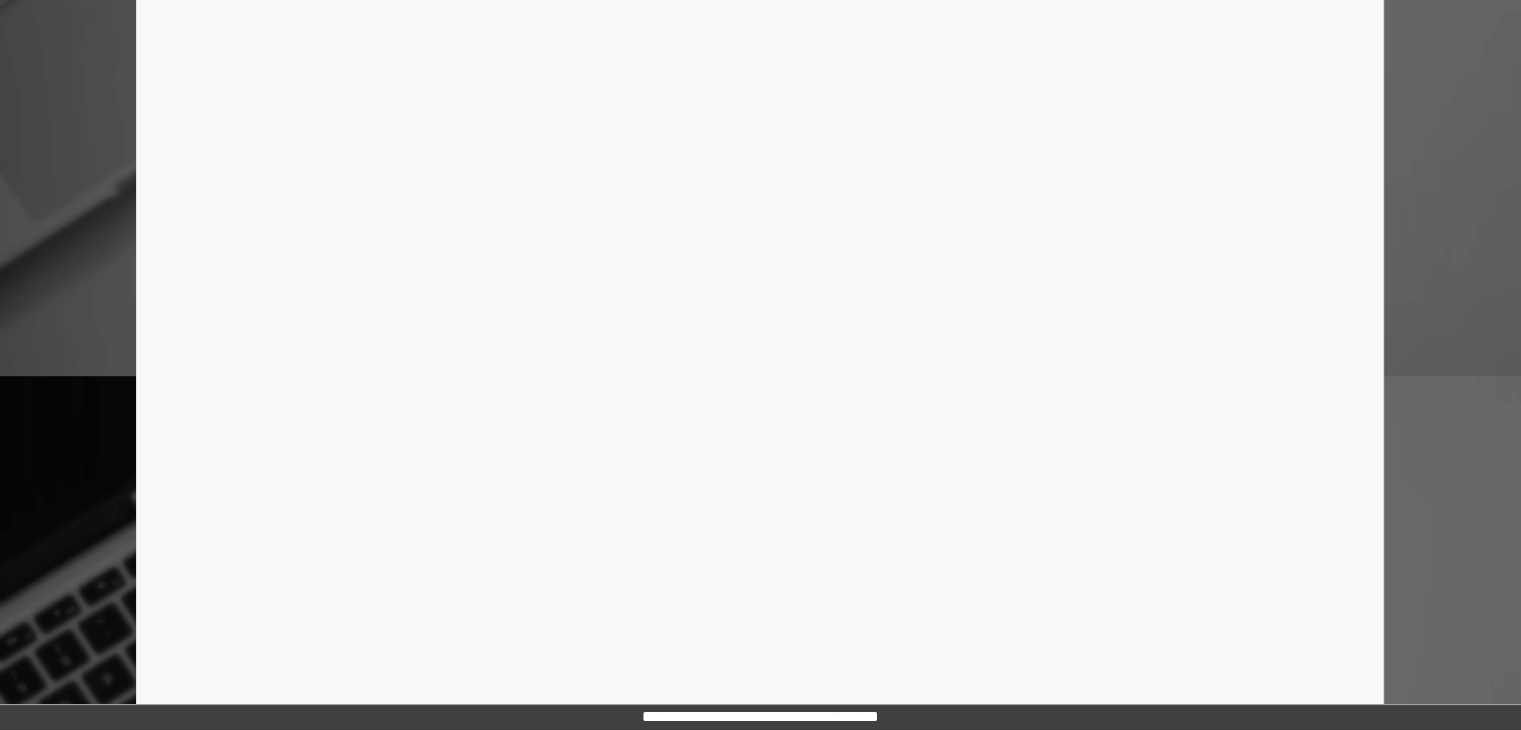 scroll, scrollTop: 0, scrollLeft: 0, axis: both 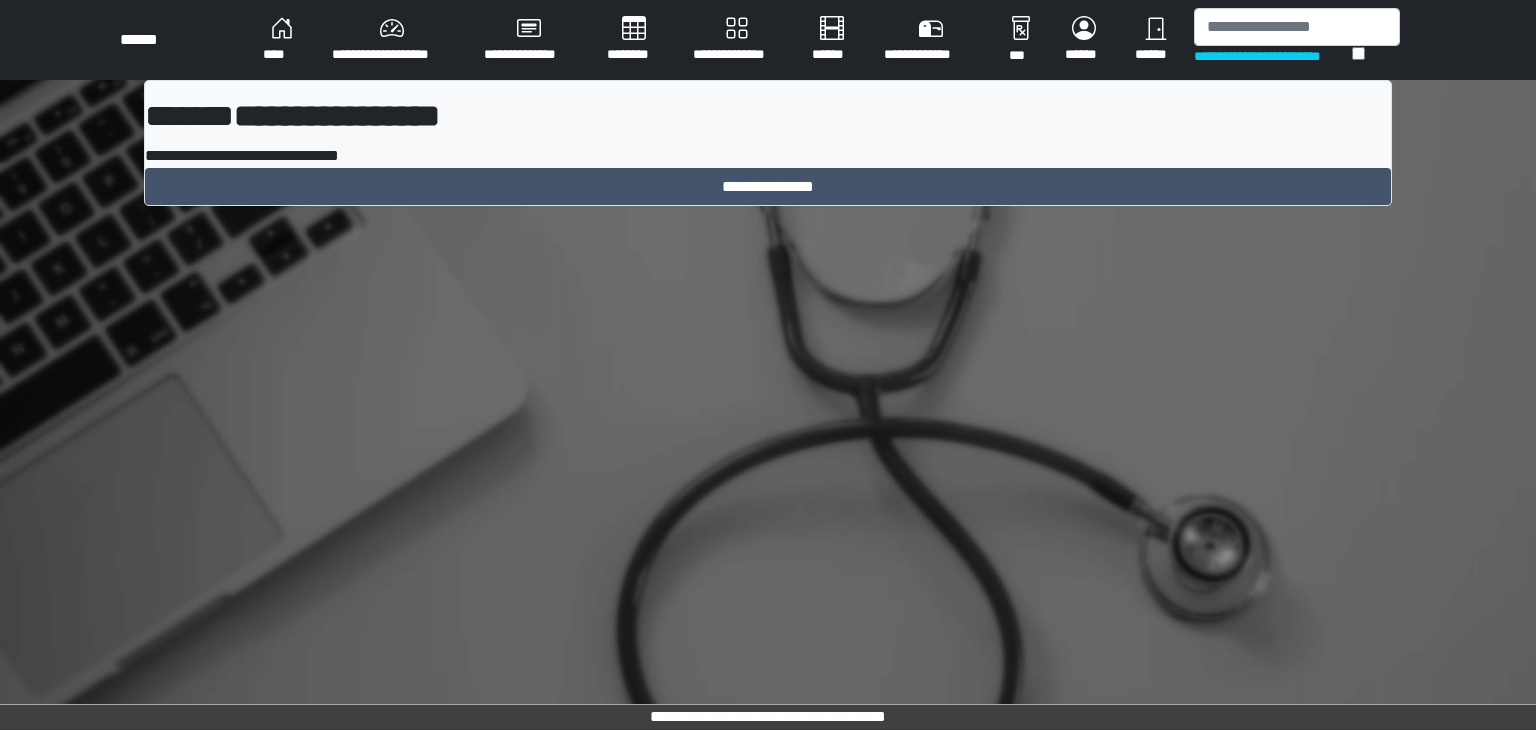 click on "********" at bounding box center (634, 40) 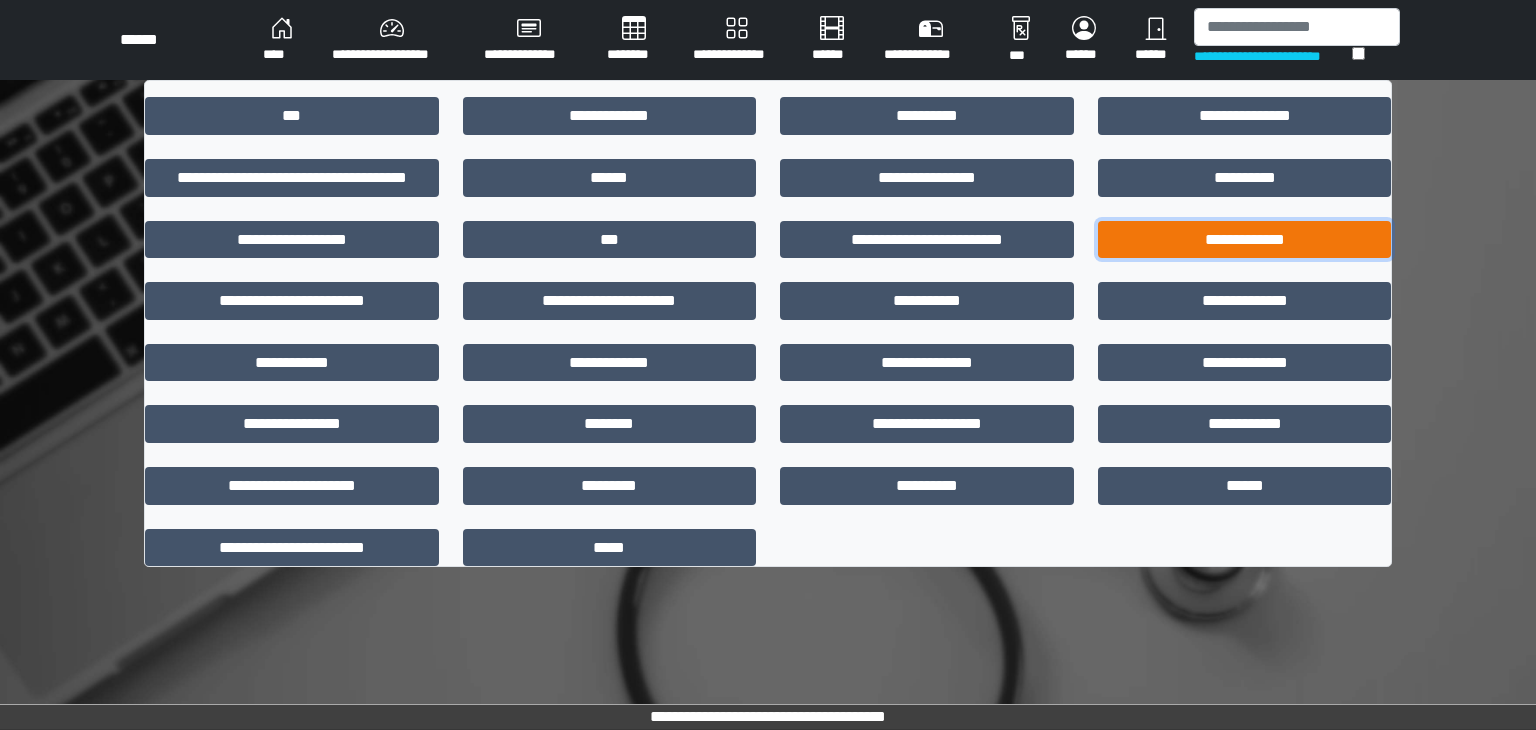 click on "**********" at bounding box center (1245, 240) 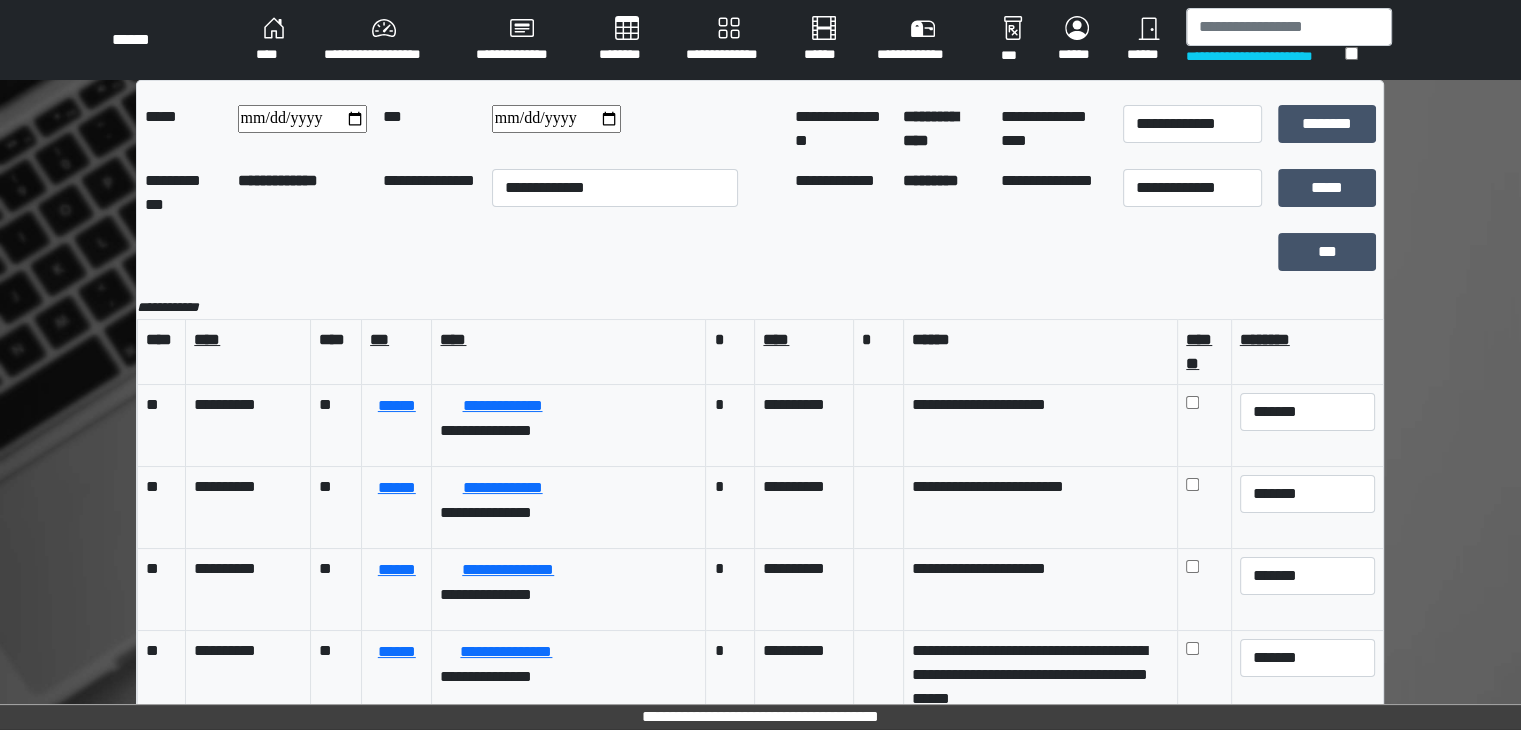 scroll, scrollTop: 77, scrollLeft: 0, axis: vertical 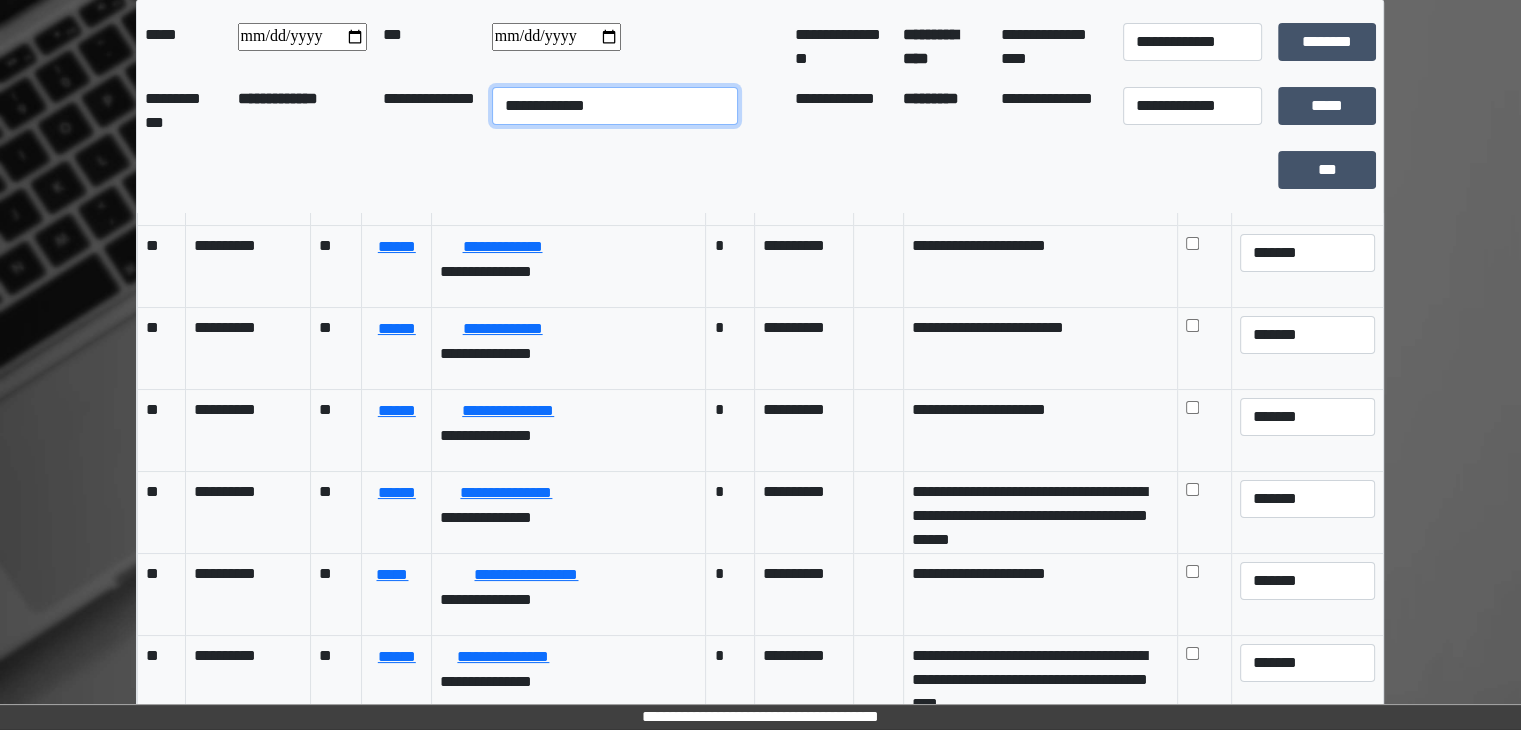 click on "**********" at bounding box center (615, 106) 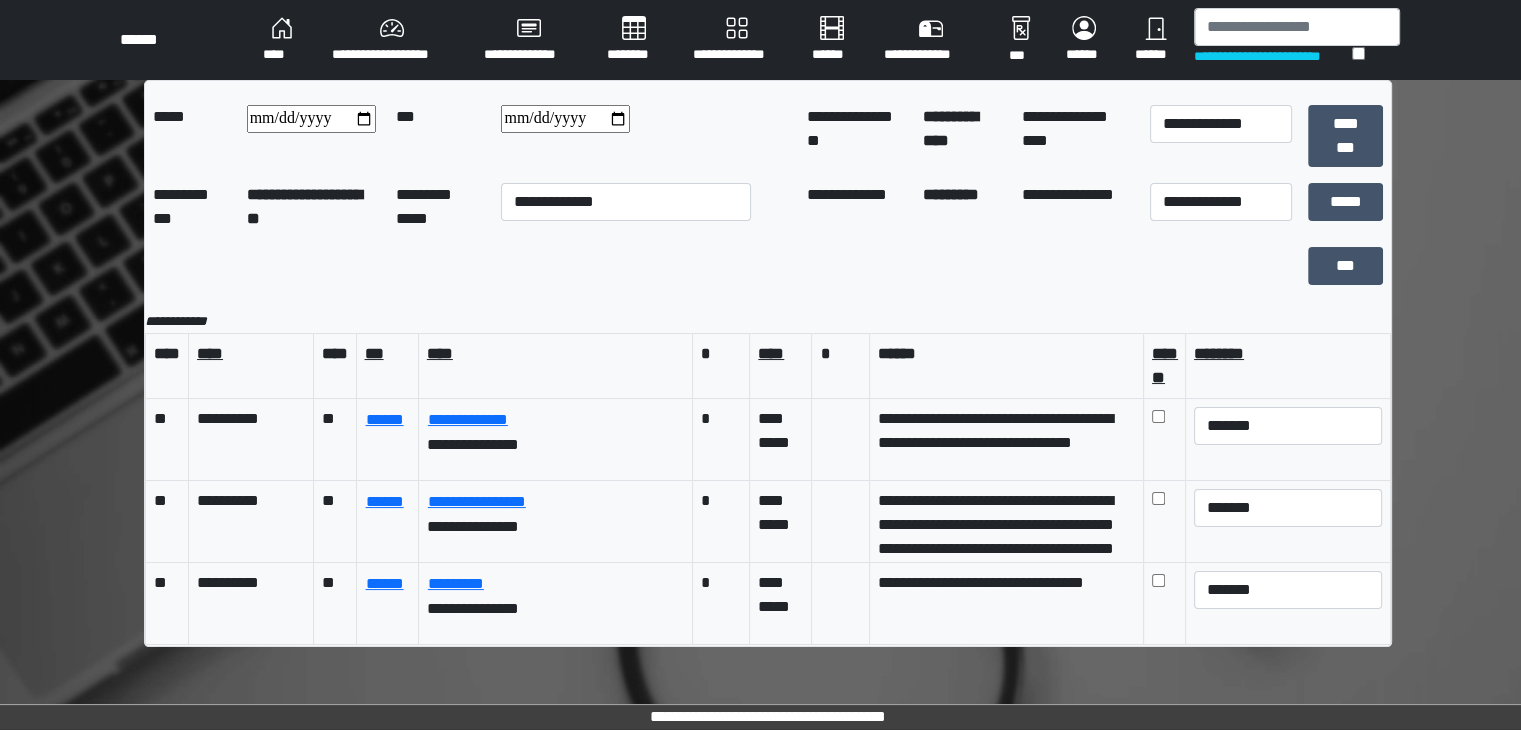 scroll, scrollTop: 0, scrollLeft: 0, axis: both 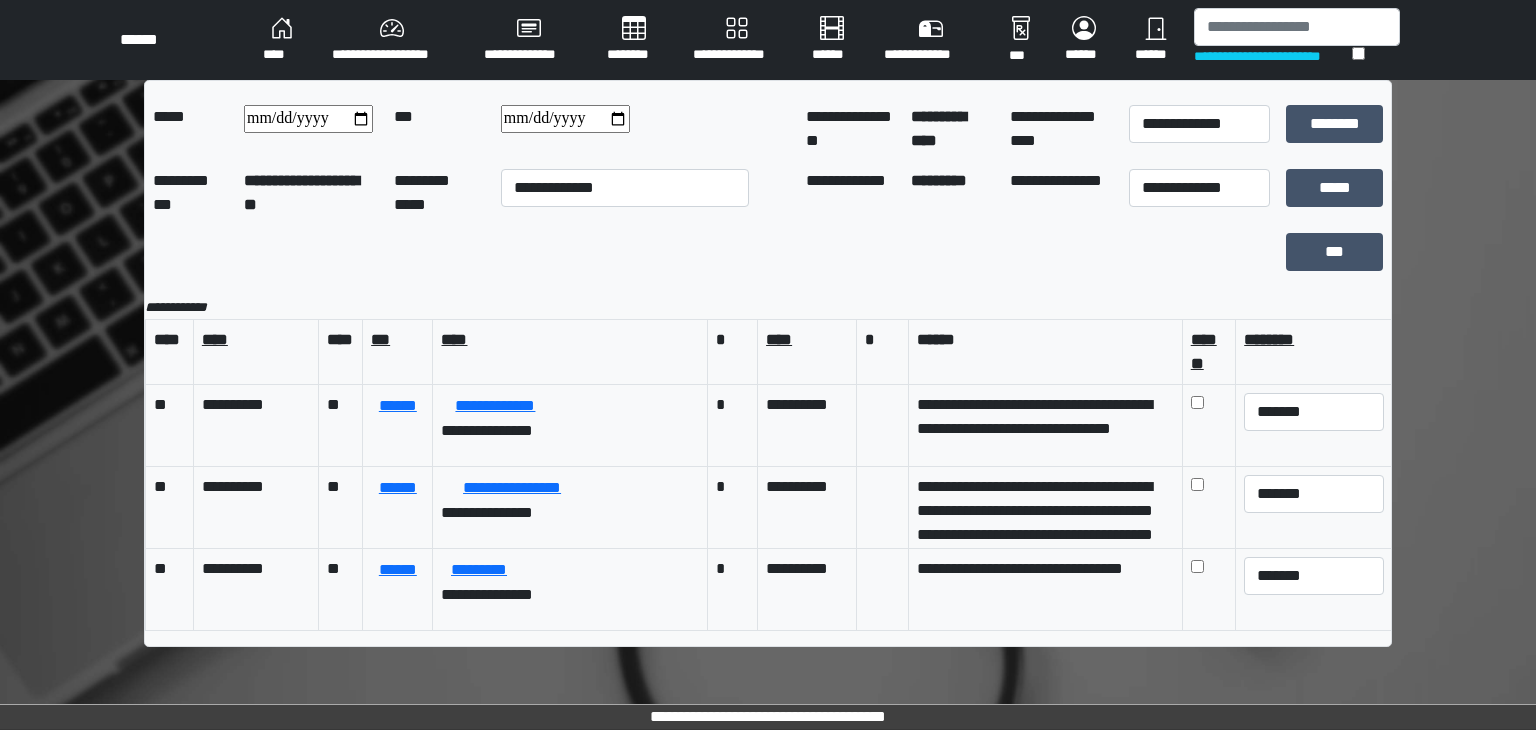 click on "**********" at bounding box center (392, 40) 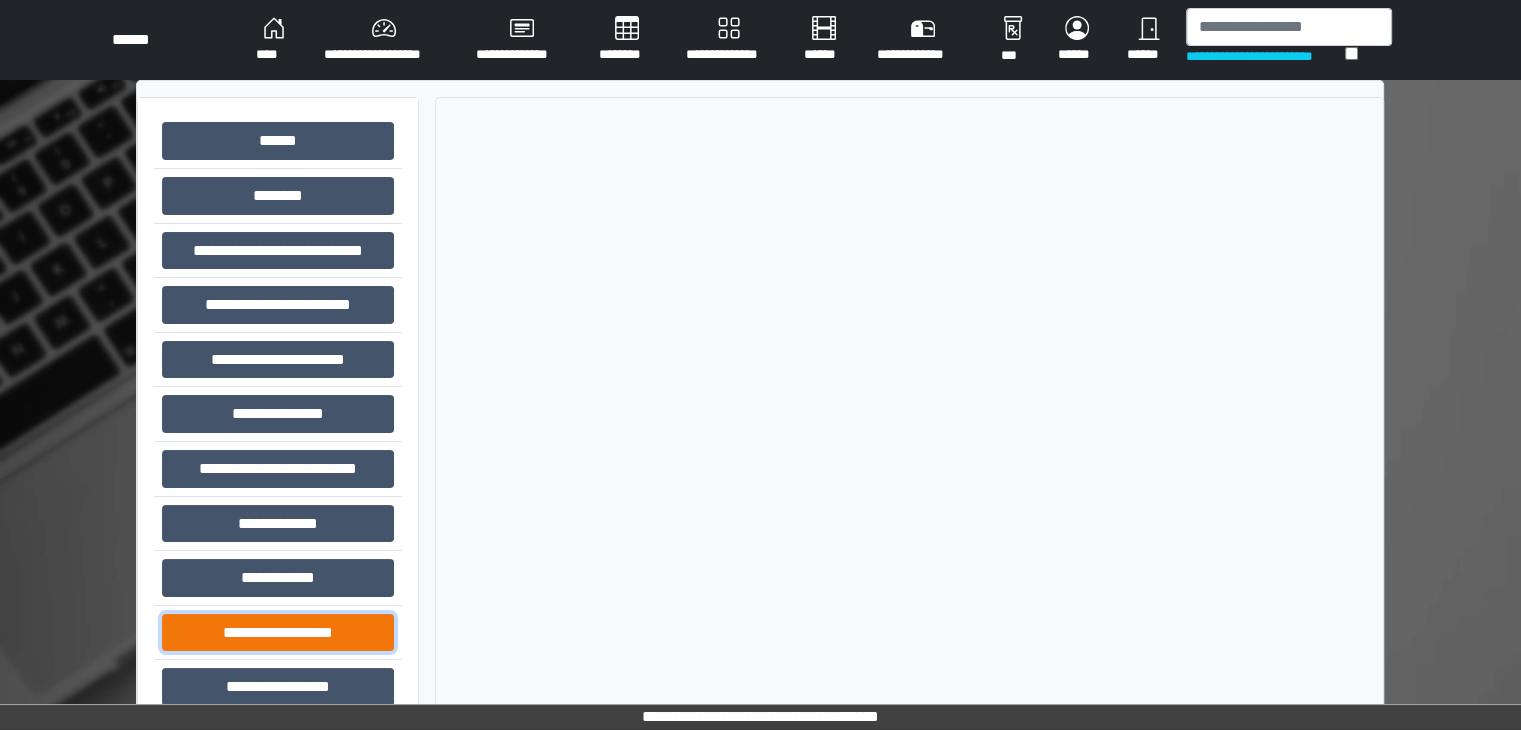 click on "**********" at bounding box center (278, 633) 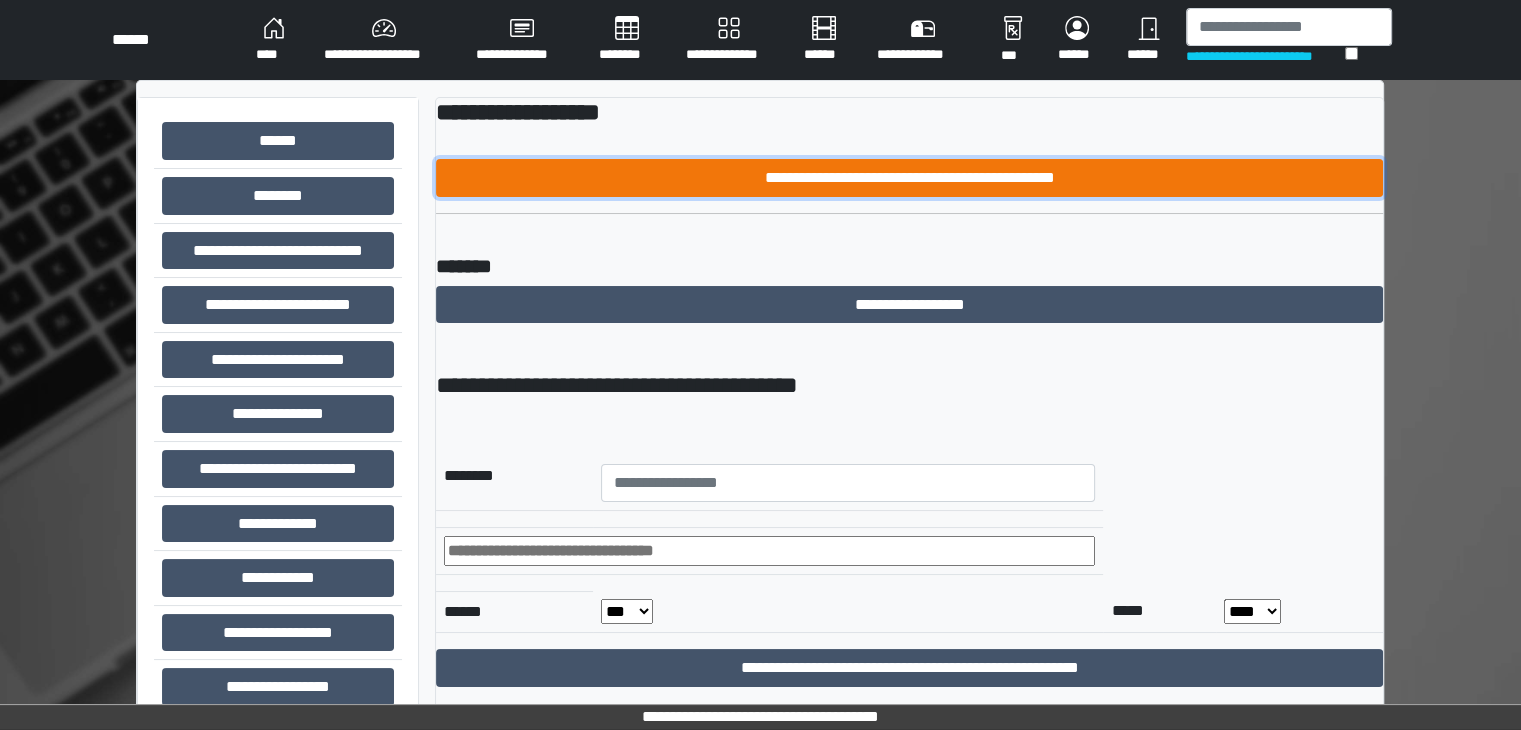 click on "**********" at bounding box center (909, 178) 